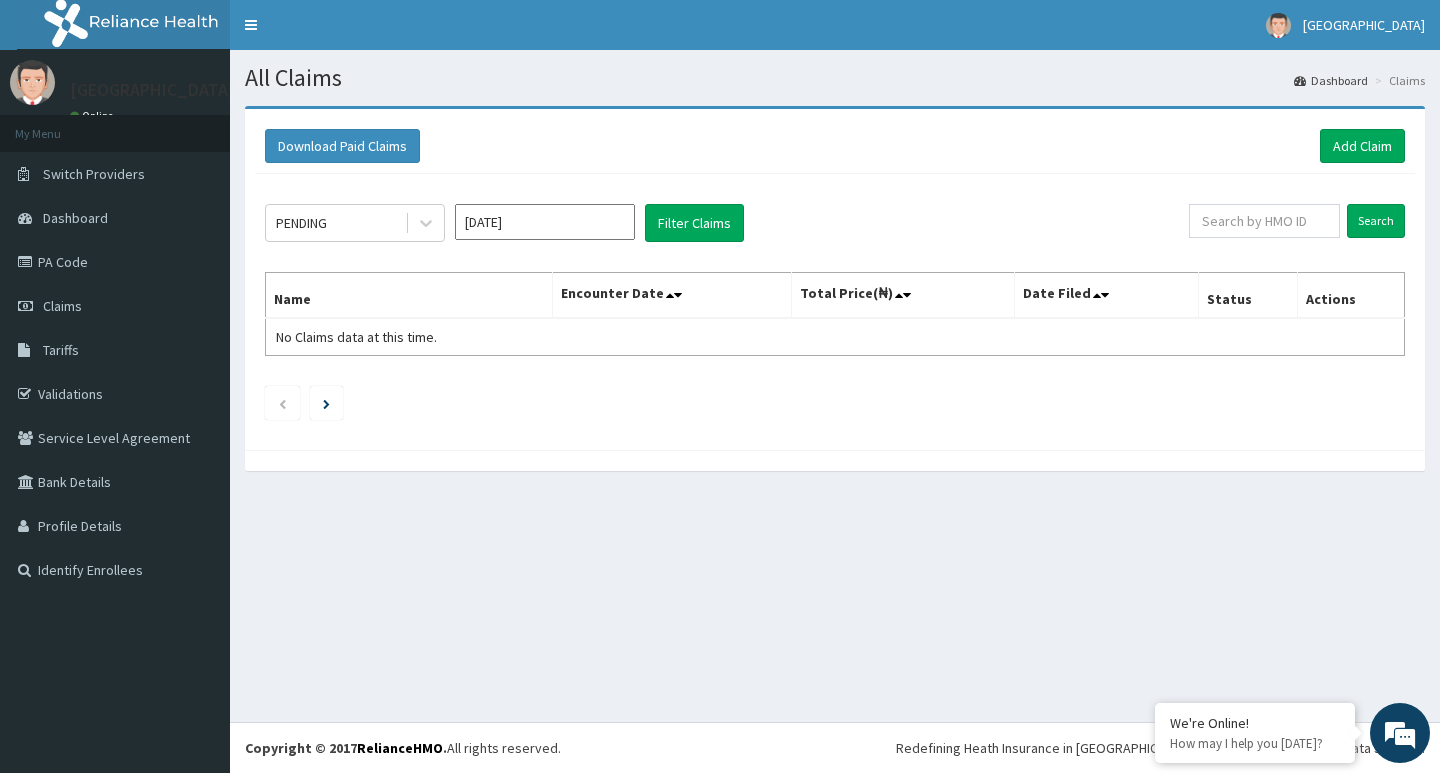 scroll, scrollTop: 0, scrollLeft: 0, axis: both 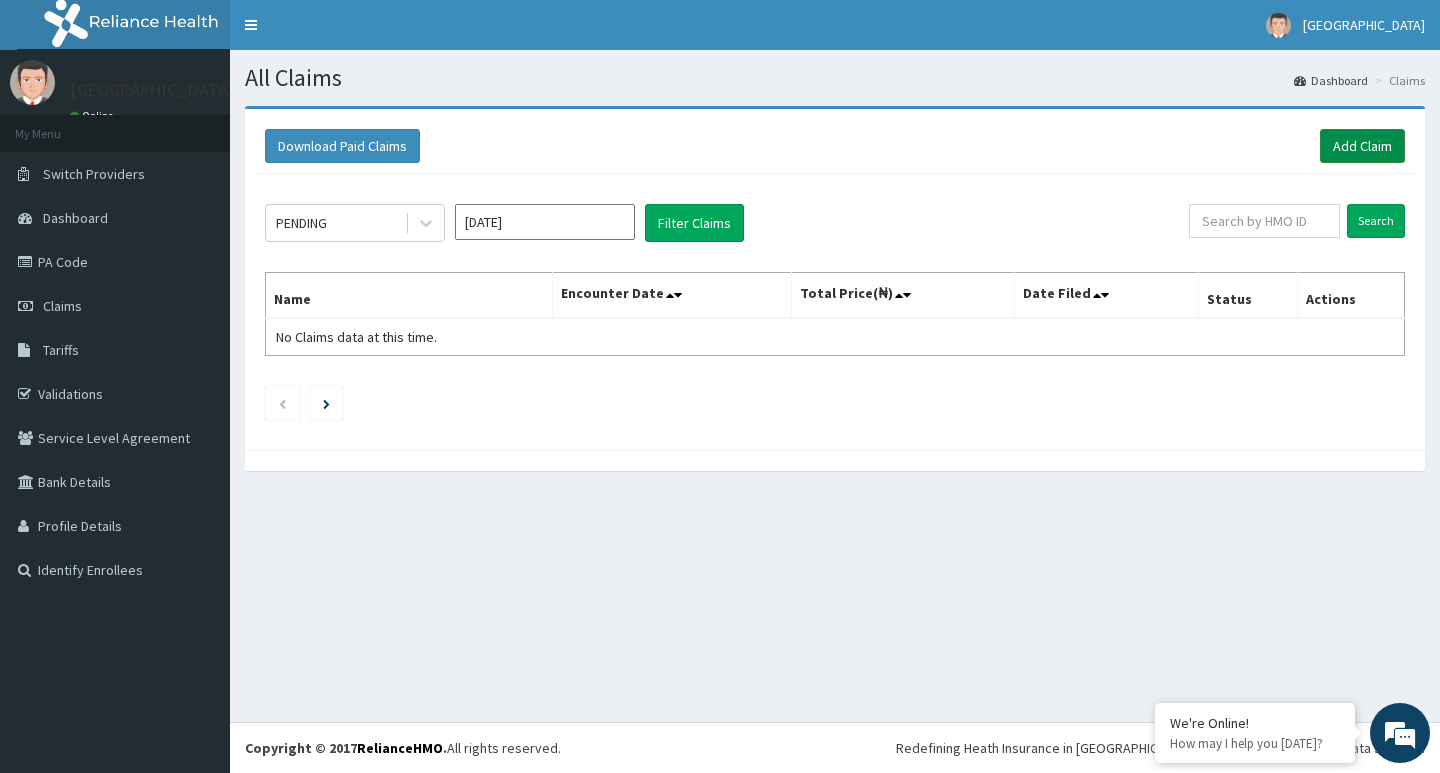 click on "Add Claim" at bounding box center (1362, 146) 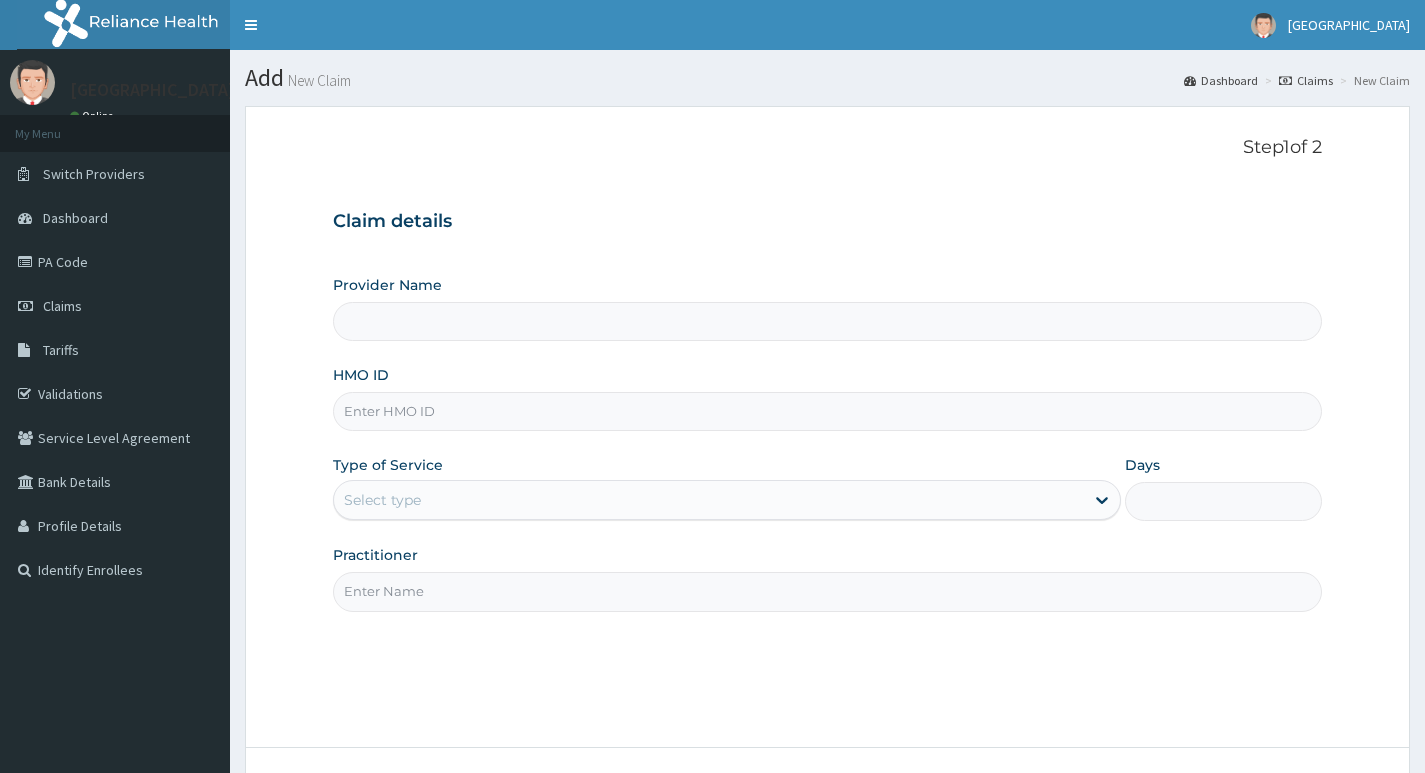 scroll, scrollTop: 0, scrollLeft: 0, axis: both 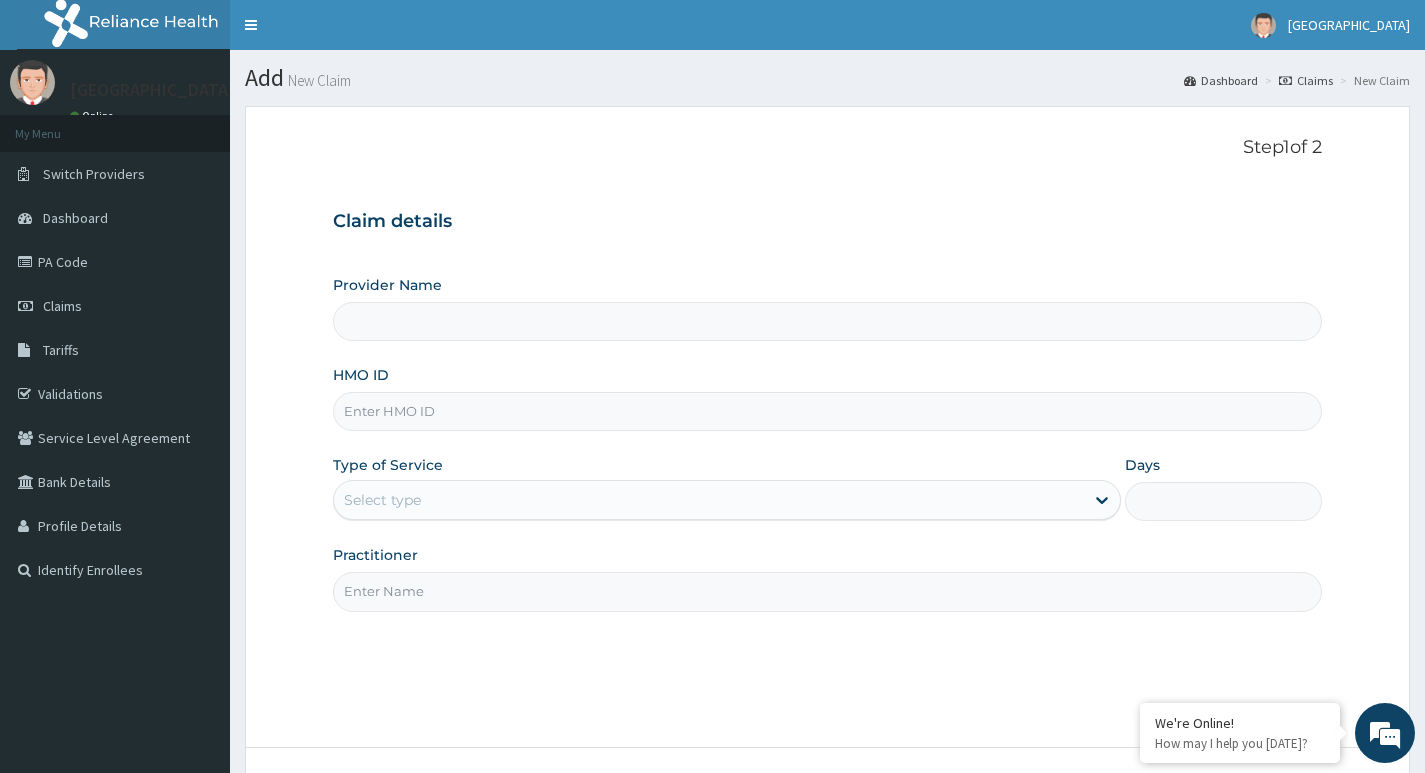 type on "Princess Medical Center (Classic Wing)" 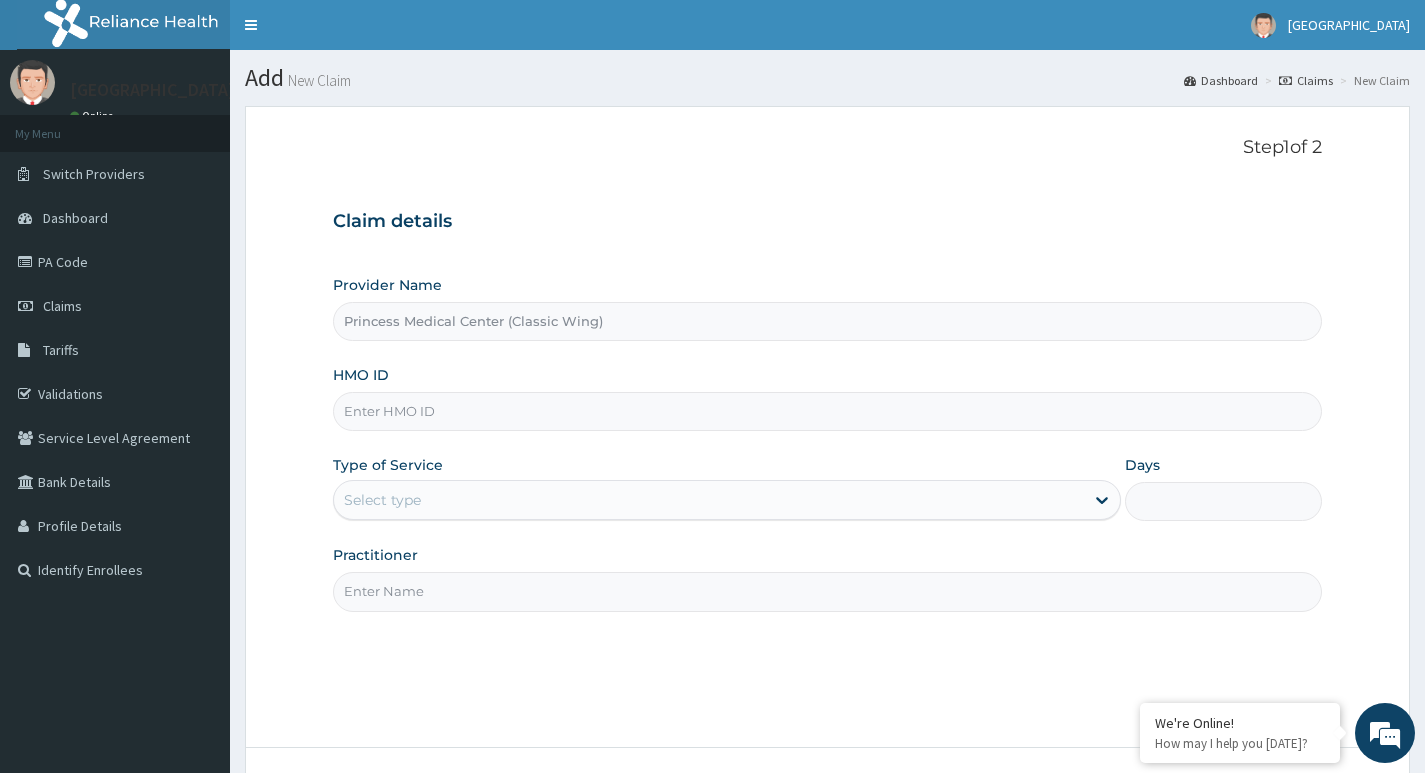 paste on "WID/10018/C" 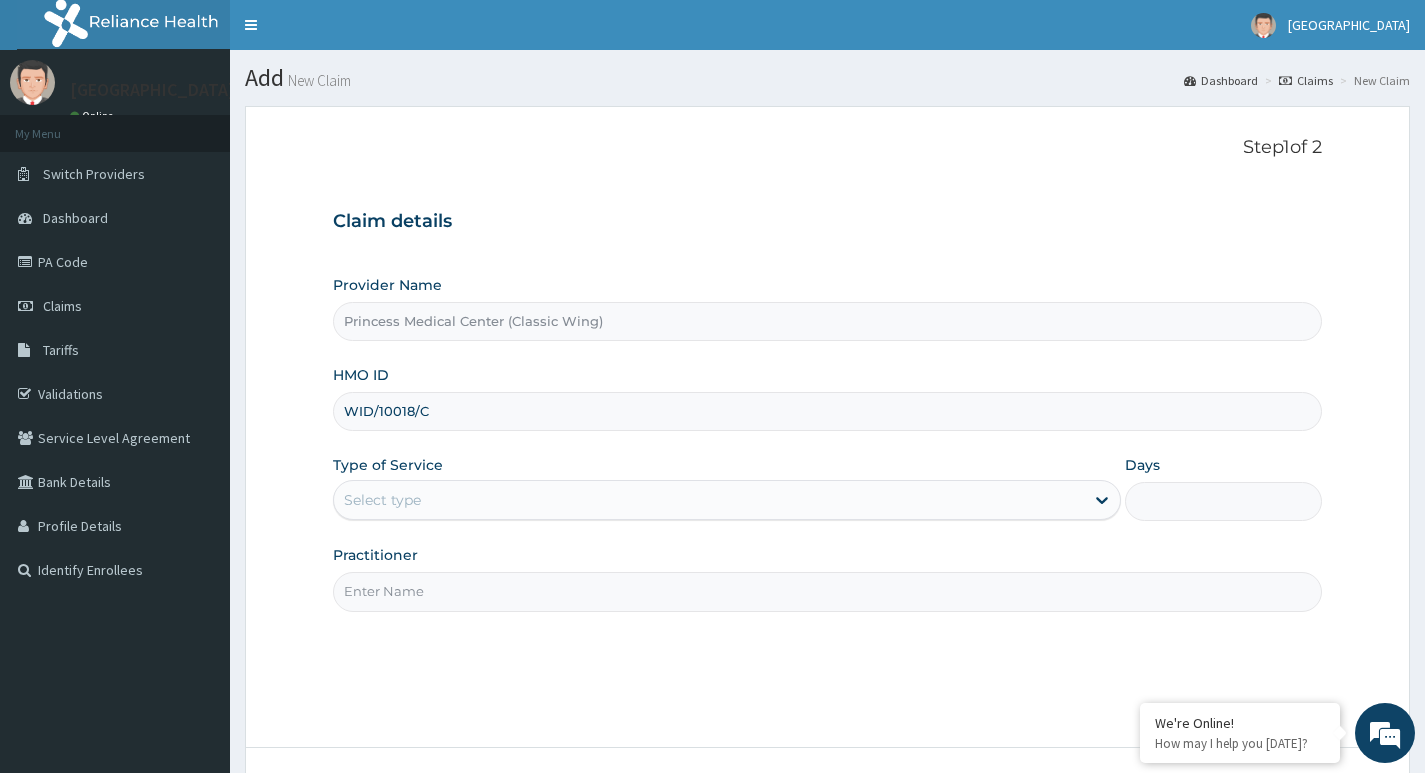 type on "WID/10018/C" 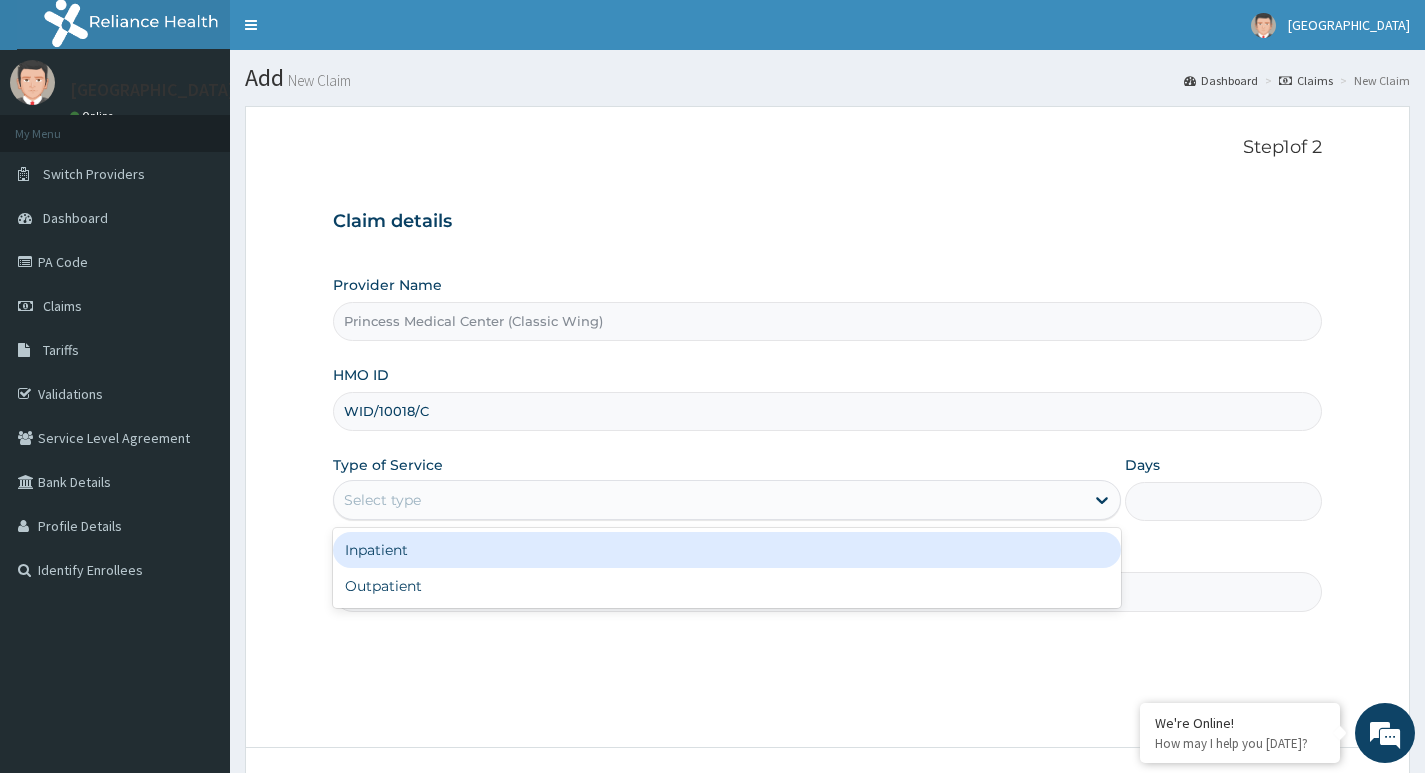 click on "Select type" at bounding box center [709, 500] 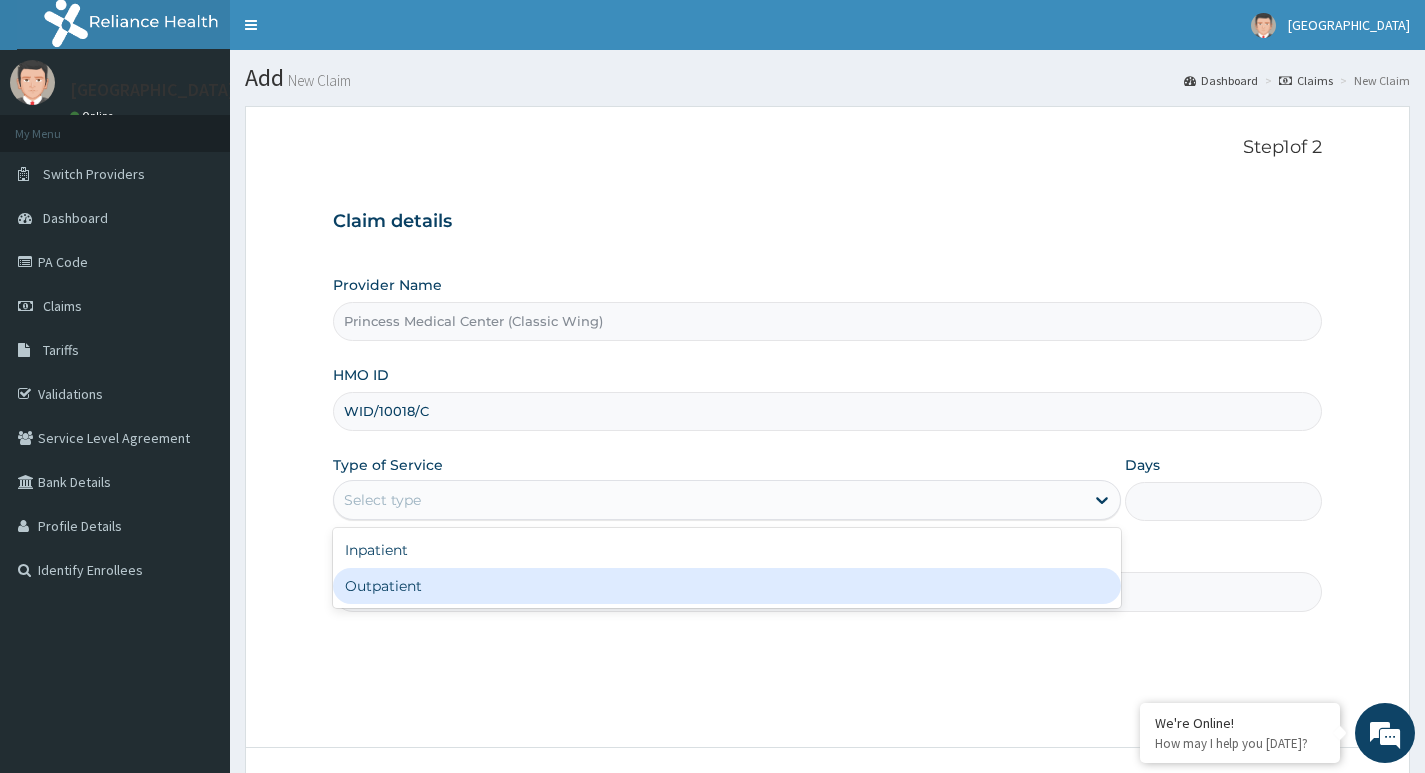 click on "Outpatient" at bounding box center [727, 586] 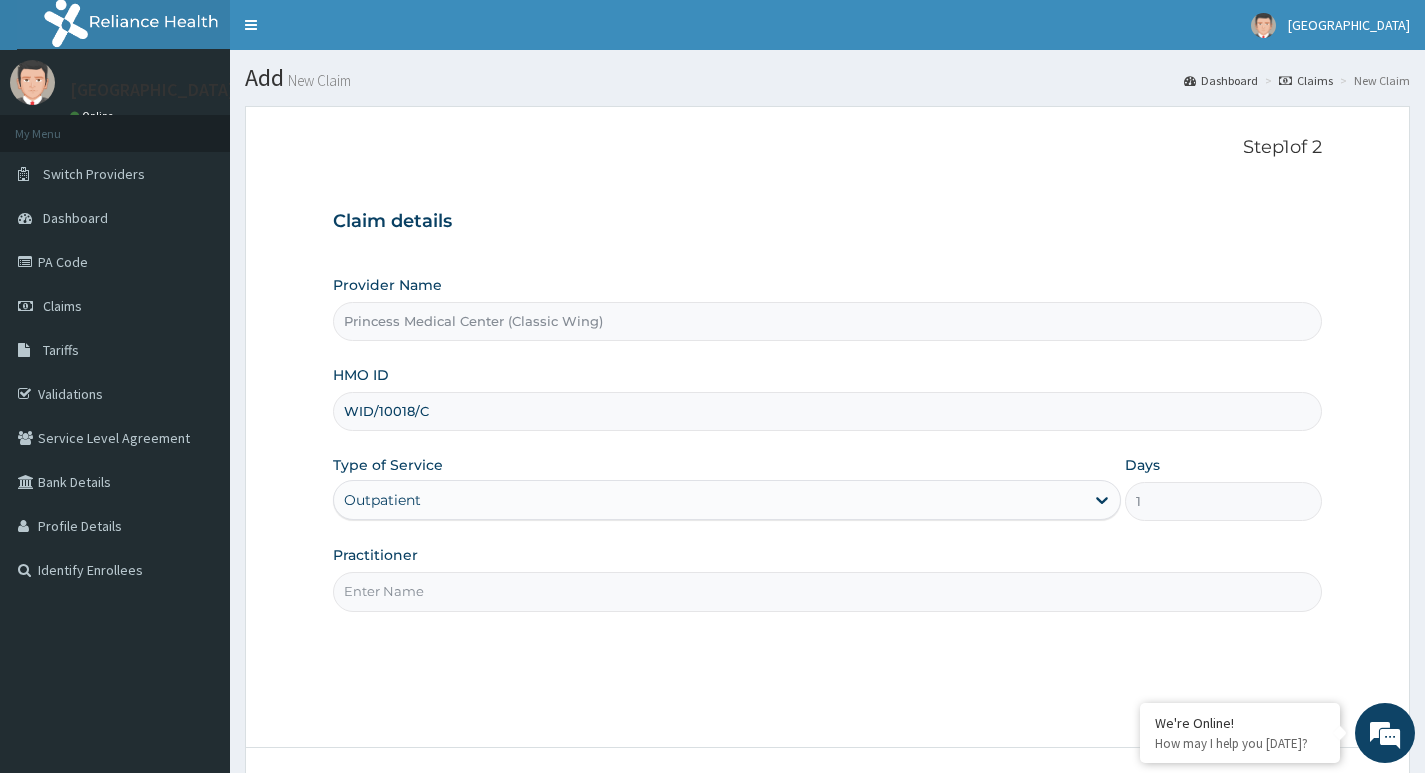 click on "Practitioner" at bounding box center (827, 591) 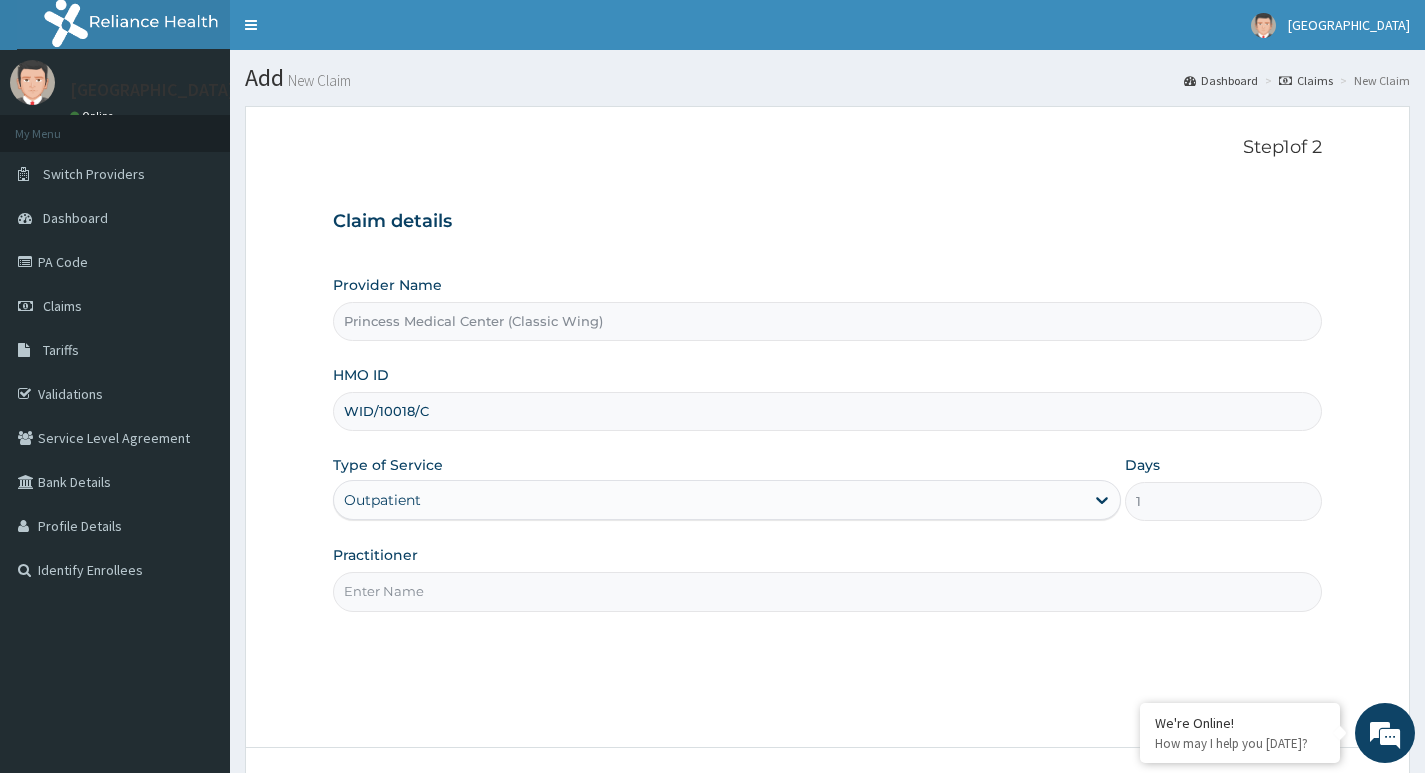 type on "DR CHIORLU JOHN" 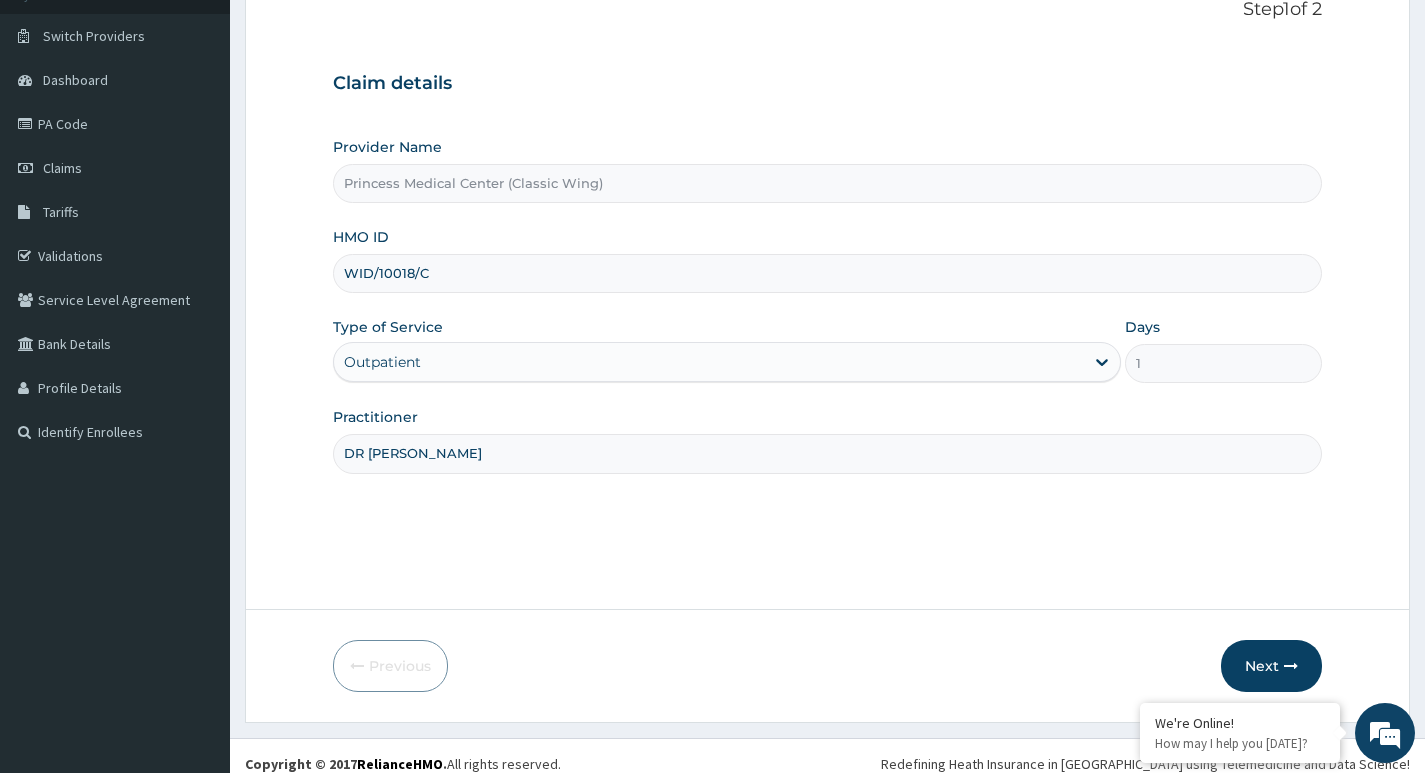 scroll, scrollTop: 154, scrollLeft: 0, axis: vertical 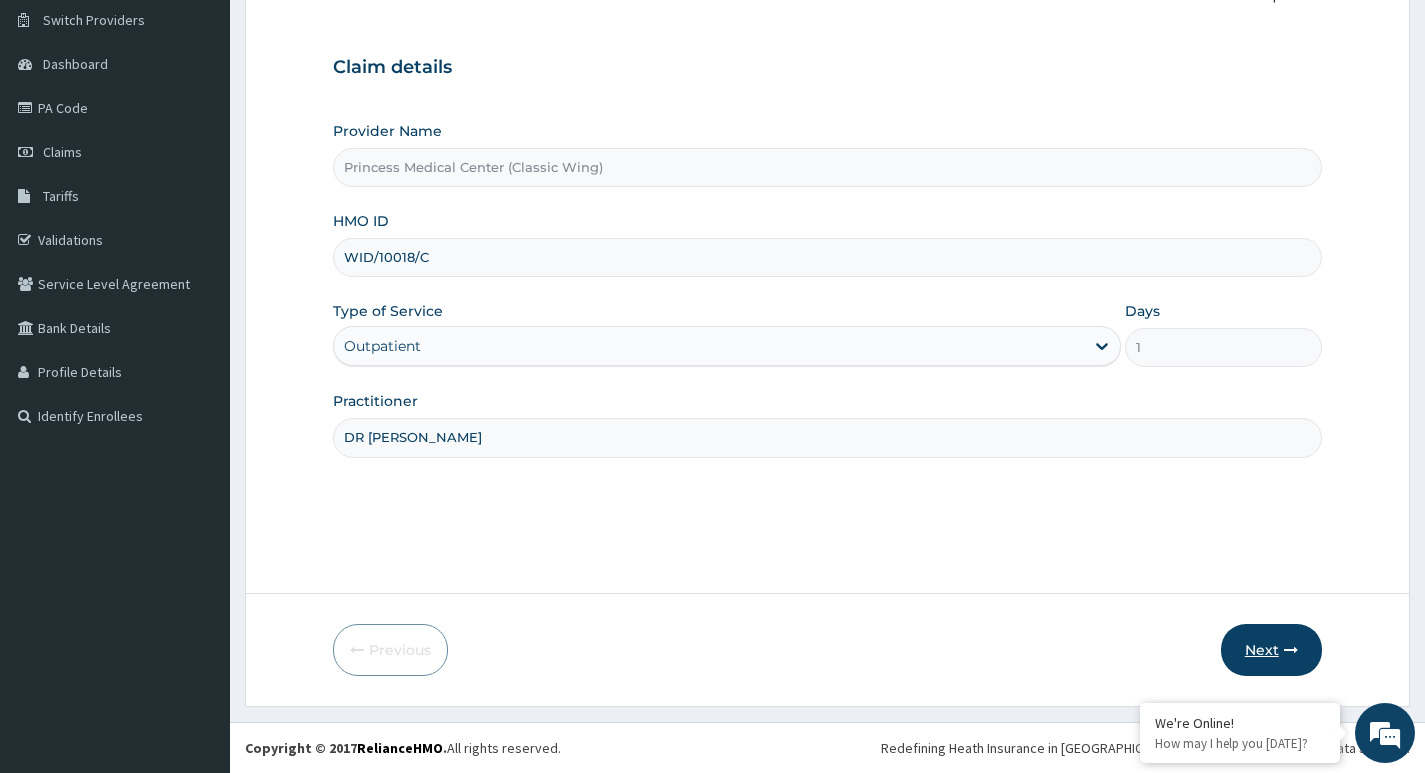 click on "Next" at bounding box center (1271, 650) 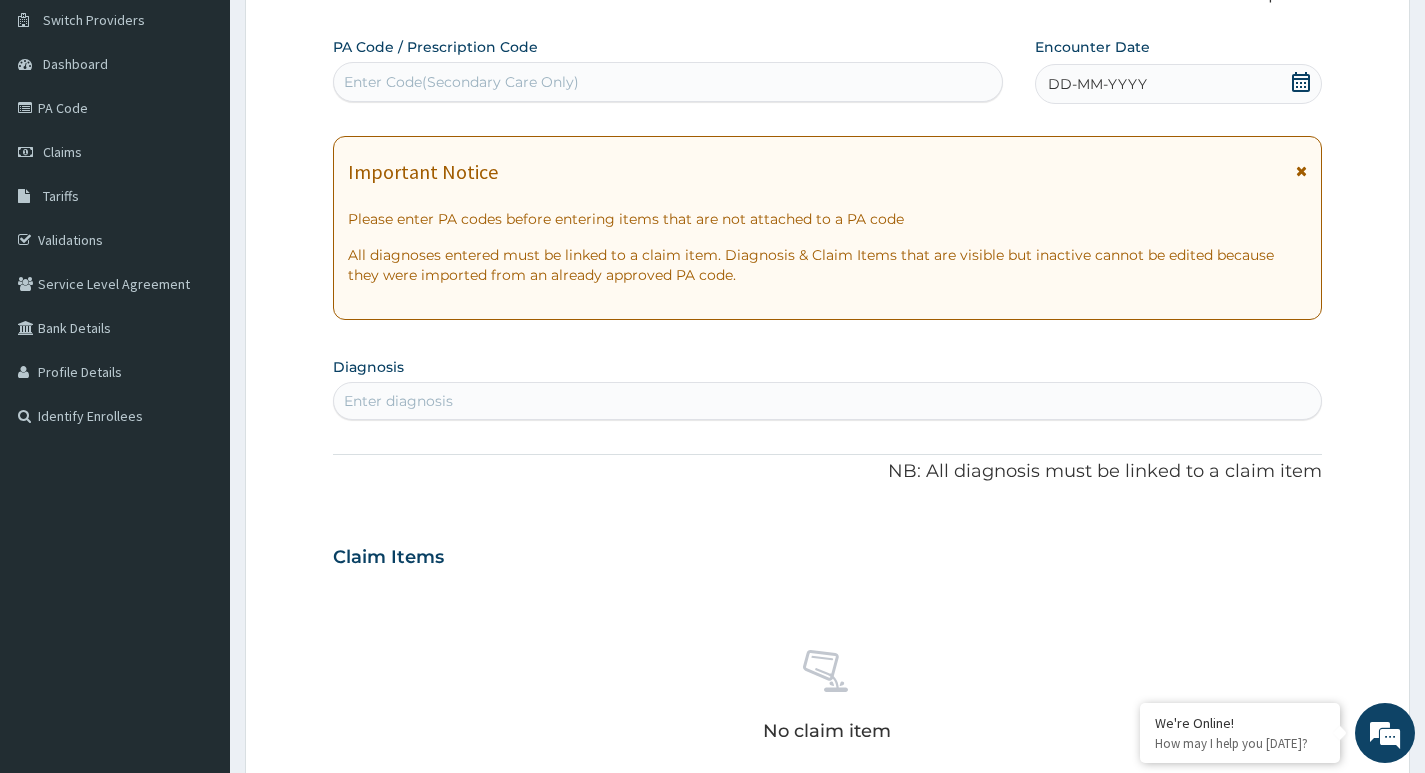 scroll, scrollTop: 0, scrollLeft: 0, axis: both 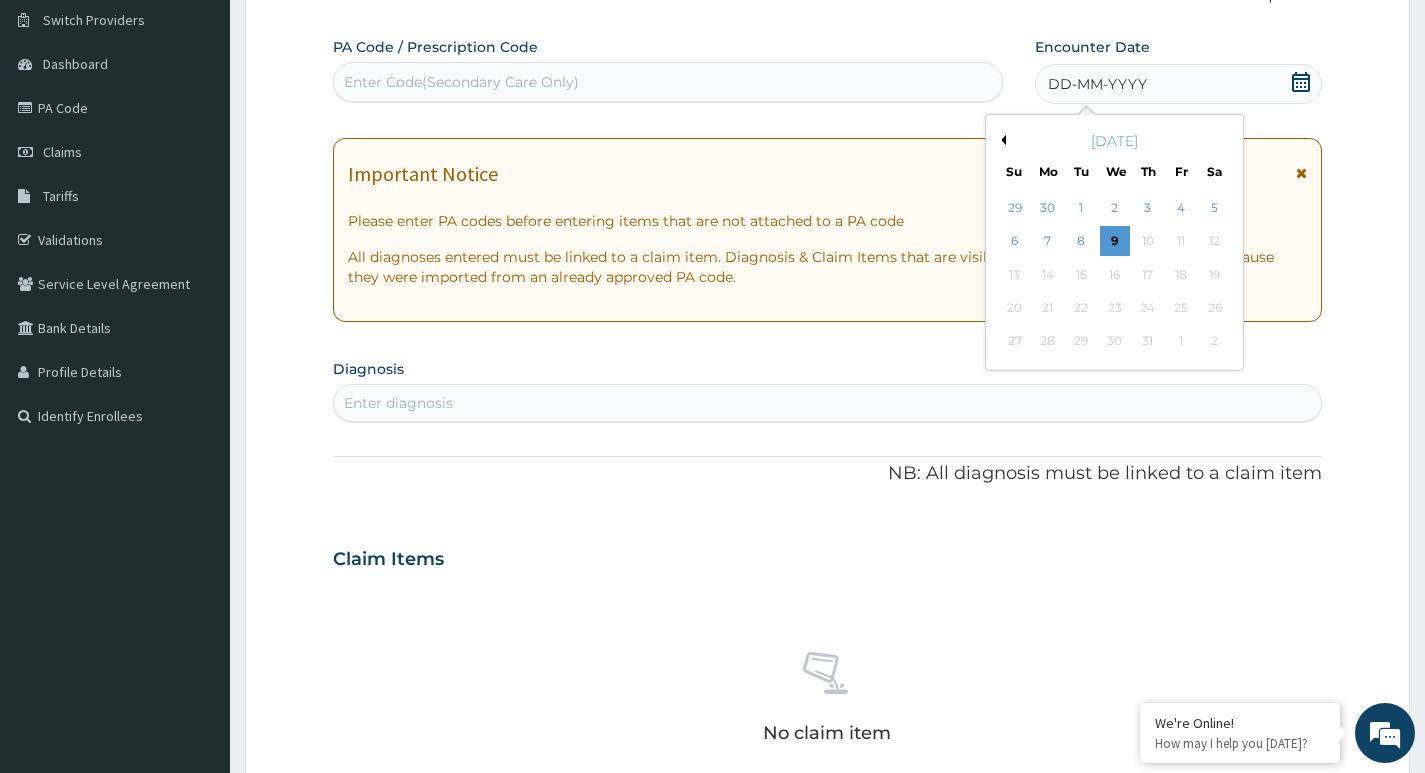 click on "Previous Month" at bounding box center (1001, 140) 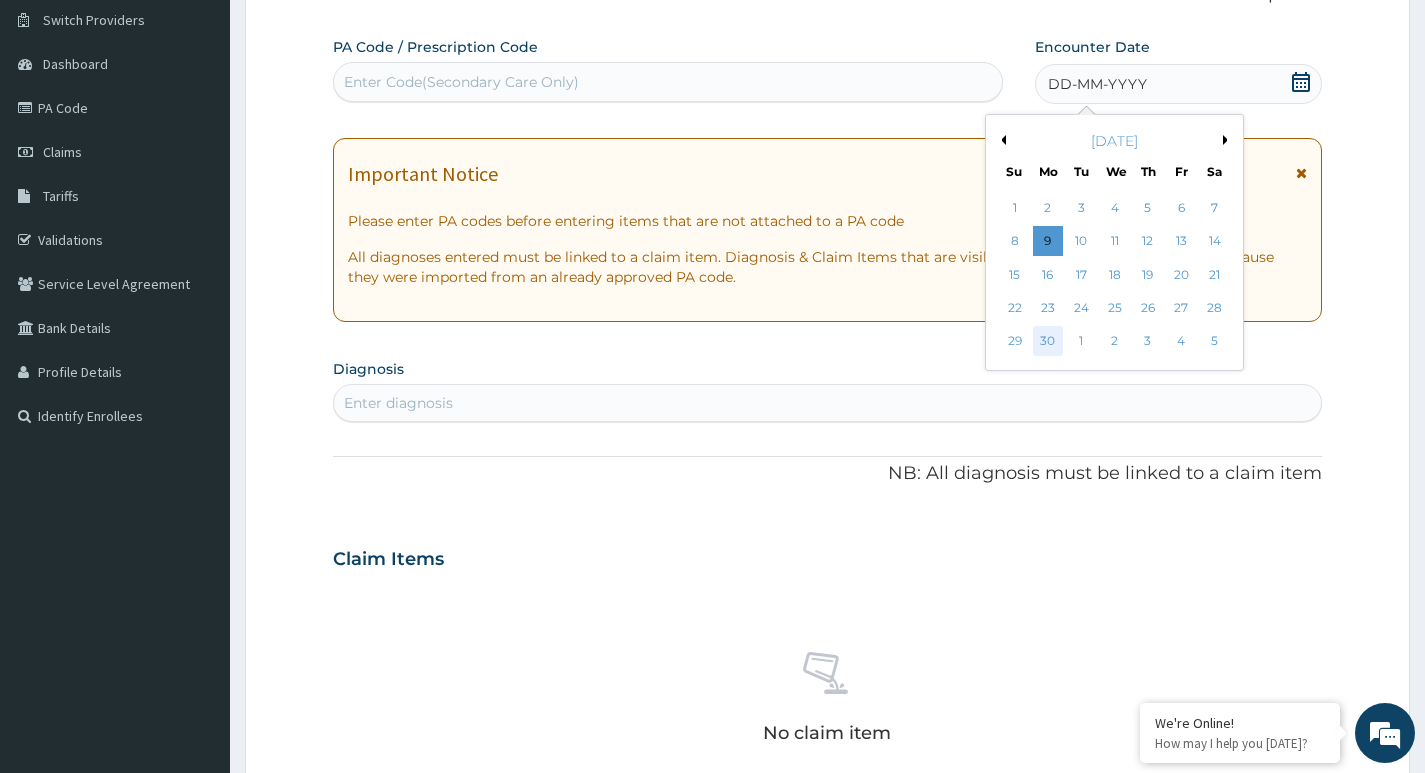 click on "30" at bounding box center [1048, 342] 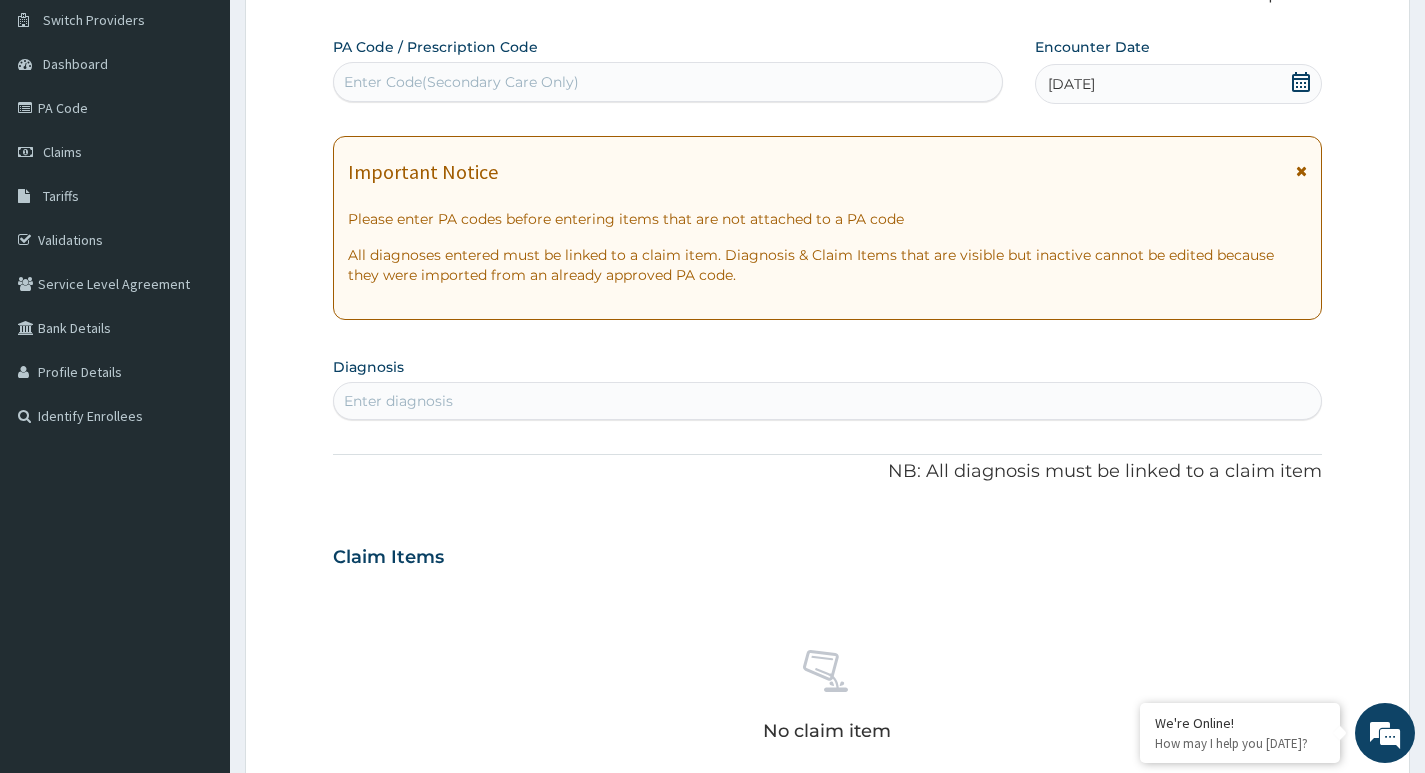 click on "Enter diagnosis" at bounding box center [827, 401] 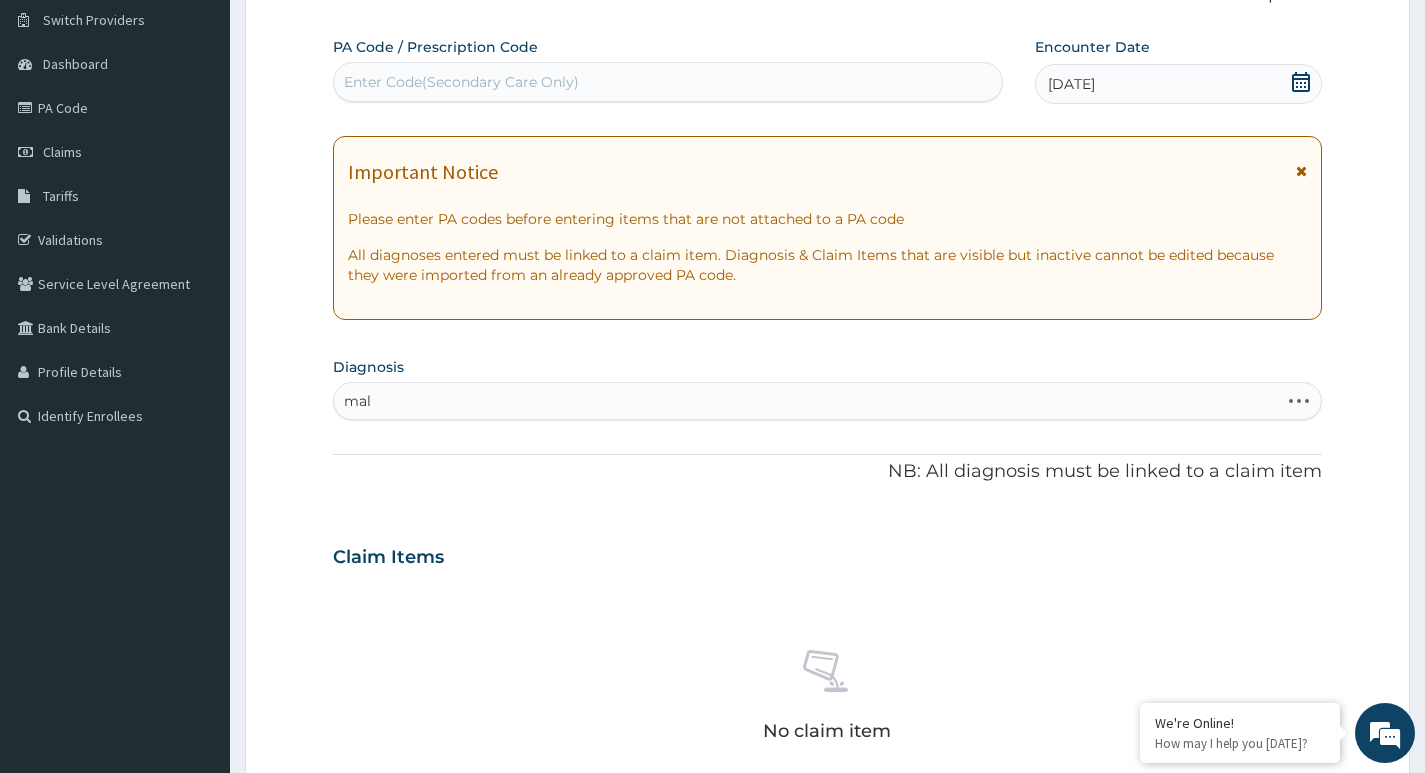 type on "mala" 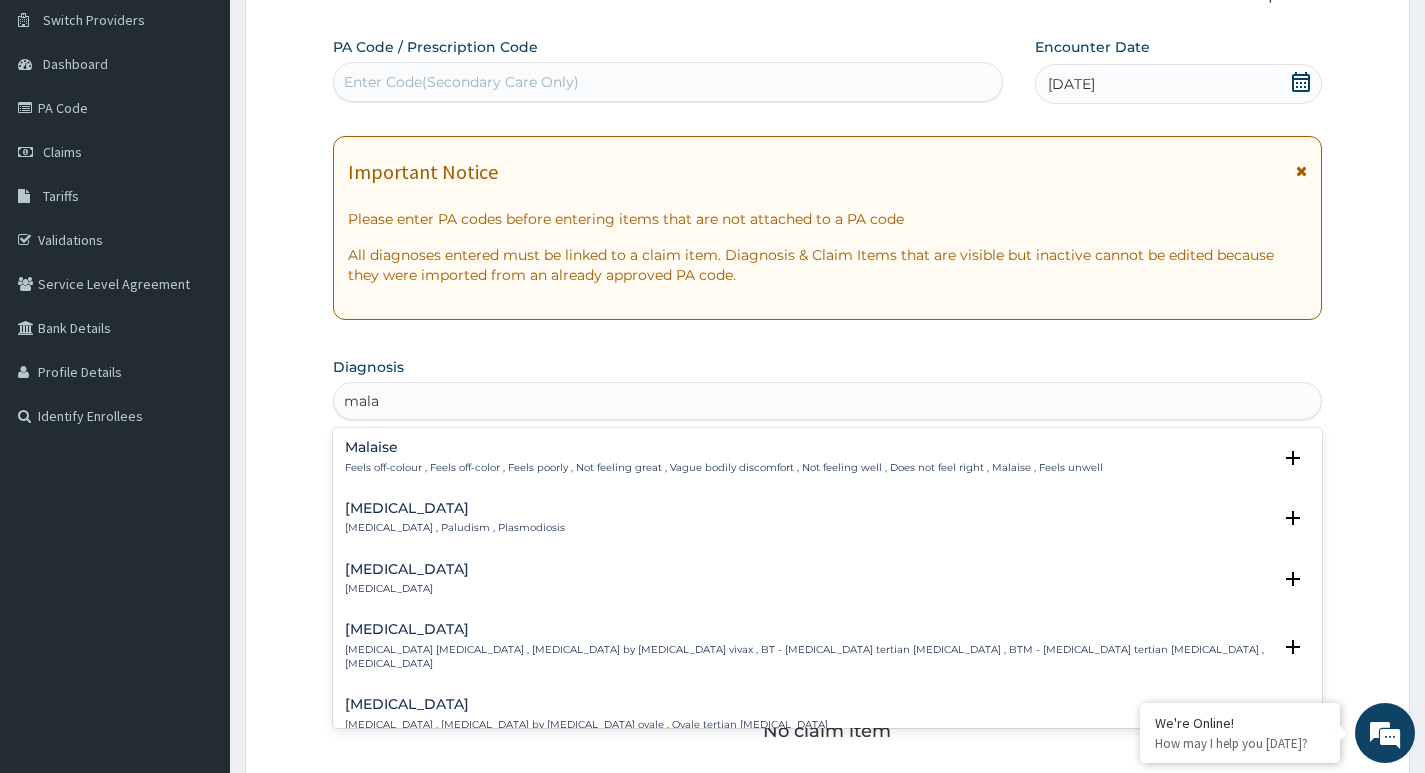 click on "Malaria , Paludism , Plasmodiosis" at bounding box center (455, 528) 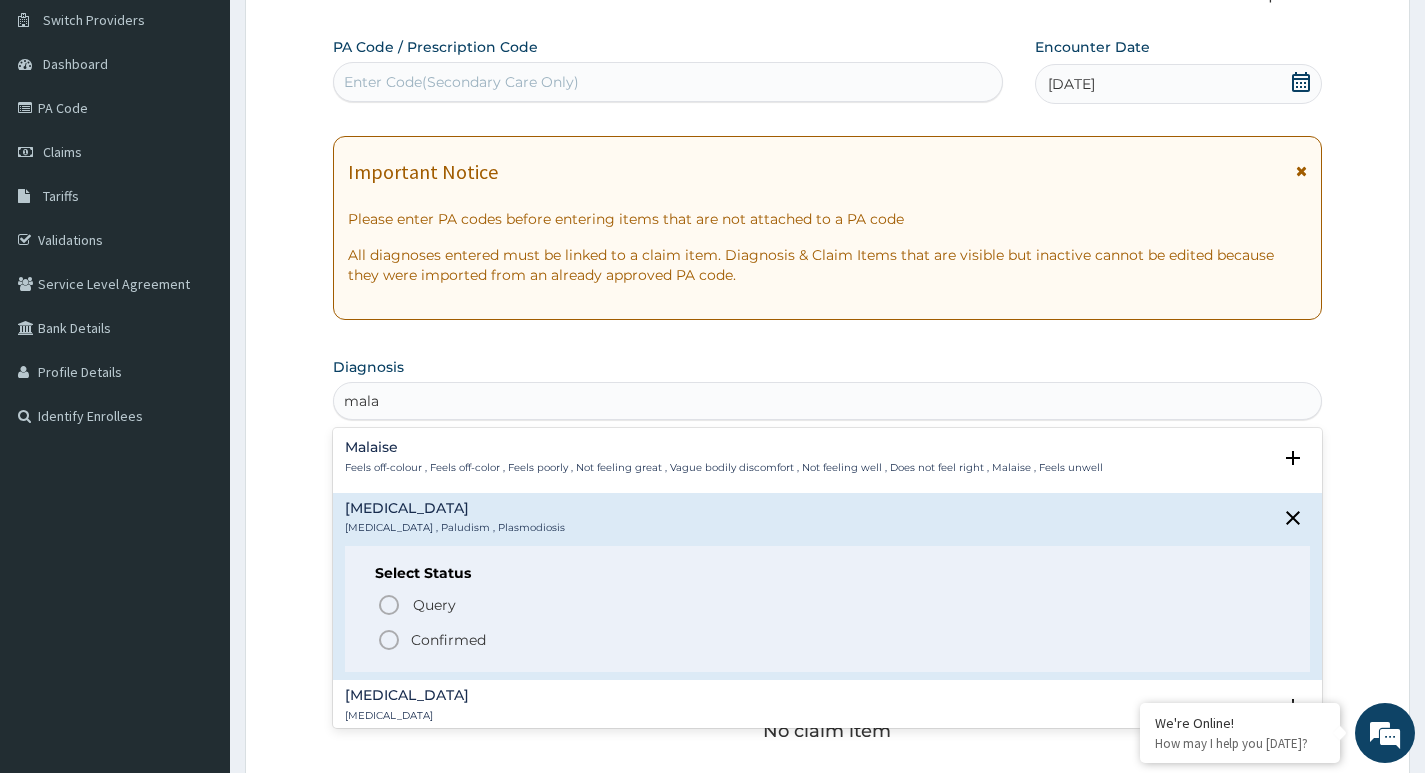 click 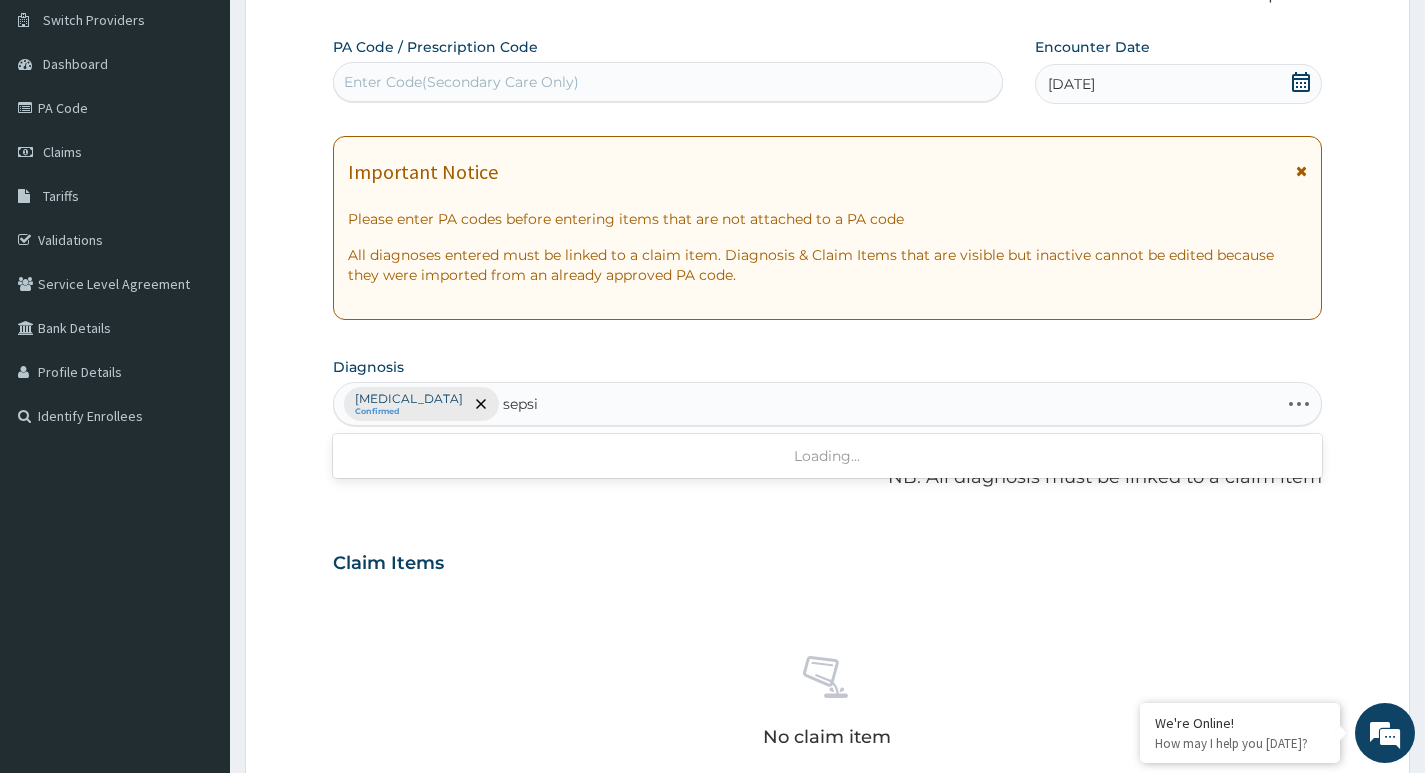 type on "sepsis" 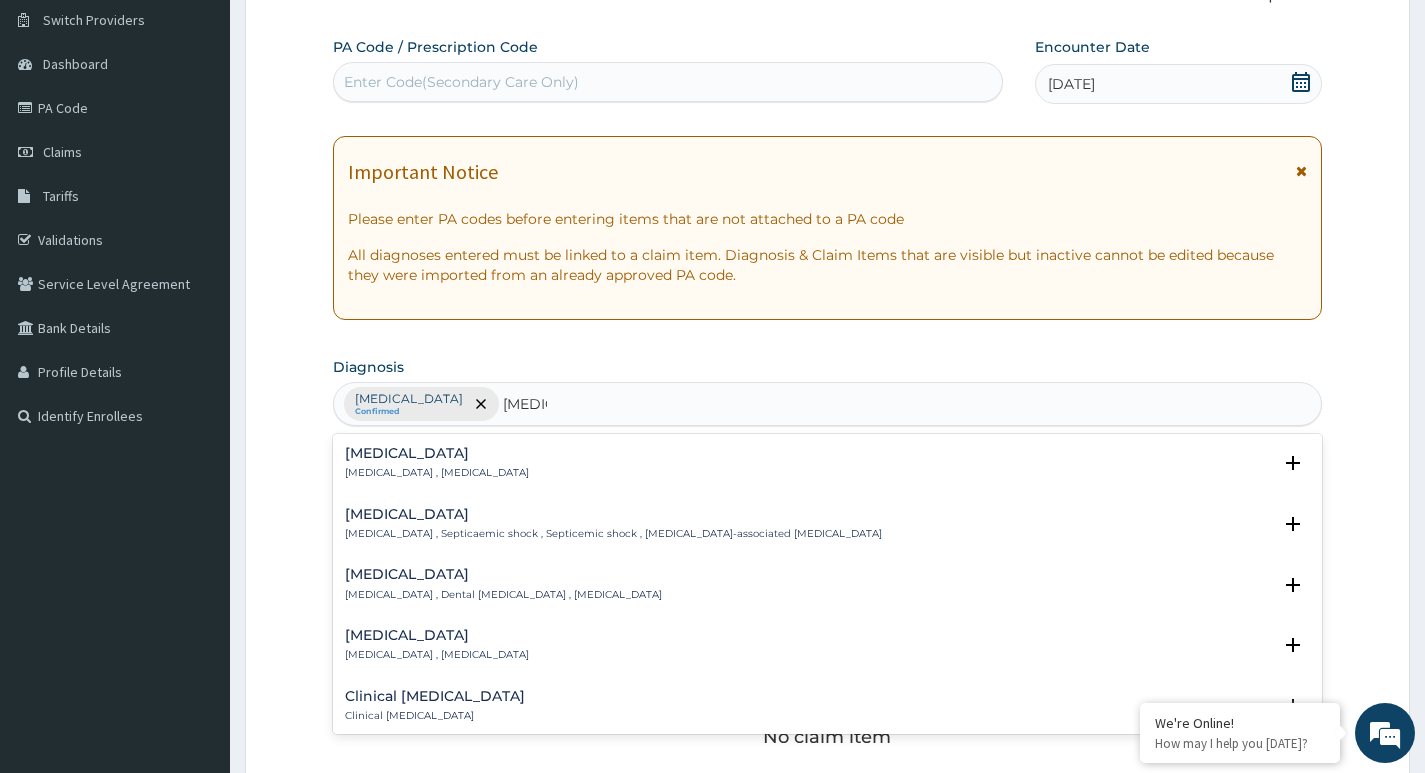 click on "Sepsis" at bounding box center [437, 453] 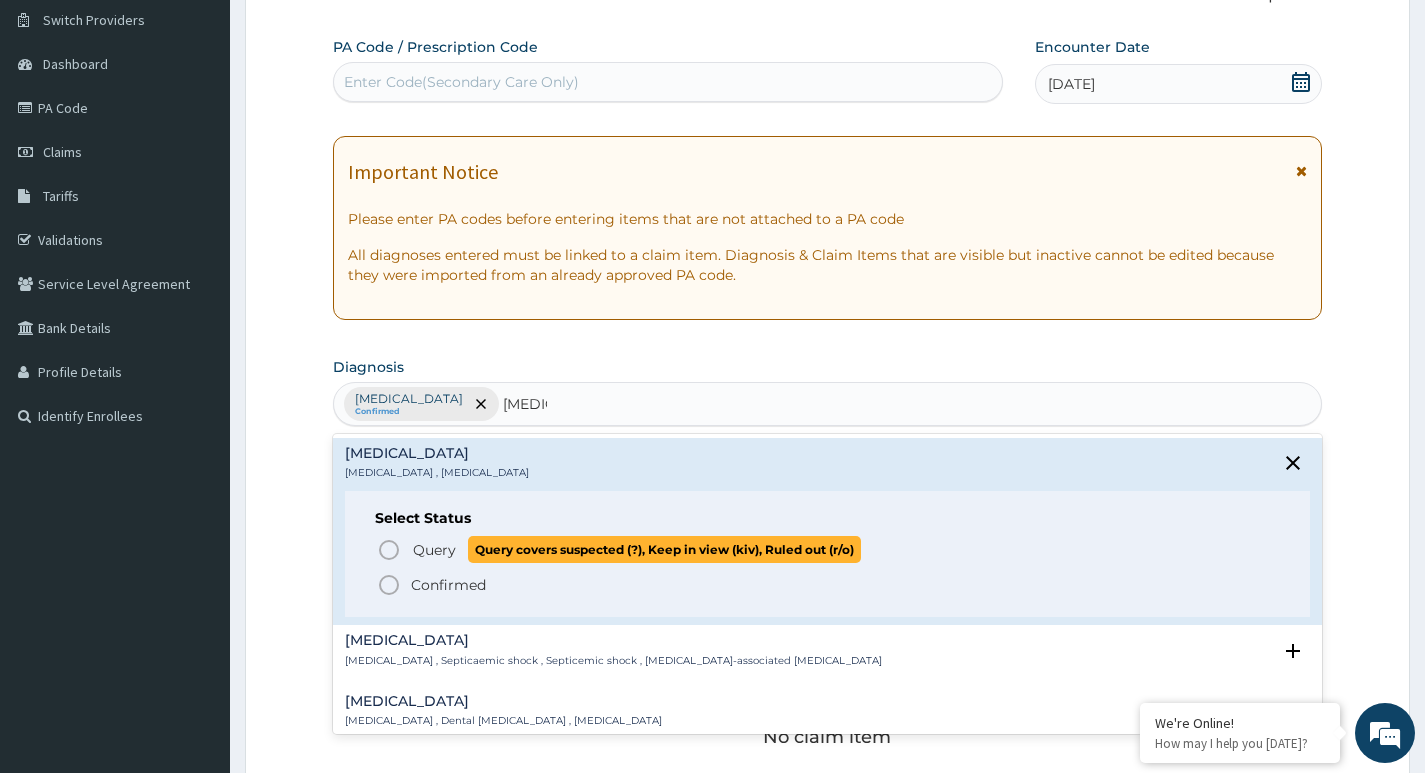 click 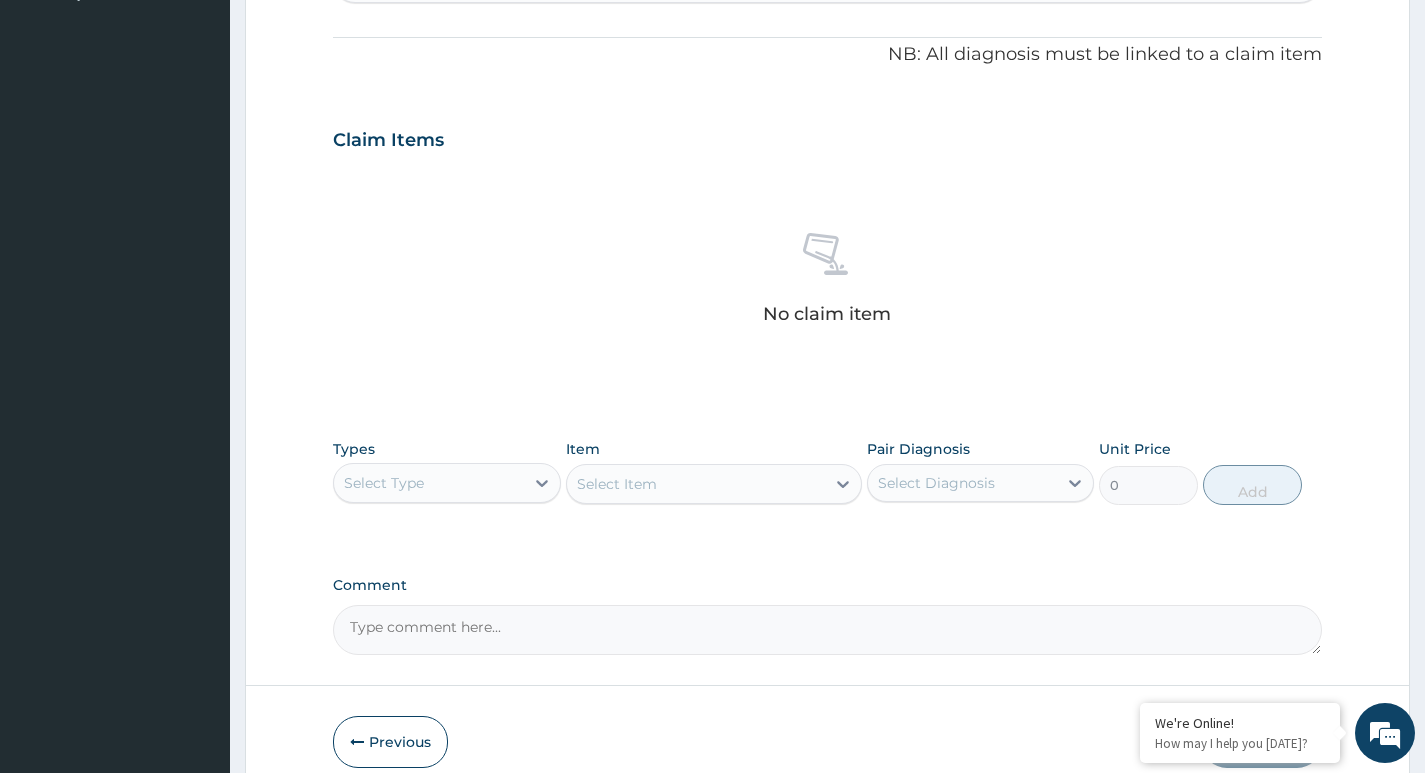 scroll, scrollTop: 654, scrollLeft: 0, axis: vertical 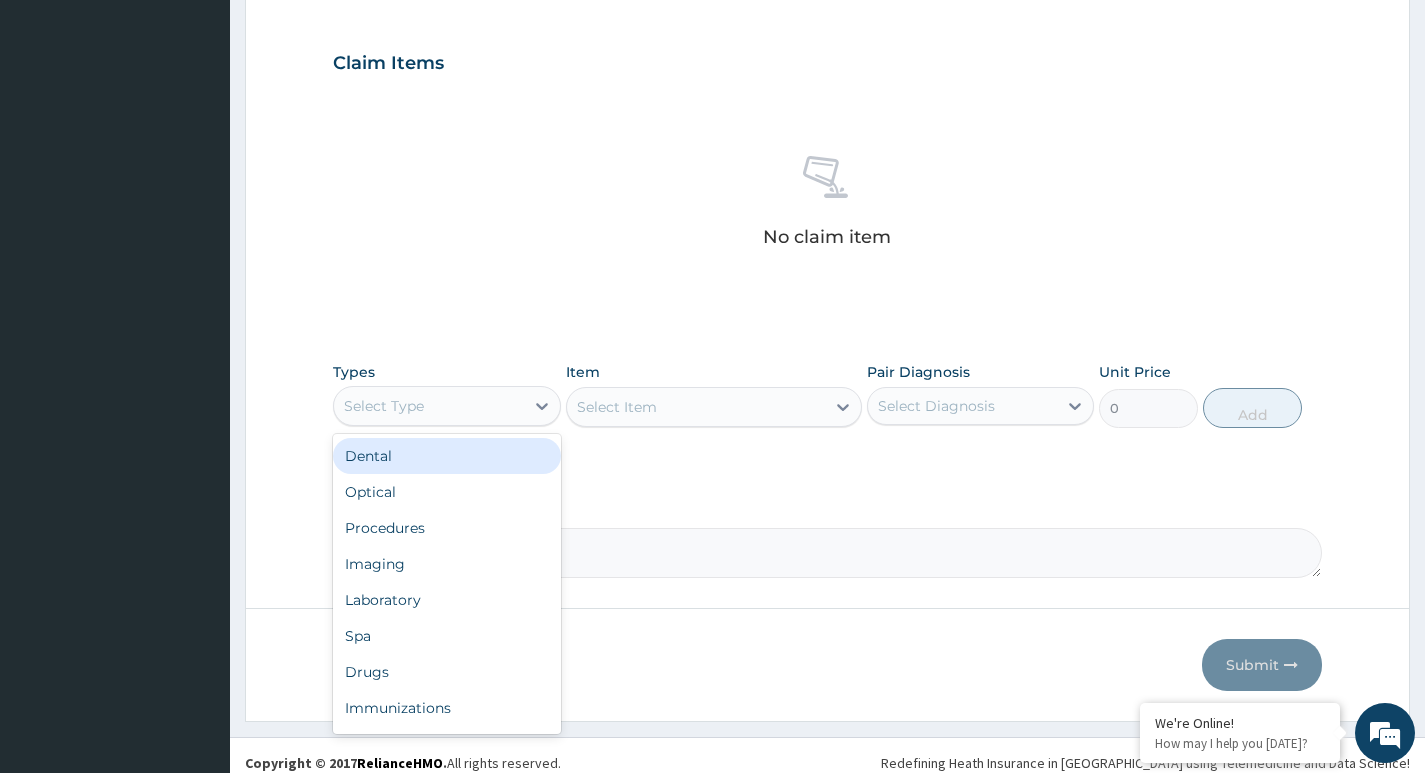 click on "Select Type" at bounding box center (428, 406) 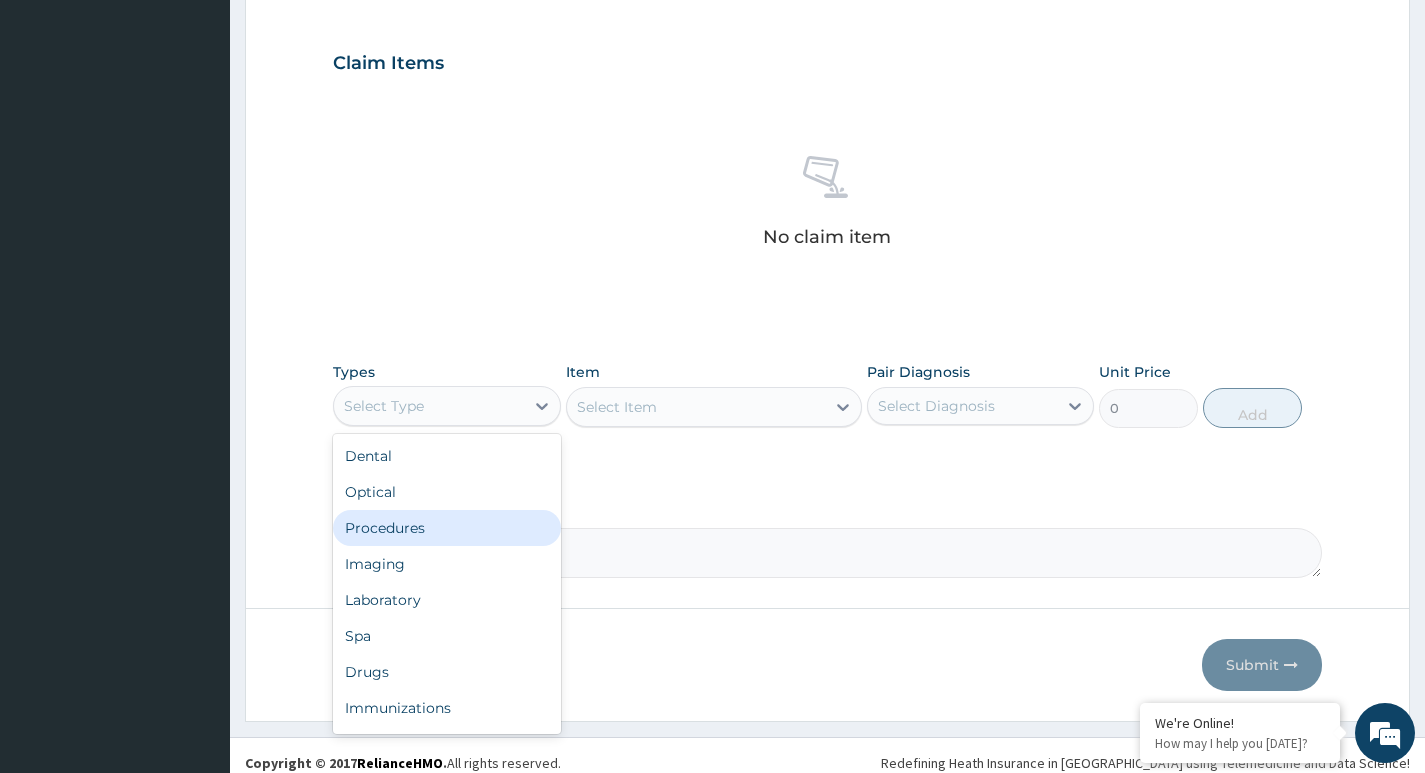 click on "Procedures" at bounding box center (446, 528) 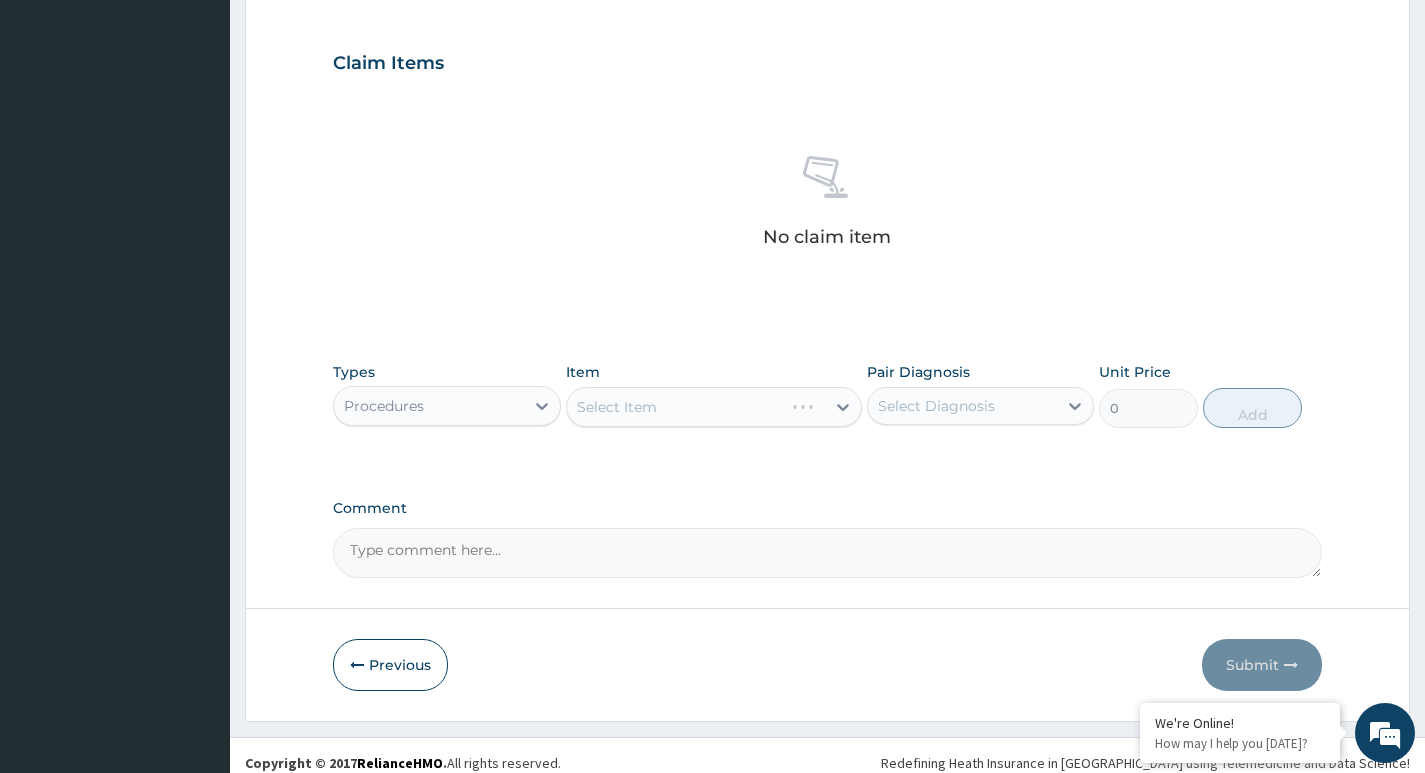 click on "Select Item" at bounding box center [714, 407] 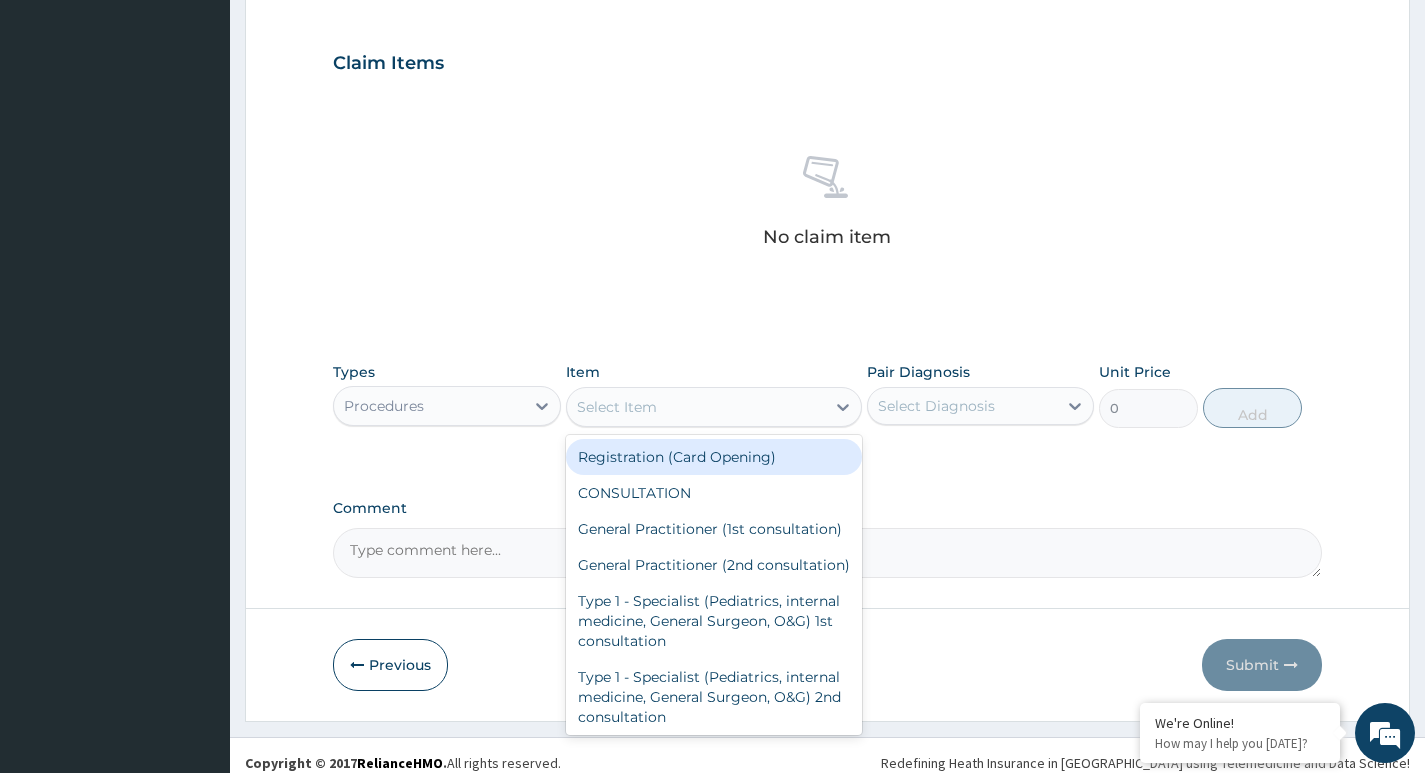 click on "Select Item" at bounding box center (696, 407) 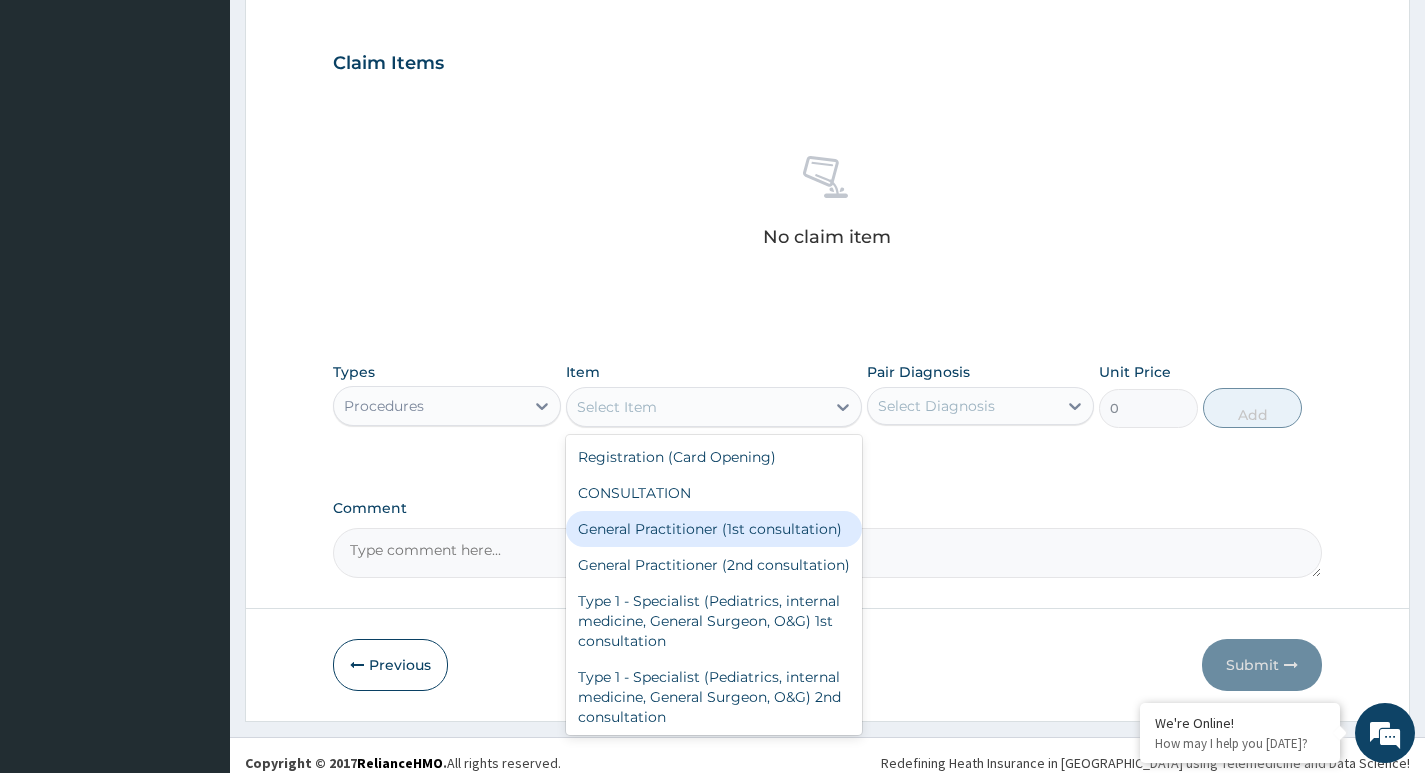 click on "General Practitioner (1st consultation)" at bounding box center [714, 529] 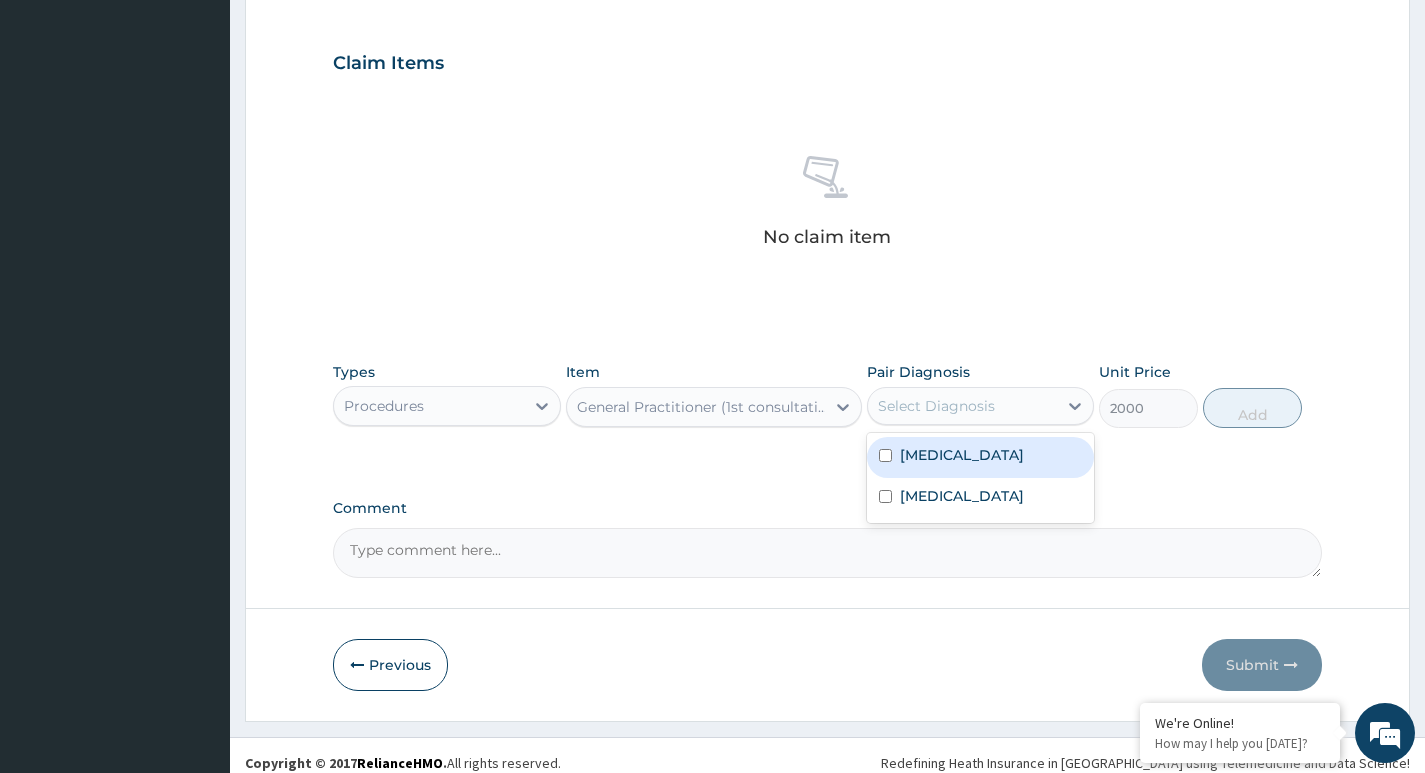 drag, startPoint x: 912, startPoint y: 409, endPoint x: 912, endPoint y: 440, distance: 31 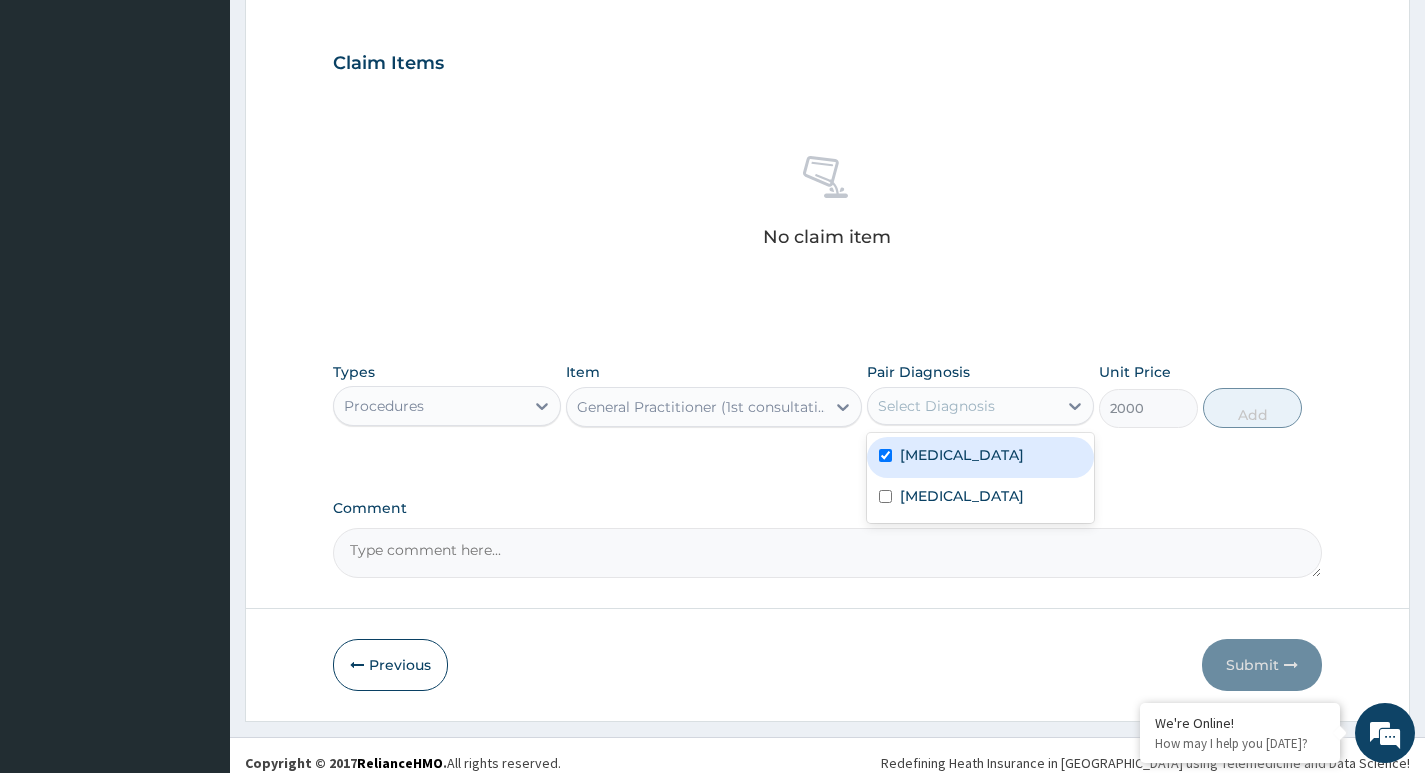 checkbox on "true" 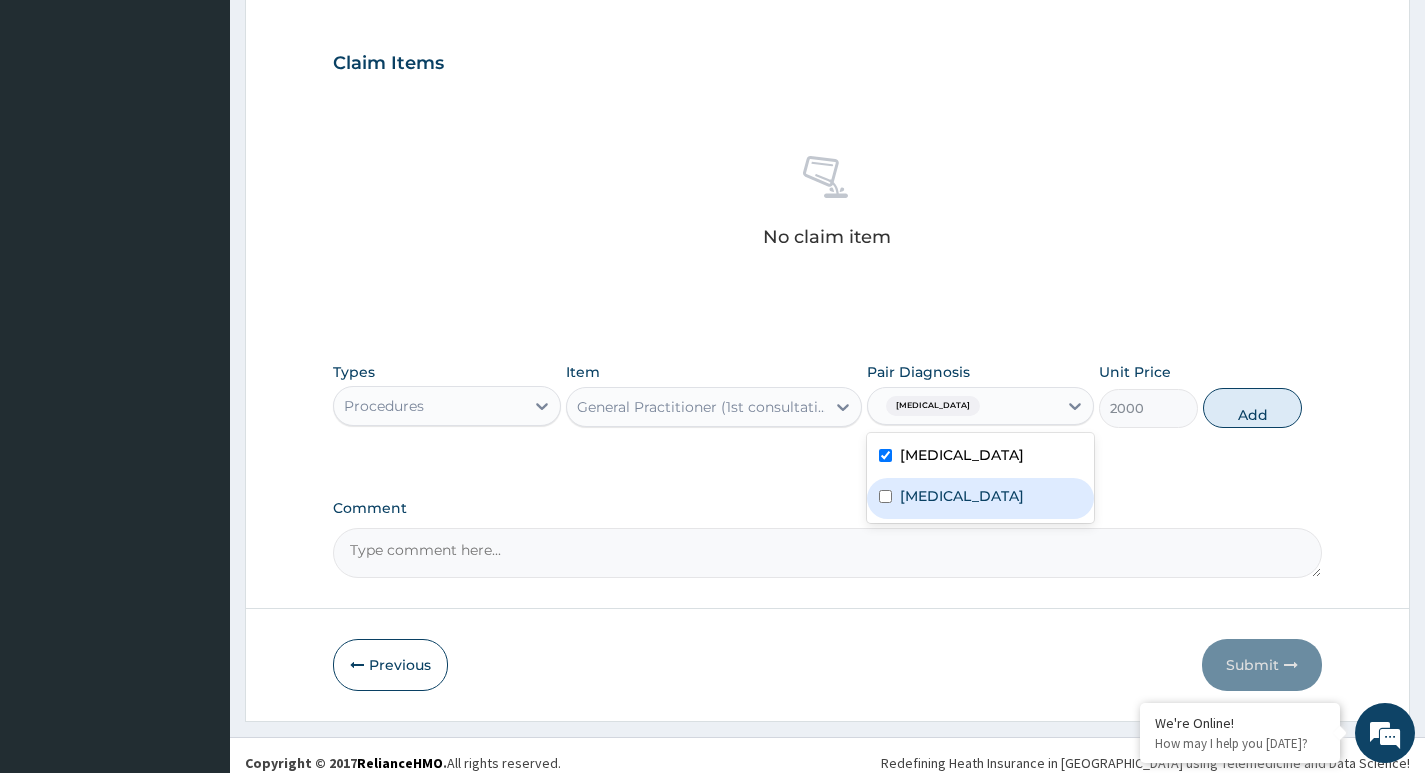 click on "Sepsis" at bounding box center (962, 496) 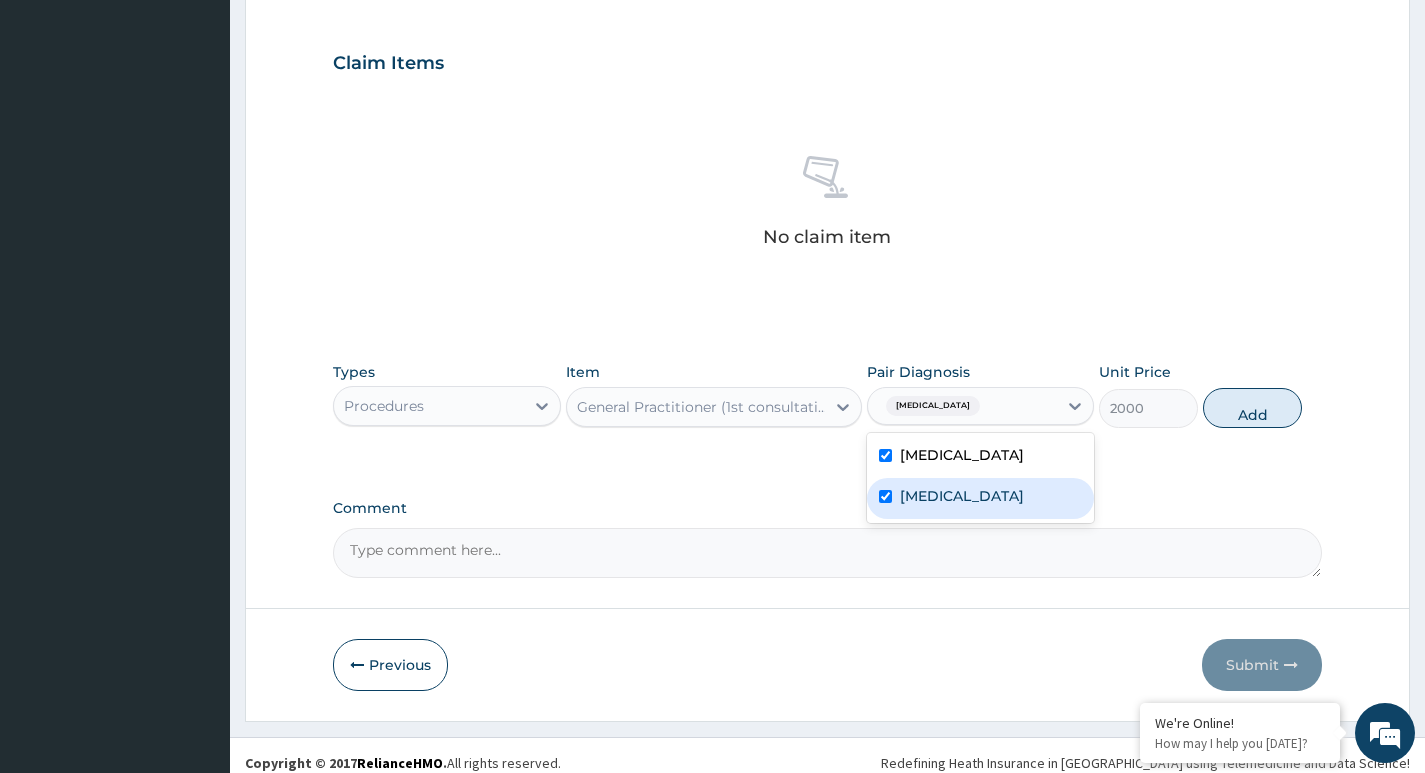 checkbox on "true" 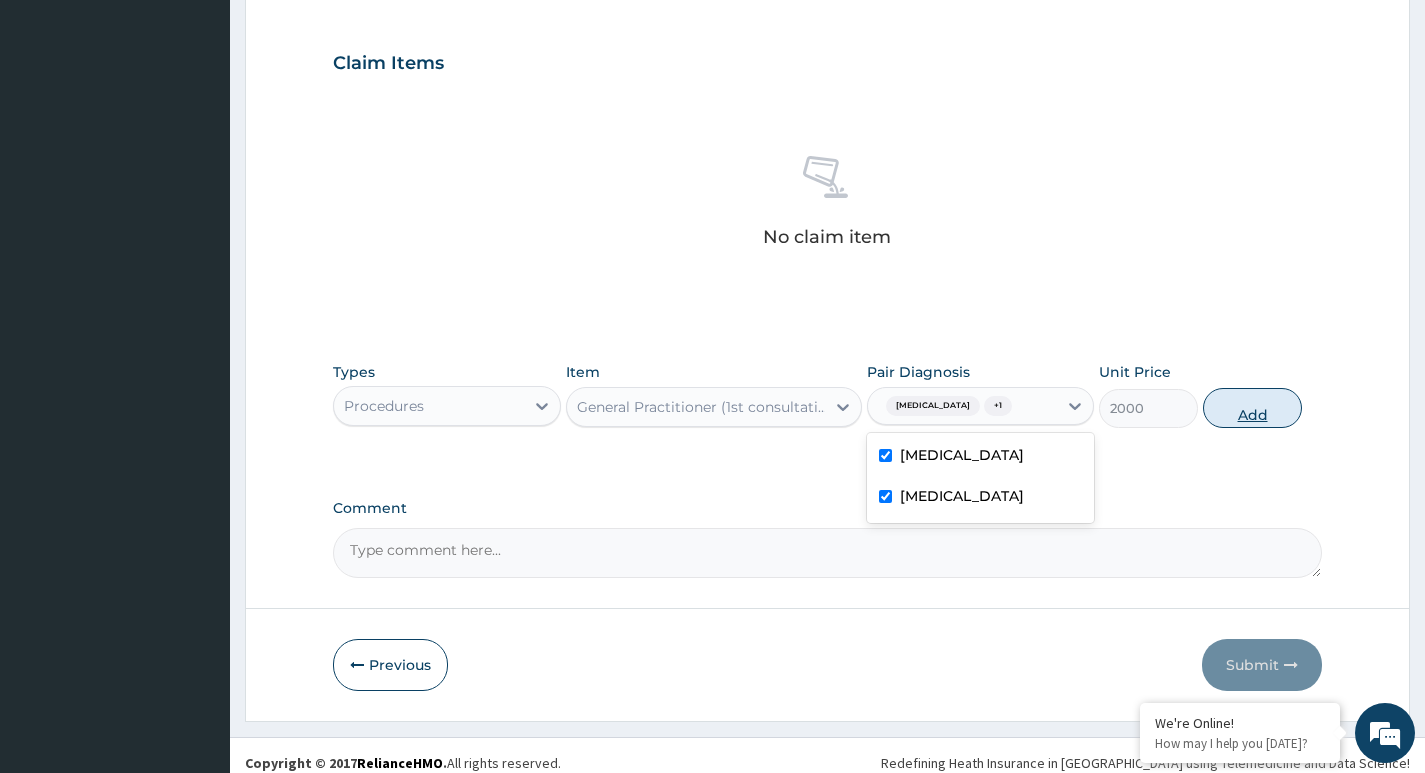 click on "Add" at bounding box center [1252, 408] 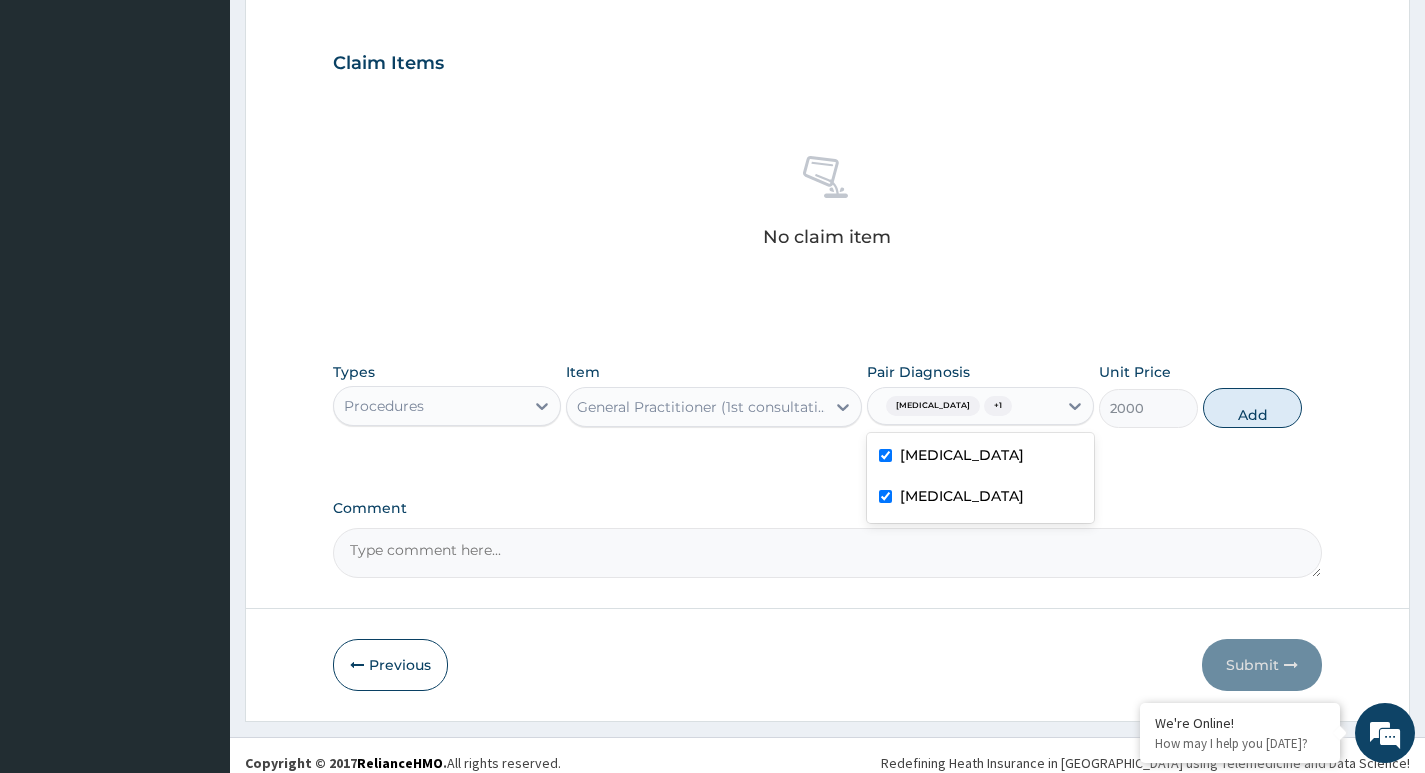 type on "0" 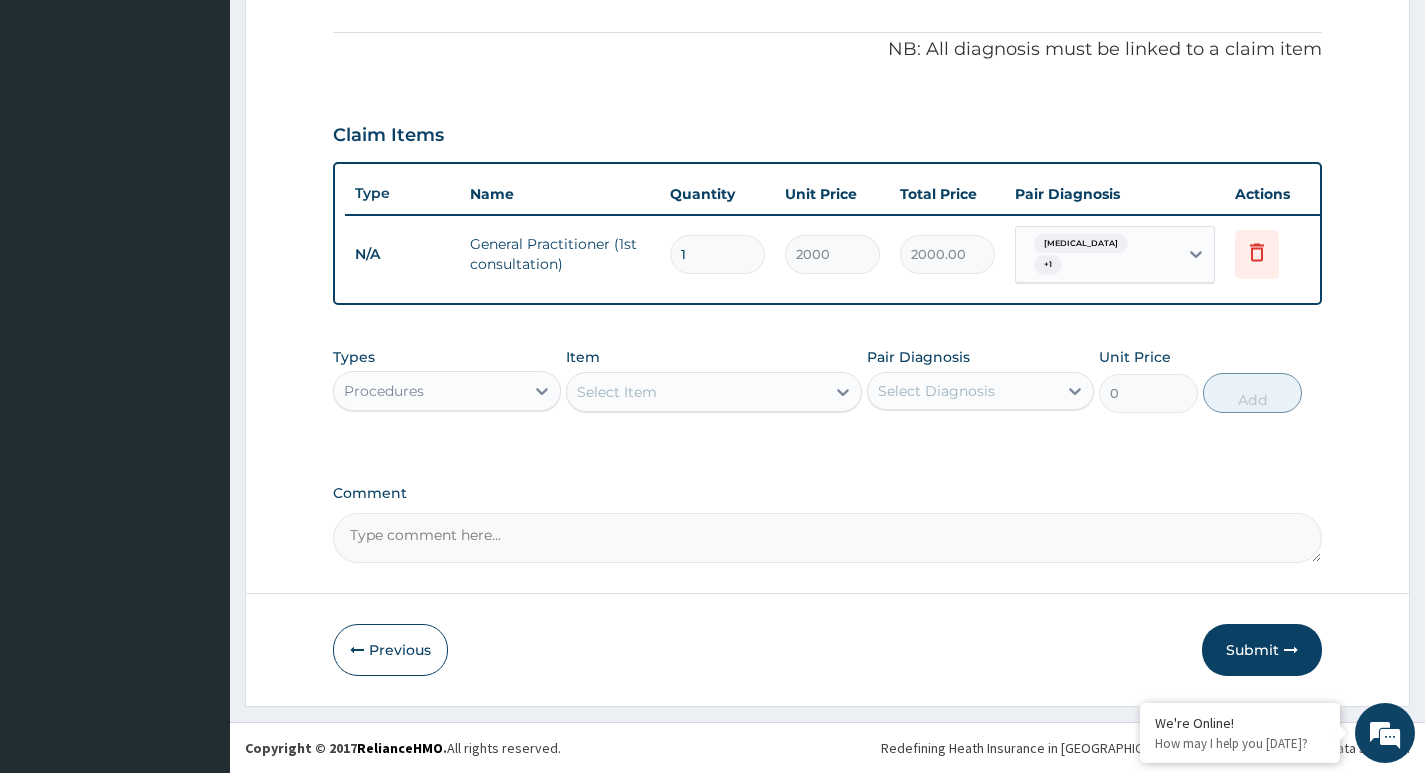 scroll, scrollTop: 589, scrollLeft: 0, axis: vertical 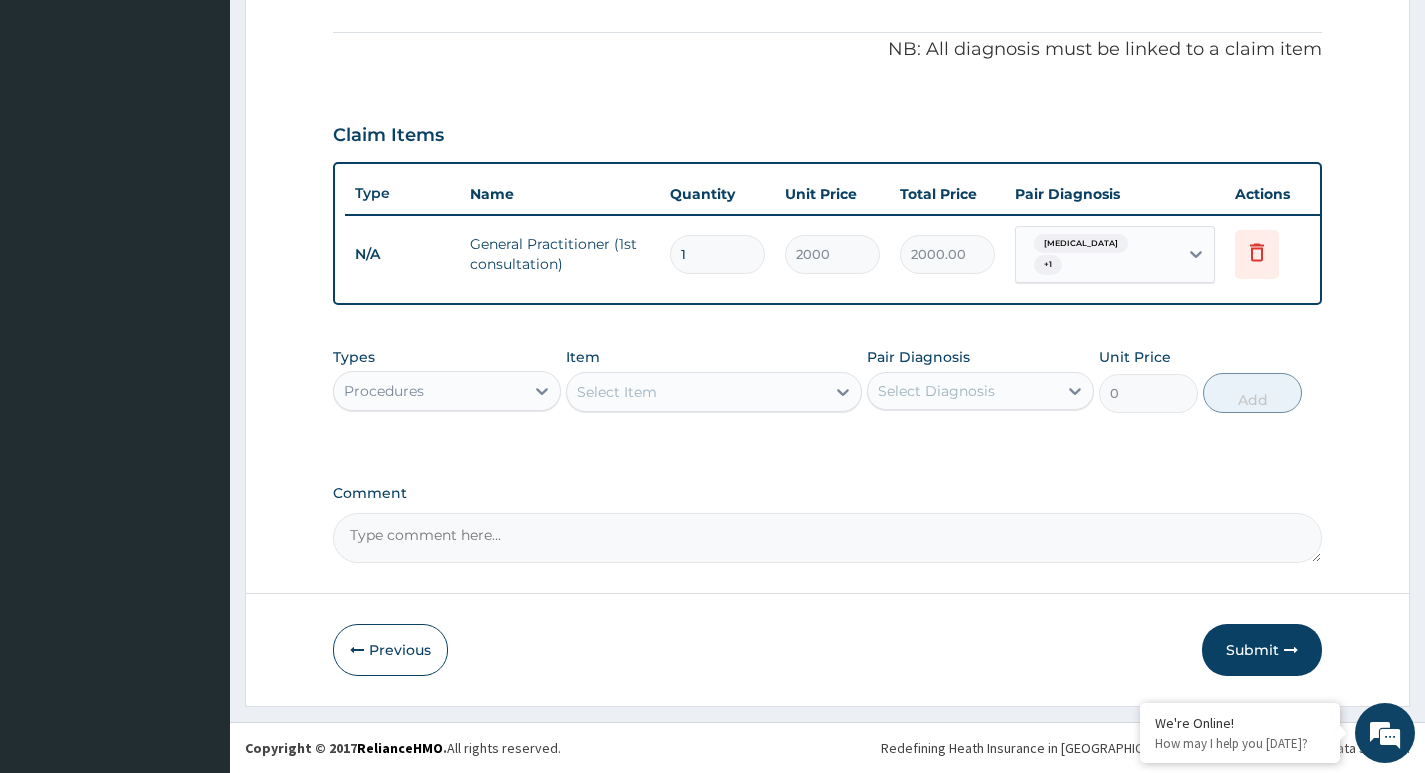 click on "Procedures" at bounding box center [428, 391] 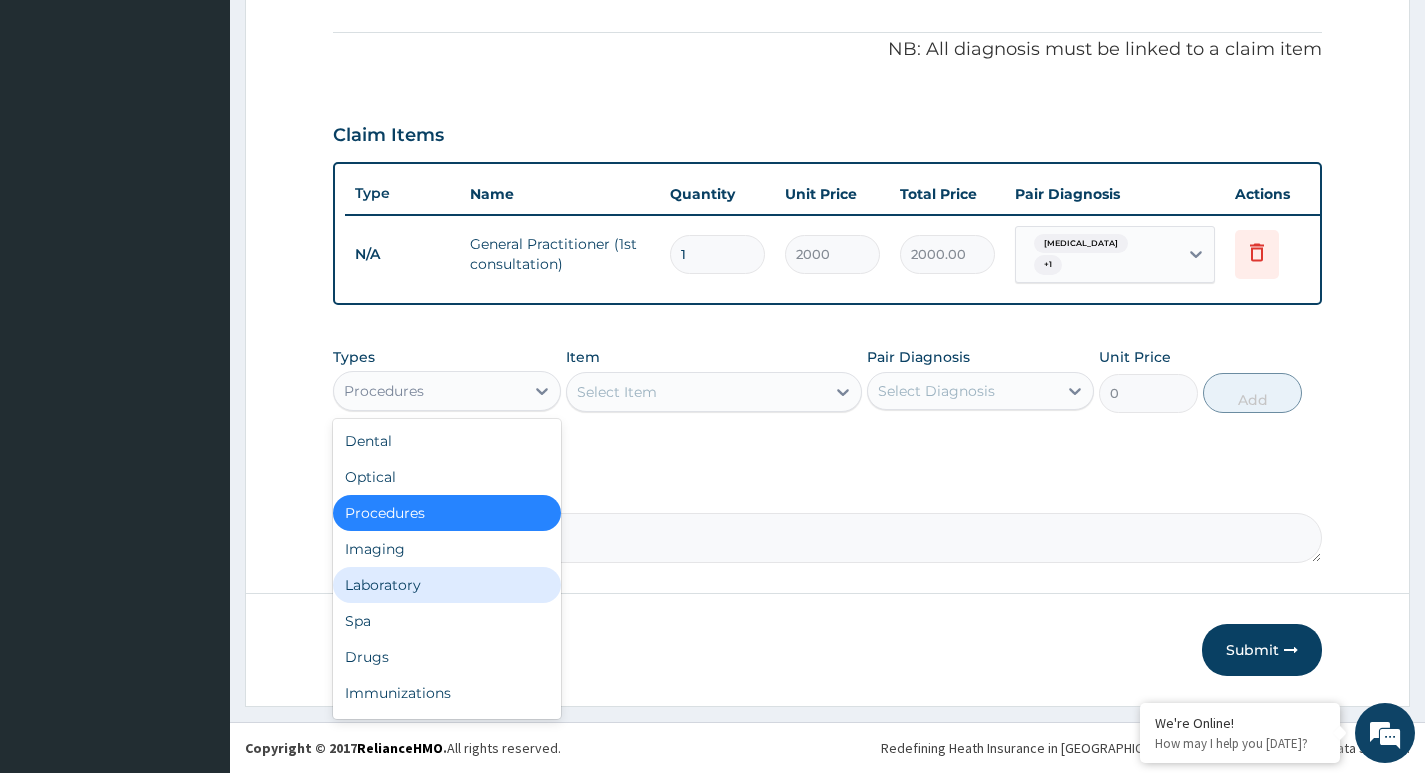 click on "Laboratory" at bounding box center [446, 585] 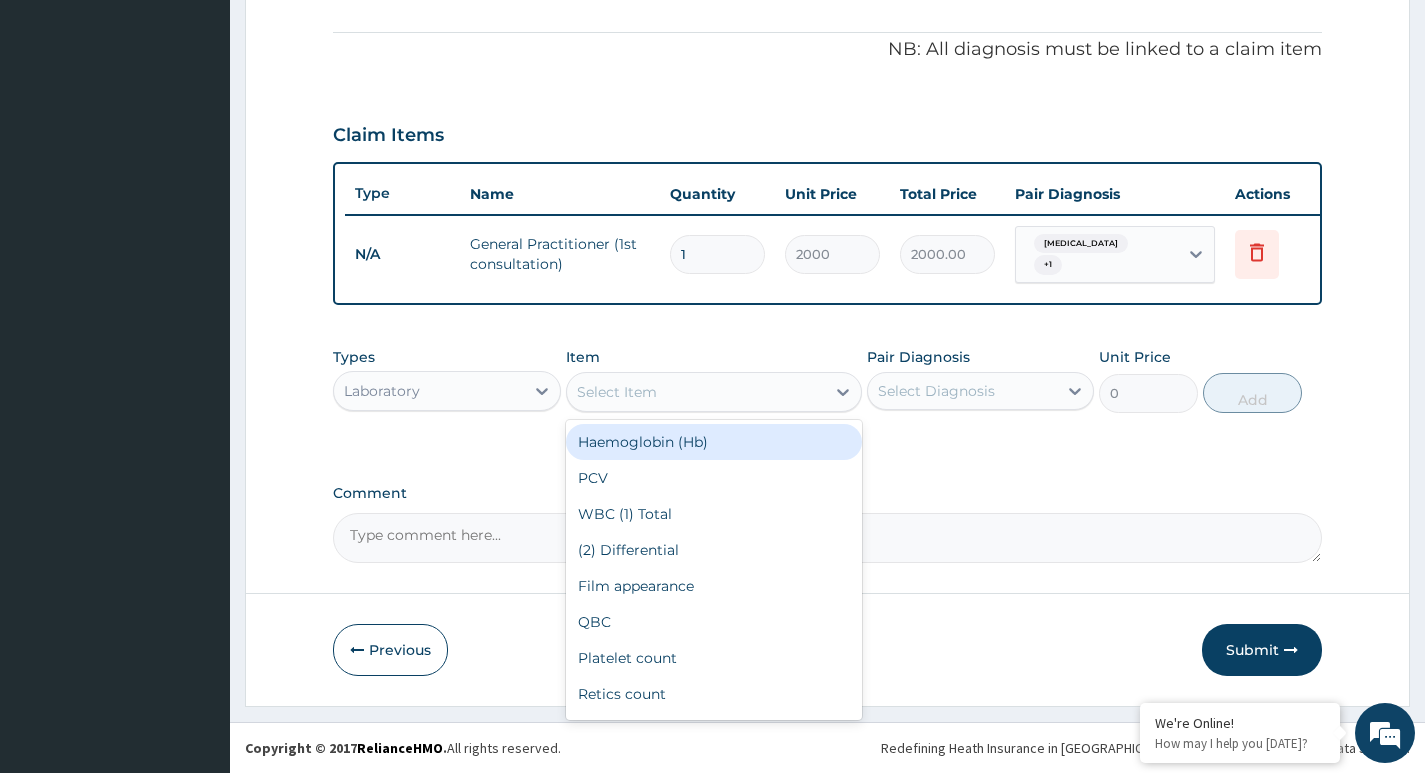 click on "Select Item" at bounding box center [617, 392] 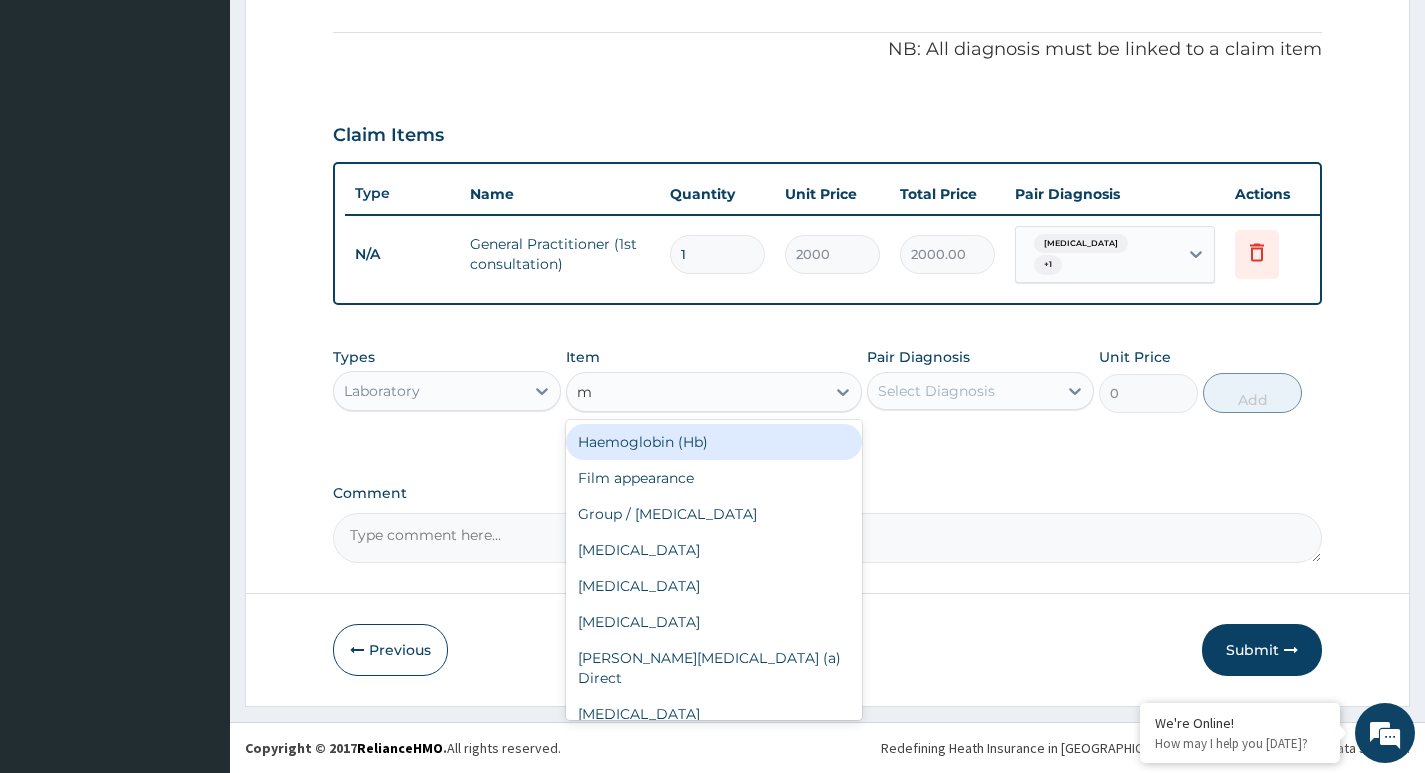 type on "mp" 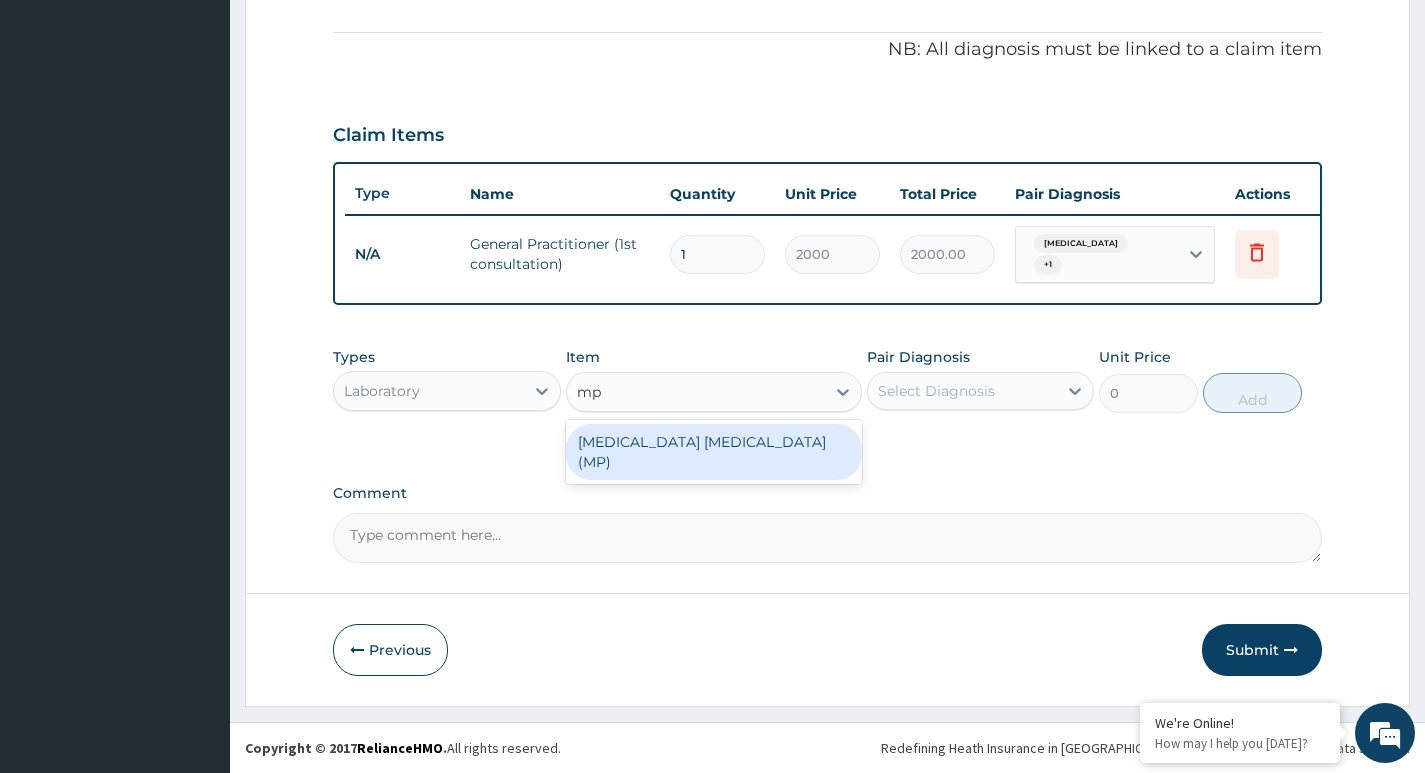 click on "Malaria Parasite (MP)" at bounding box center (714, 452) 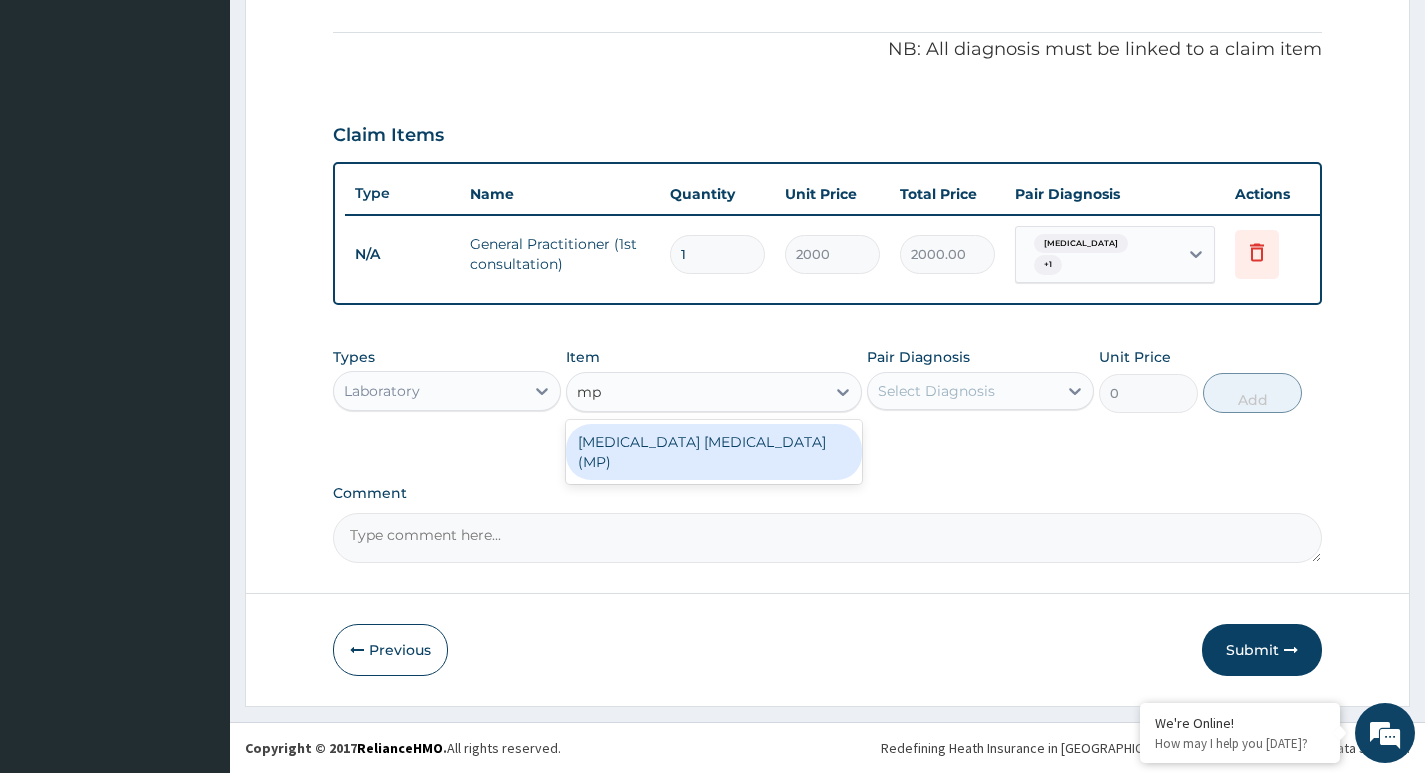 type 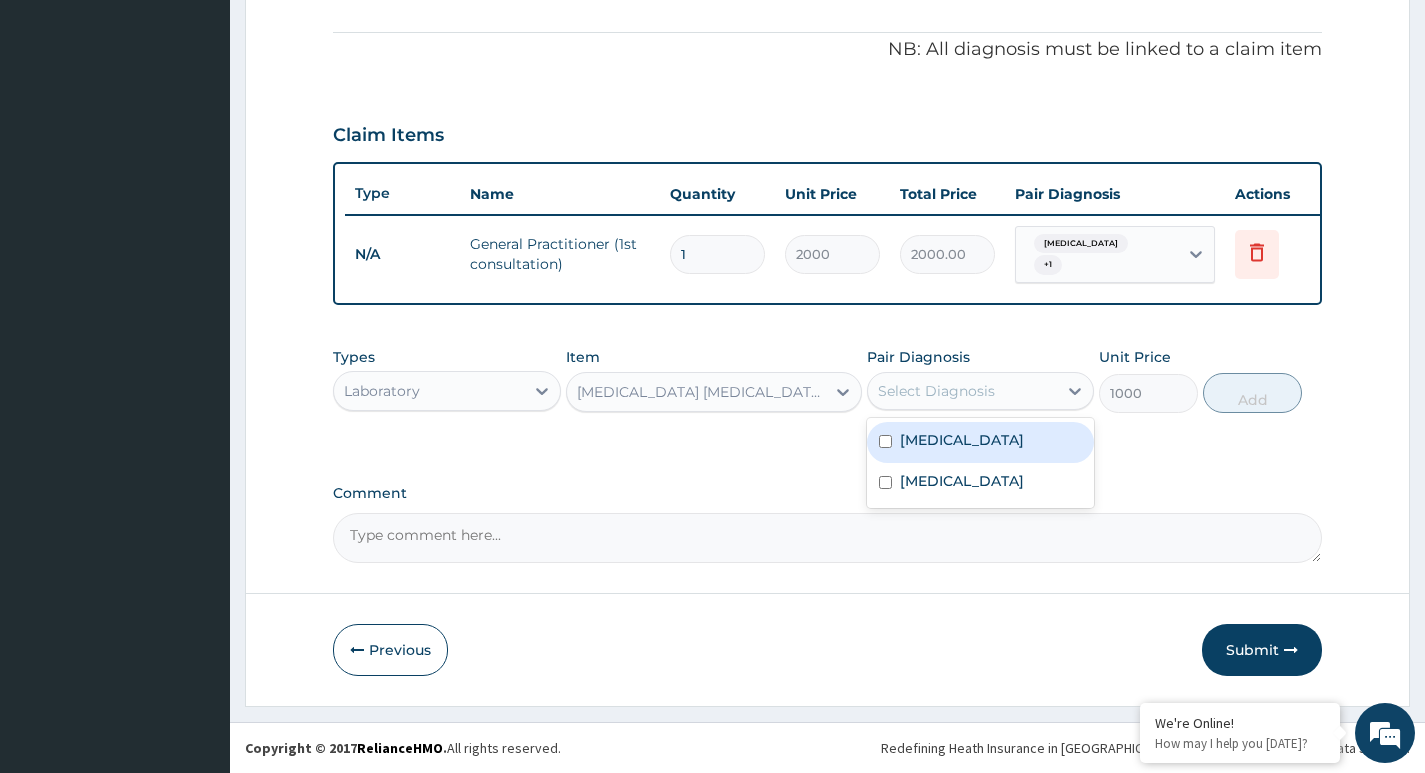 click on "Select Diagnosis" at bounding box center [936, 391] 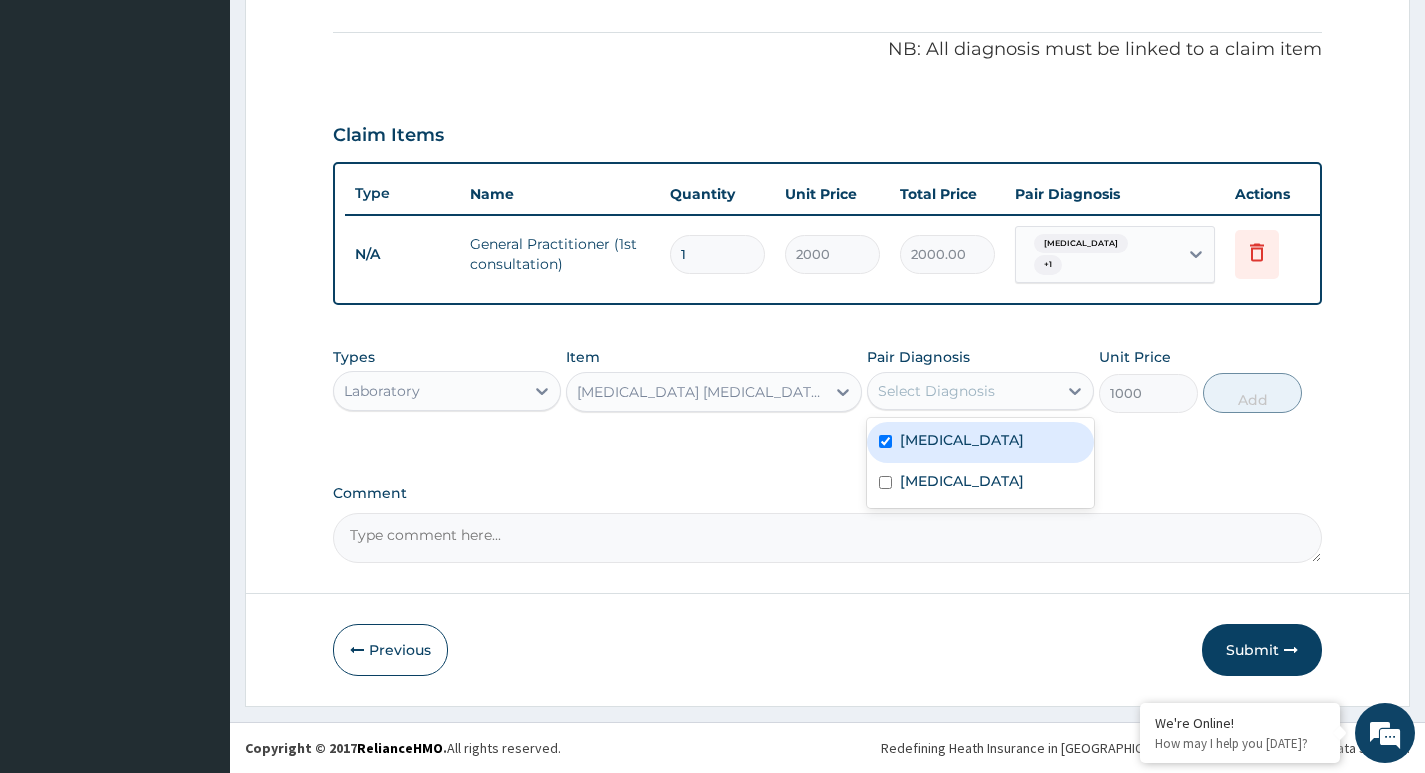 checkbox on "true" 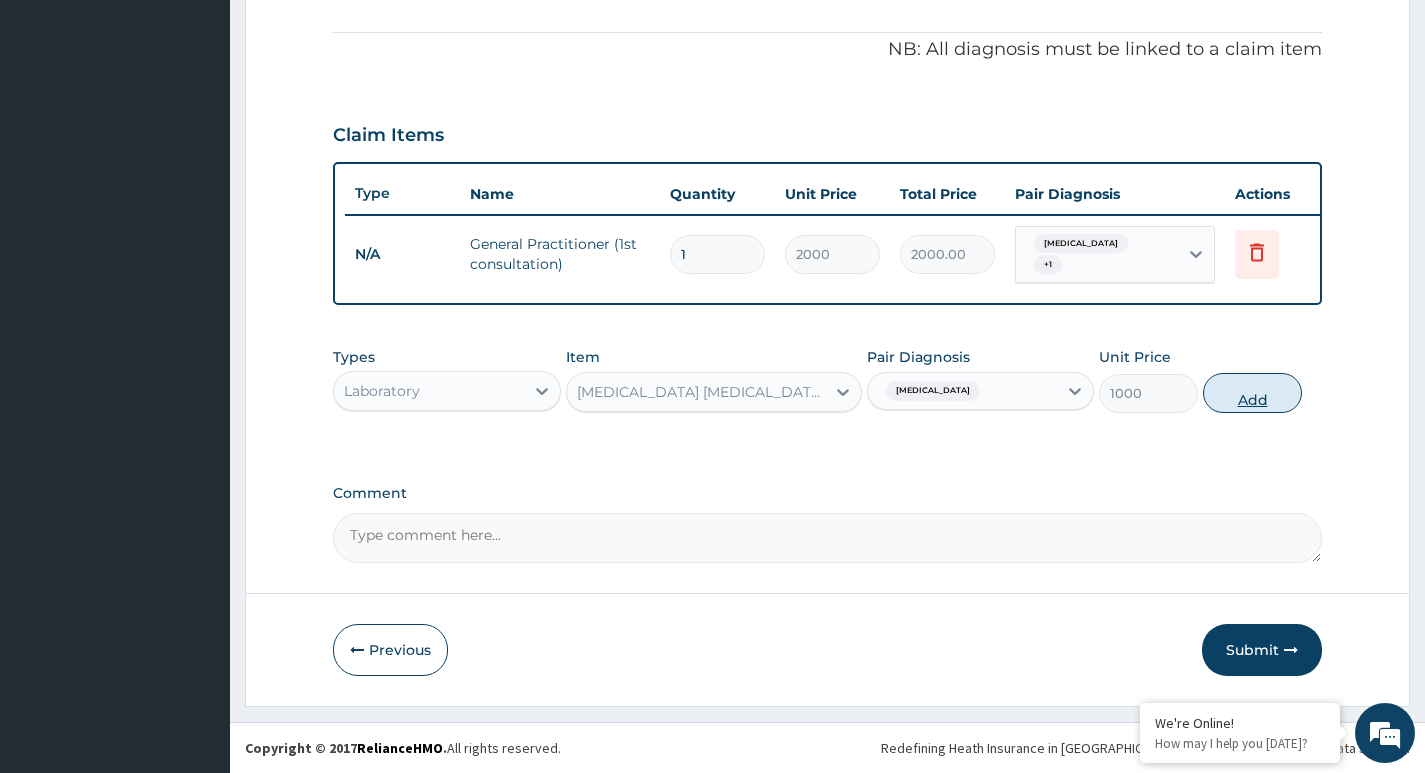 drag, startPoint x: 1236, startPoint y: 395, endPoint x: 1017, endPoint y: 446, distance: 224.85995 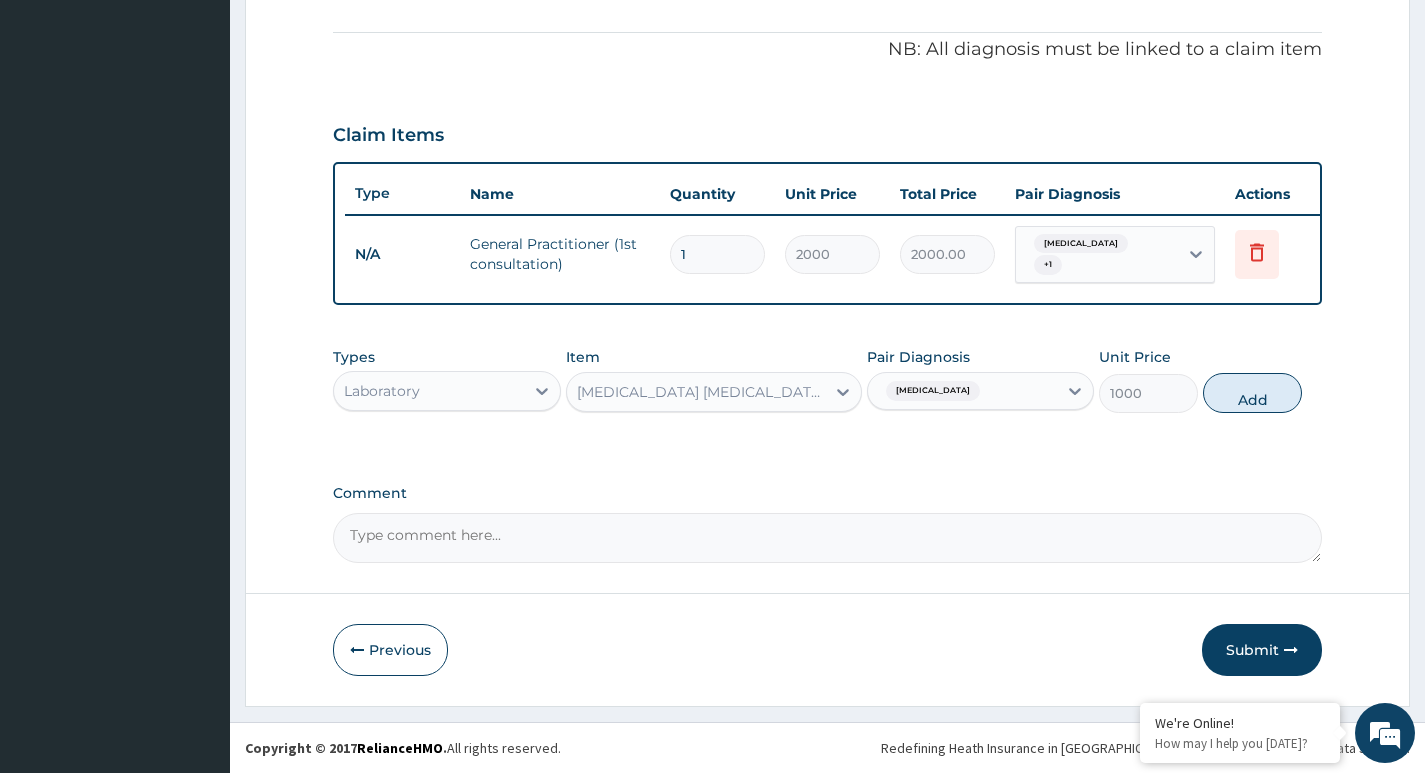 click on "Add" at bounding box center (1252, 393) 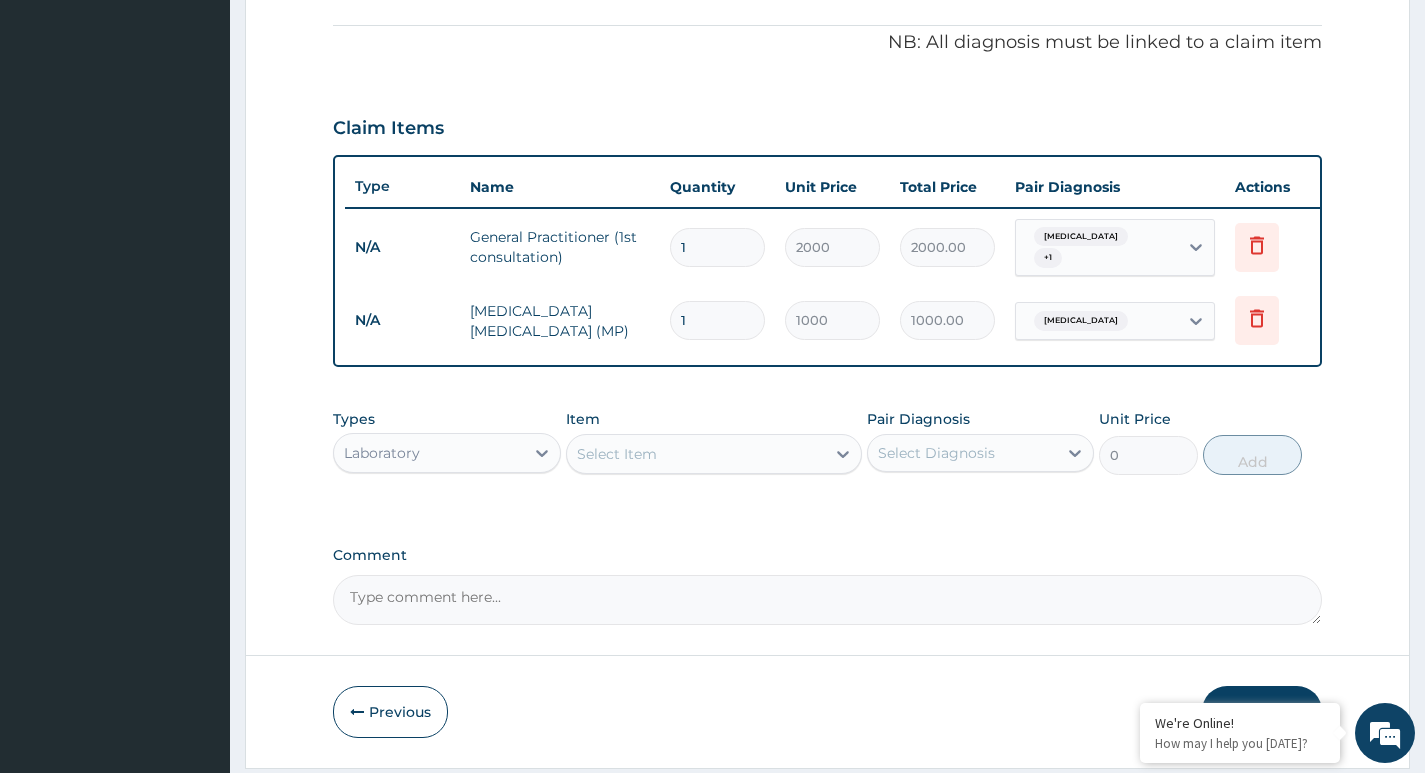 click on "Select Item" at bounding box center [696, 454] 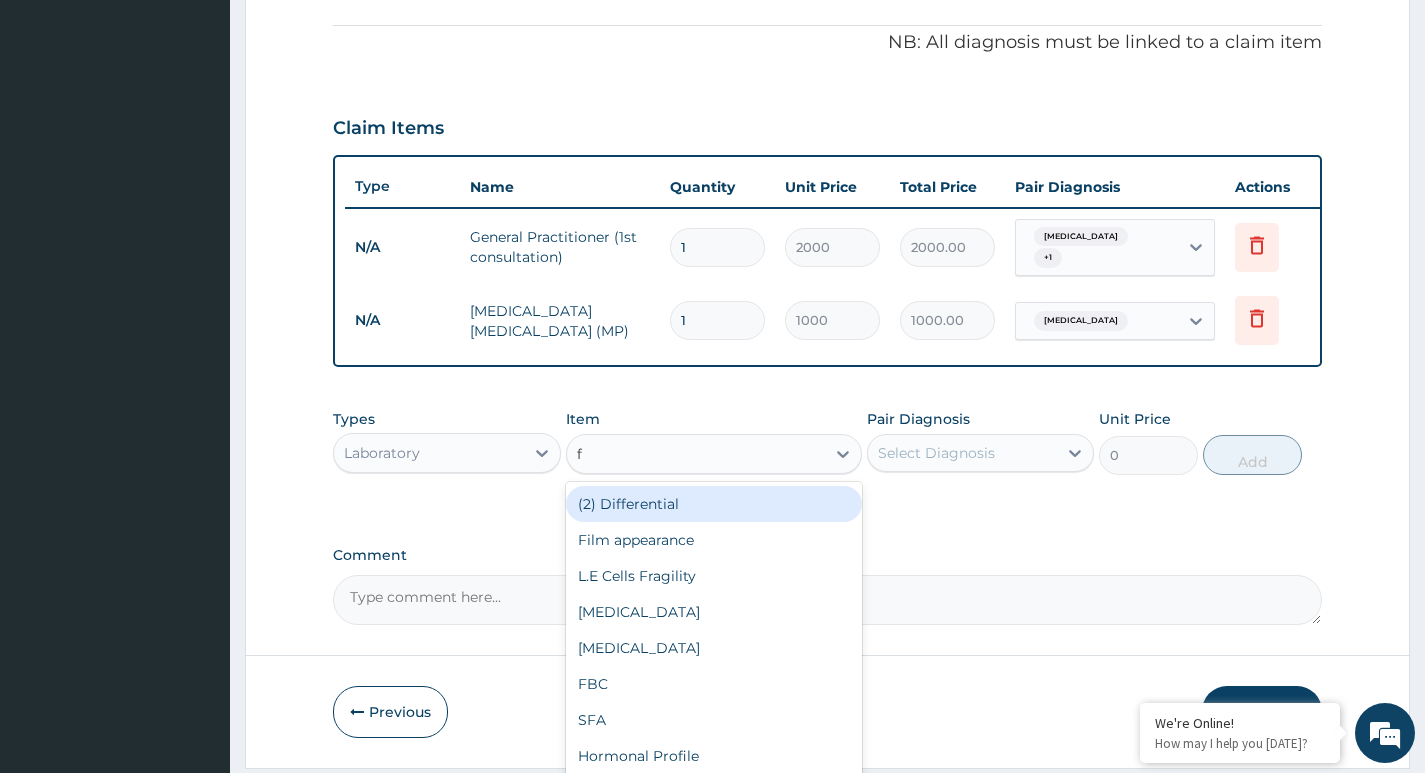 type on "fb" 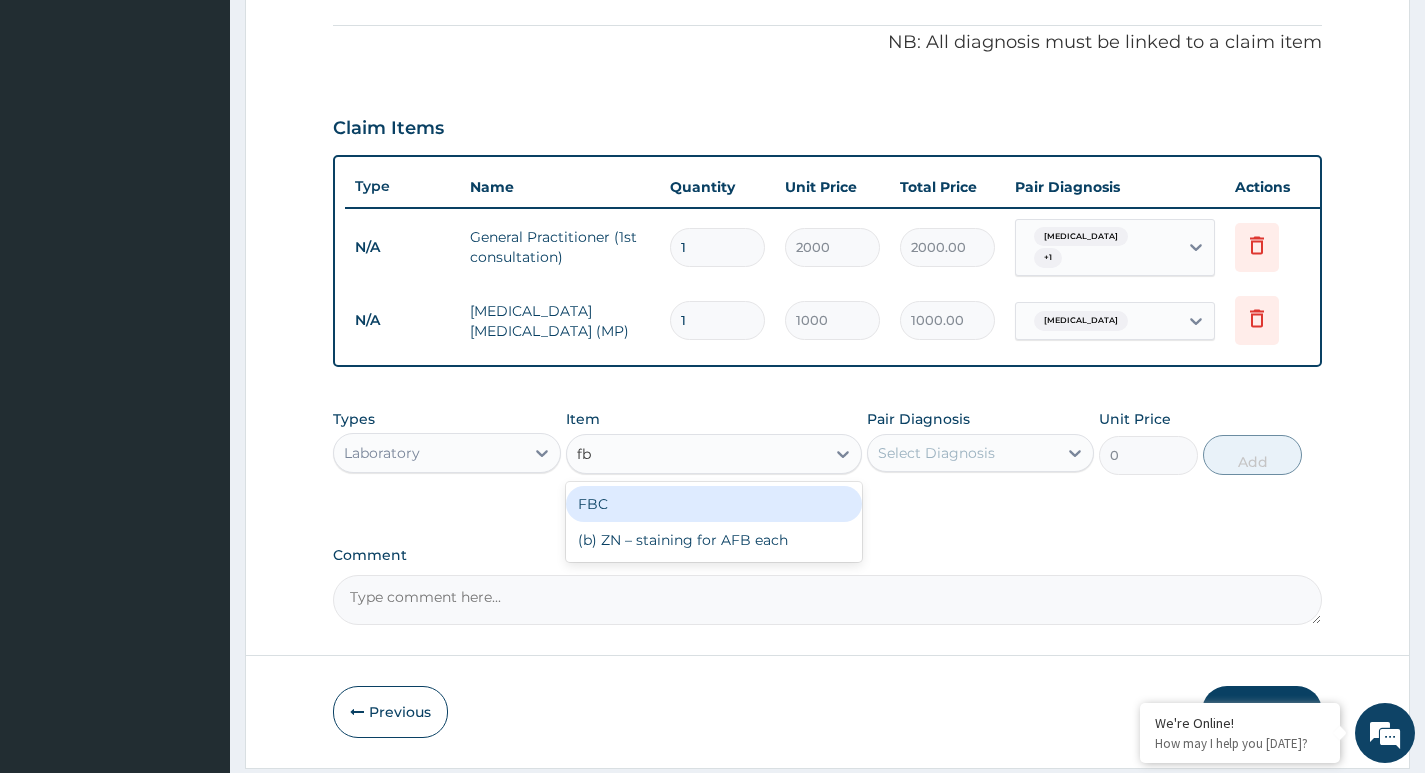 click on "FBC" at bounding box center [714, 504] 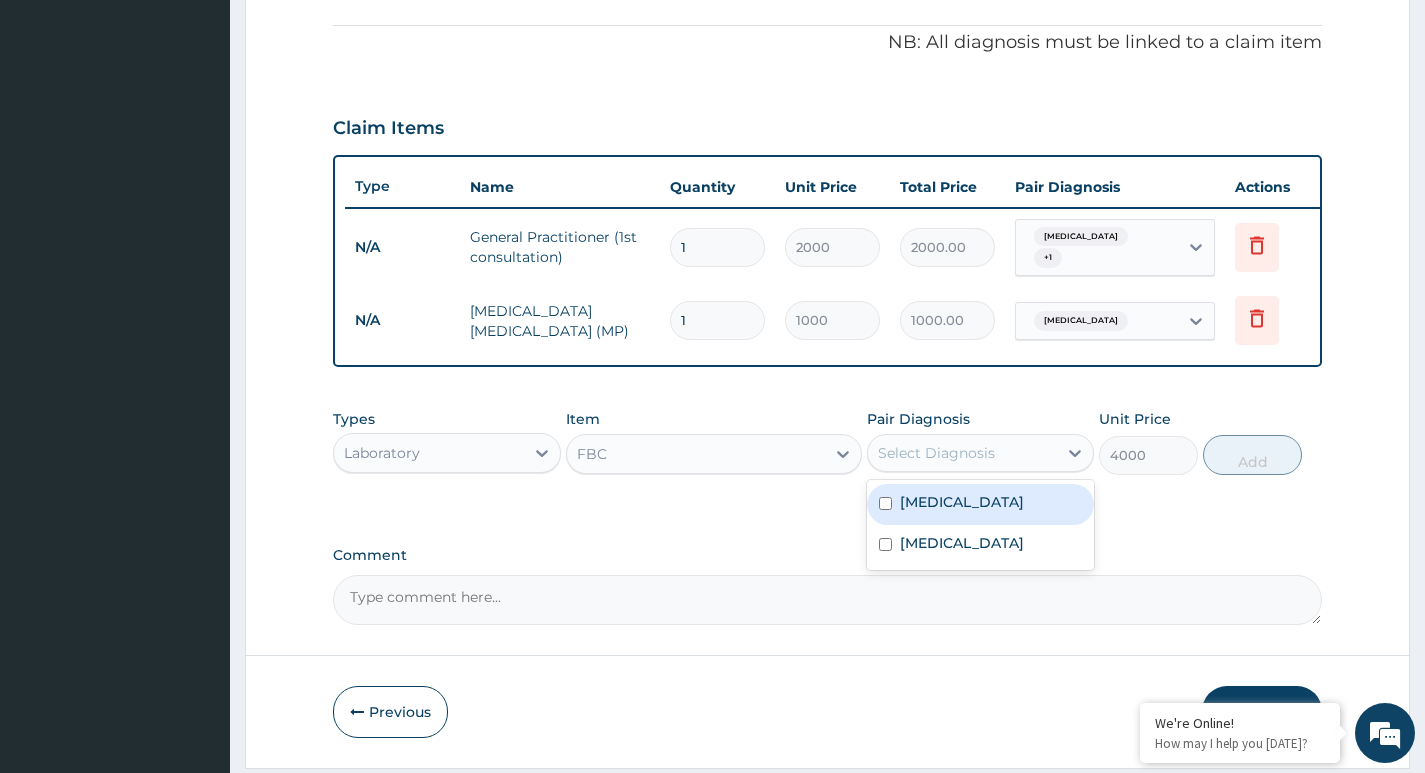 drag, startPoint x: 923, startPoint y: 467, endPoint x: 932, endPoint y: 508, distance: 41.976185 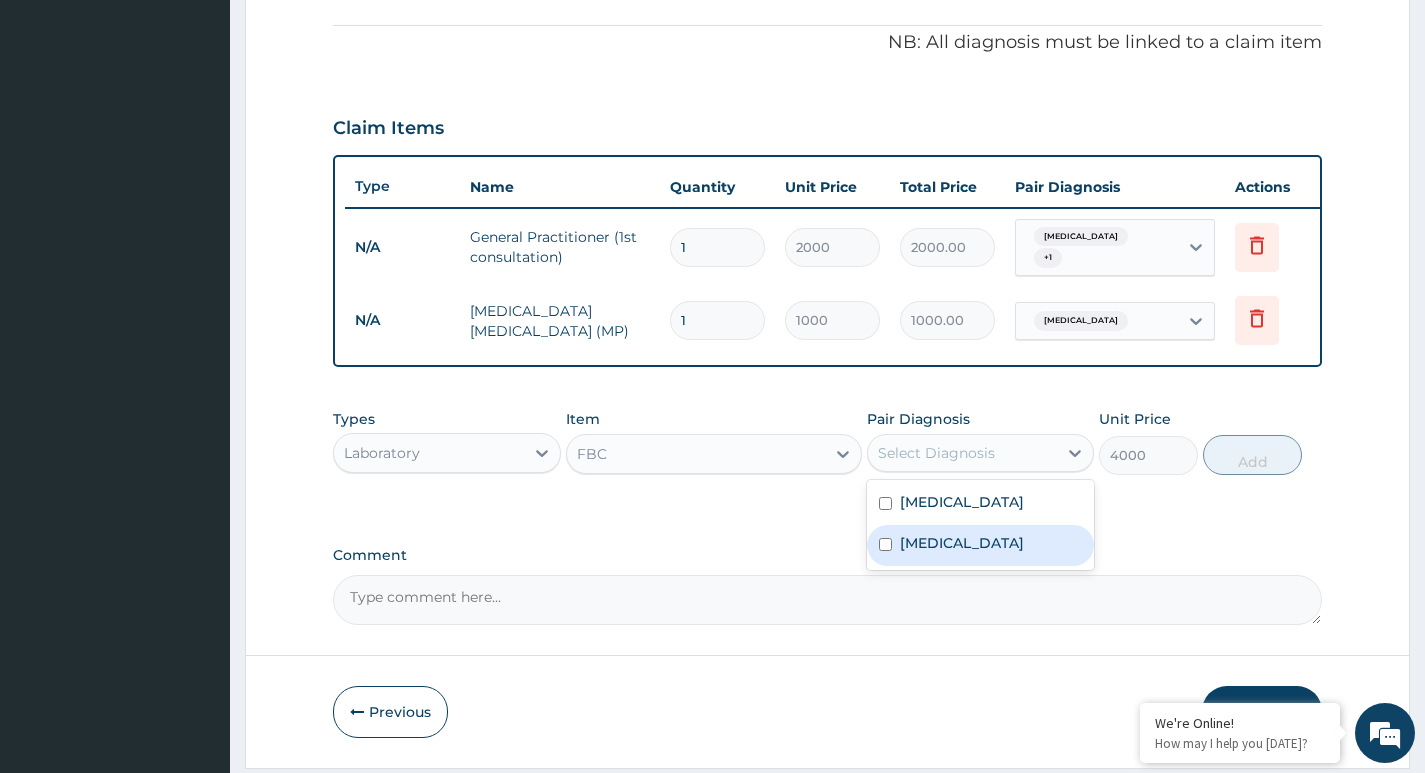 drag, startPoint x: 946, startPoint y: 562, endPoint x: 1028, endPoint y: 522, distance: 91.235954 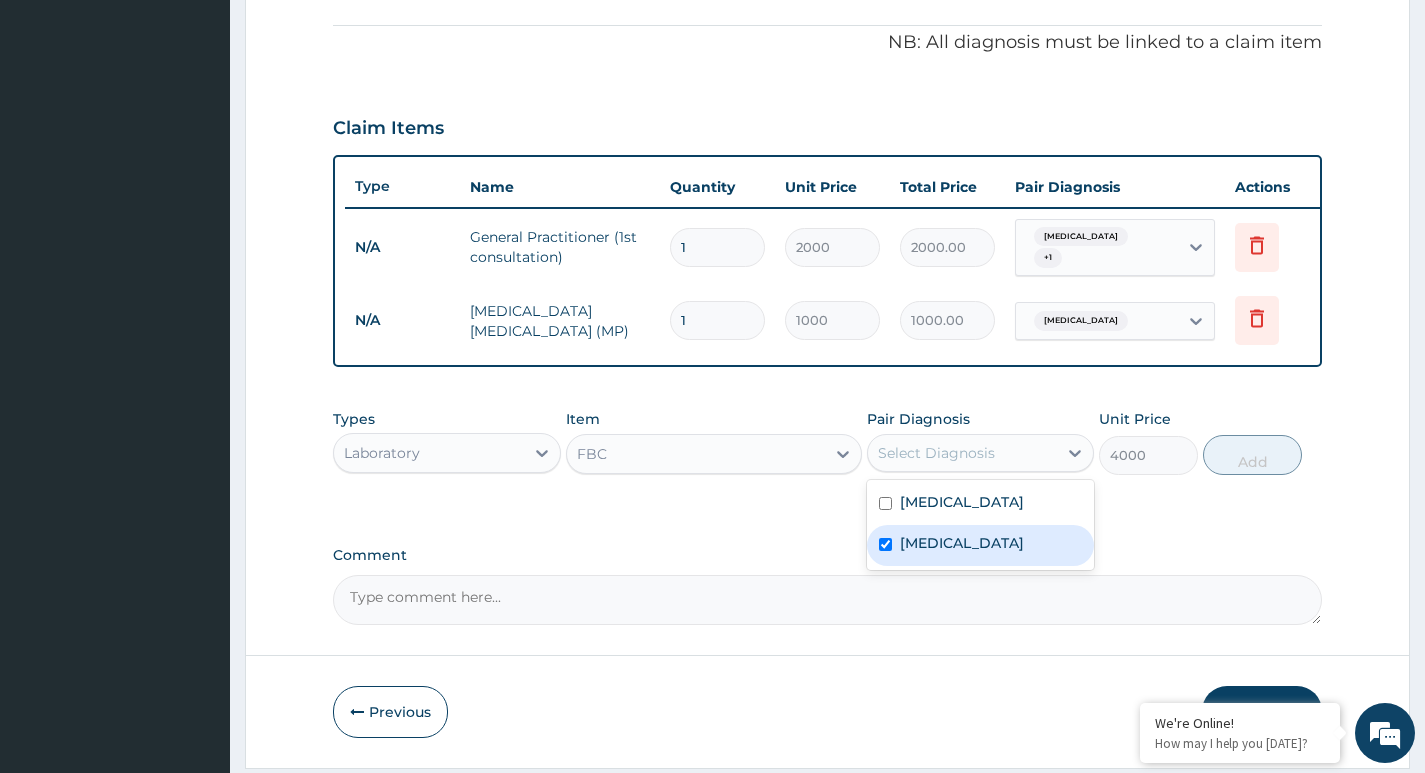 checkbox on "true" 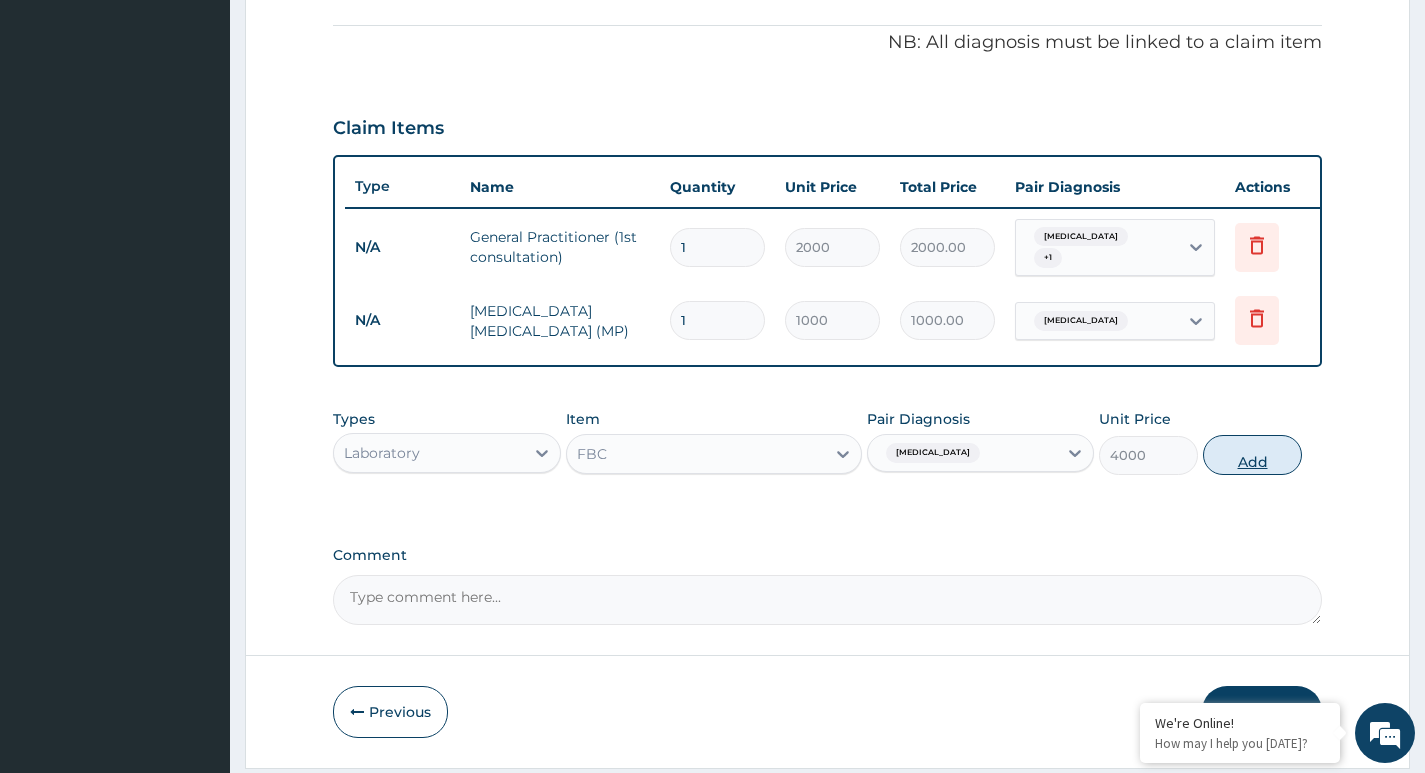 click on "Add" at bounding box center [1252, 455] 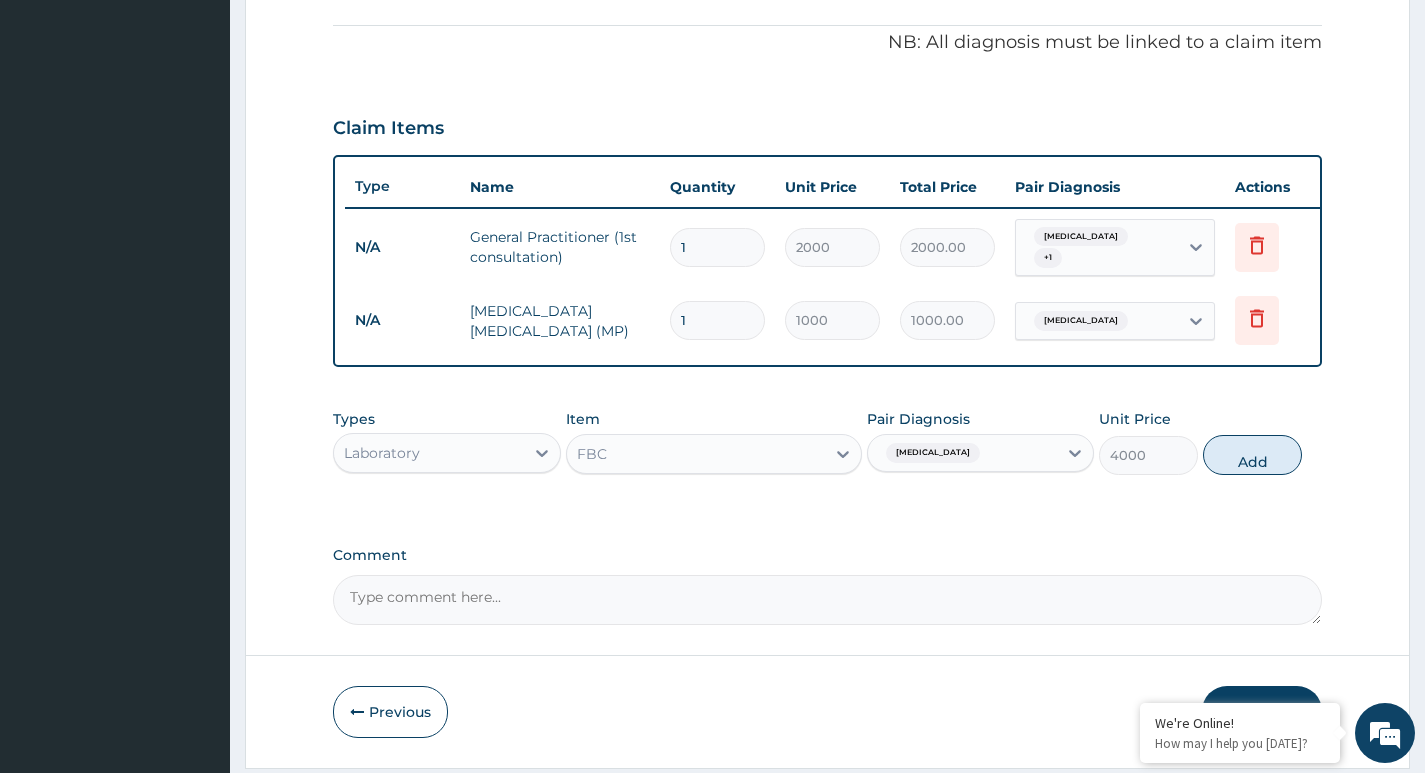 type on "0" 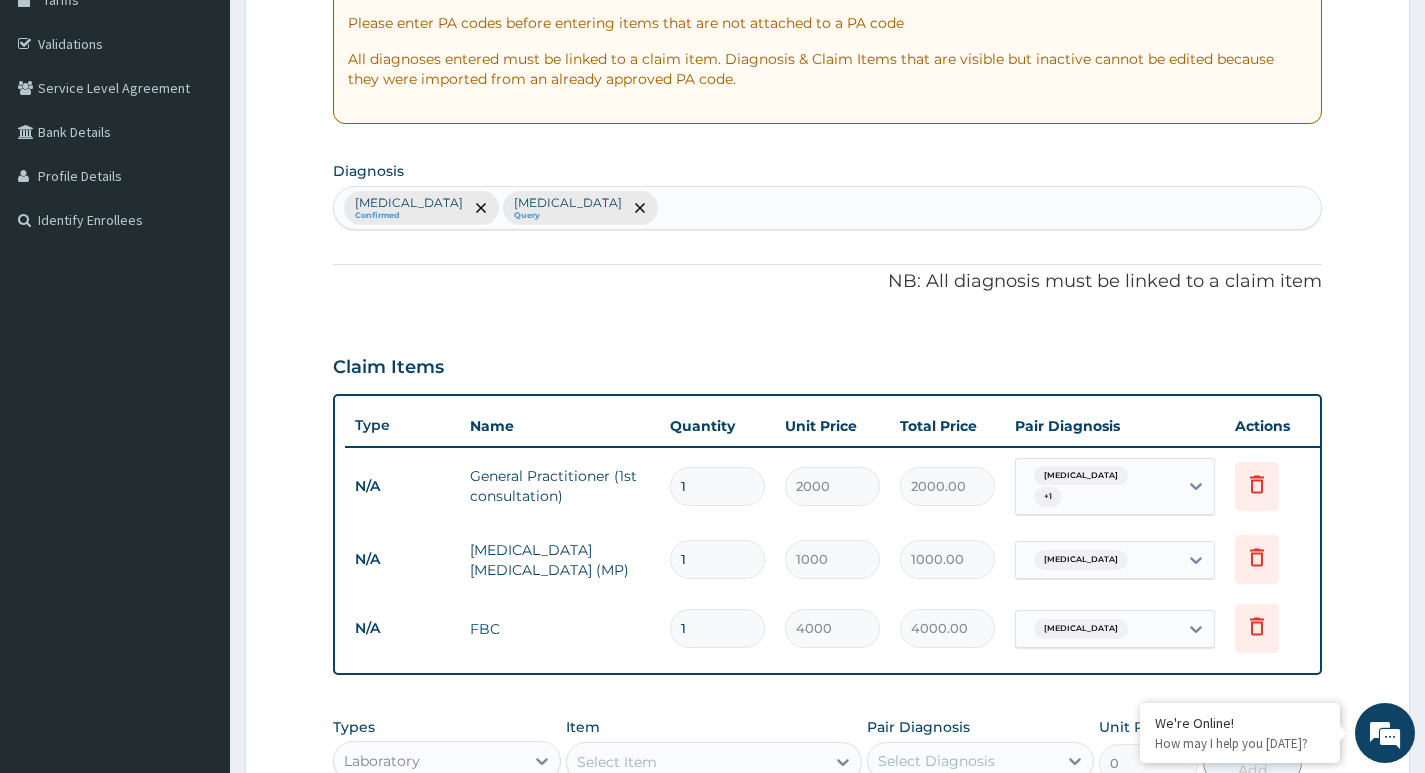 scroll, scrollTop: 289, scrollLeft: 0, axis: vertical 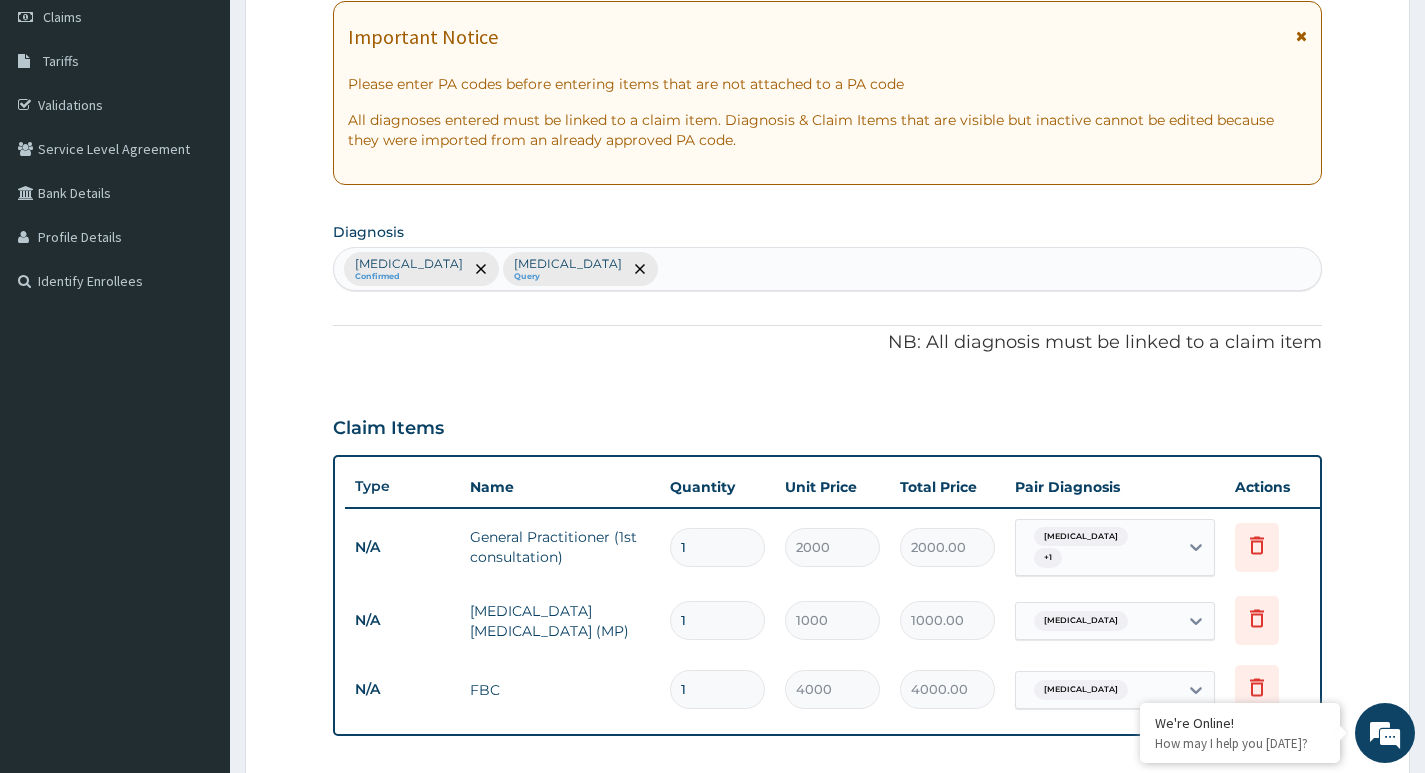 click on "Malaria Confirmed Sepsis Query" at bounding box center (827, 269) 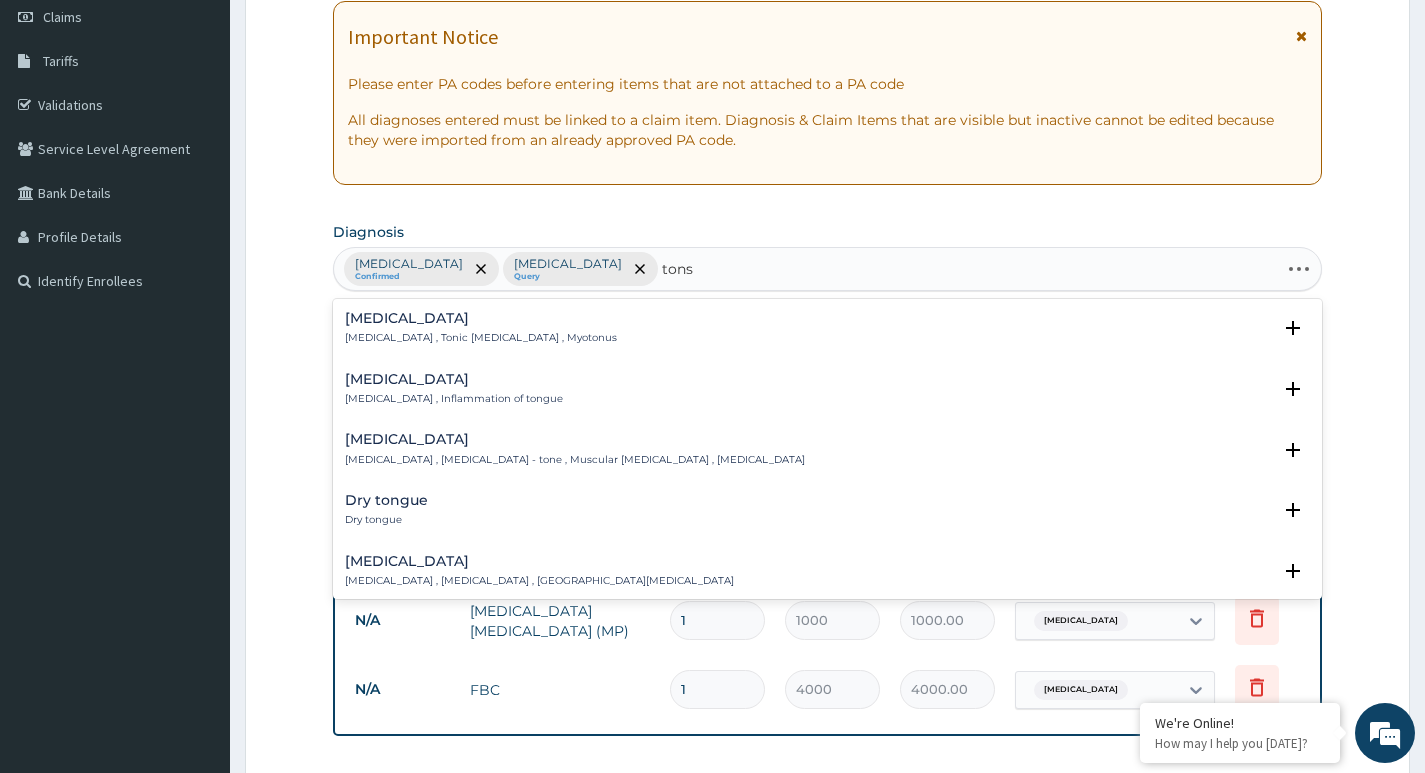 type on "tonsi" 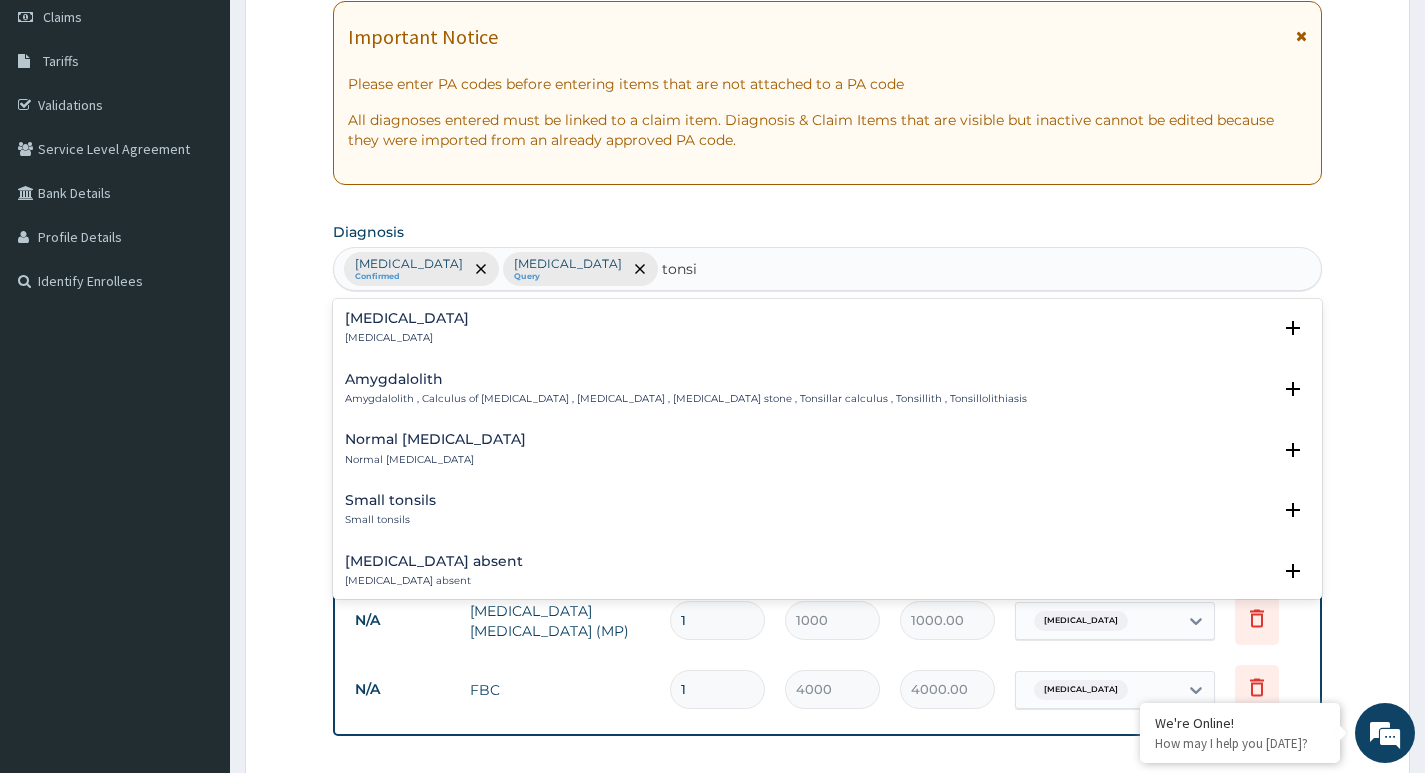 click on "Tonsillitis" at bounding box center (407, 338) 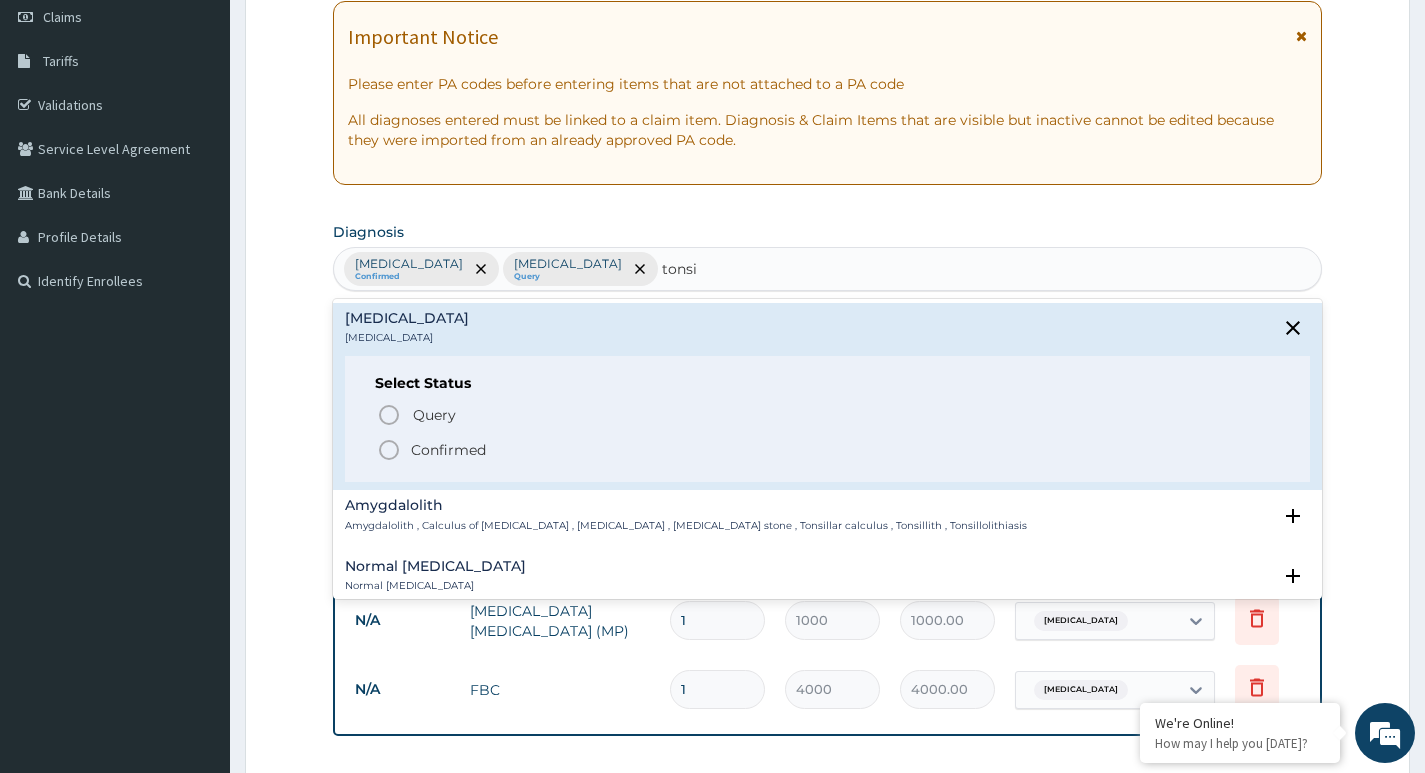 click 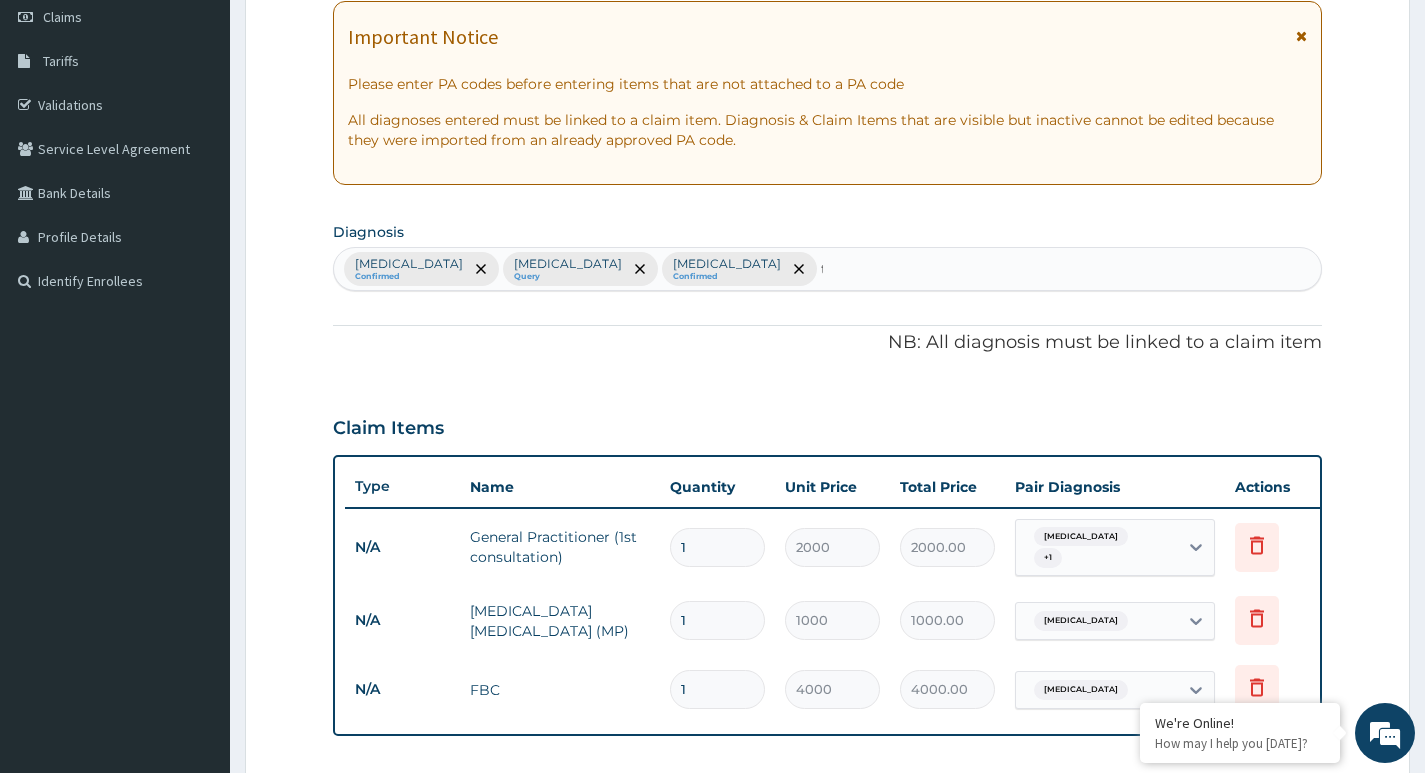 type 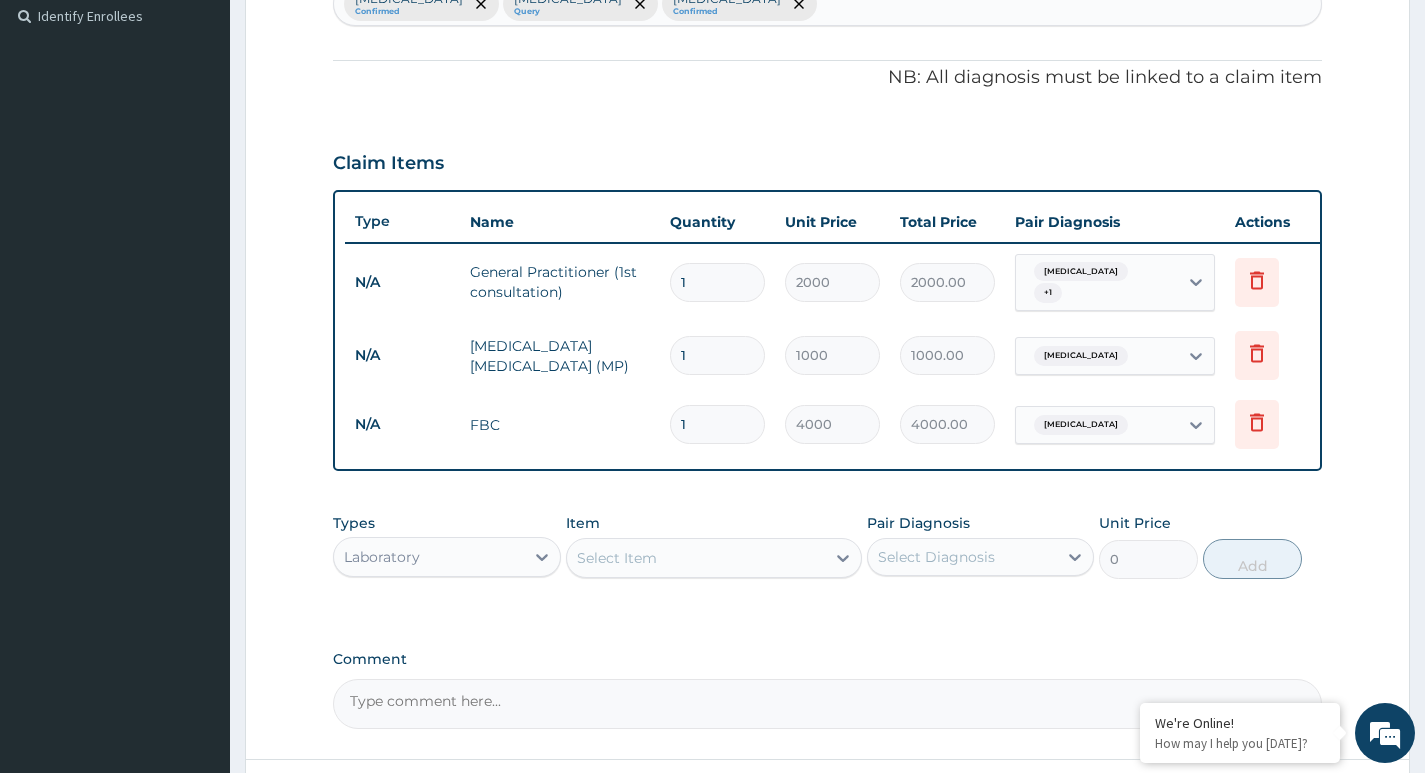 scroll, scrollTop: 727, scrollLeft: 0, axis: vertical 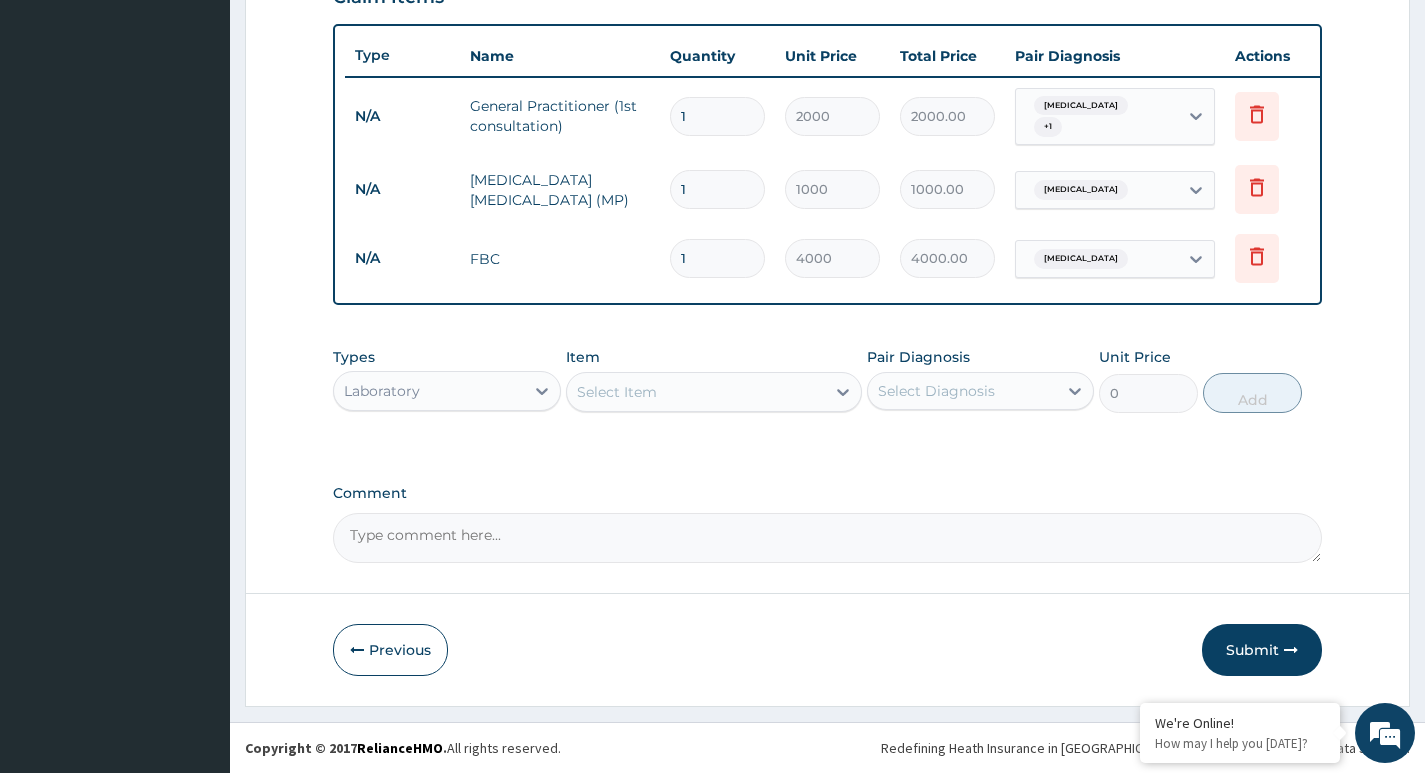 click on "Laboratory" at bounding box center [428, 391] 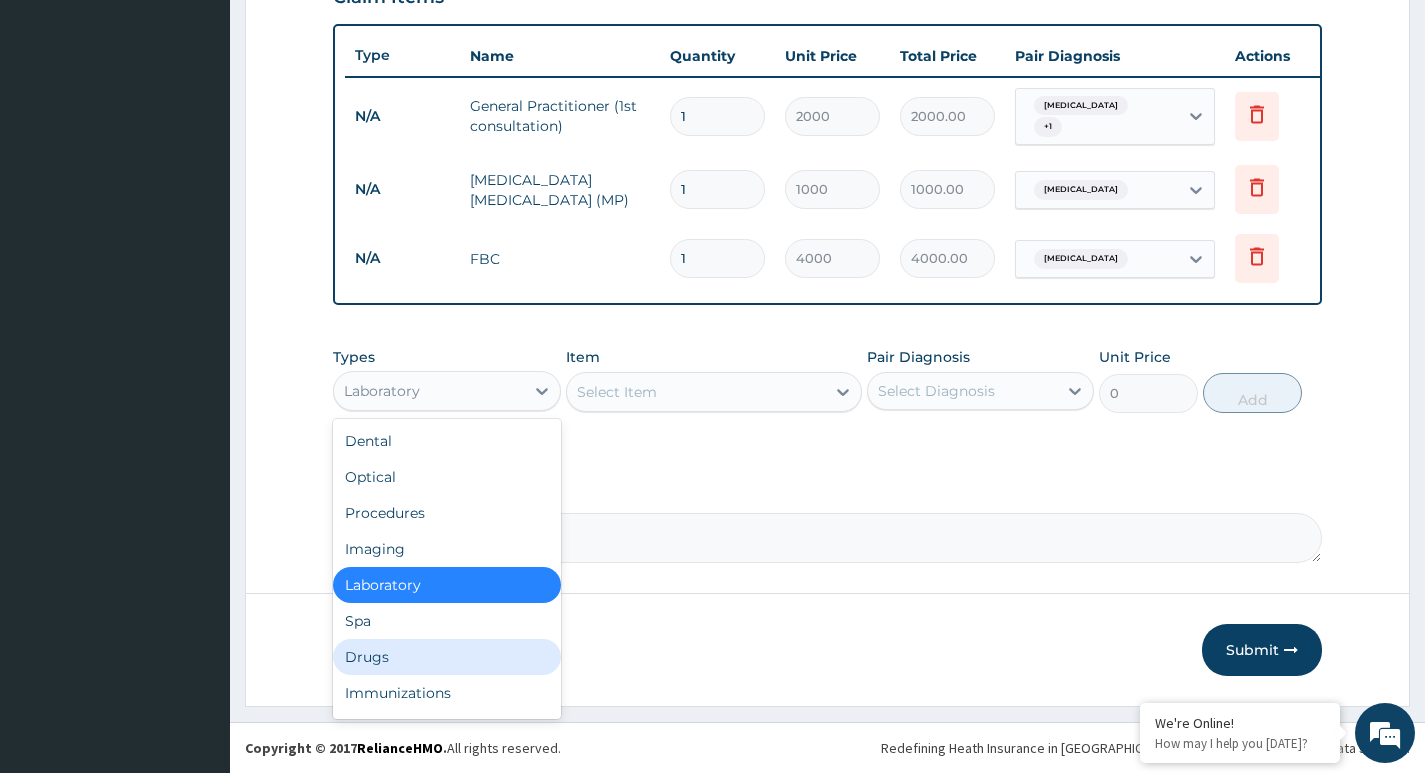 click on "Drugs" at bounding box center (446, 657) 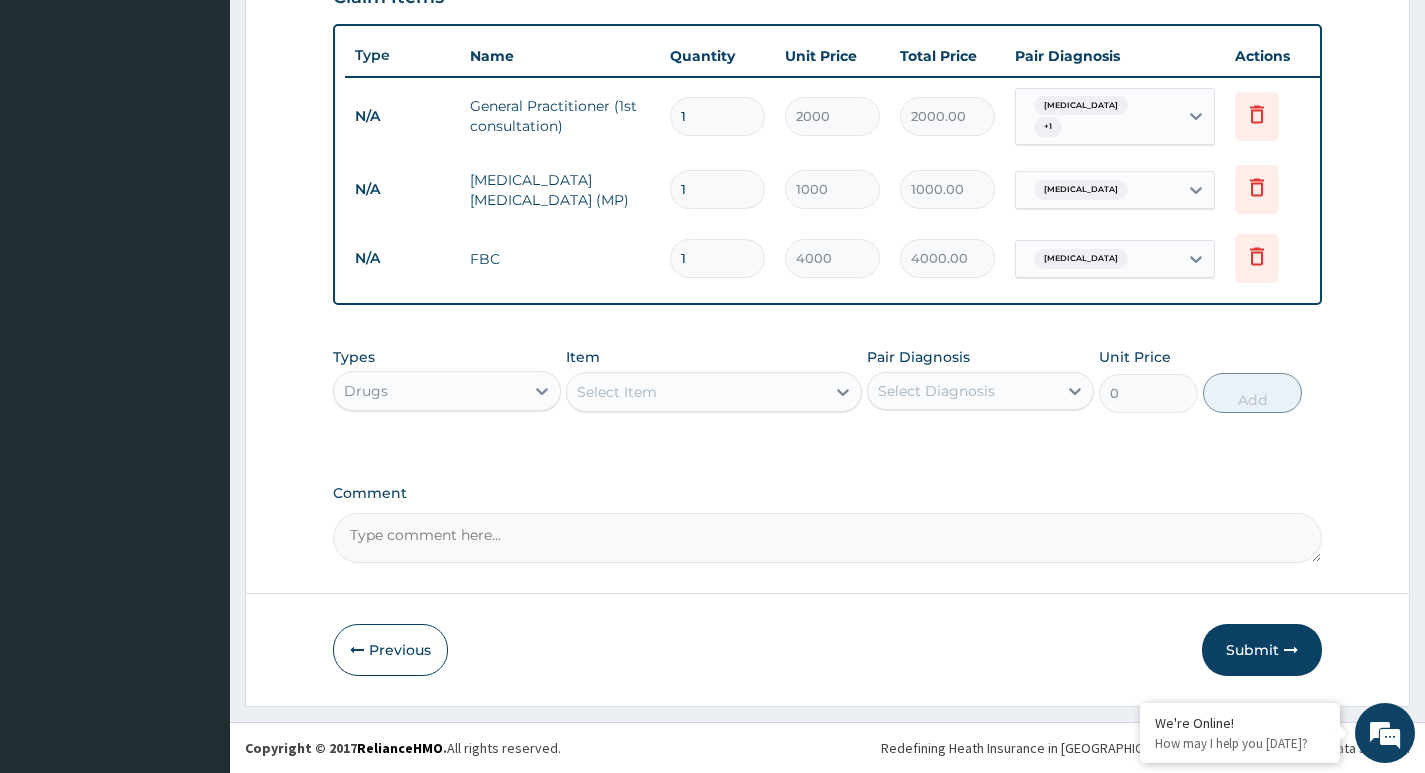 click on "Select Item" at bounding box center [617, 392] 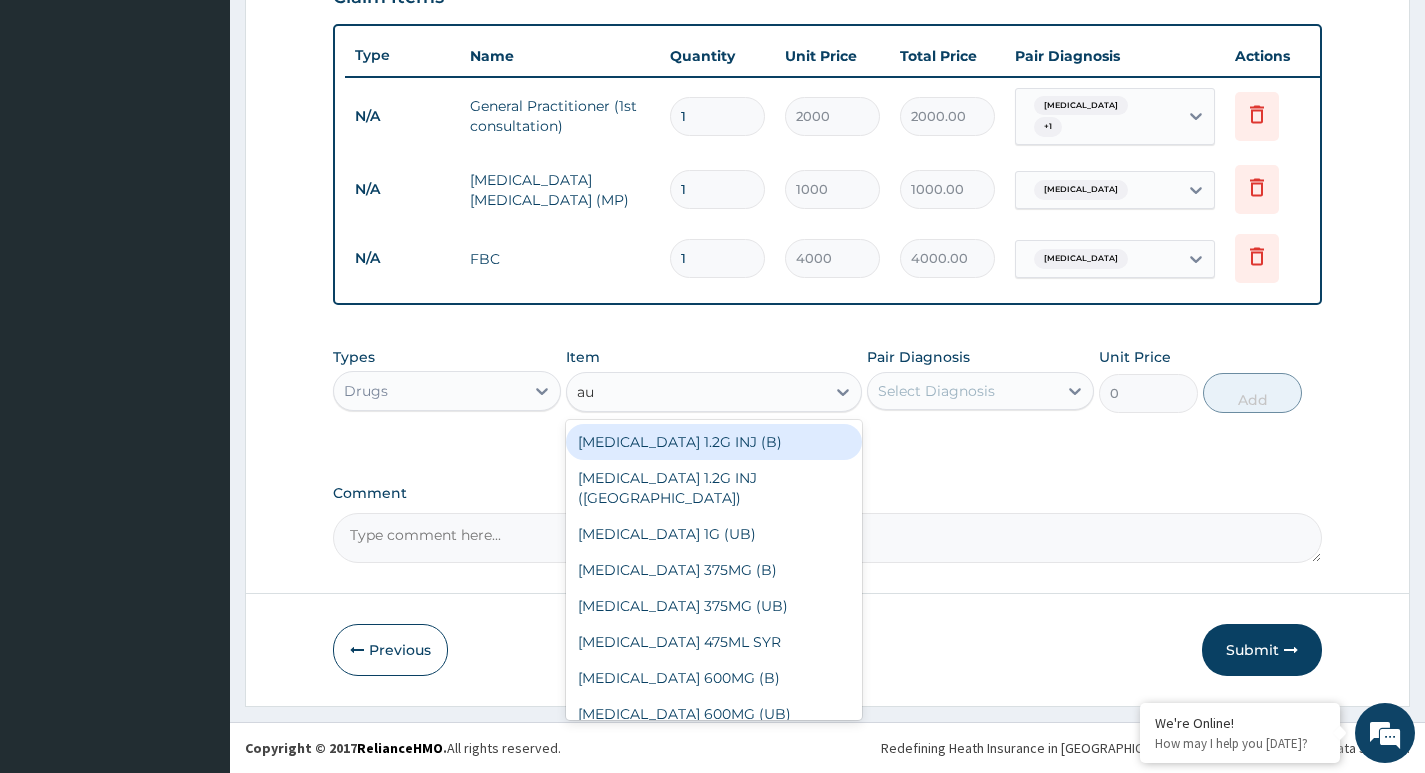 type on "aug" 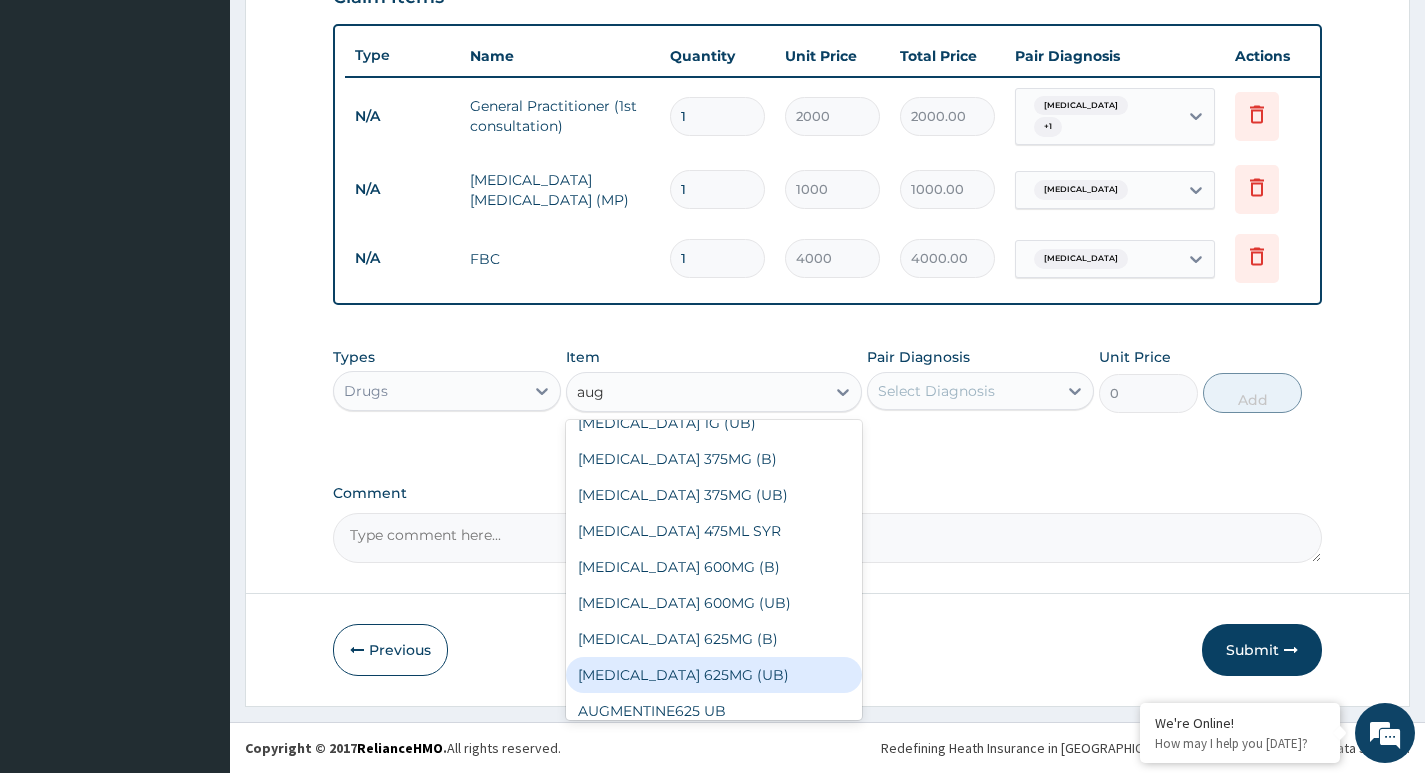scroll, scrollTop: 212, scrollLeft: 0, axis: vertical 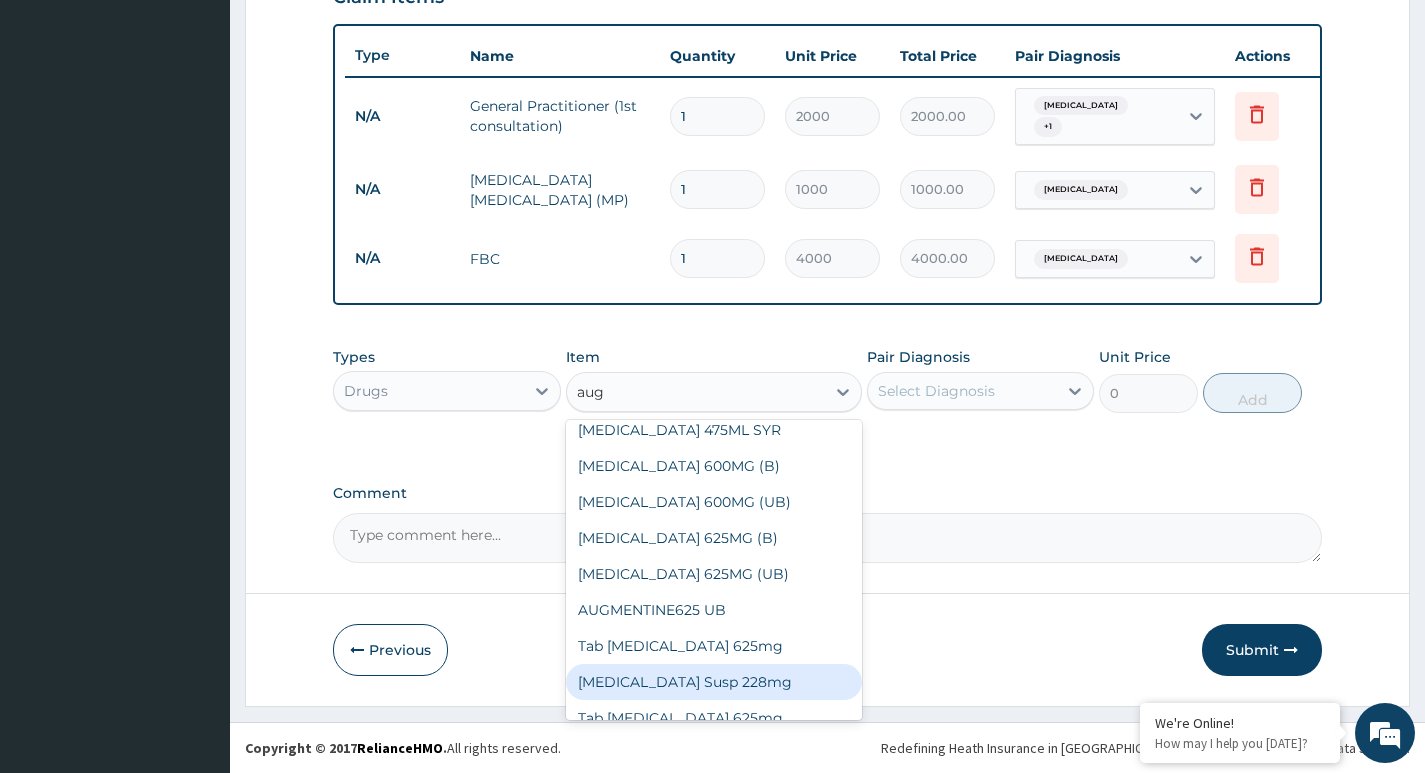 drag, startPoint x: 693, startPoint y: 666, endPoint x: 795, endPoint y: 593, distance: 125.43126 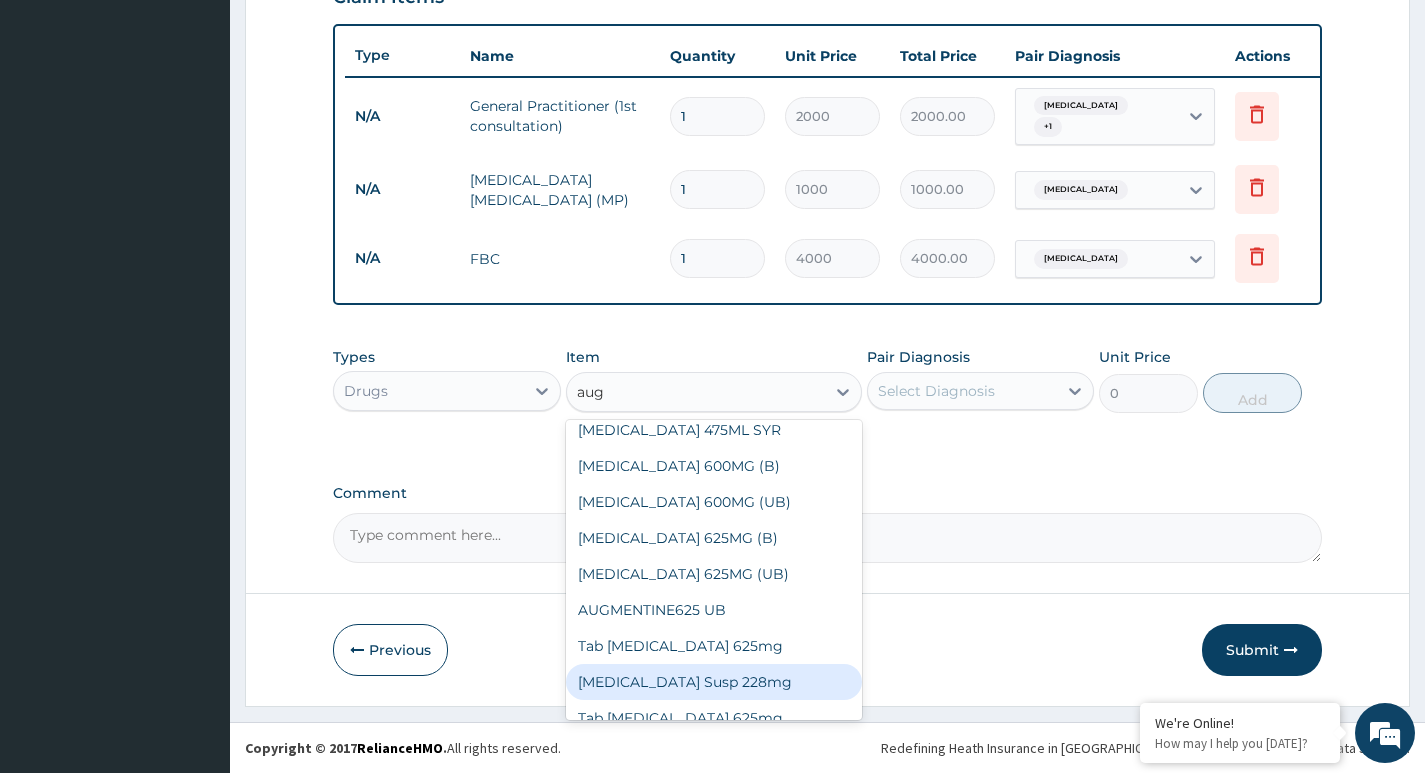 click on "Augmentin Susp 228mg" at bounding box center (714, 682) 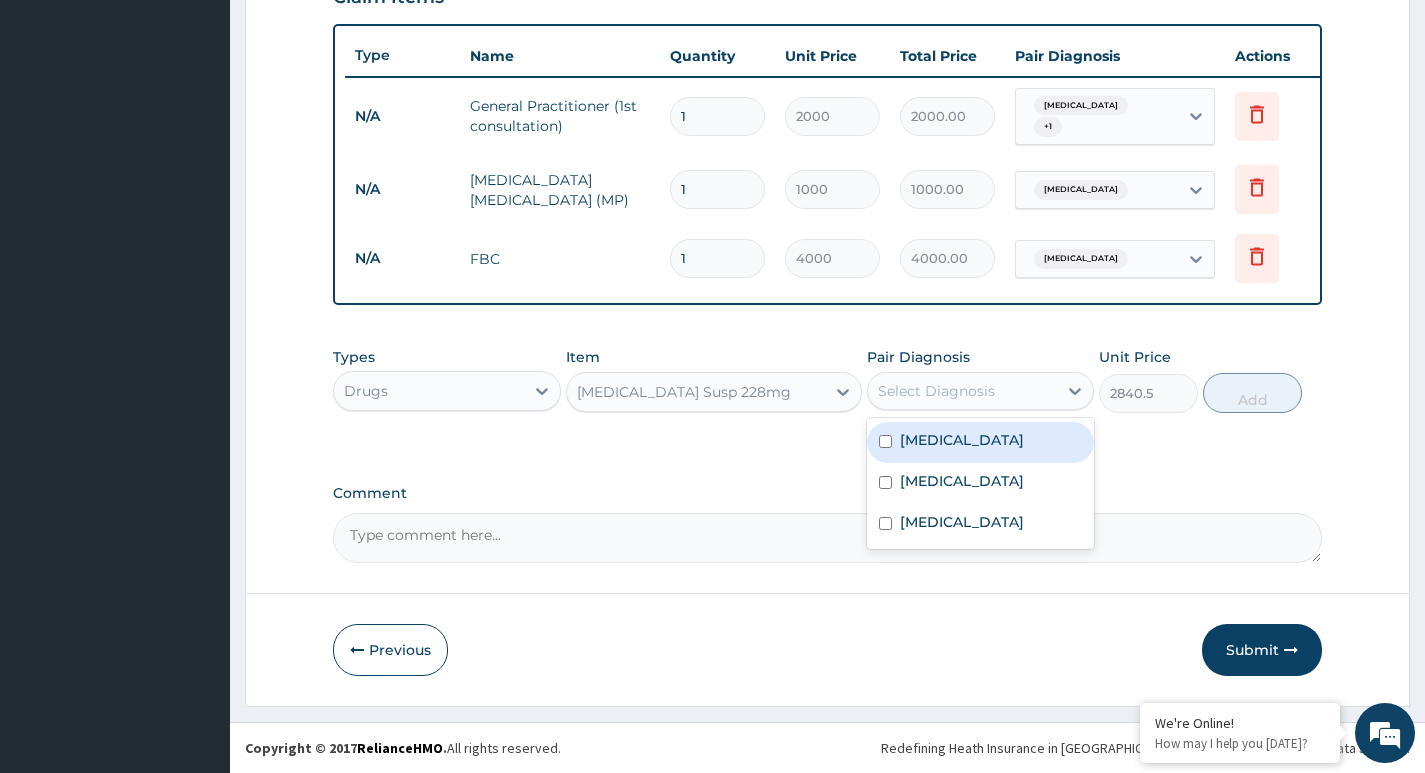 click on "Select Diagnosis" at bounding box center [936, 391] 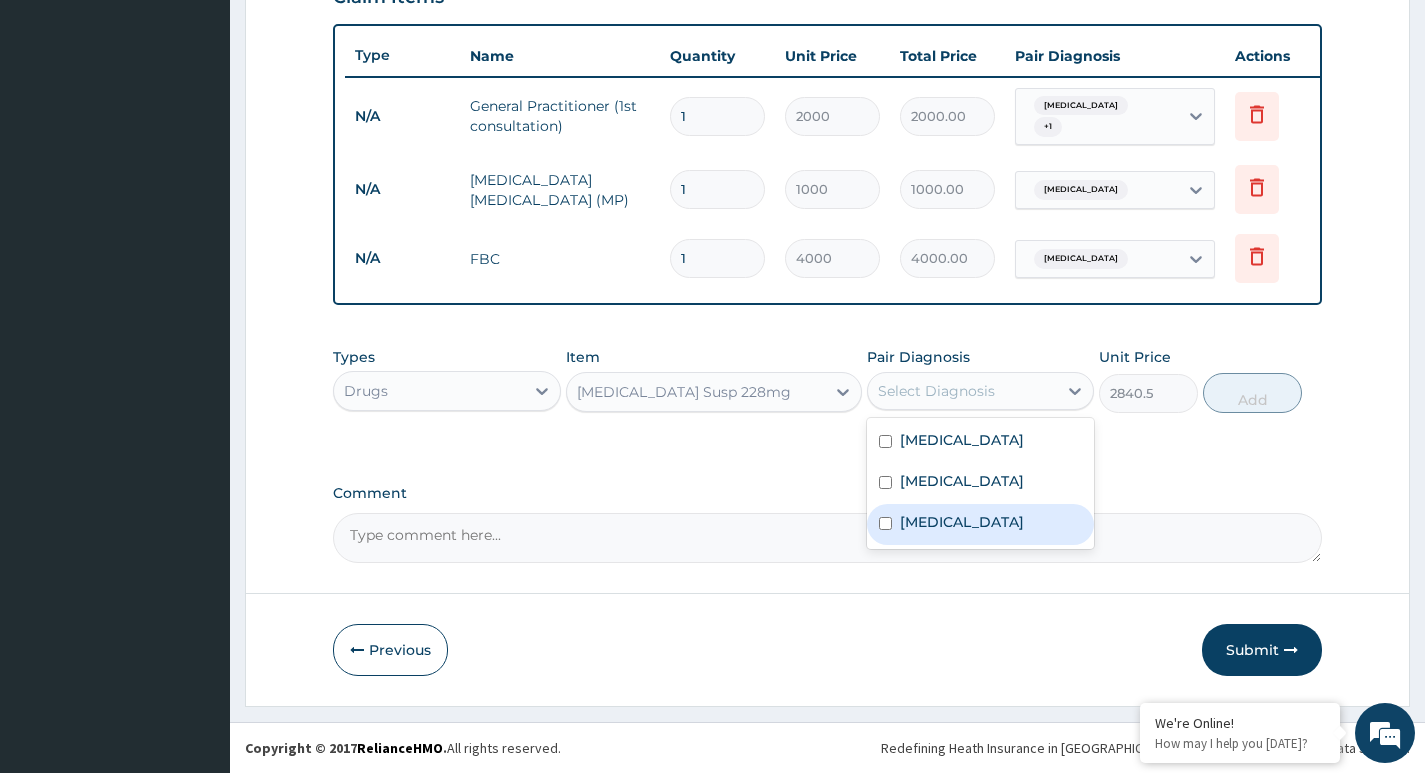 click on "Tonsillitis" at bounding box center (962, 522) 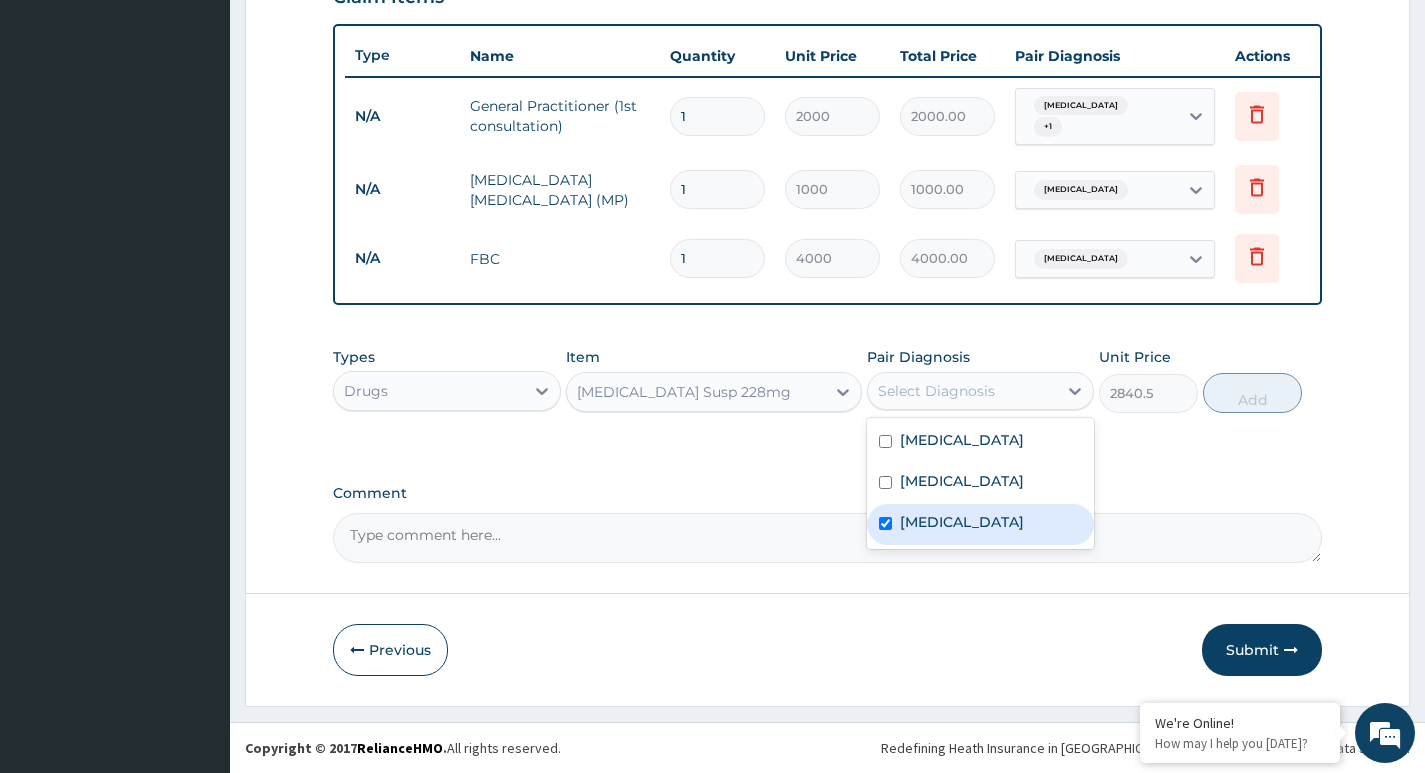 checkbox on "true" 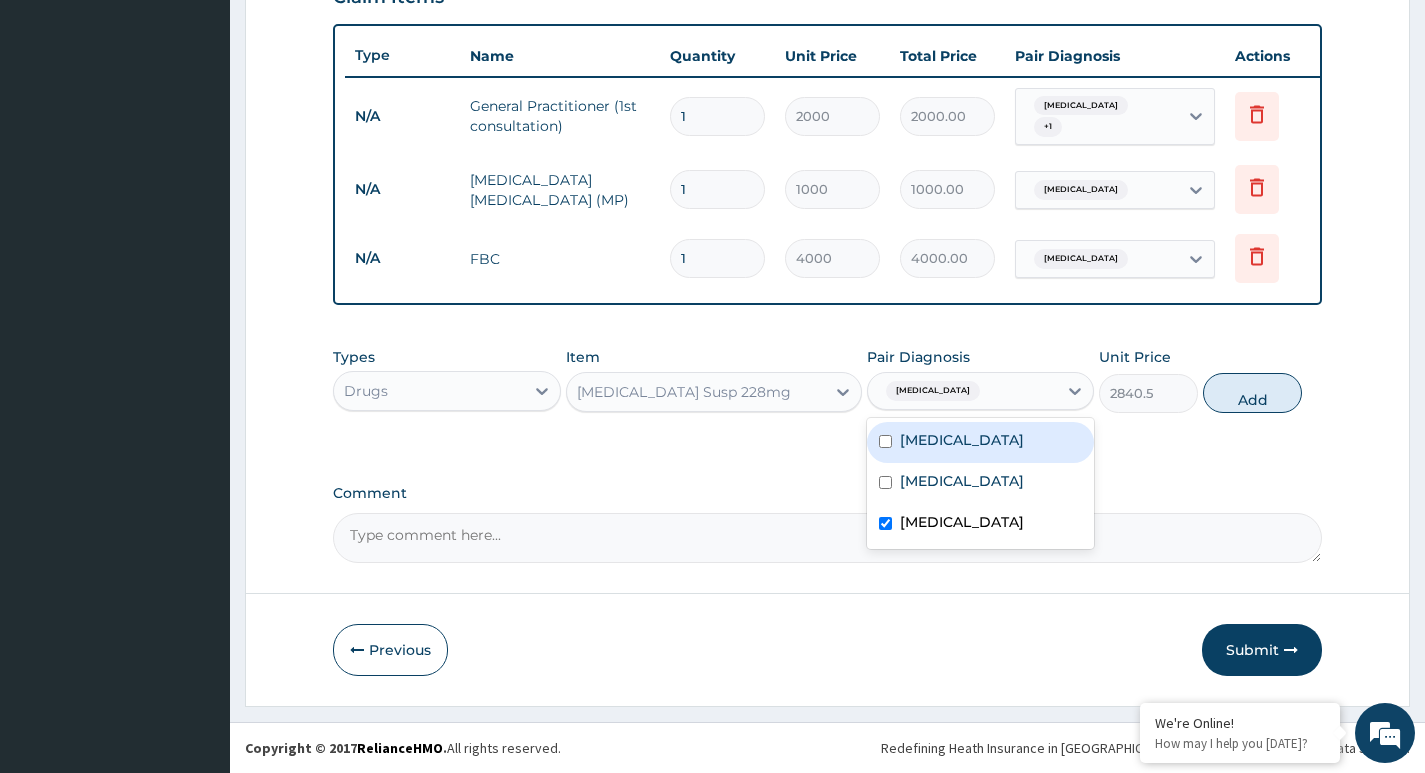 drag, startPoint x: 1247, startPoint y: 395, endPoint x: 1165, endPoint y: 397, distance: 82.02438 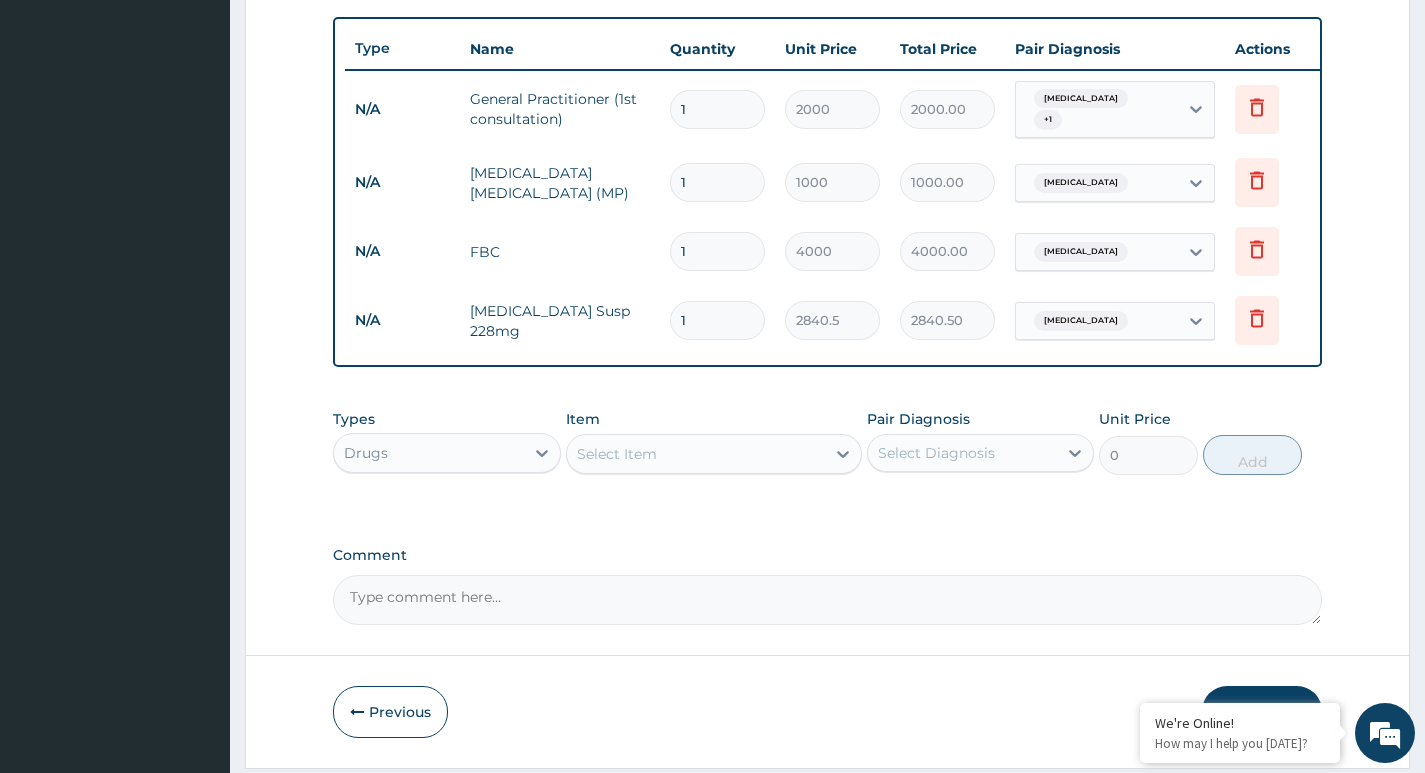 click on "Select Item" at bounding box center (696, 454) 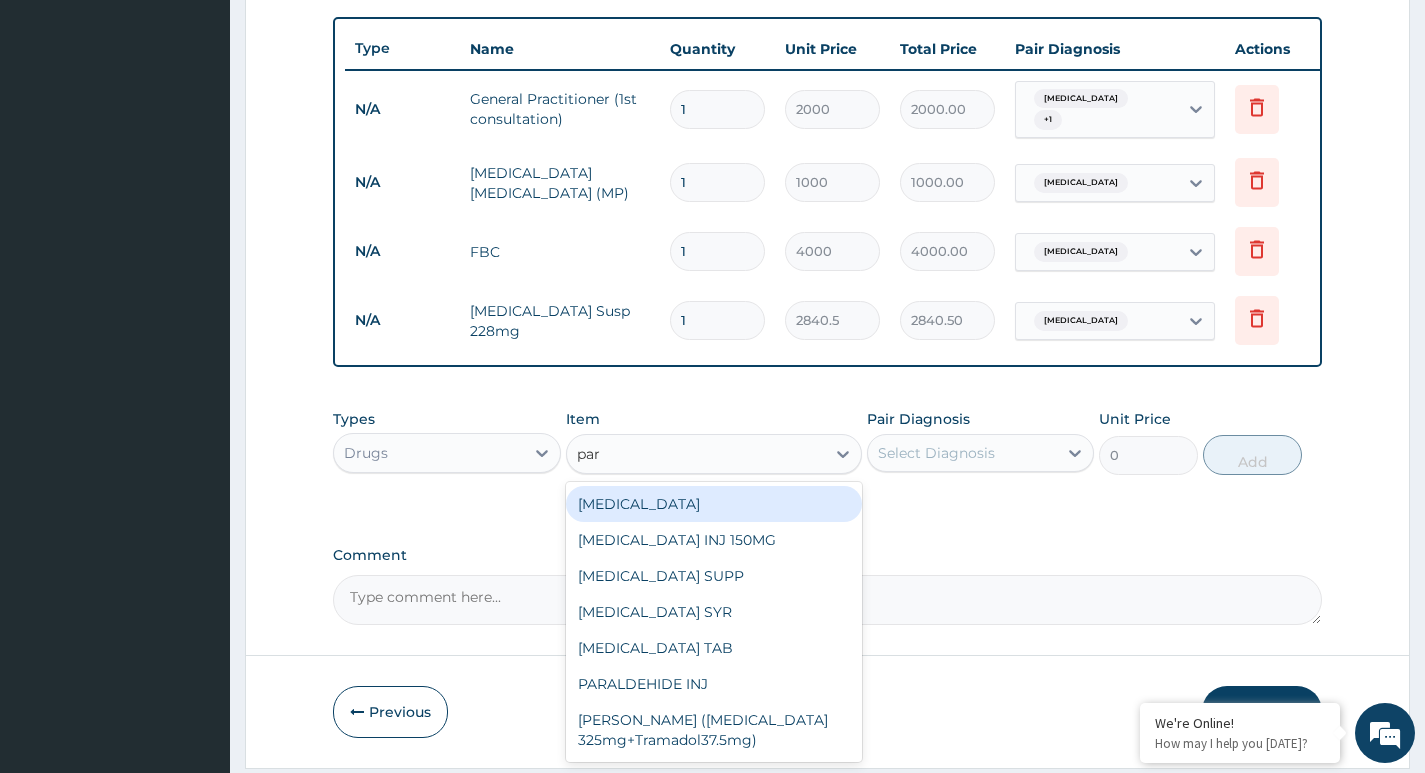 type on "para" 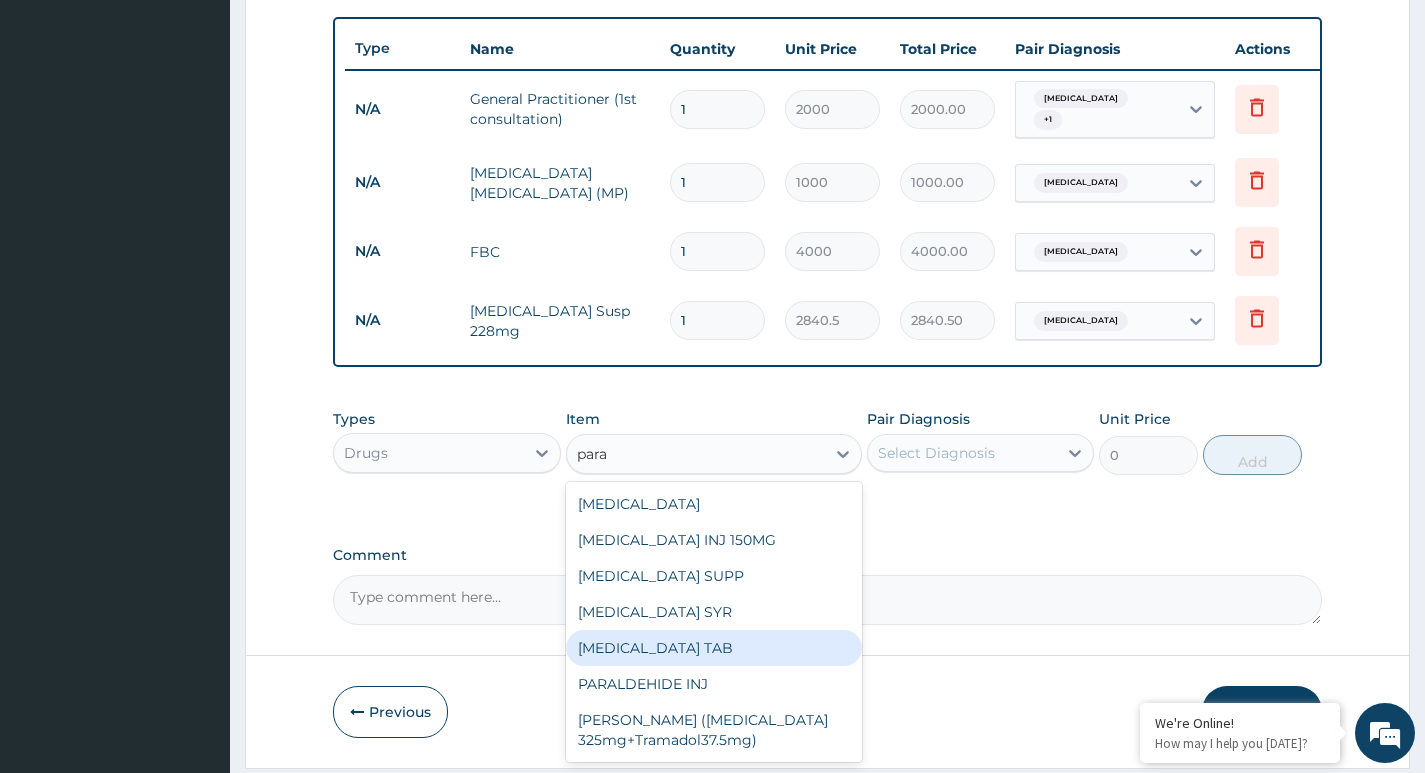drag, startPoint x: 712, startPoint y: 654, endPoint x: 779, endPoint y: 615, distance: 77.52419 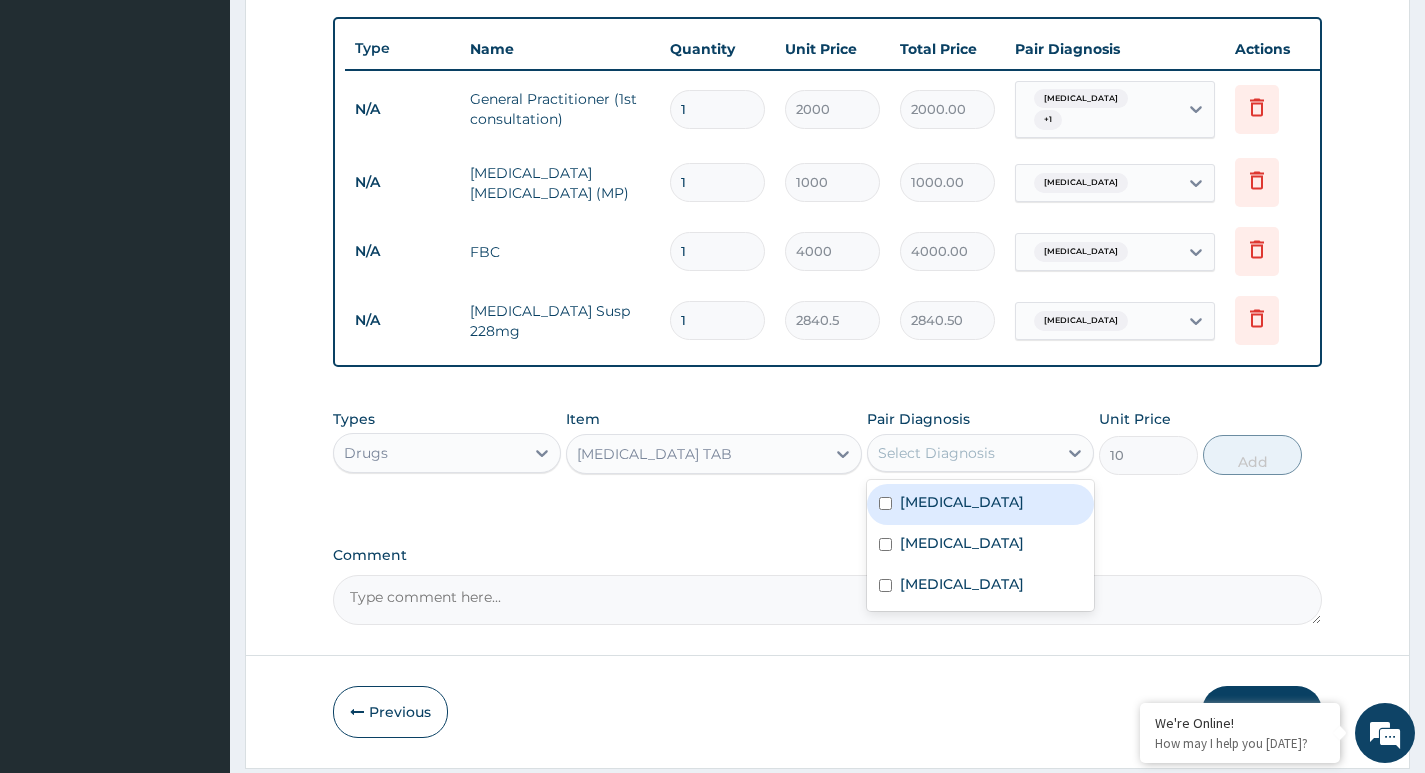 drag, startPoint x: 938, startPoint y: 458, endPoint x: 947, endPoint y: 492, distance: 35.17101 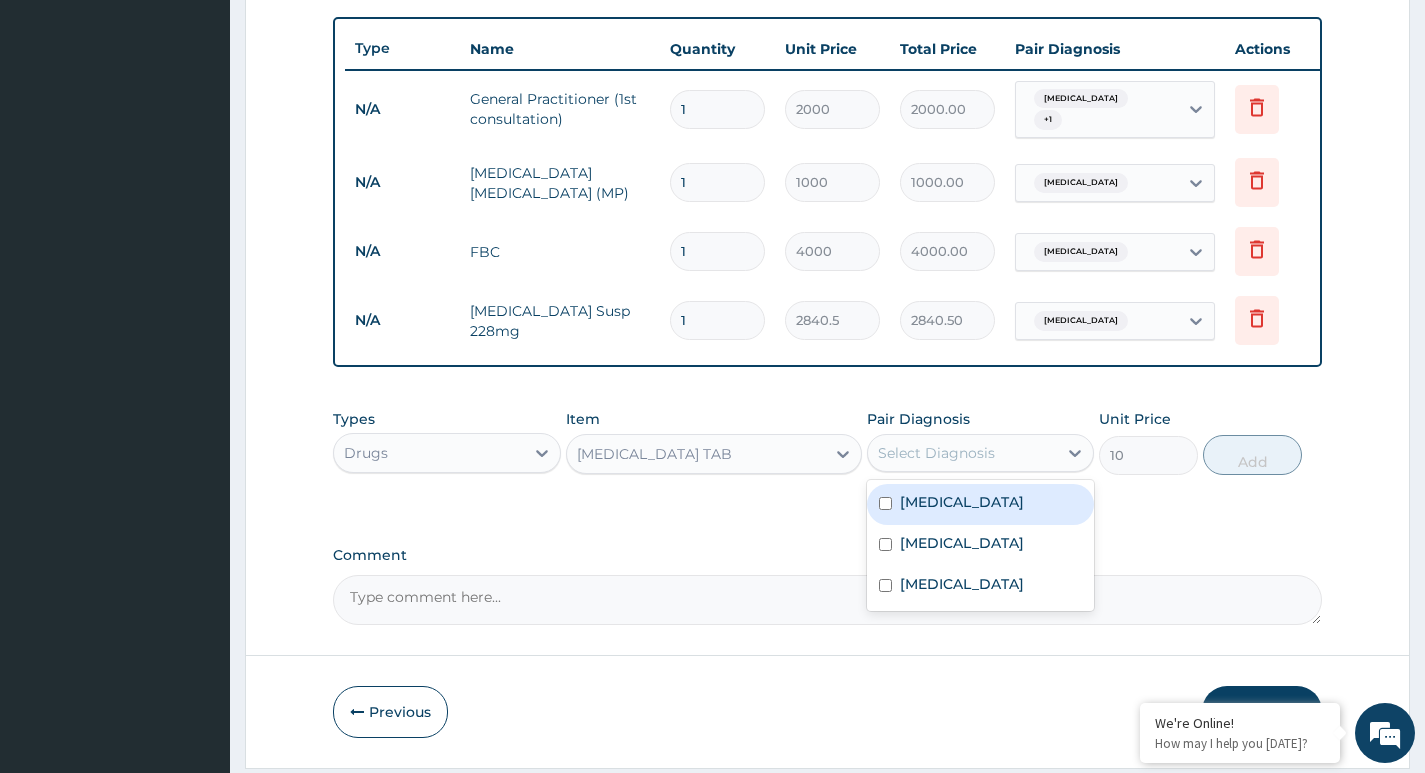 click on "Select Diagnosis" at bounding box center [936, 453] 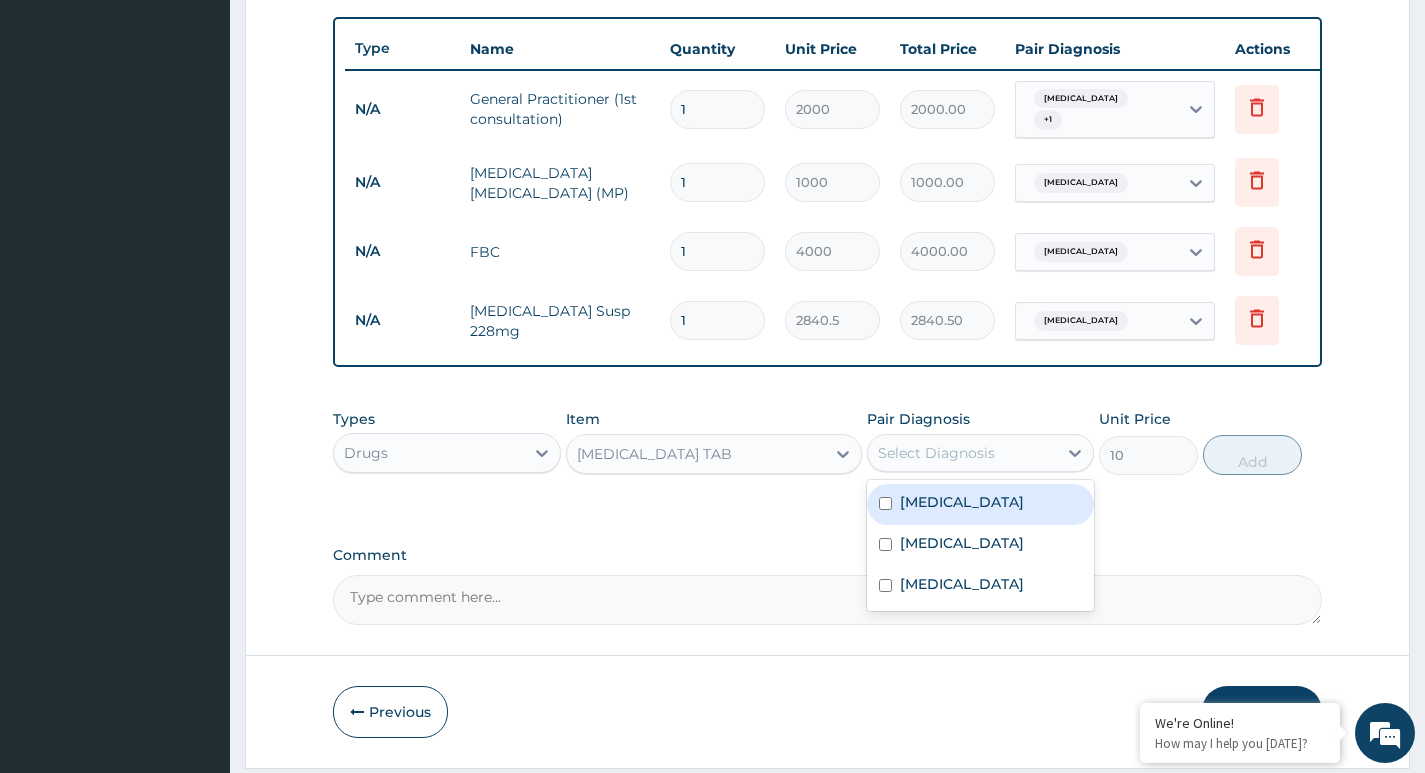 drag, startPoint x: 955, startPoint y: 518, endPoint x: 1052, endPoint y: 514, distance: 97.082436 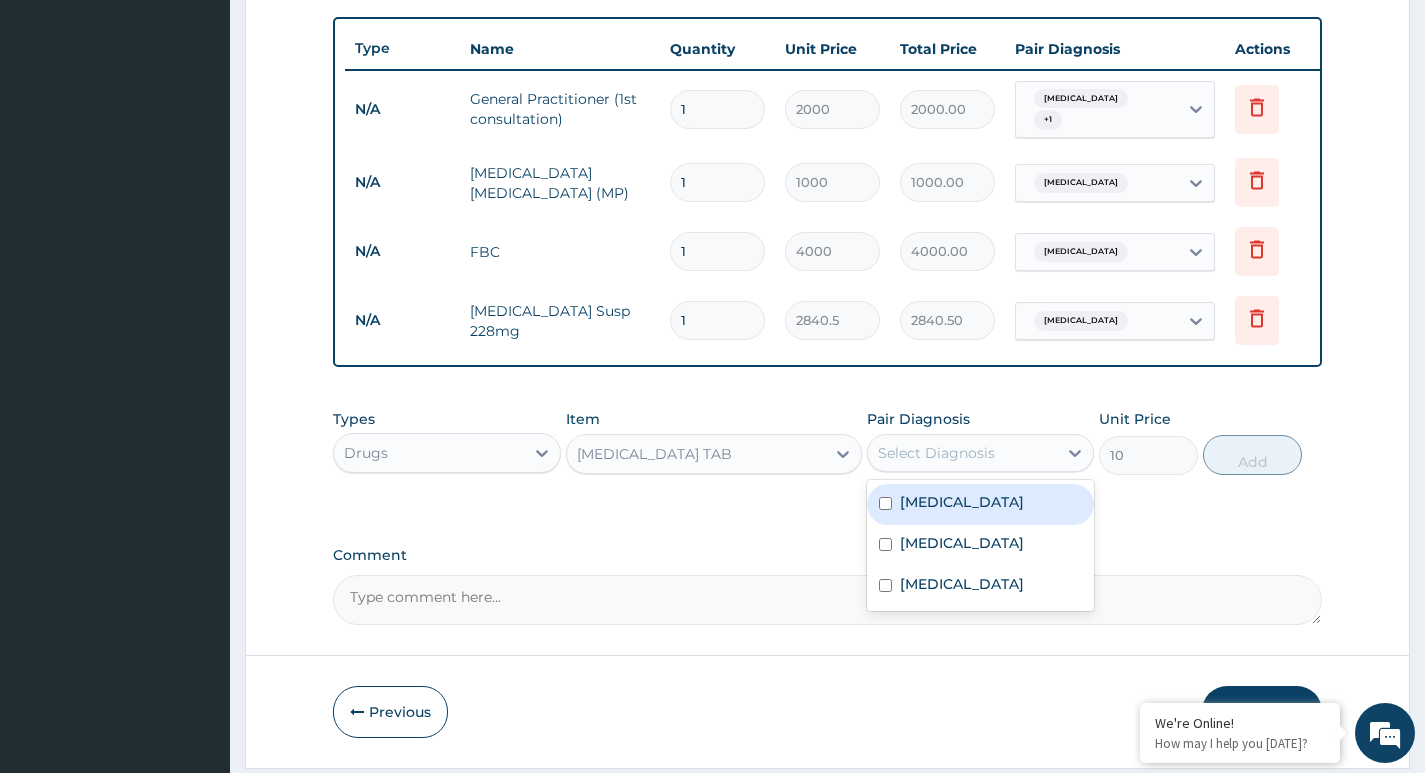 click on "Malaria" at bounding box center (980, 504) 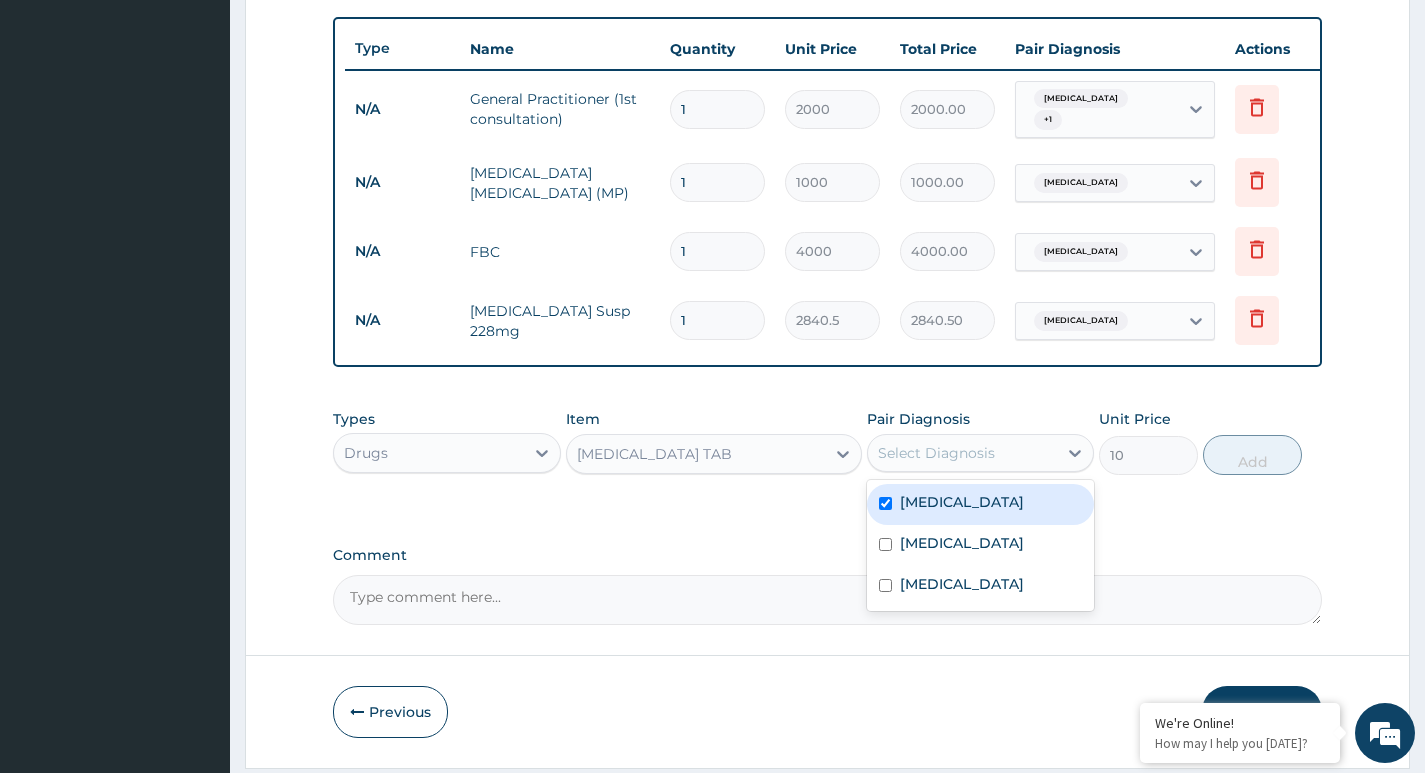 checkbox on "true" 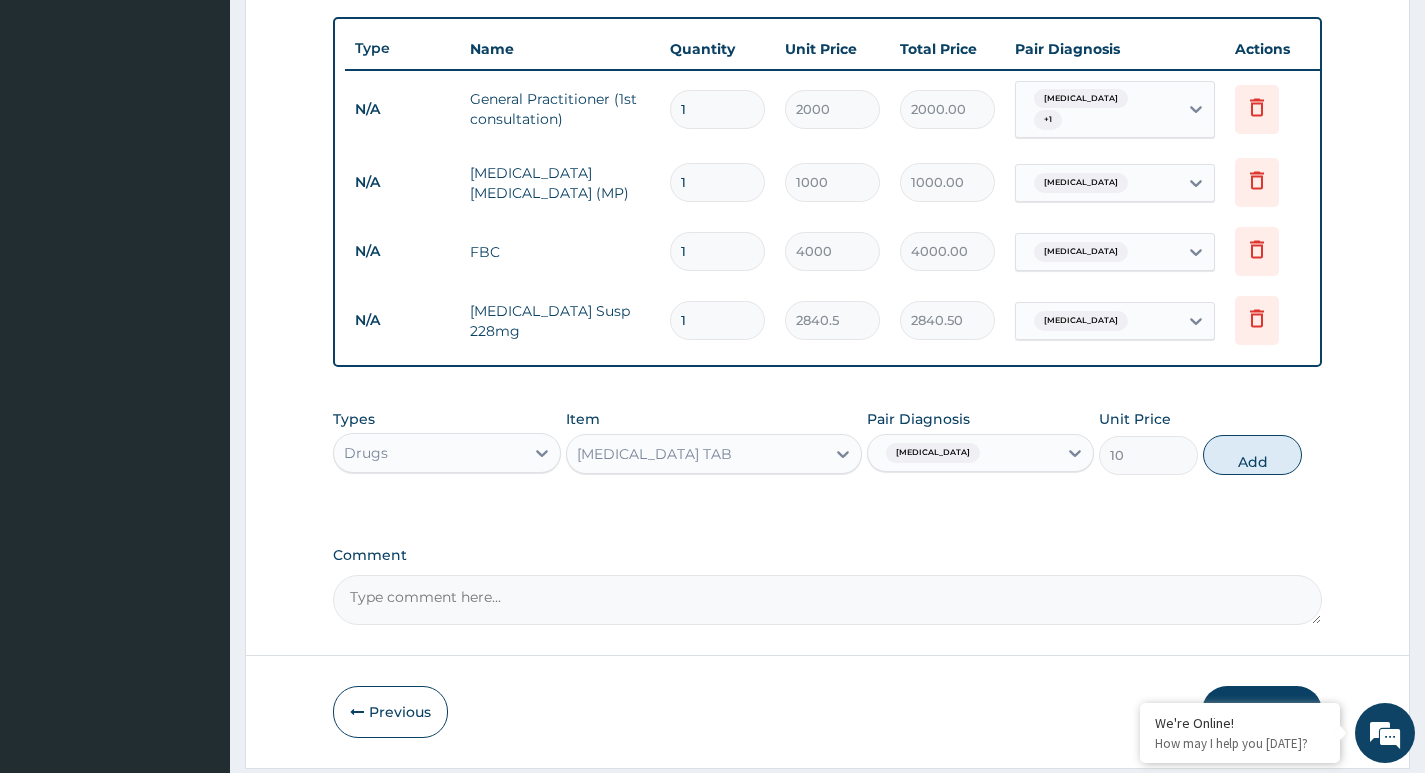 drag, startPoint x: 1239, startPoint y: 467, endPoint x: 1166, endPoint y: 475, distance: 73.43705 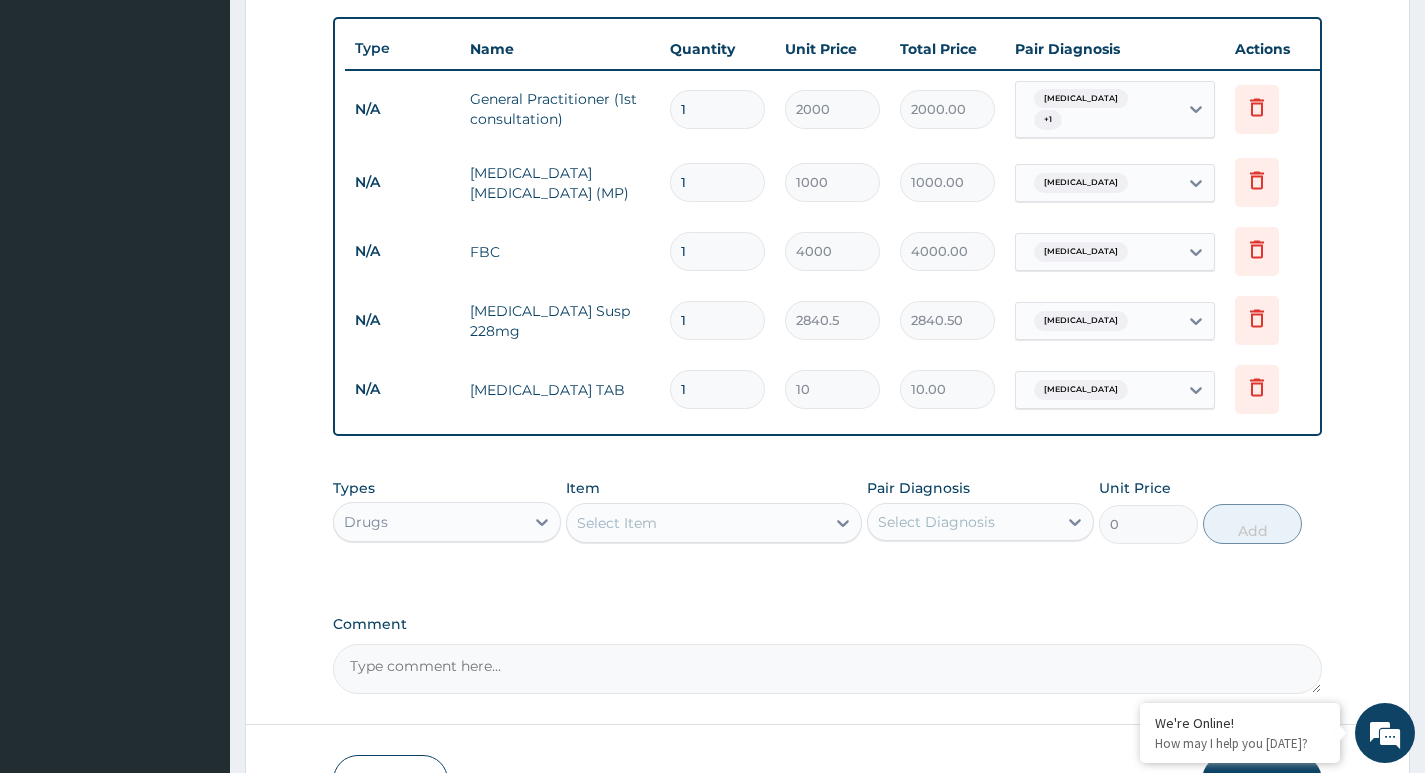 click on "Select Item" at bounding box center (696, 523) 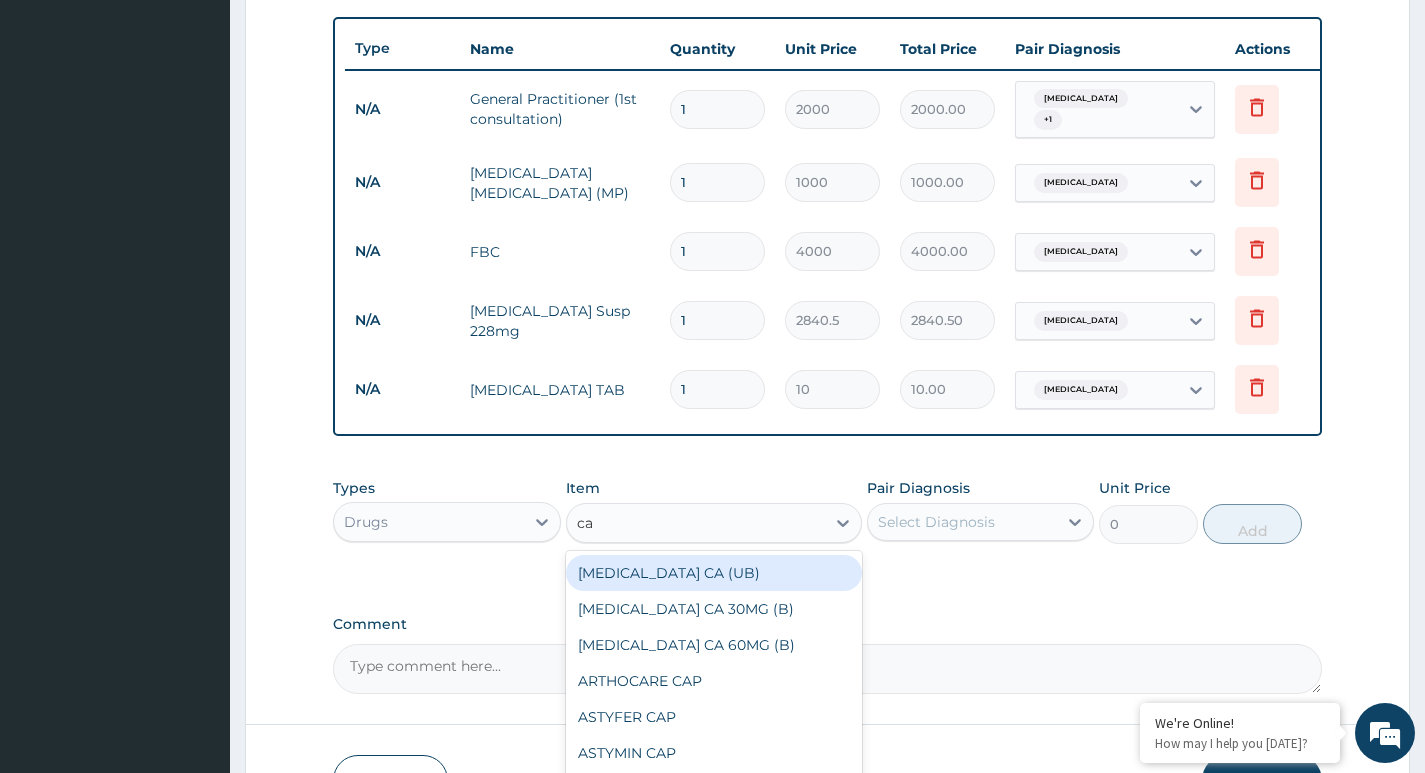 type on "cam" 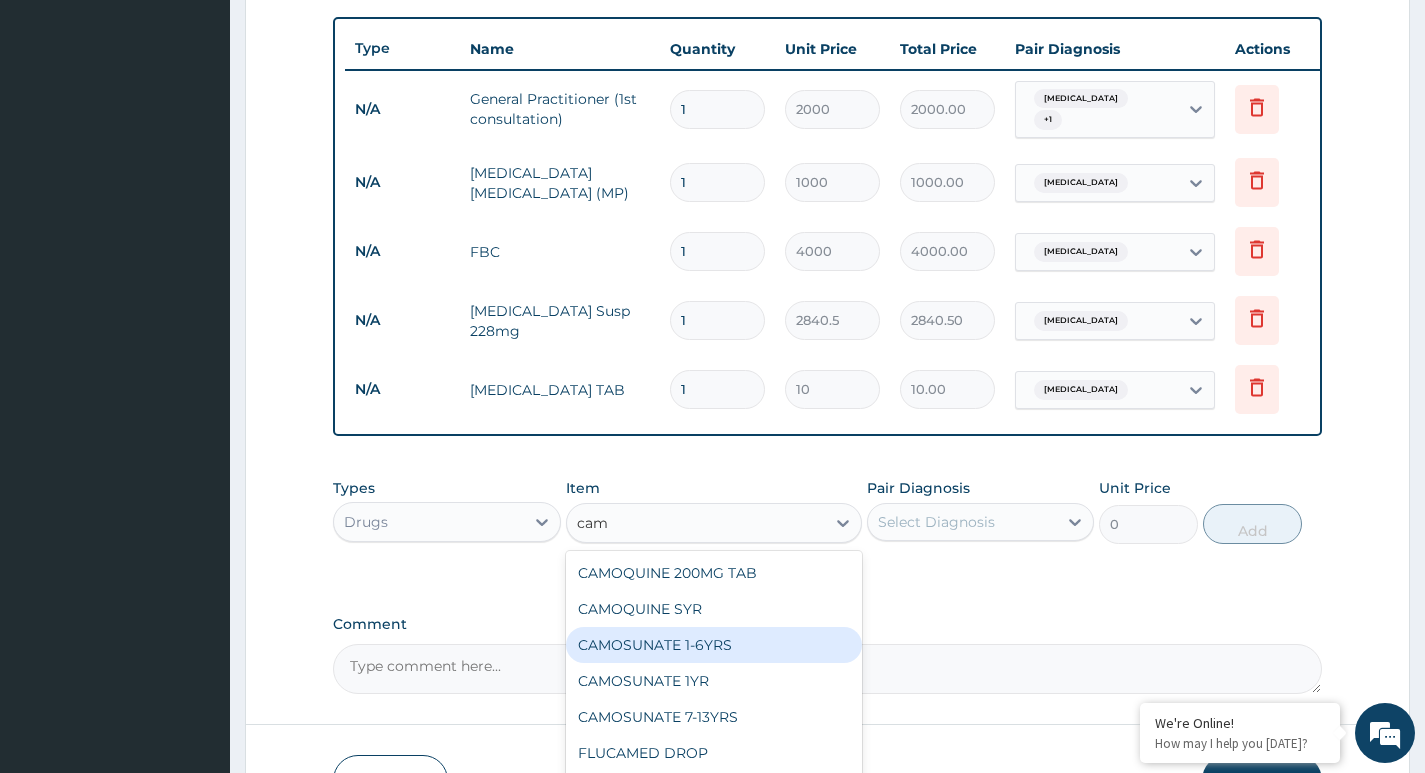 drag, startPoint x: 757, startPoint y: 650, endPoint x: 798, endPoint y: 629, distance: 46.06517 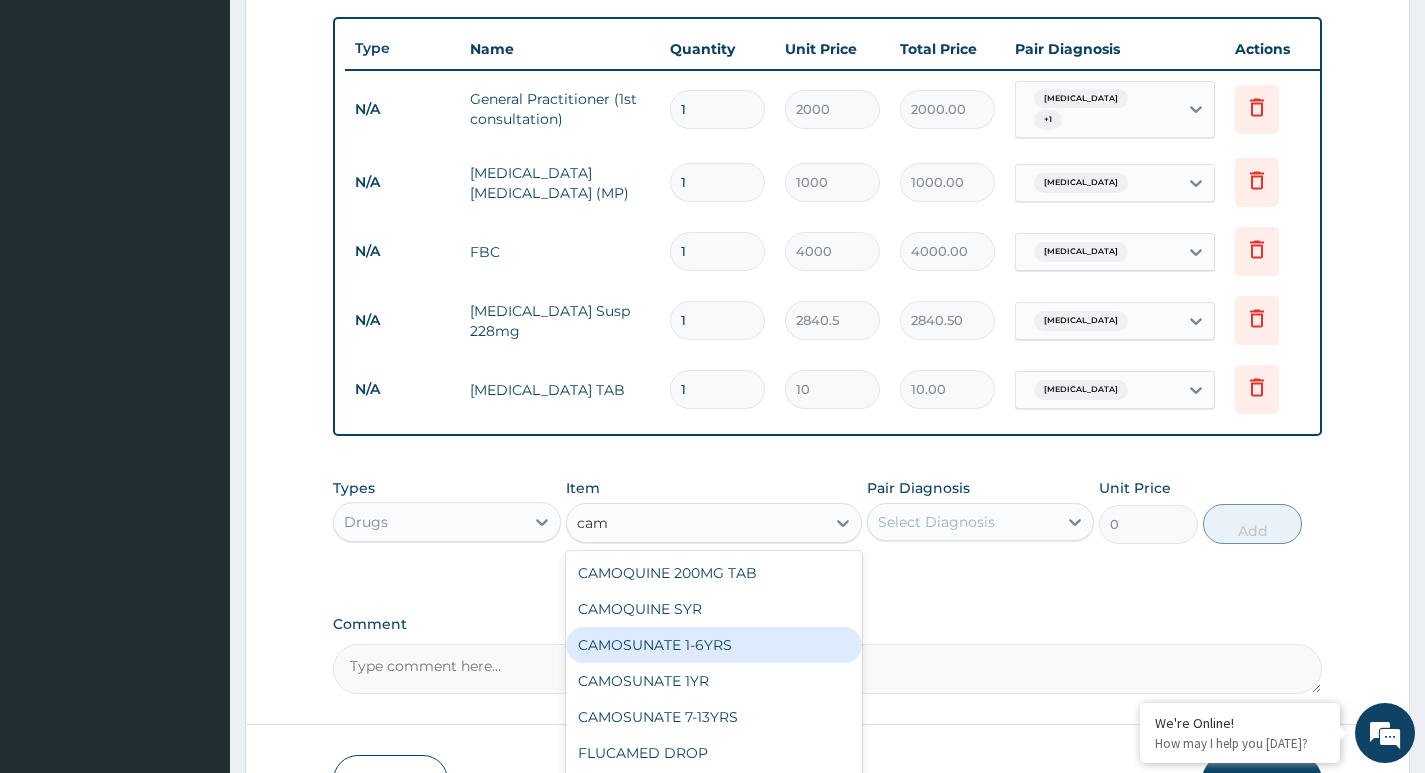 click on "CAMOSUNATE 1-6YRS" at bounding box center [714, 645] 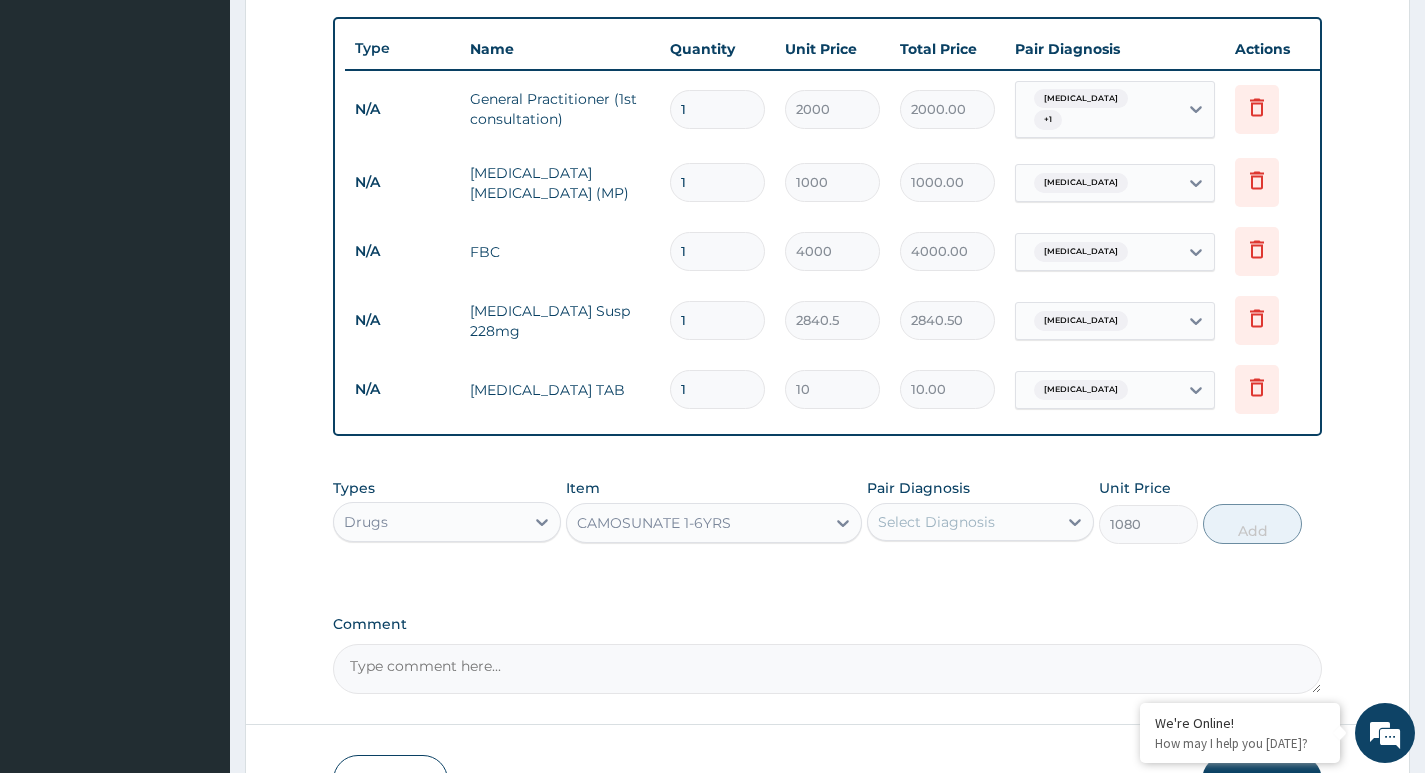 drag, startPoint x: 914, startPoint y: 538, endPoint x: 919, endPoint y: 552, distance: 14.866069 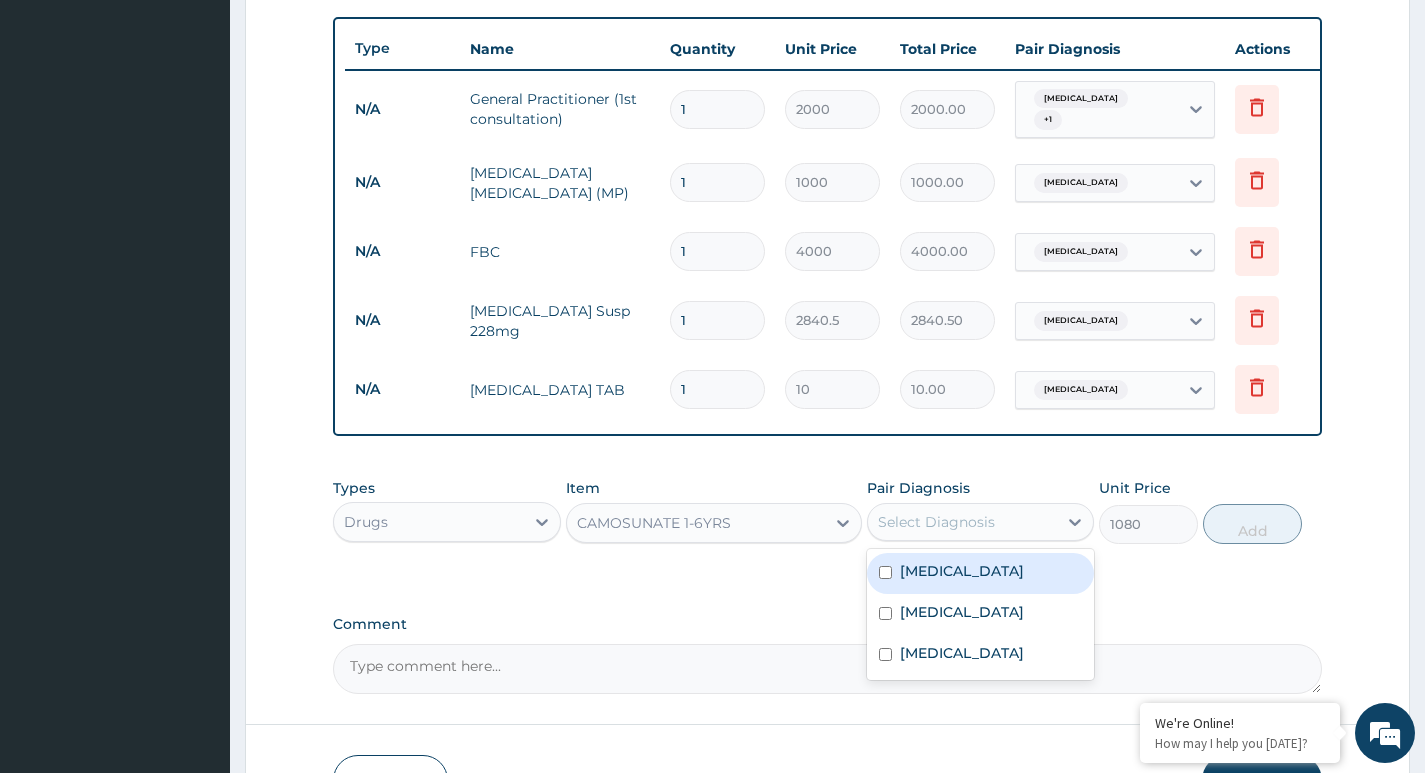 click on "Malaria" at bounding box center (980, 573) 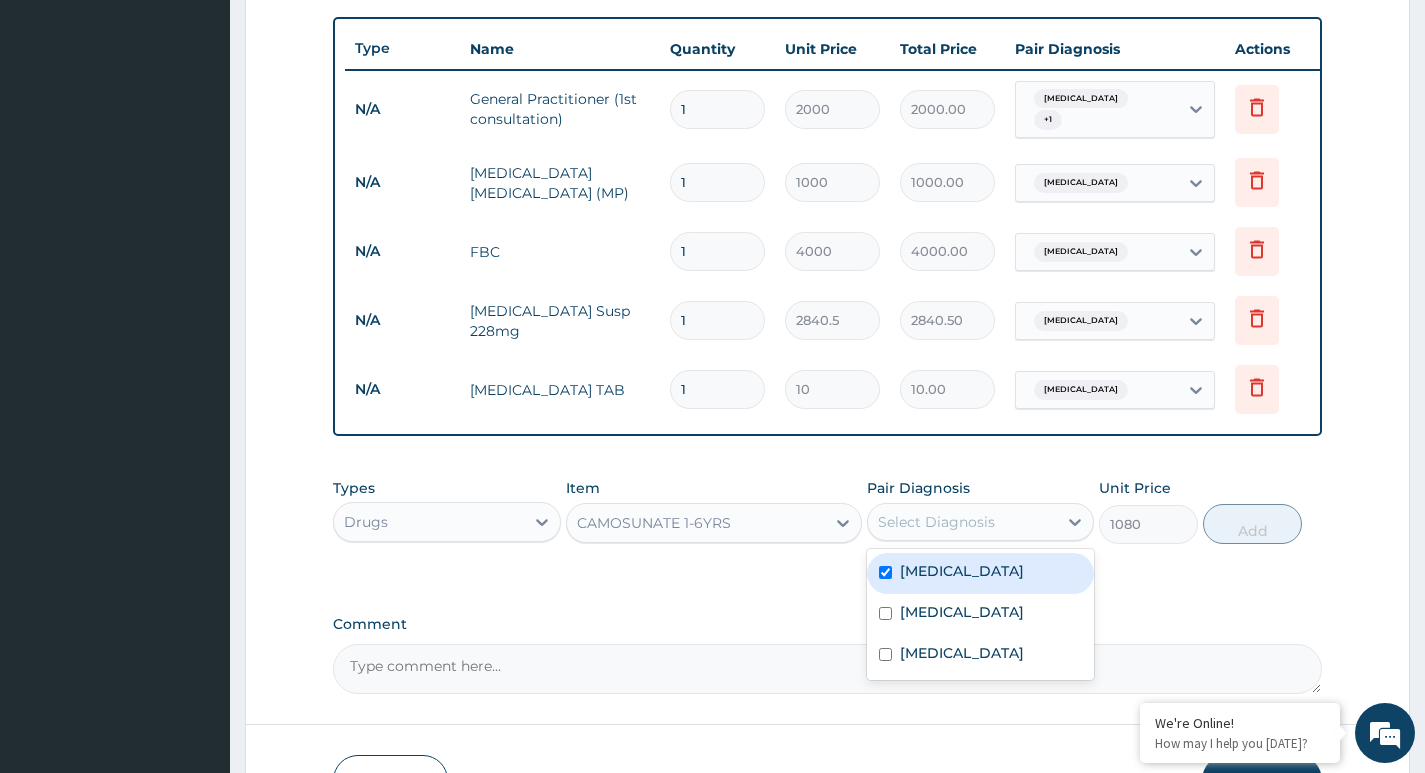 checkbox on "true" 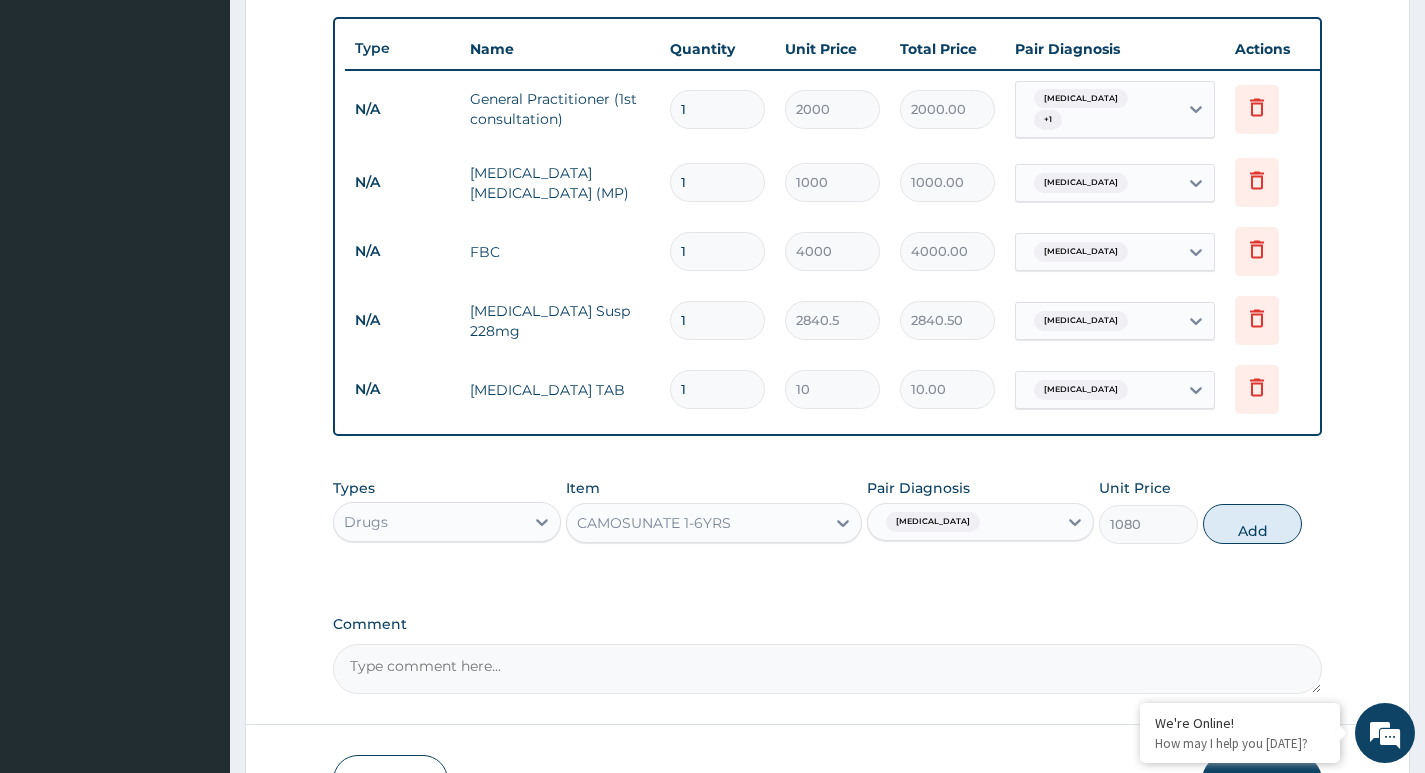 drag, startPoint x: 1223, startPoint y: 538, endPoint x: 1206, endPoint y: 534, distance: 17.464249 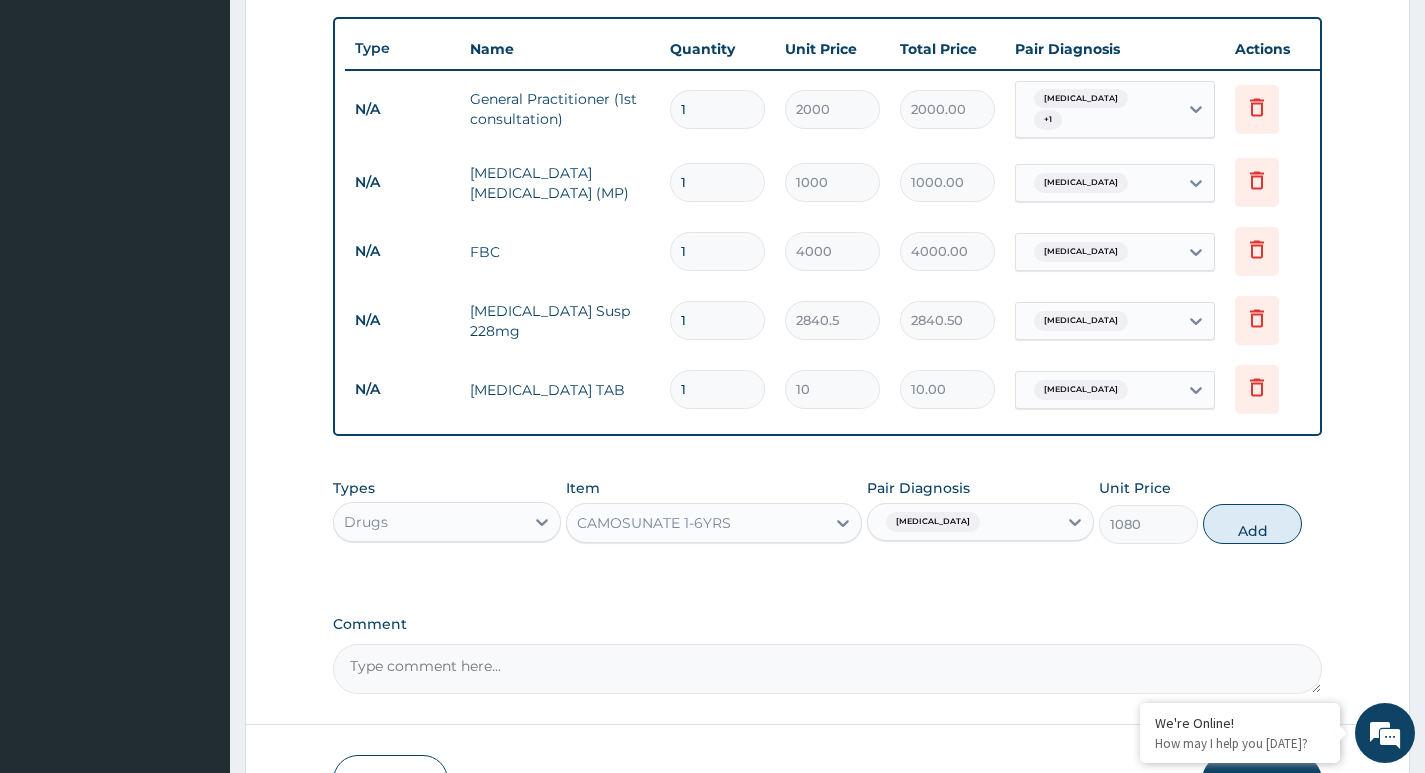 click on "Add" at bounding box center [1252, 524] 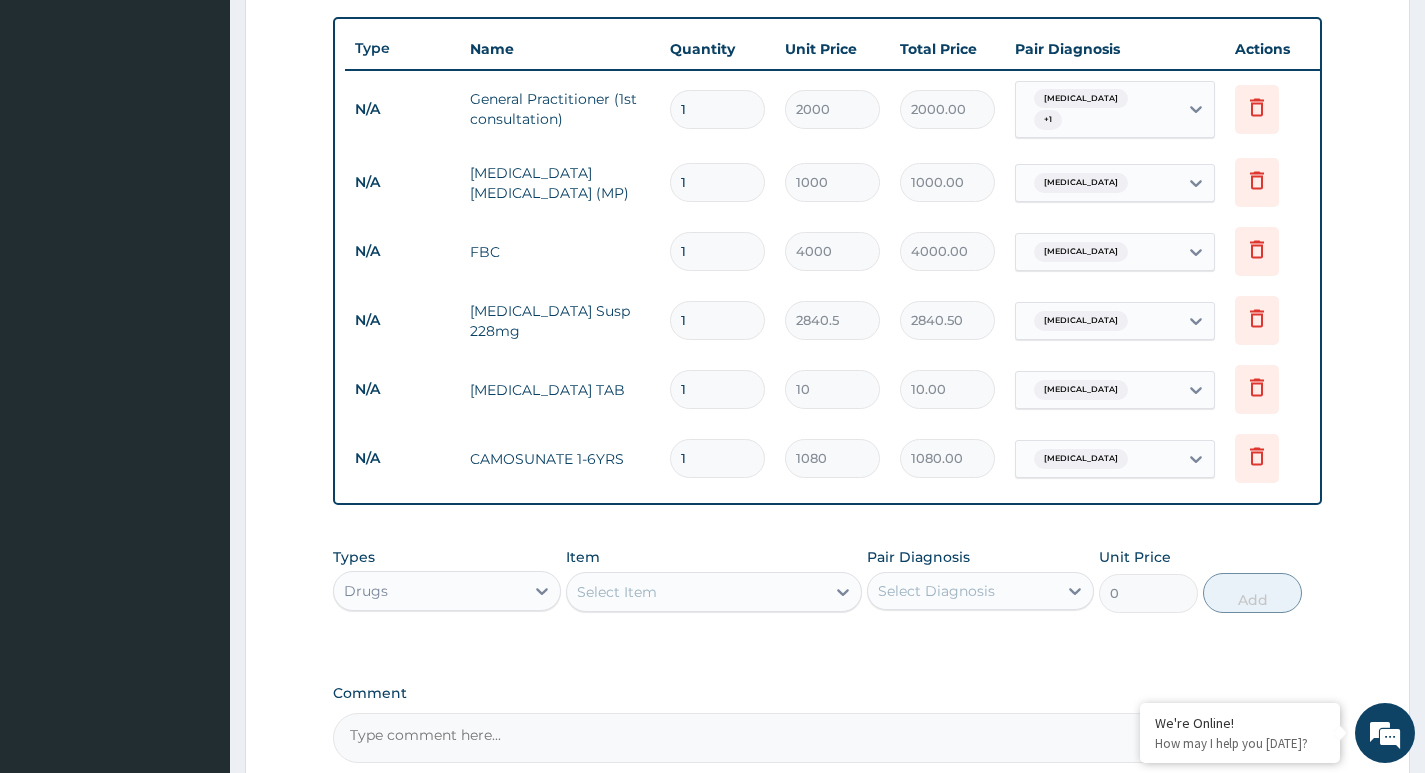 drag, startPoint x: 677, startPoint y: 388, endPoint x: 661, endPoint y: 388, distance: 16 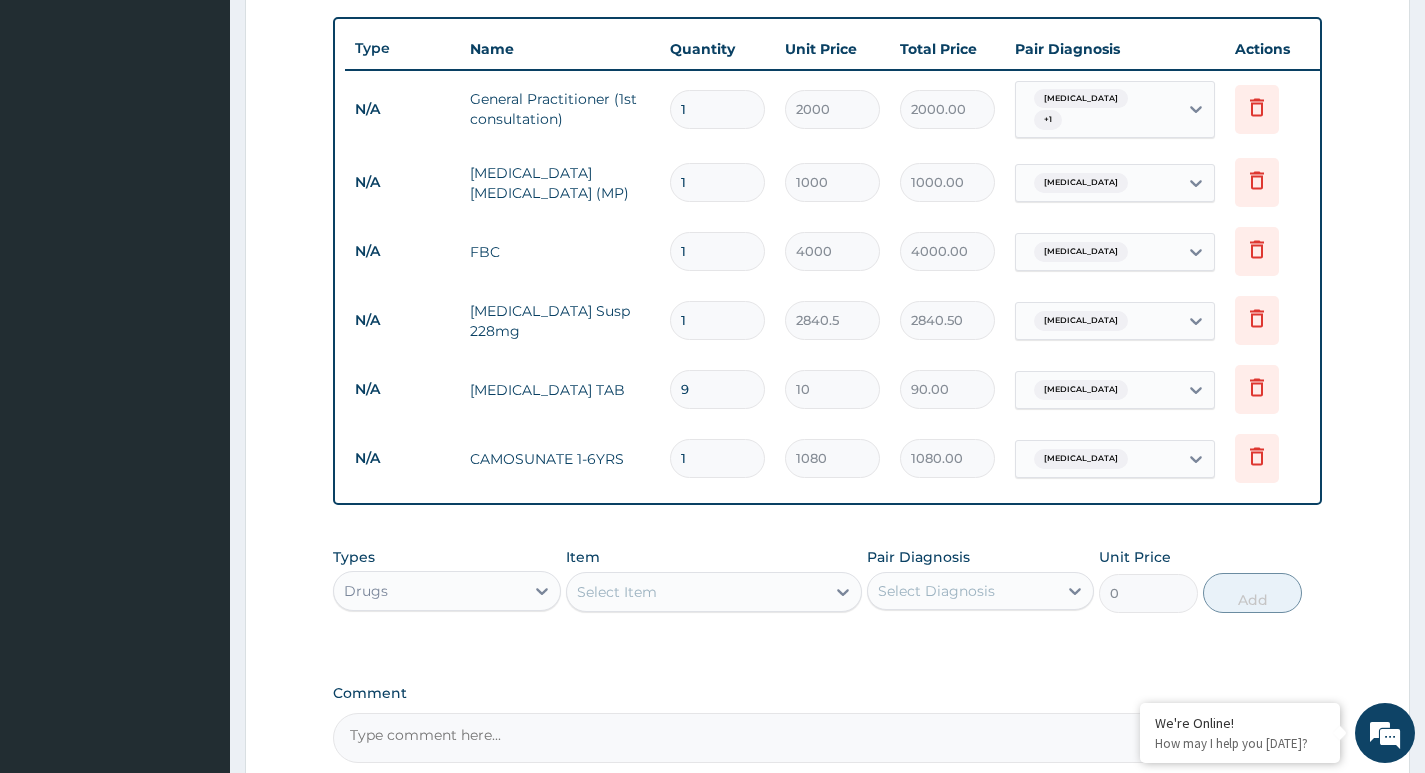 type on "9" 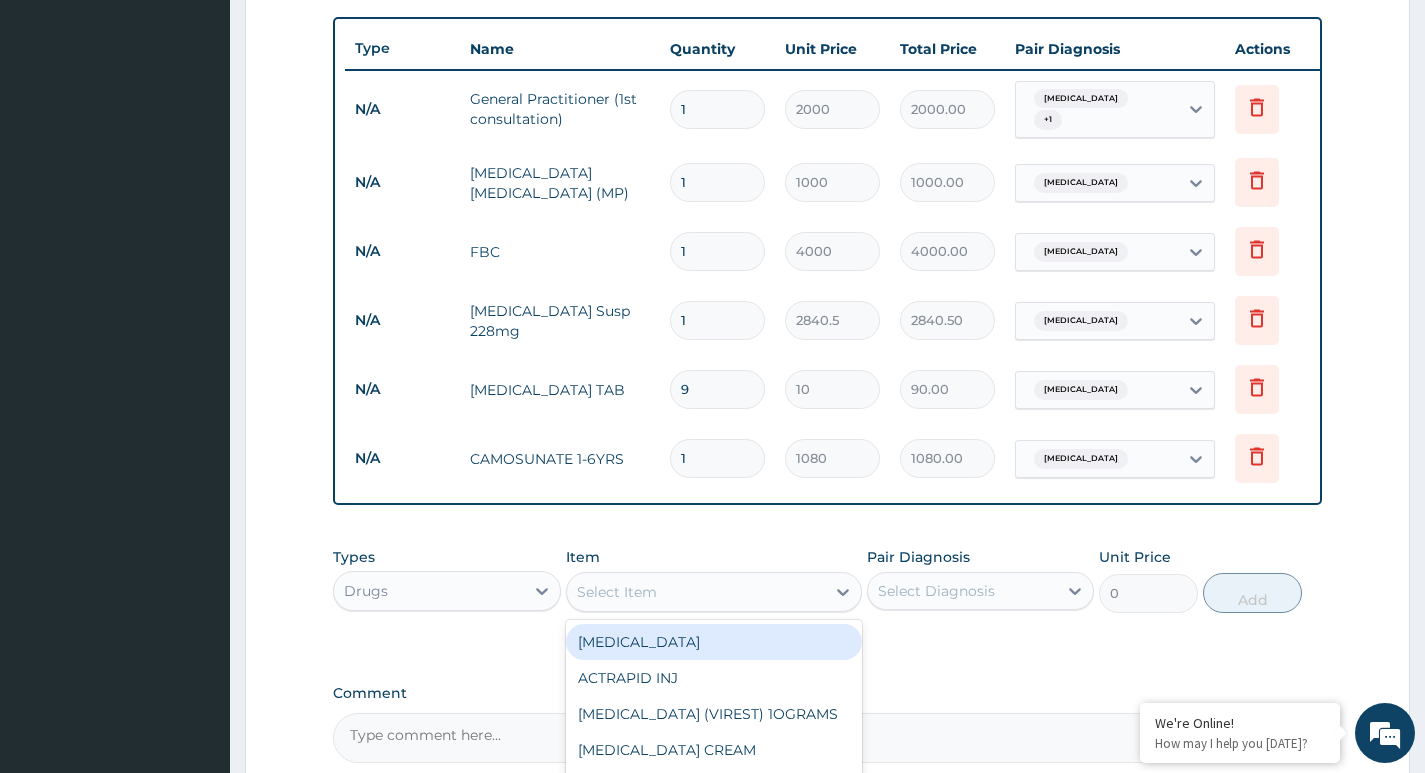 click on "Select Item" at bounding box center (617, 592) 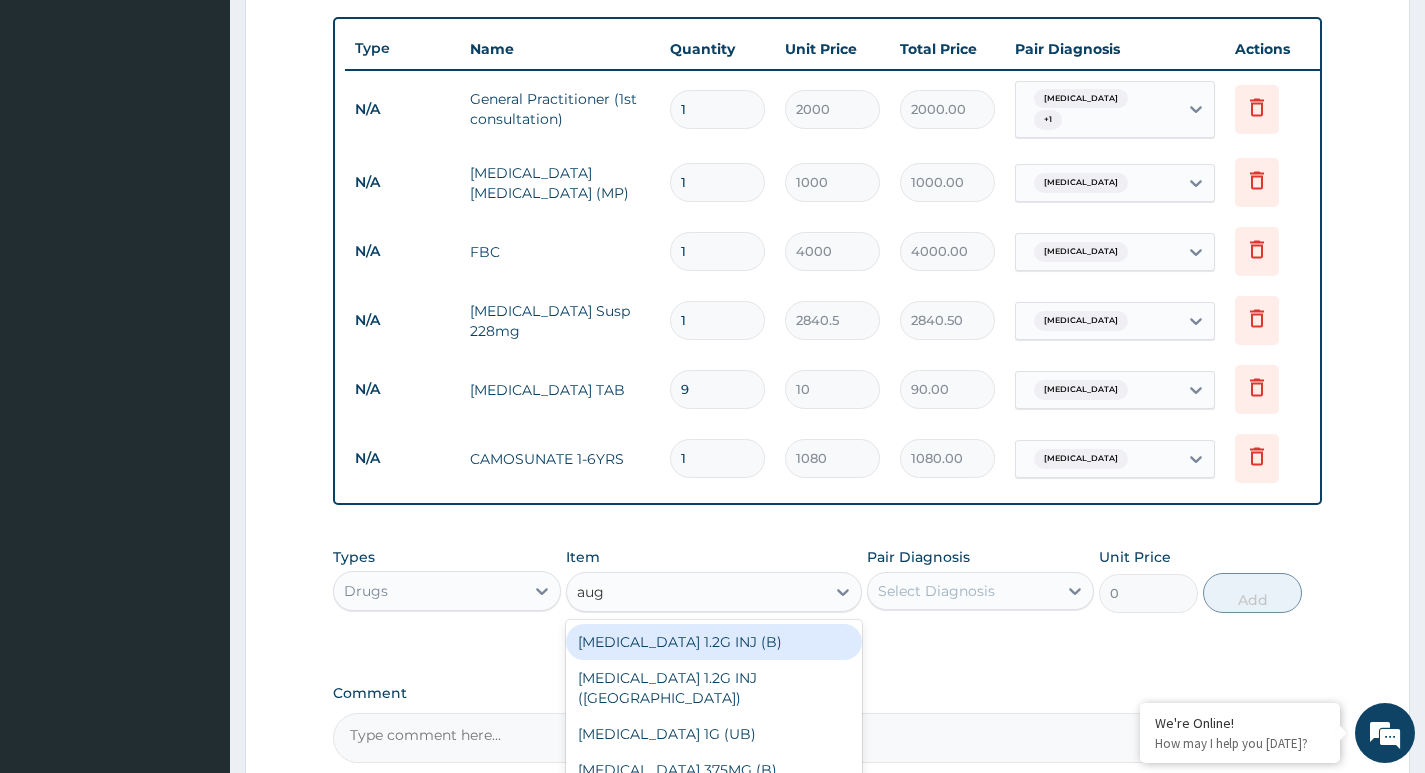 type on "augm" 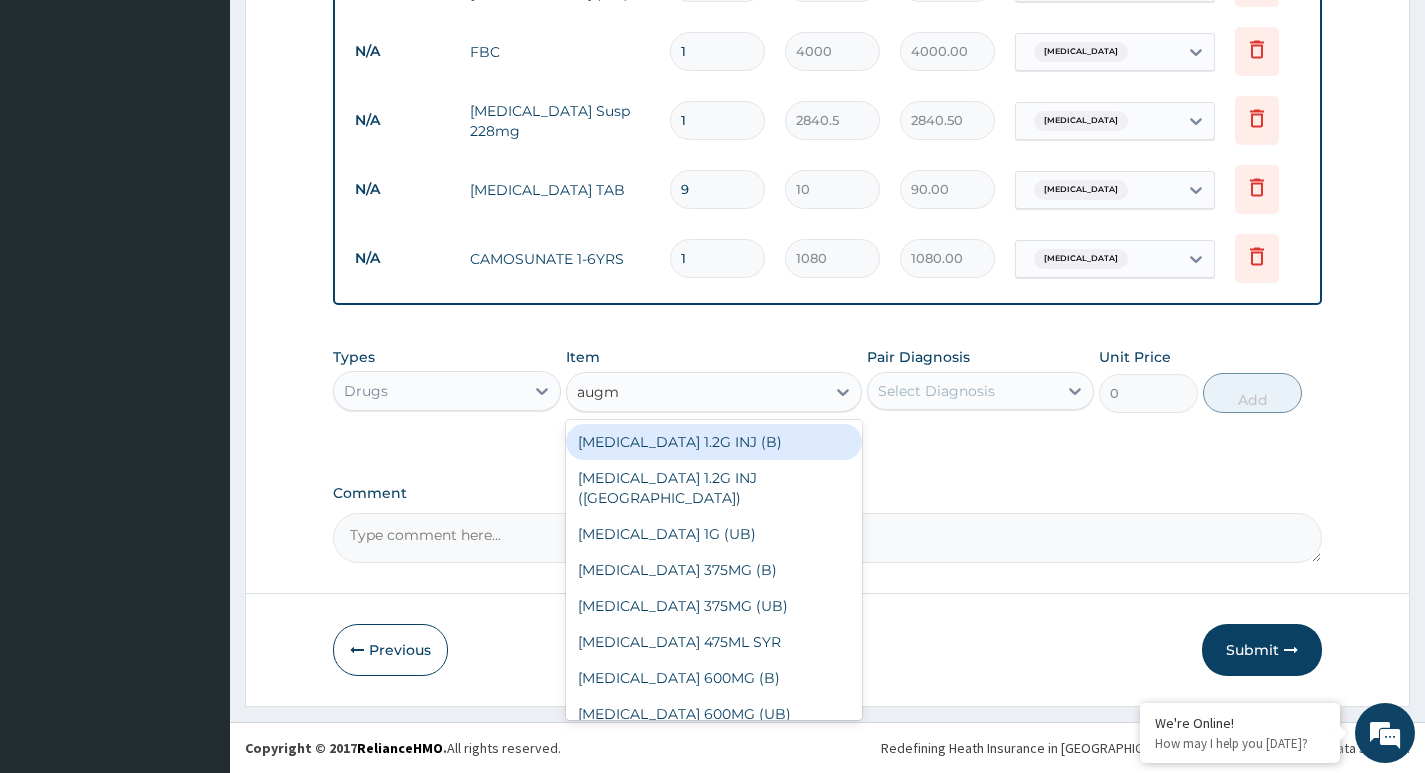 scroll, scrollTop: 934, scrollLeft: 0, axis: vertical 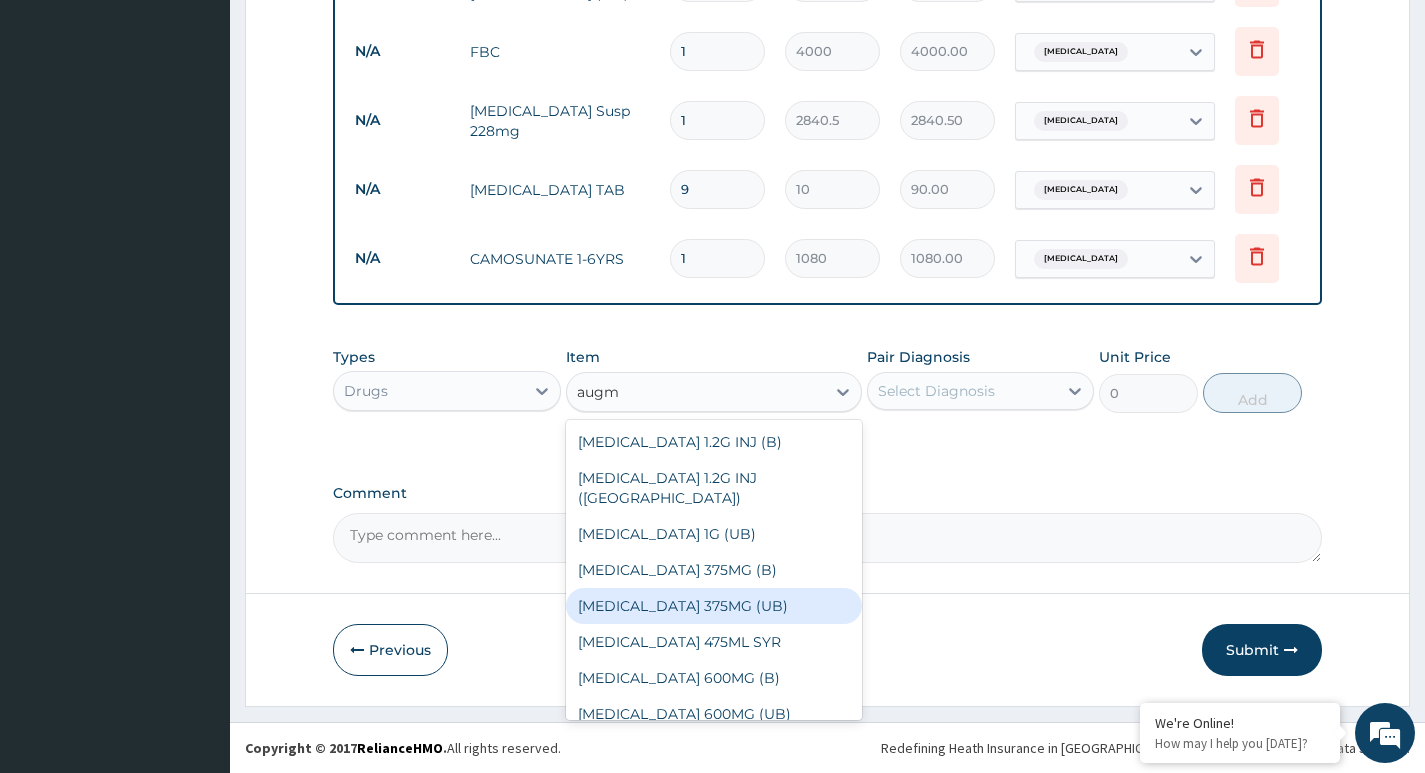 click on "AUGMENTIN 375MG (UB)" at bounding box center [714, 606] 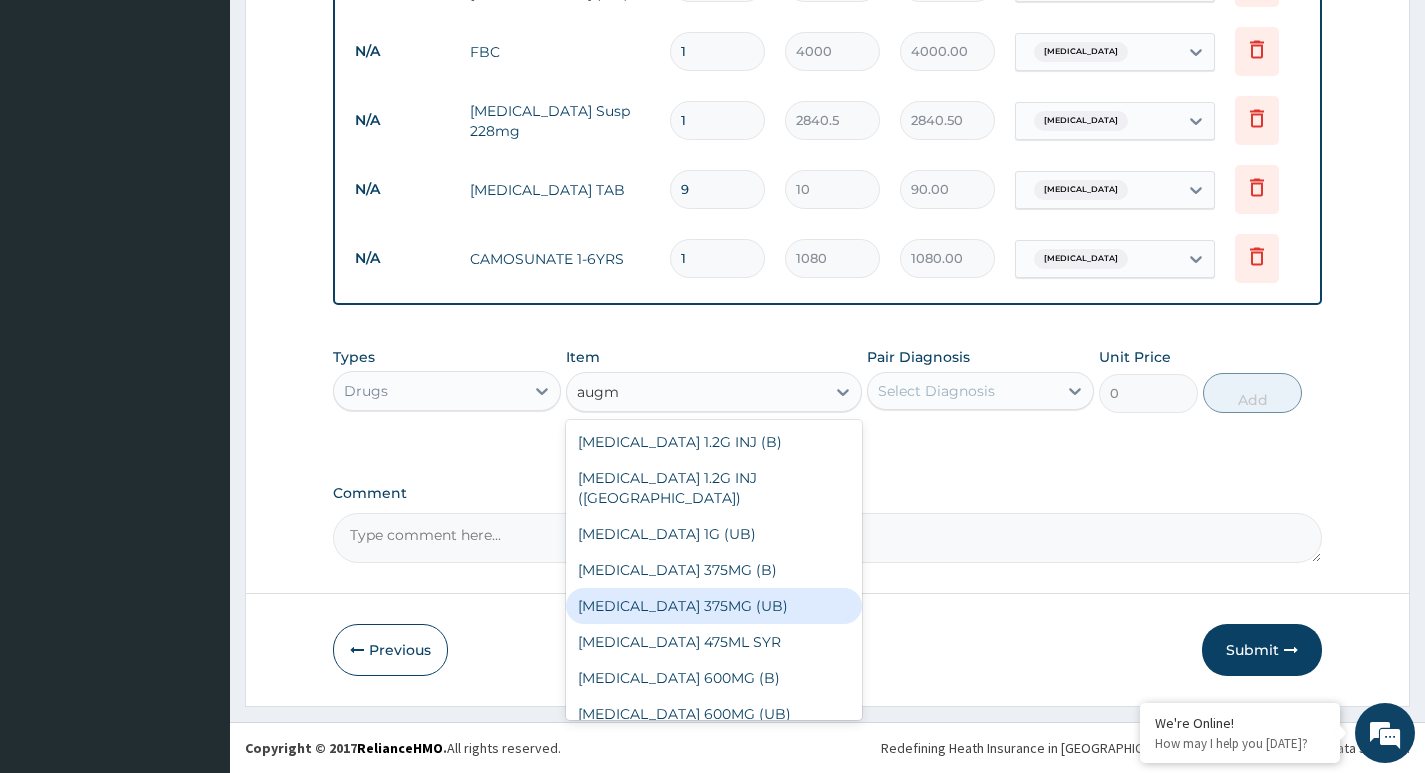 type 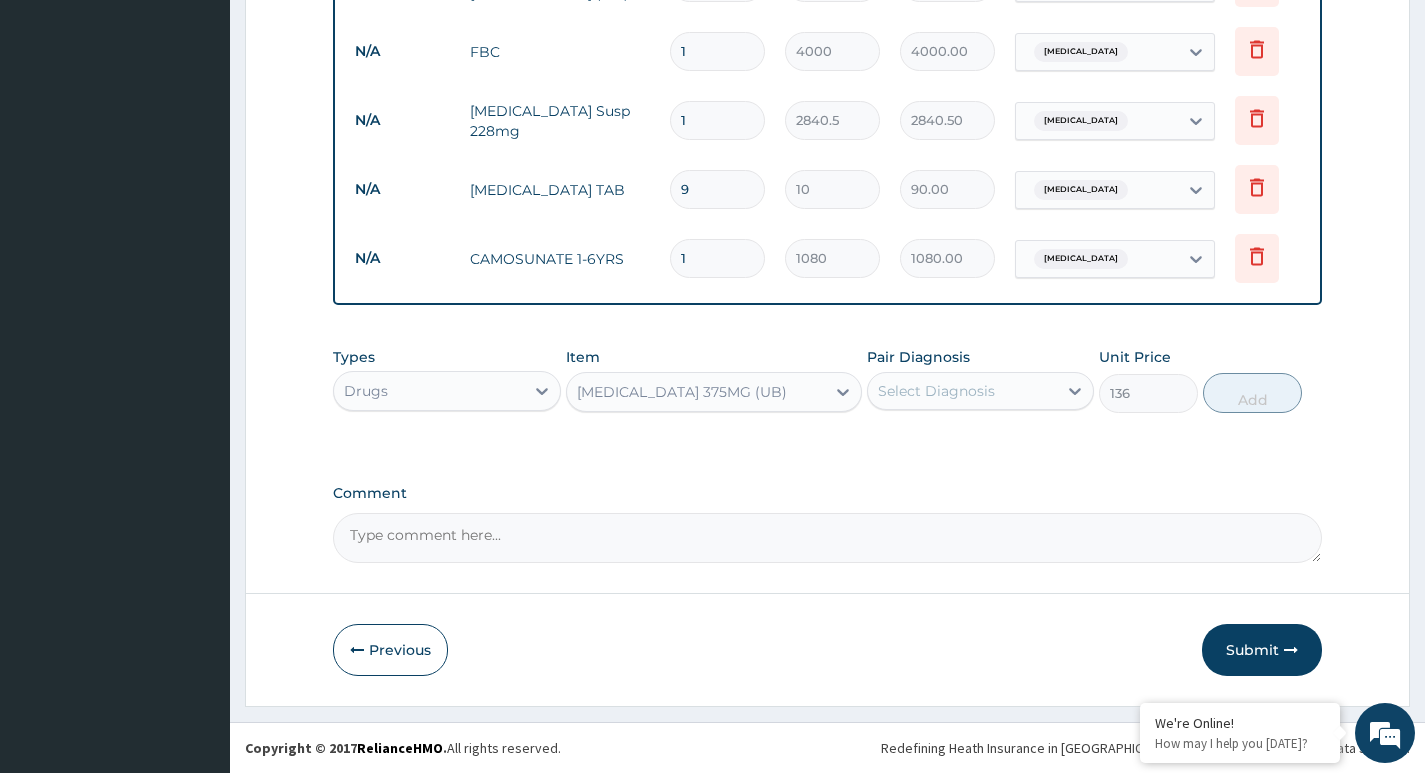 click on "Select Diagnosis" at bounding box center [962, 391] 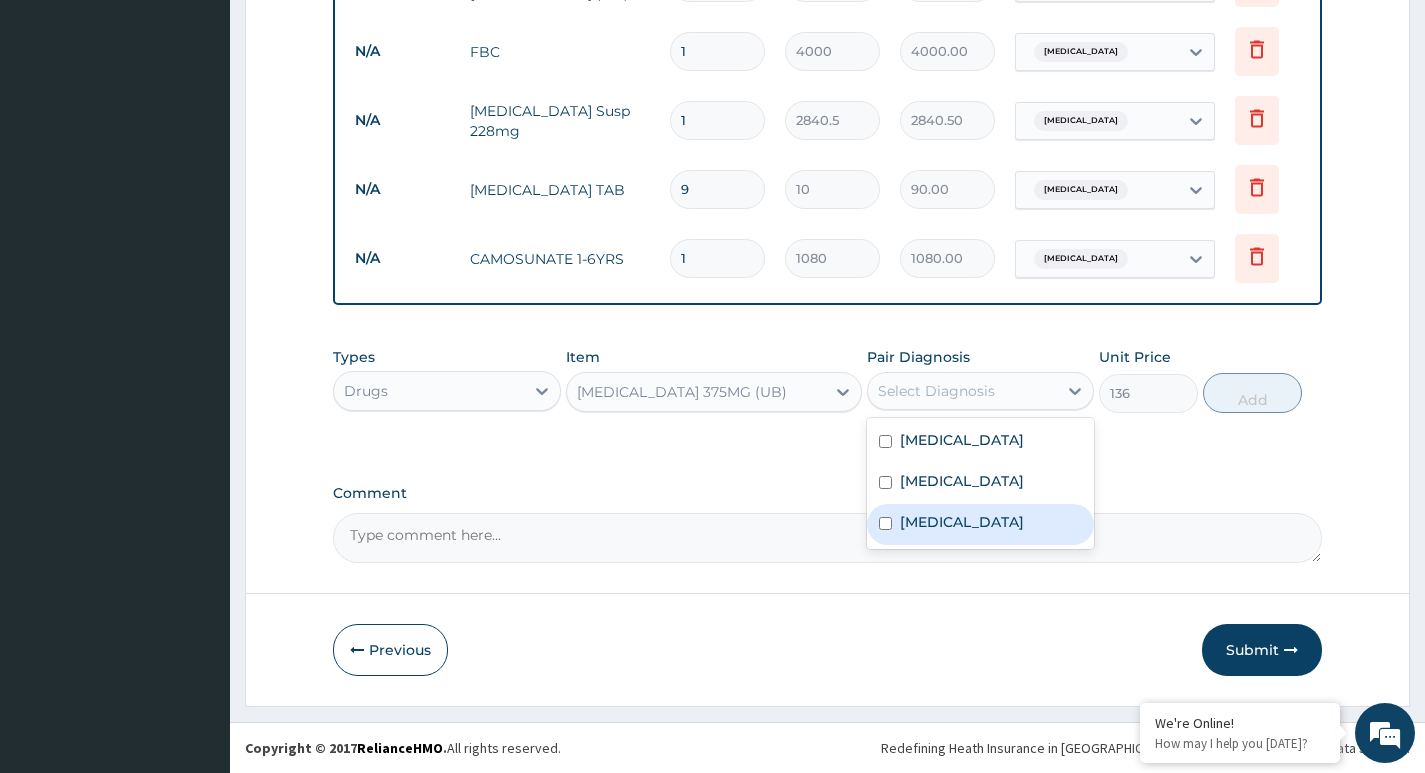 click on "Tonsillitis" at bounding box center [962, 522] 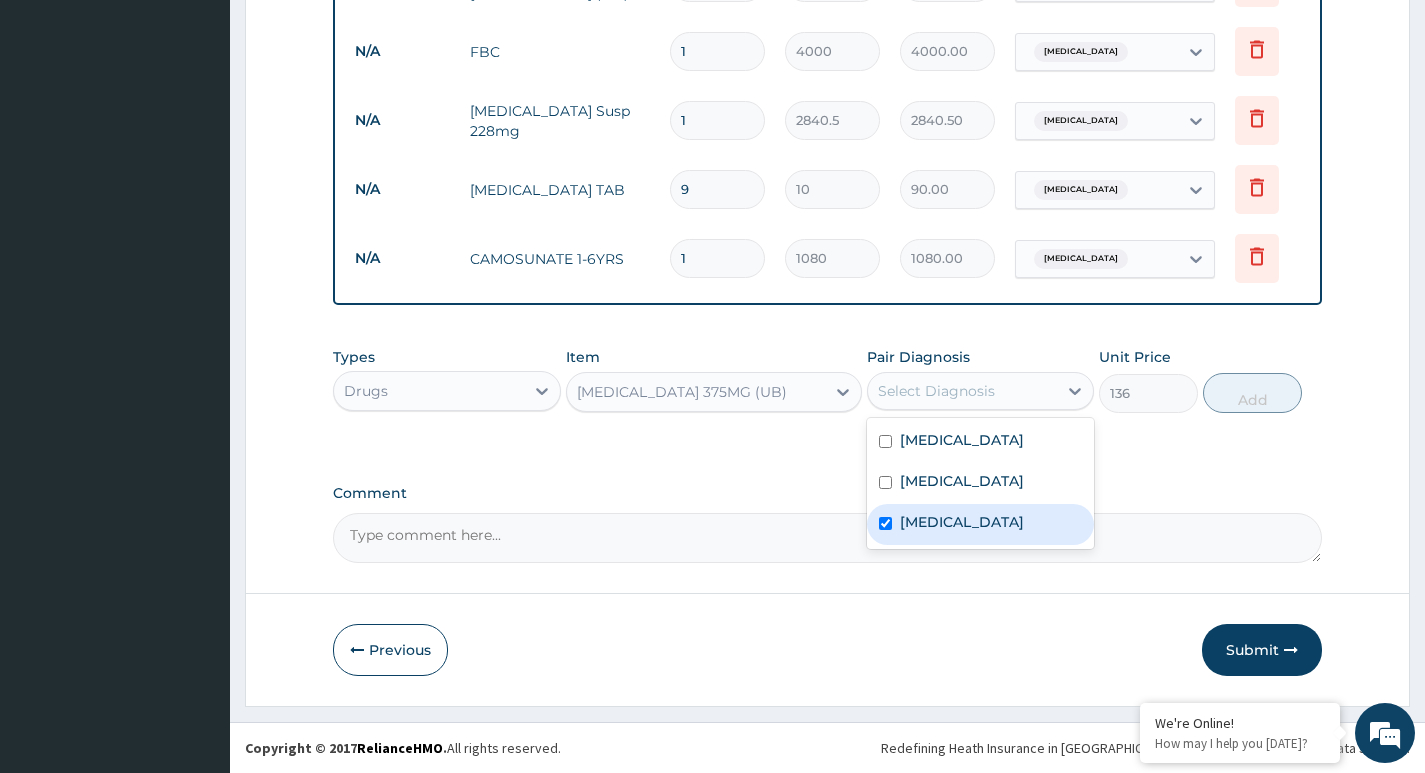 checkbox on "true" 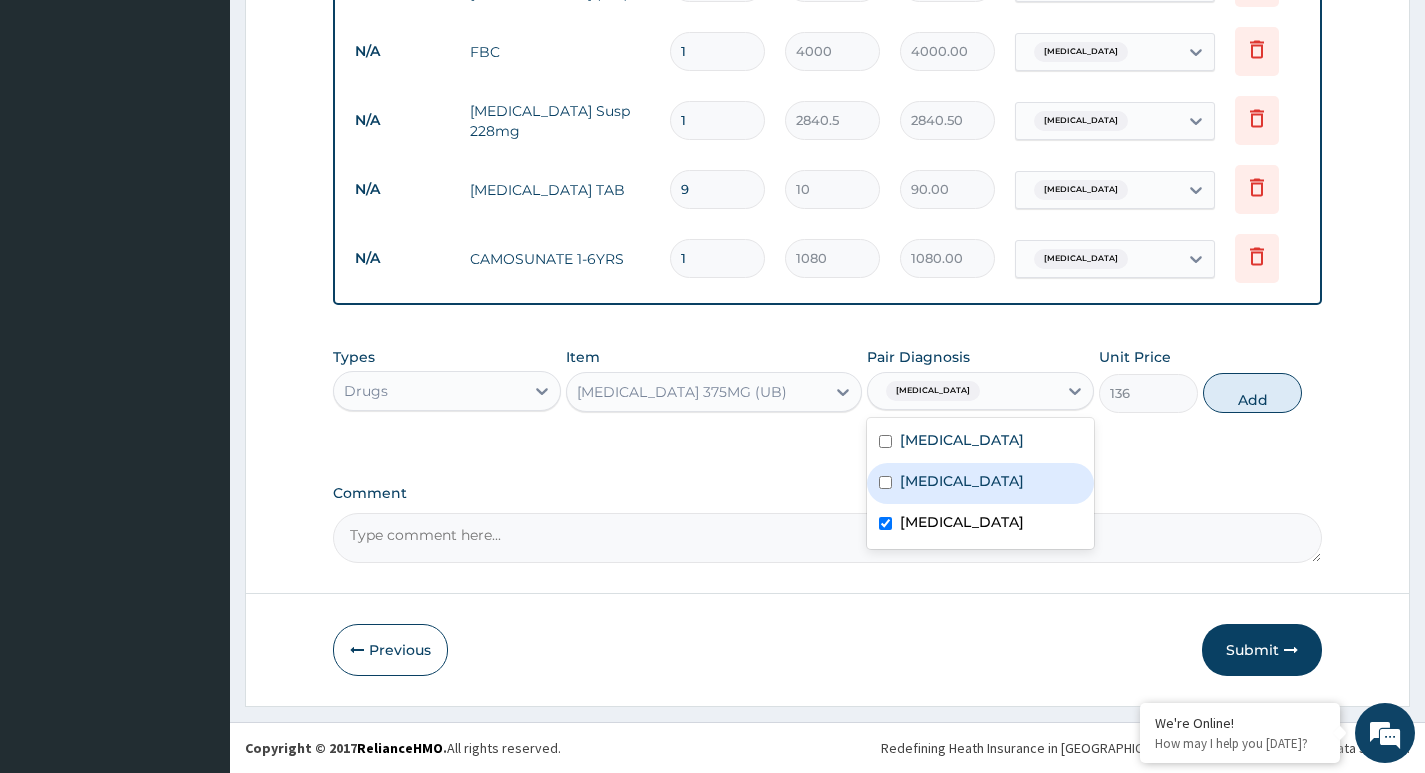 click on "Sepsis" at bounding box center [980, 483] 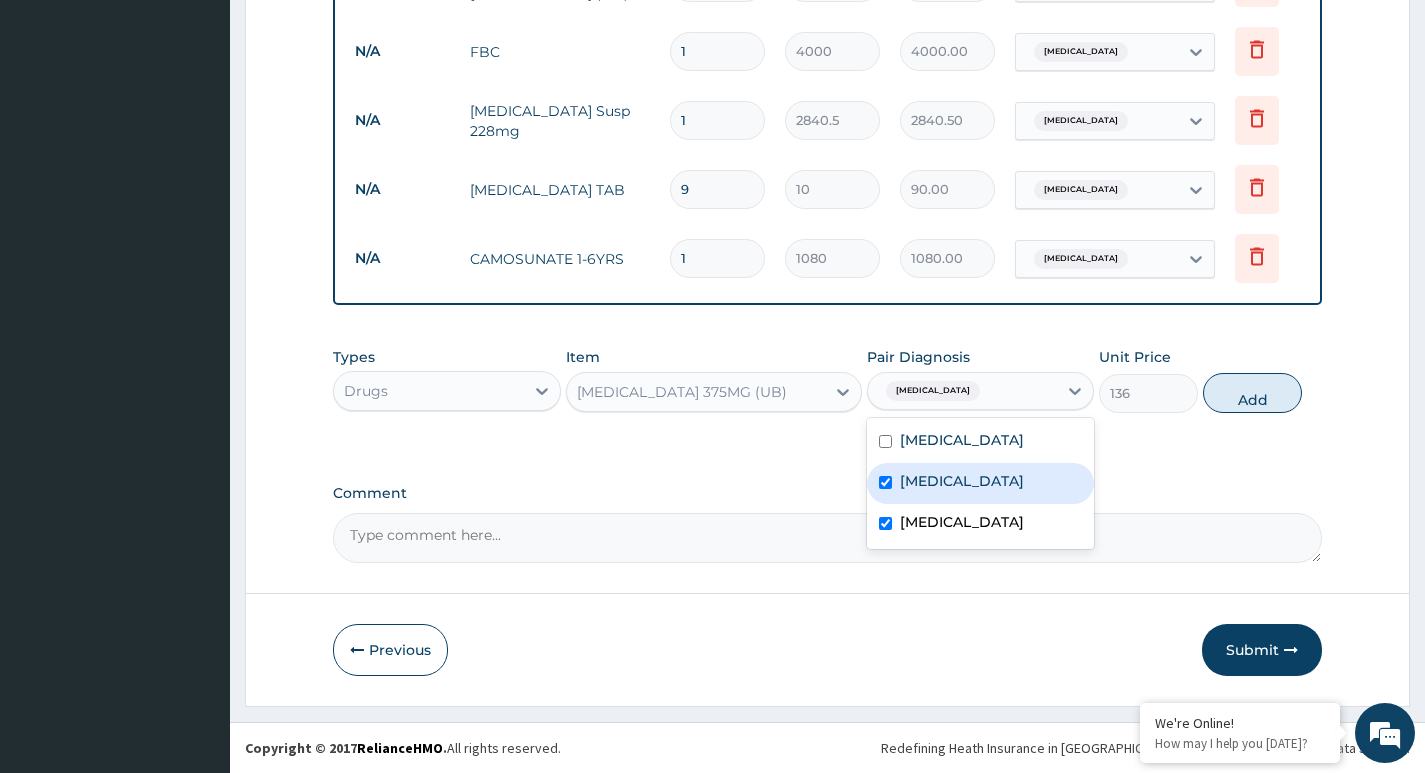 checkbox on "true" 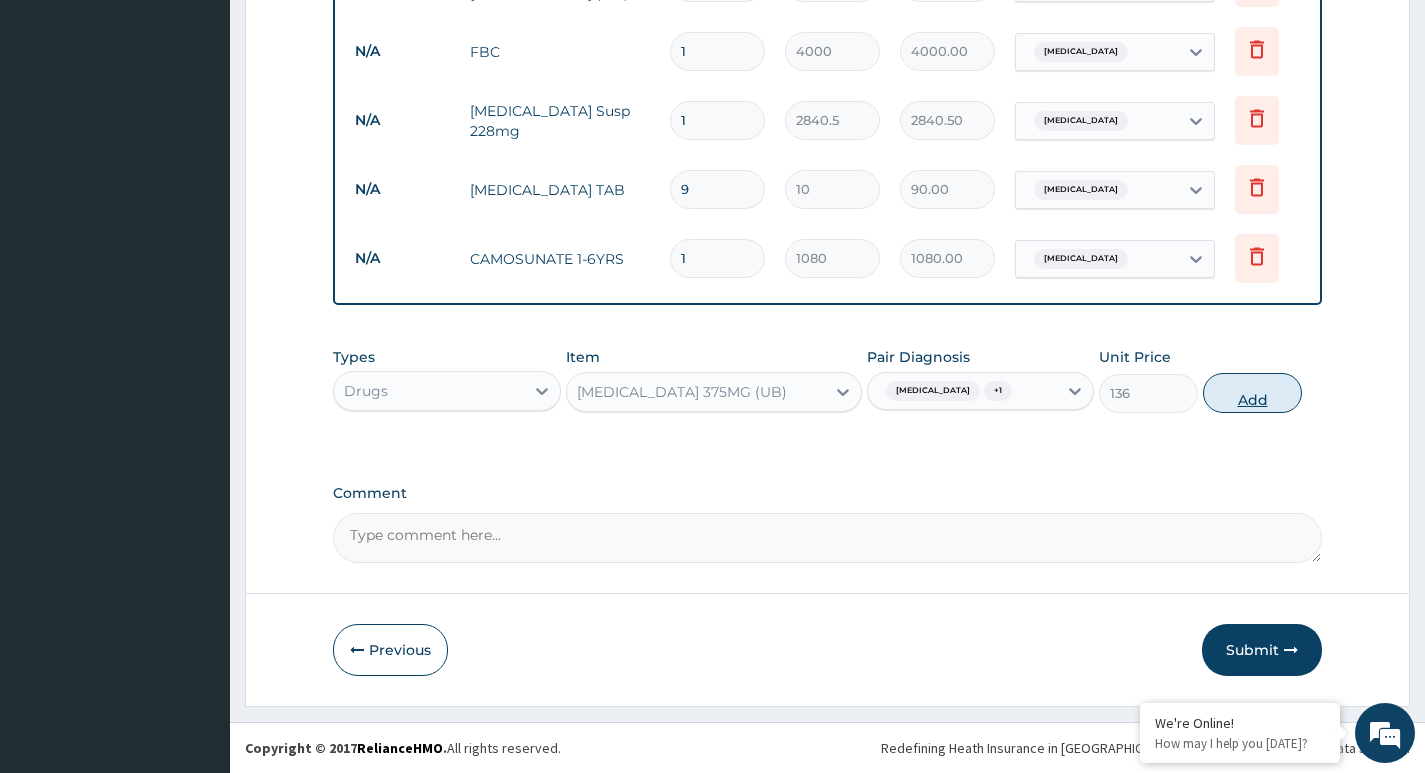 click on "Add" at bounding box center (1252, 393) 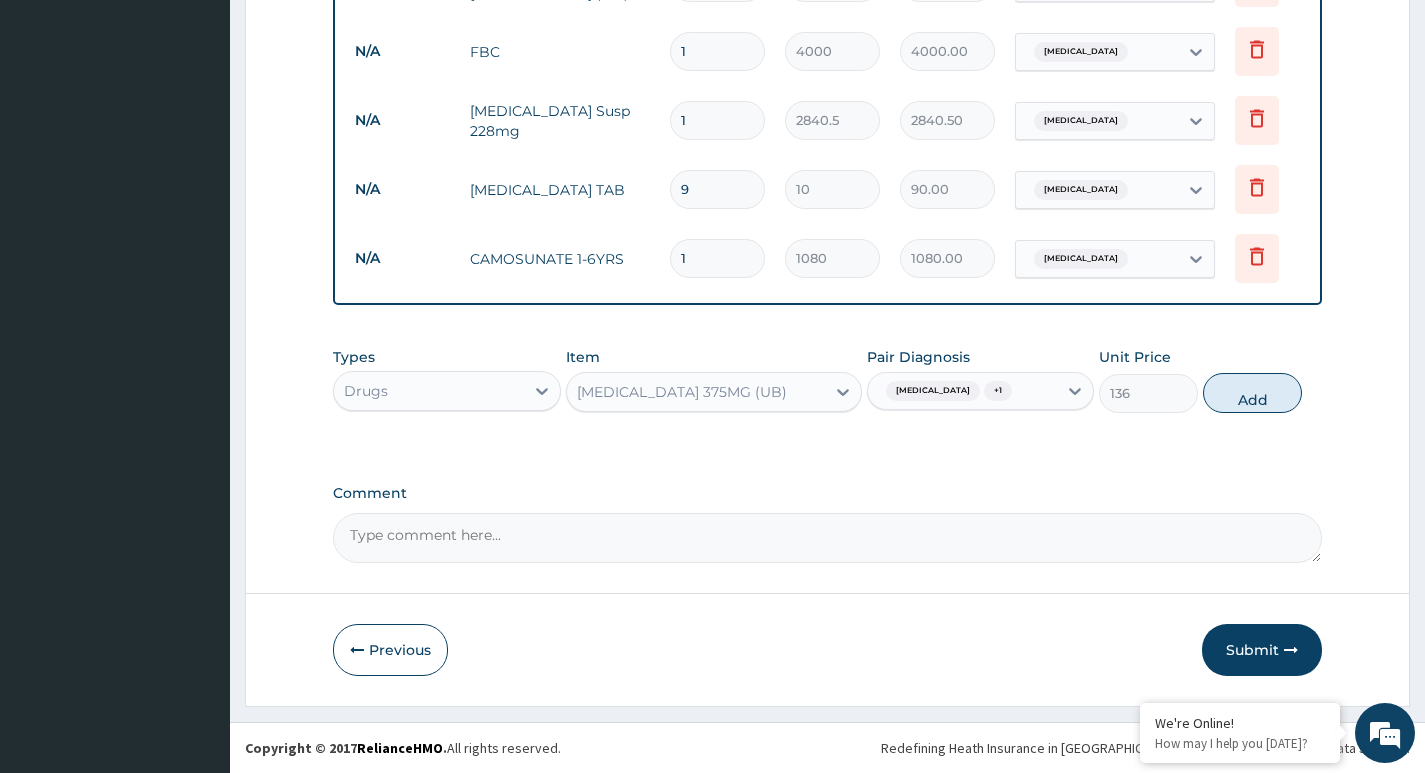 type on "0" 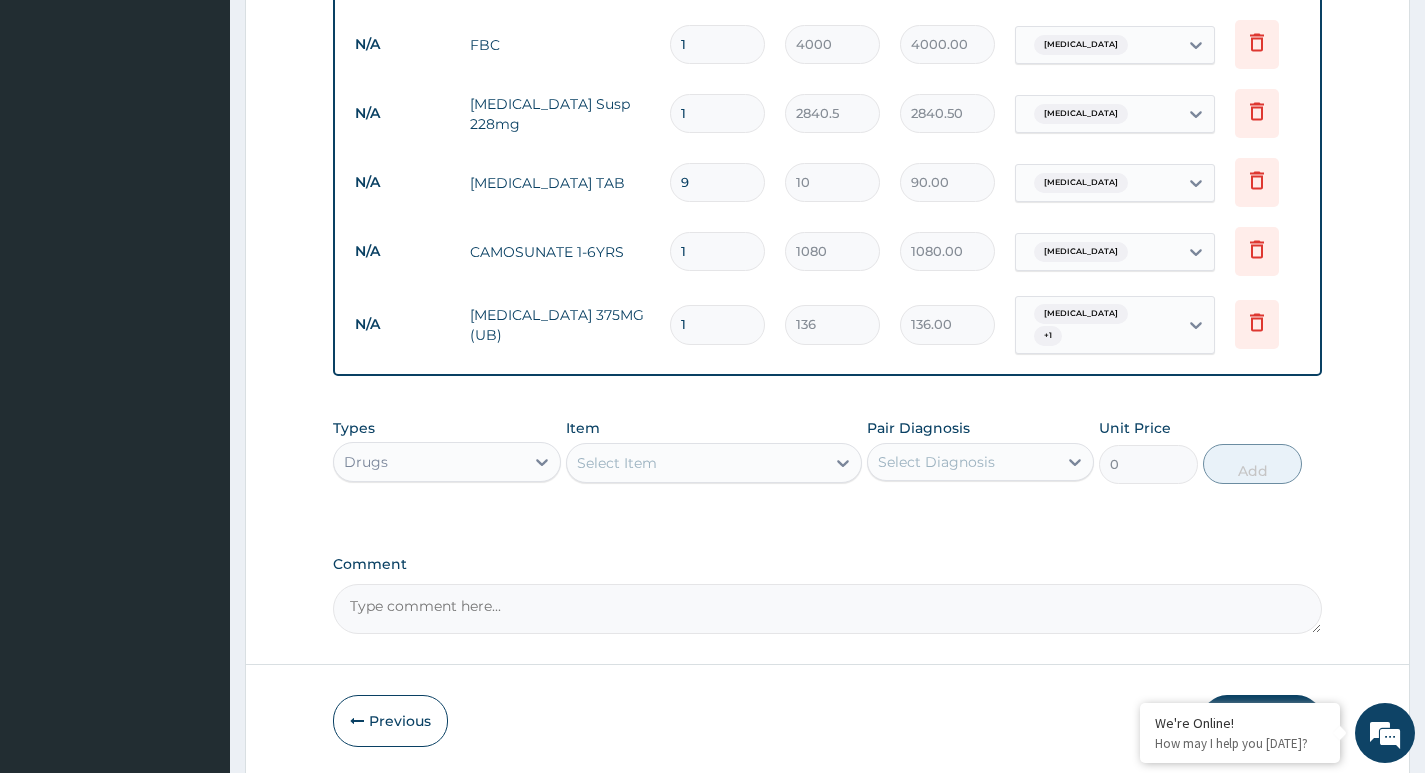 type on "14" 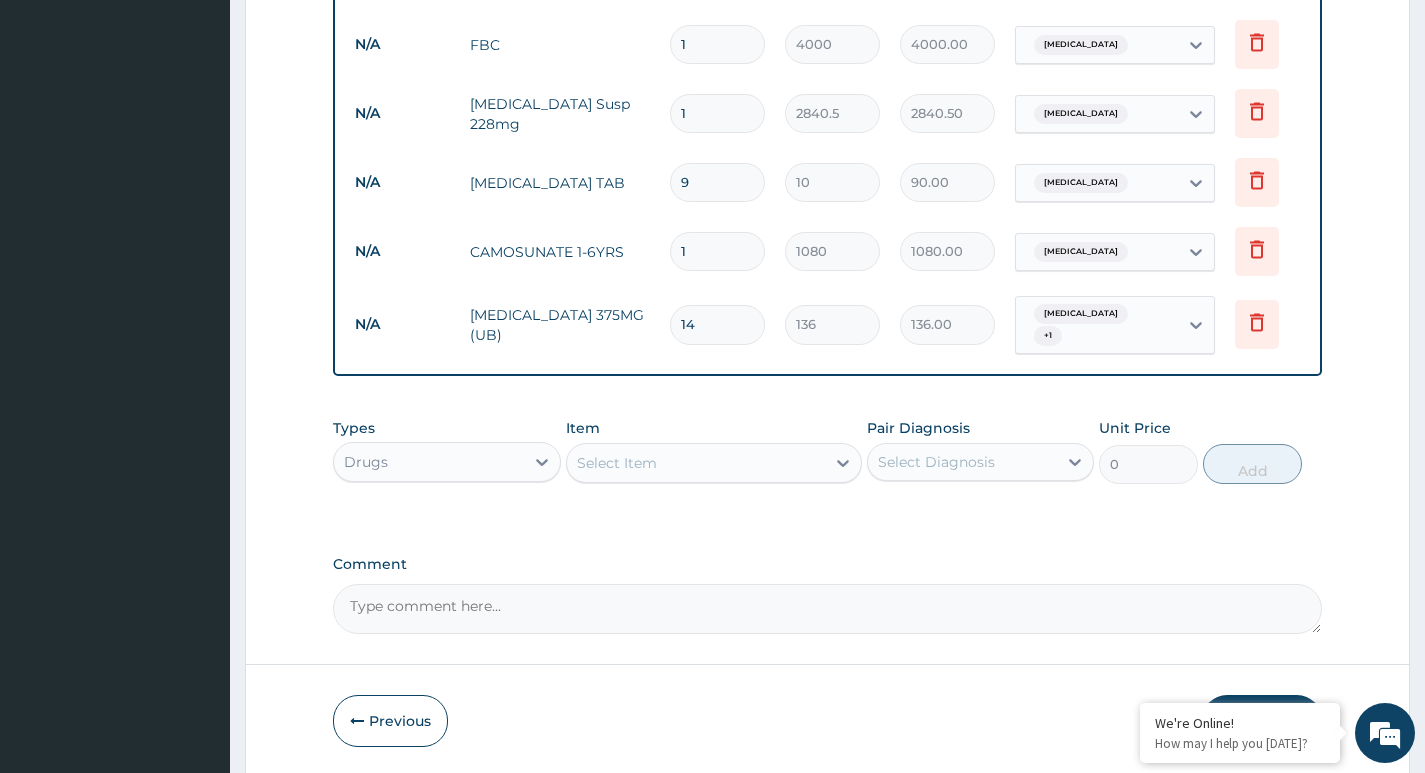 type on "1904.00" 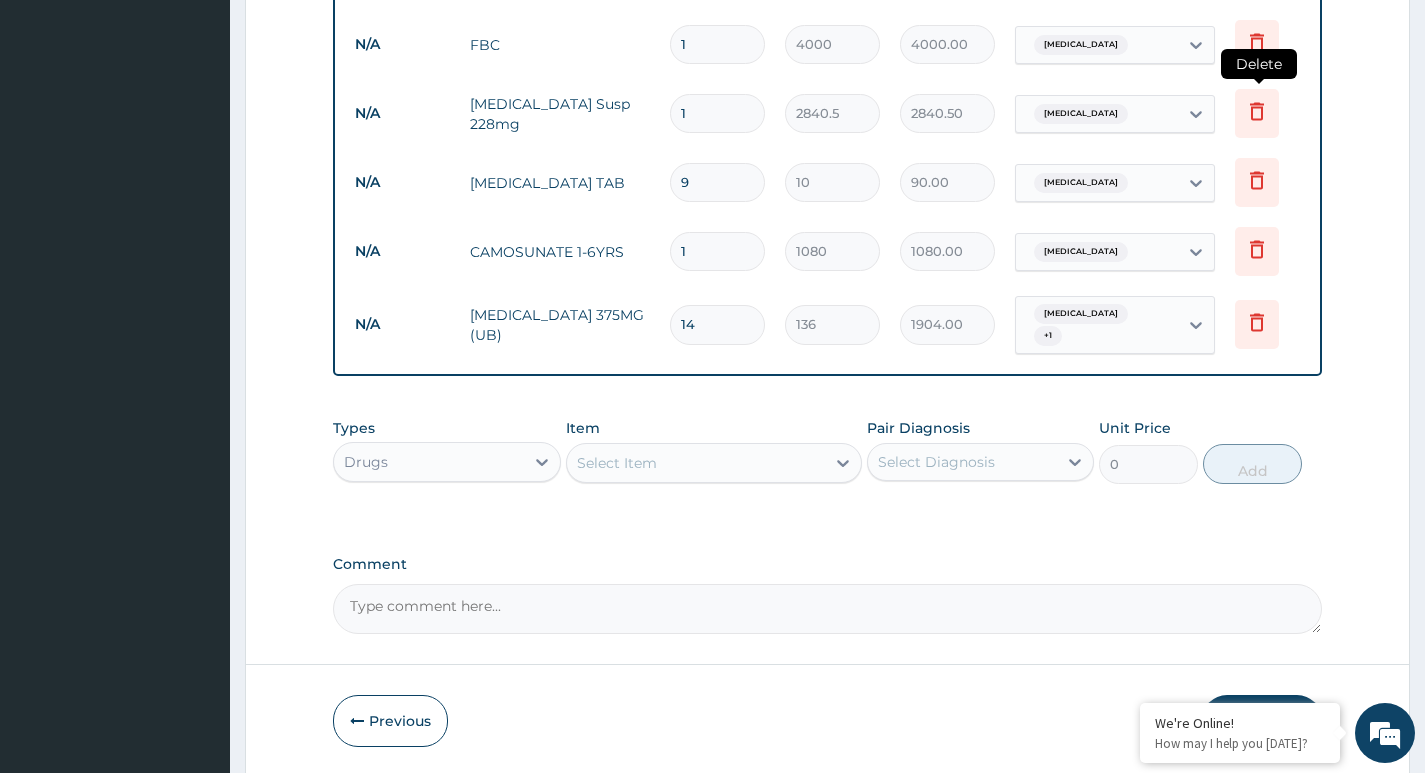 type on "14" 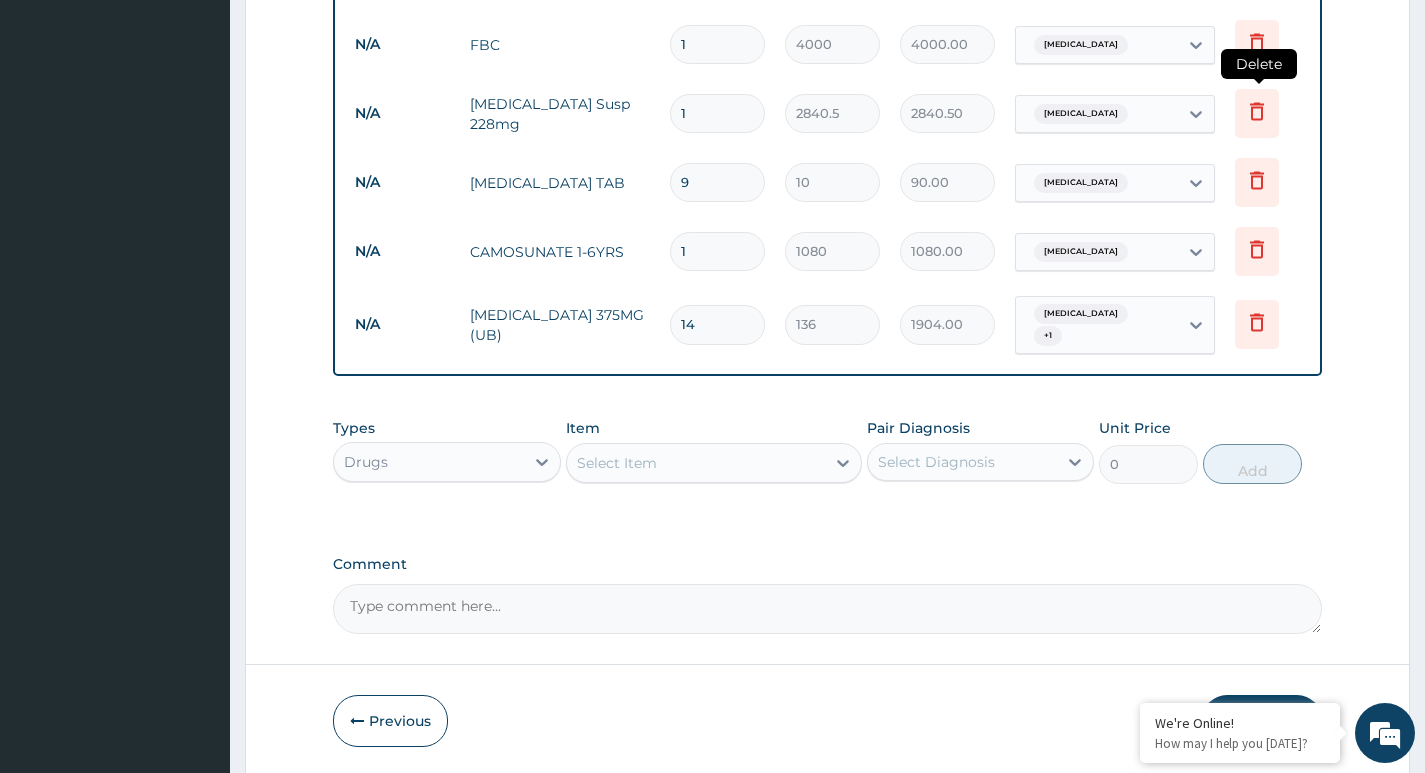 click 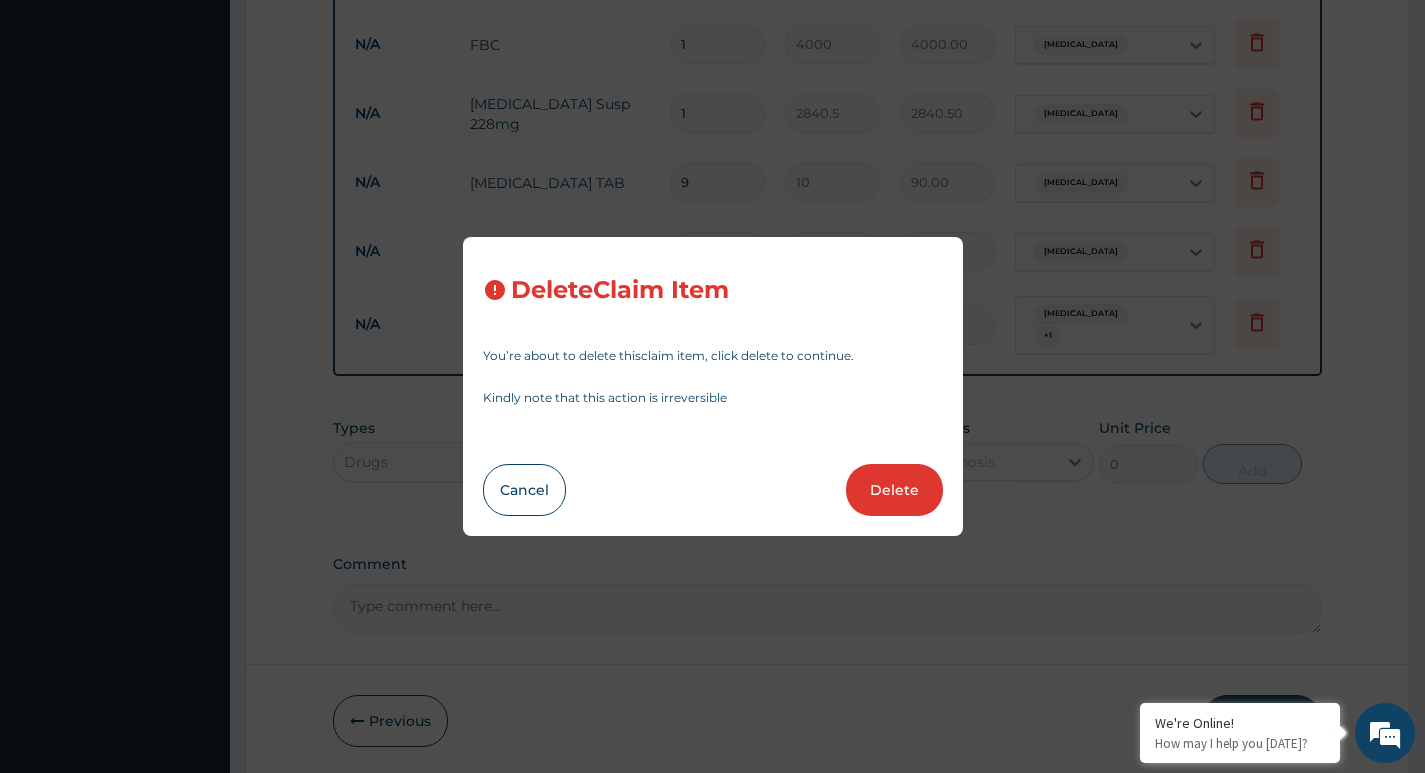 drag, startPoint x: 874, startPoint y: 486, endPoint x: 827, endPoint y: 374, distance: 121.46193 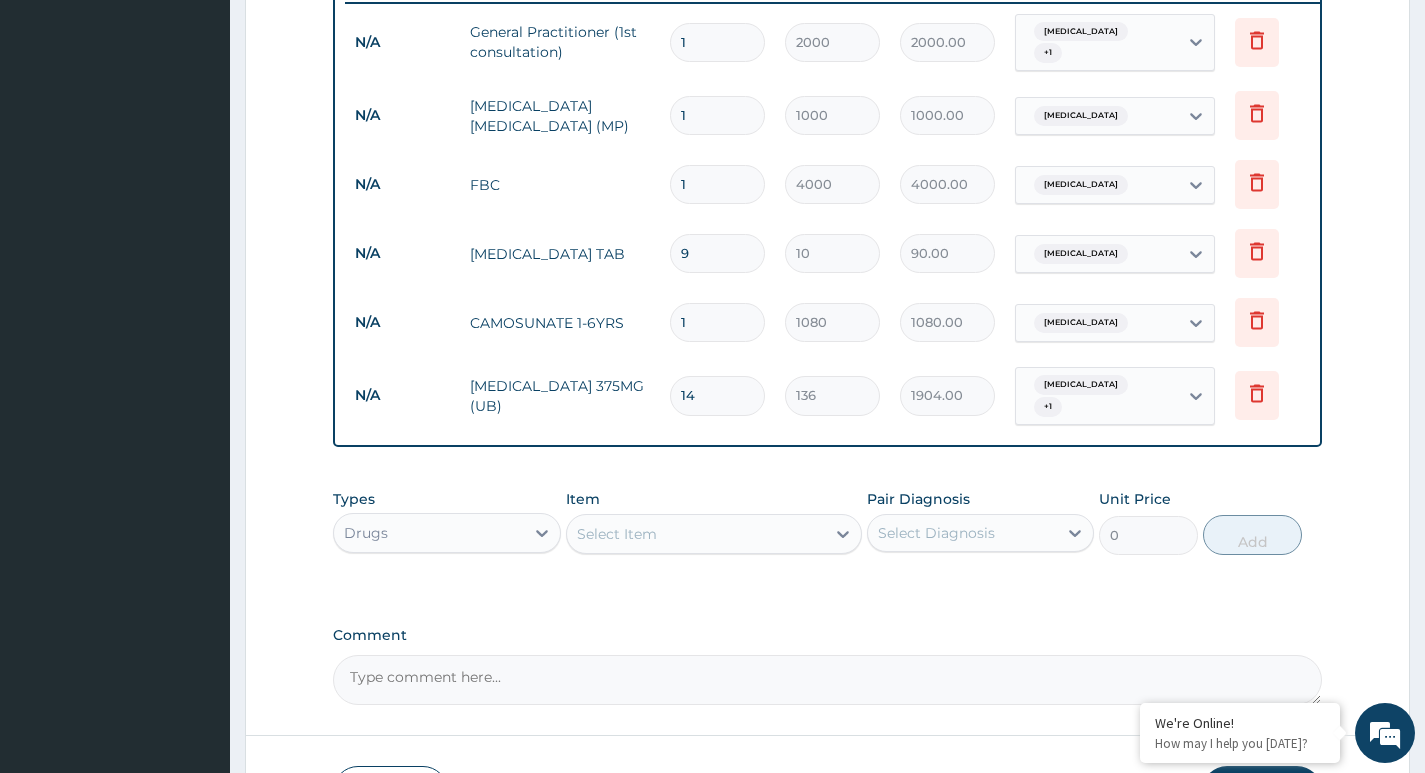 scroll, scrollTop: 934, scrollLeft: 0, axis: vertical 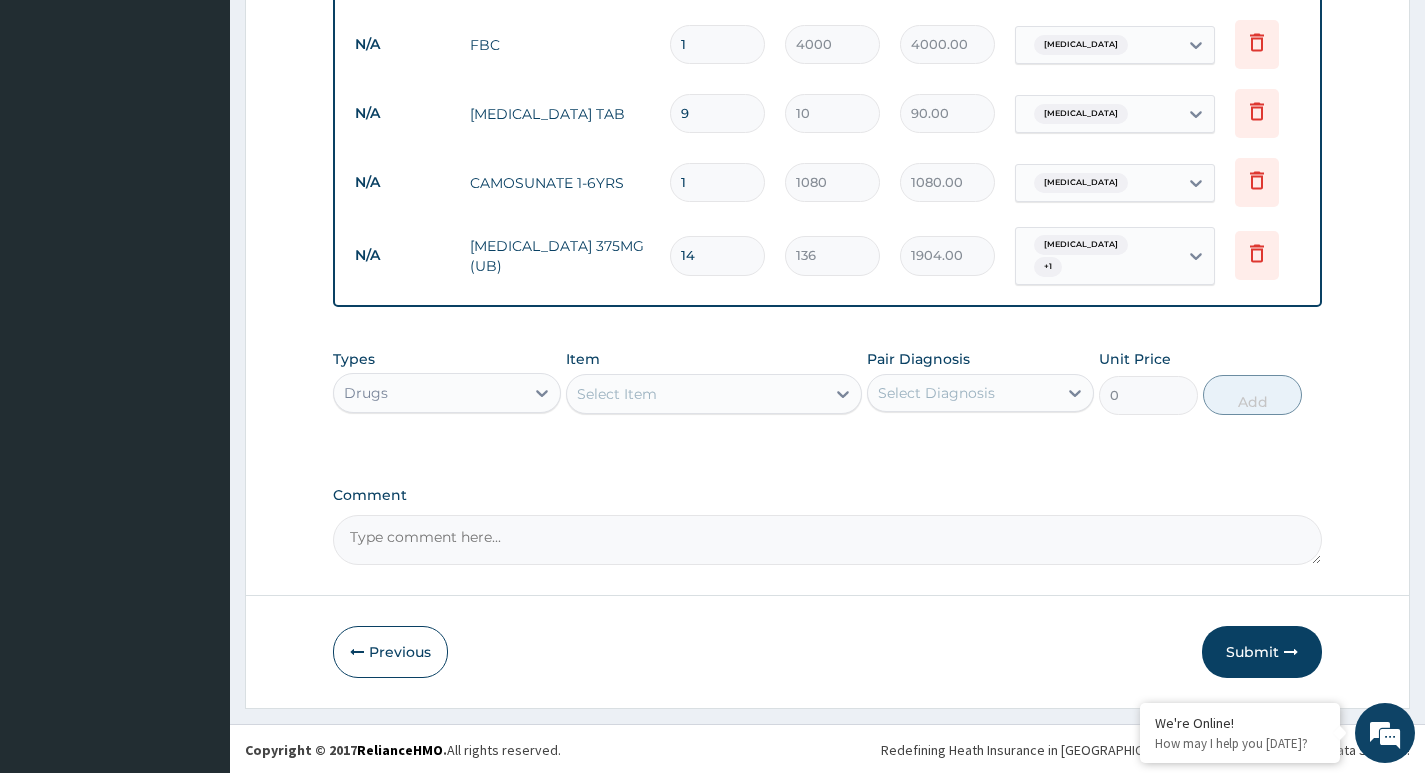 click on "Submit" at bounding box center (1262, 652) 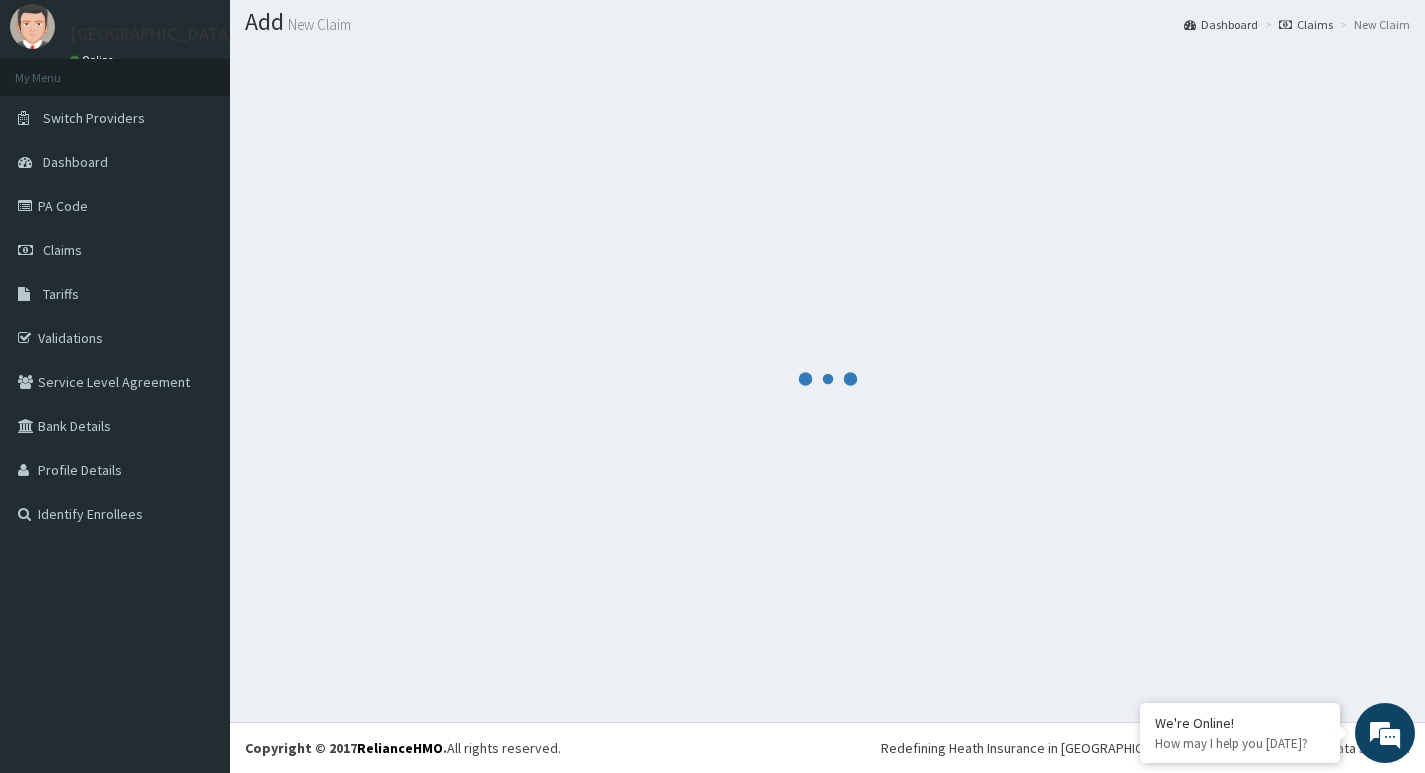 scroll, scrollTop: 56, scrollLeft: 0, axis: vertical 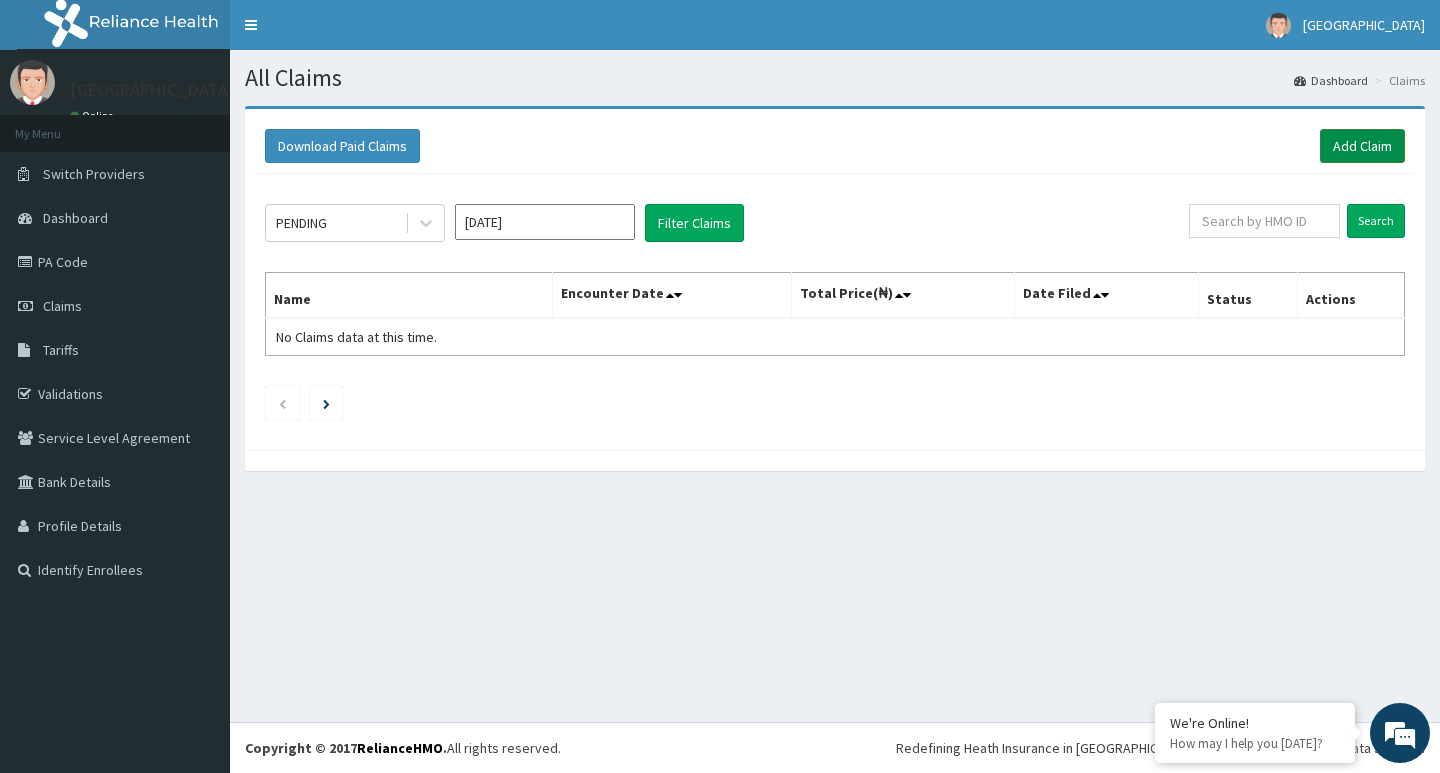click on "Add Claim" at bounding box center [1362, 146] 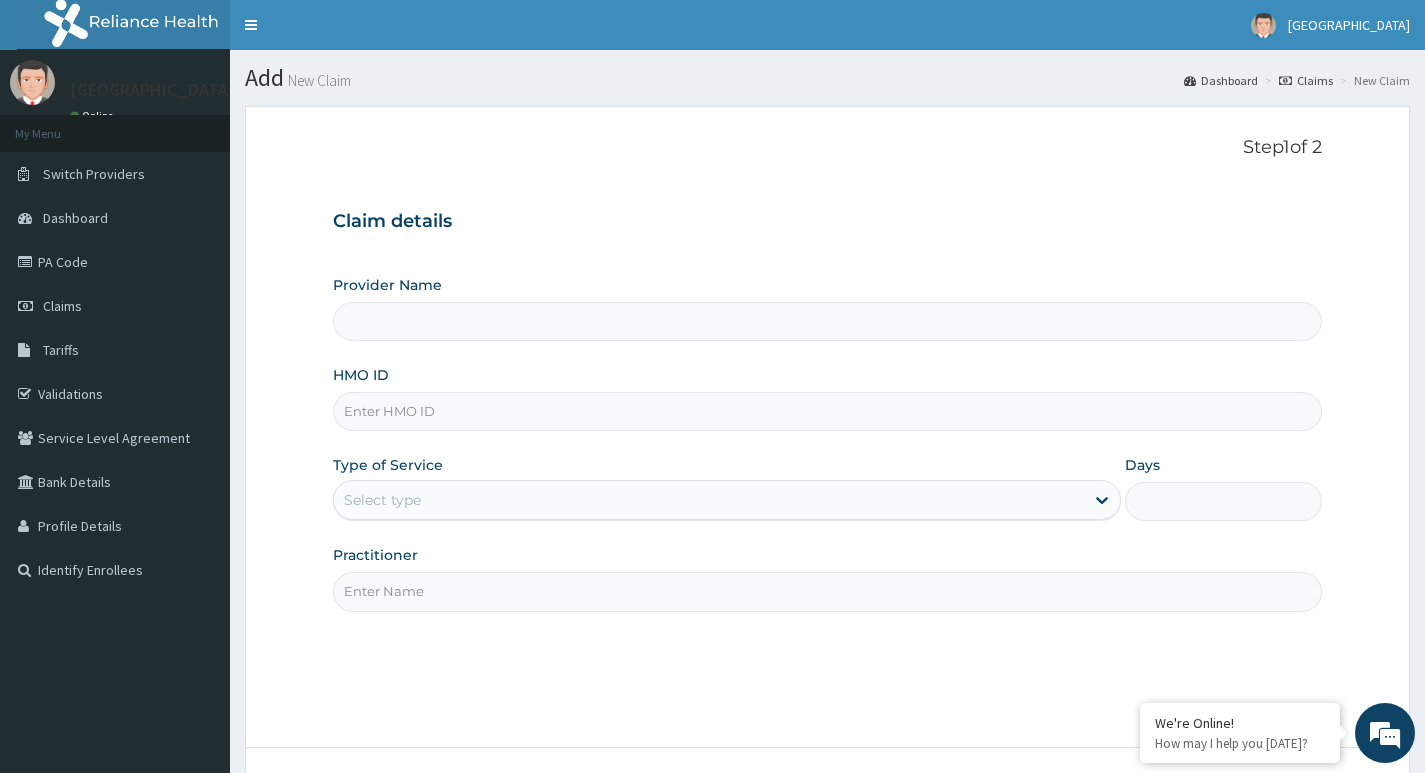 type on "Princess Medical Center (Classic Wing)" 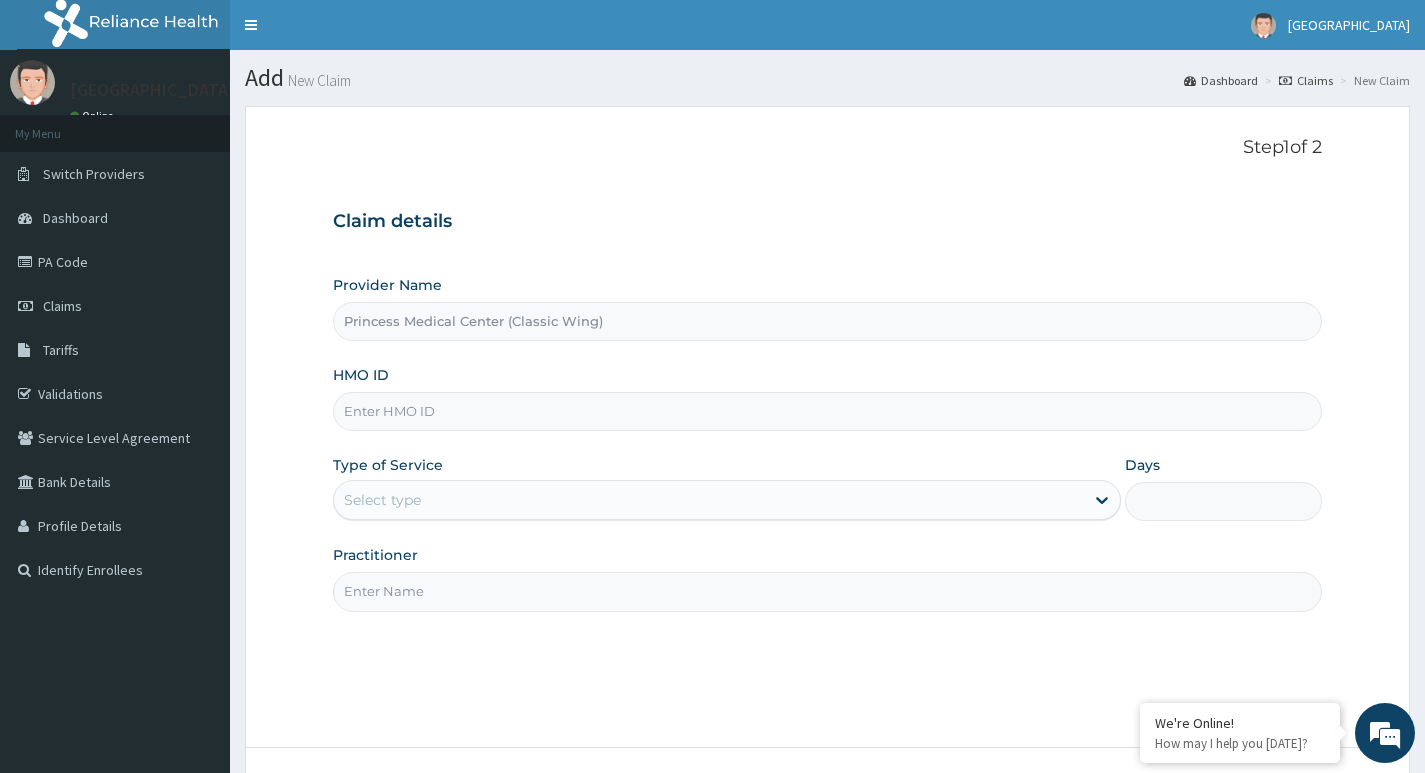 scroll, scrollTop: 0, scrollLeft: 0, axis: both 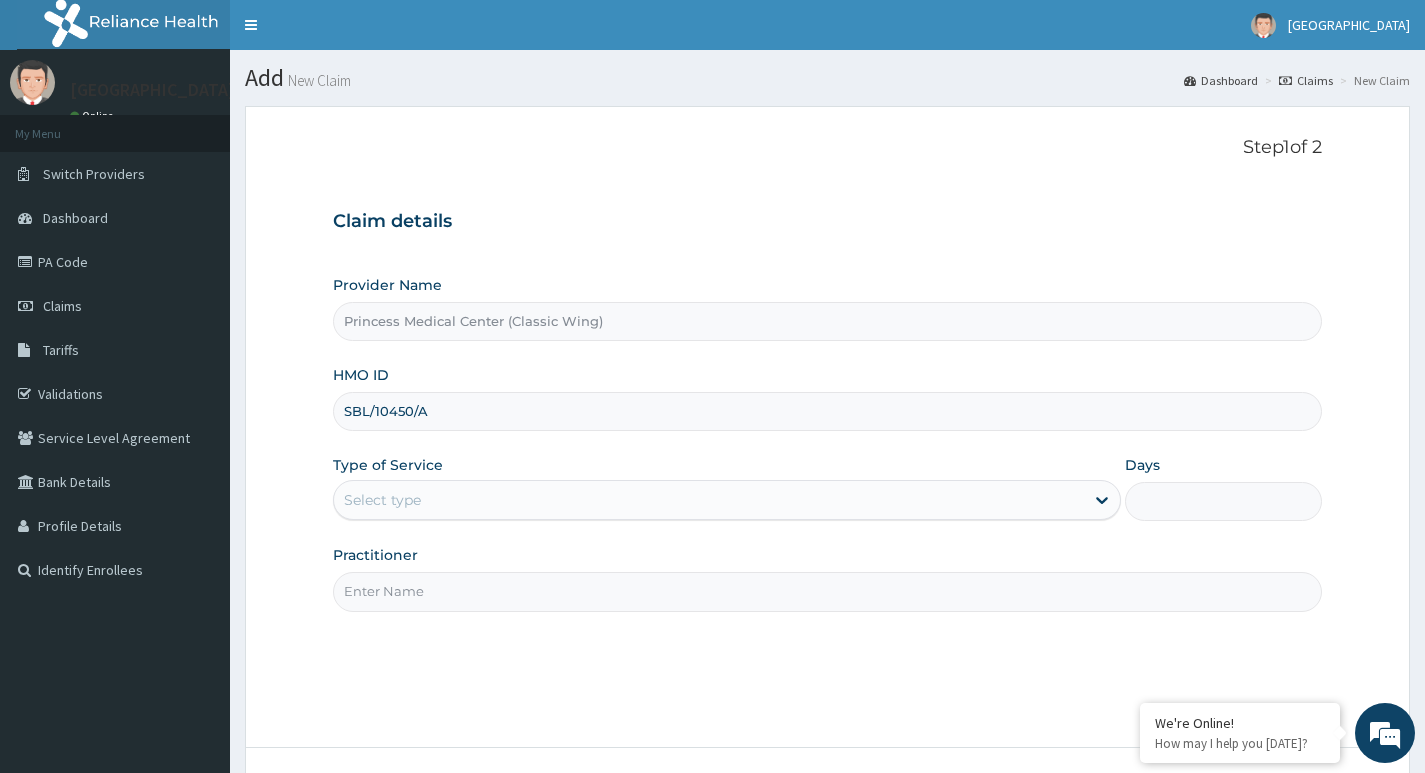 type on "SBL/10450/A" 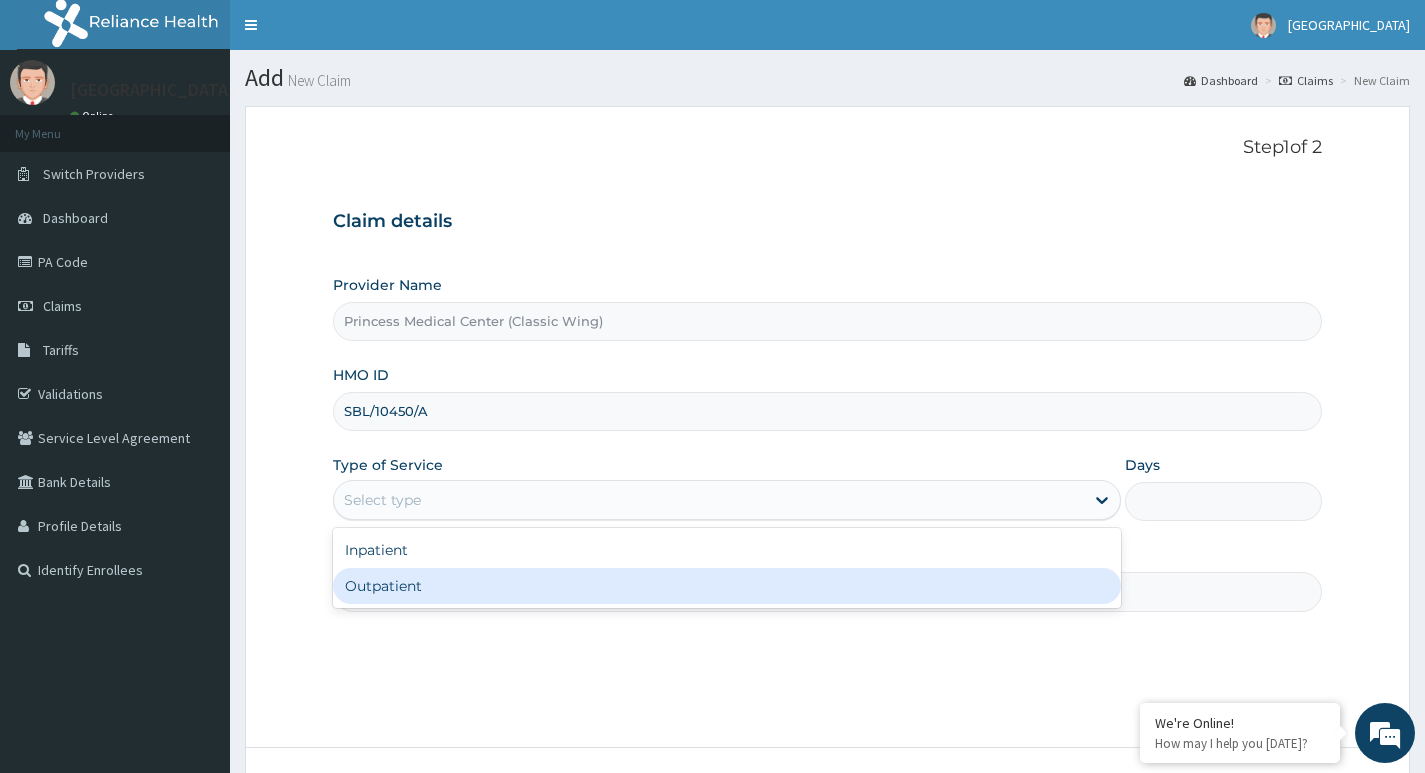 click on "Outpatient" at bounding box center (727, 586) 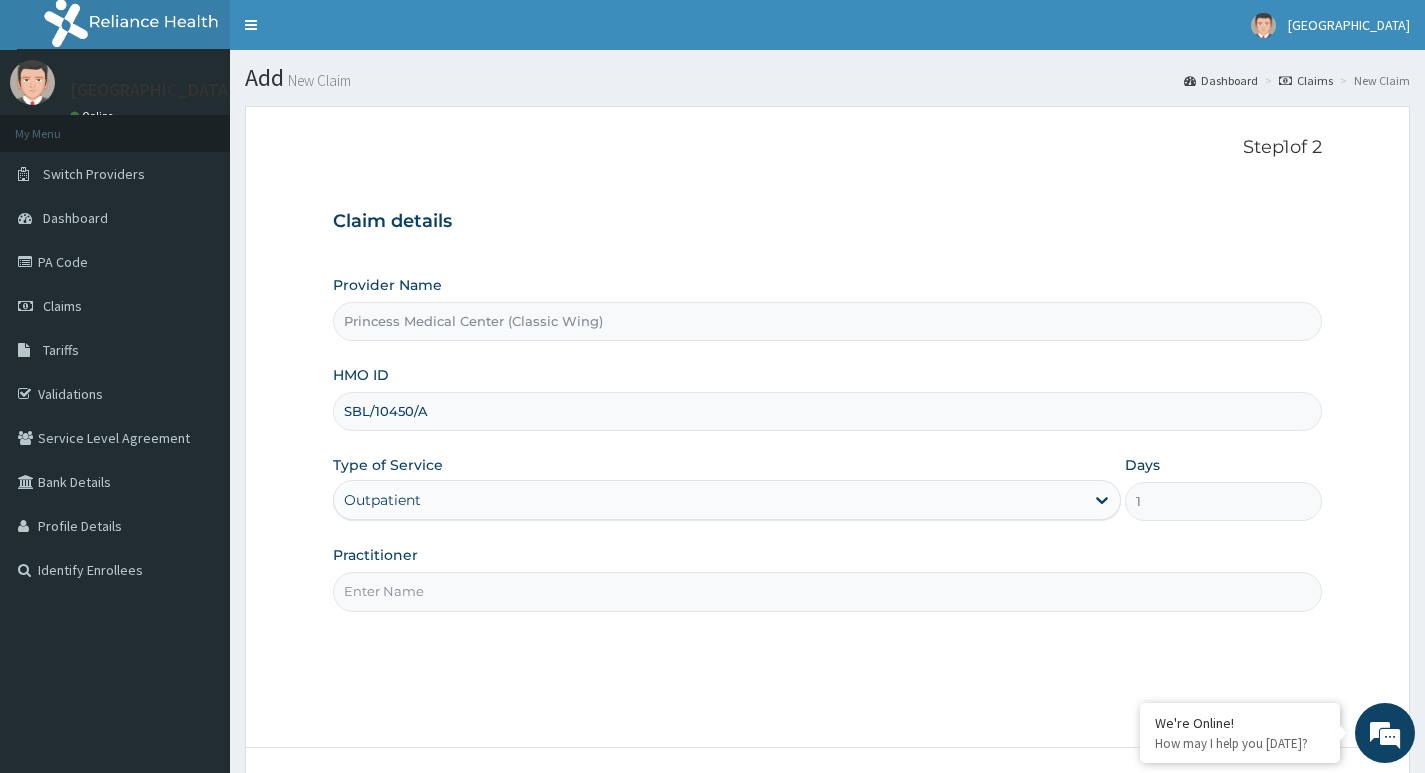 click on "Practitioner" at bounding box center [827, 591] 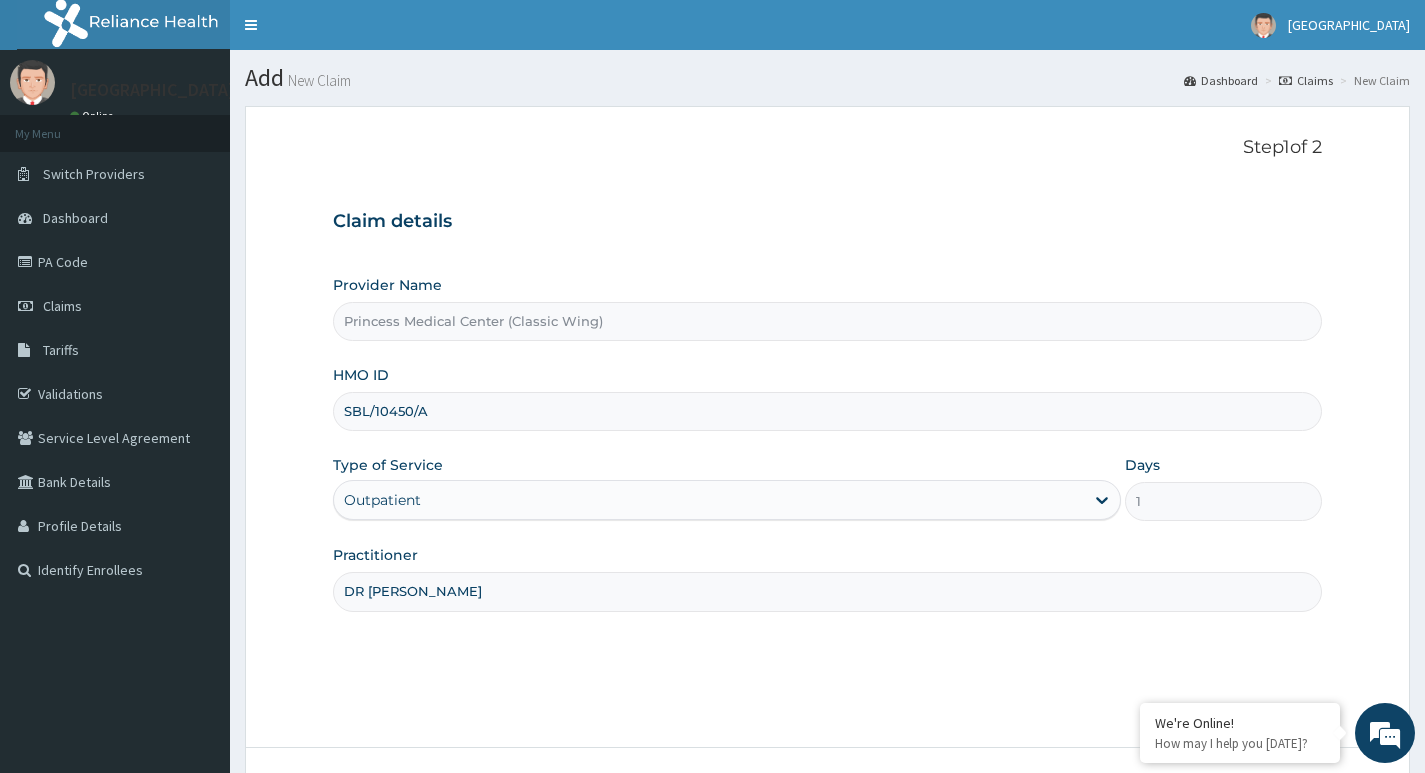 scroll, scrollTop: 0, scrollLeft: 0, axis: both 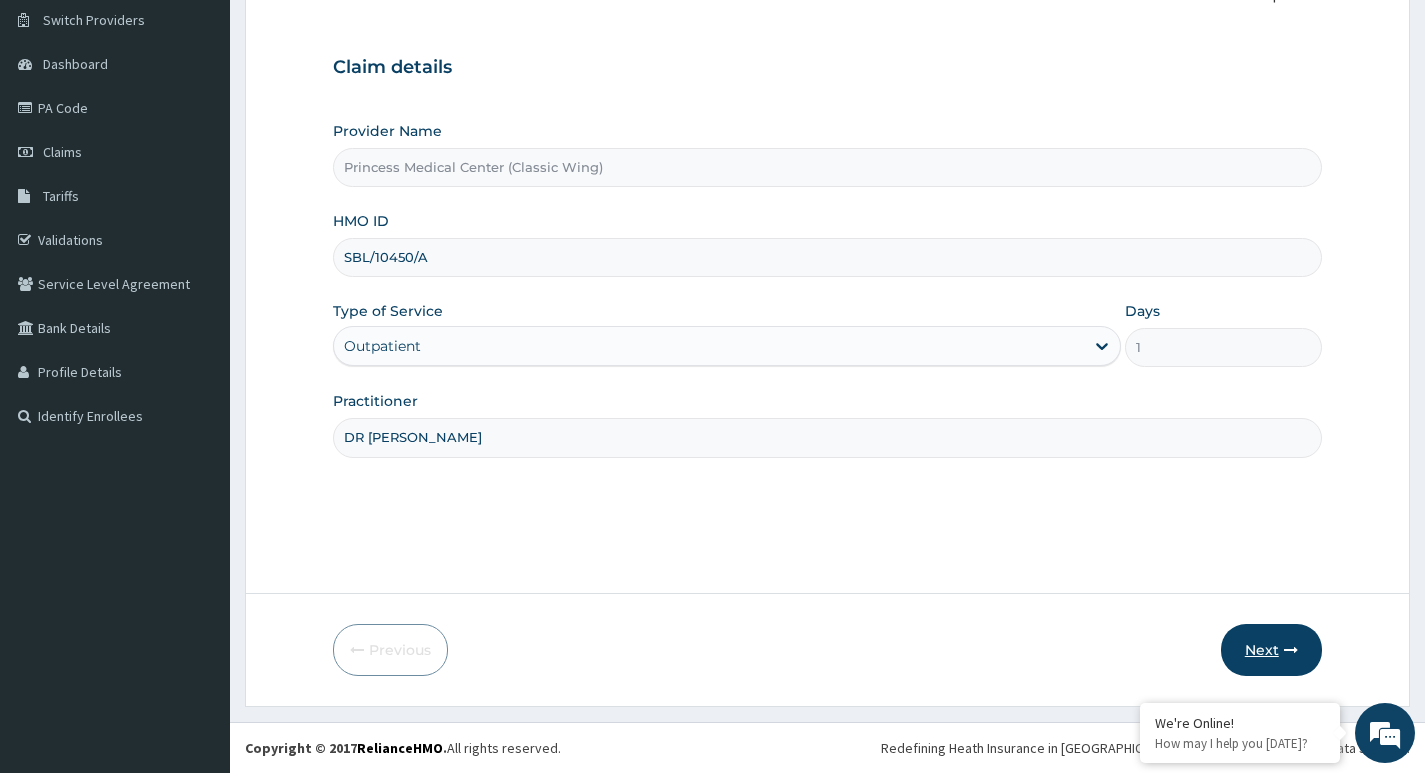 click on "Next" at bounding box center (1271, 650) 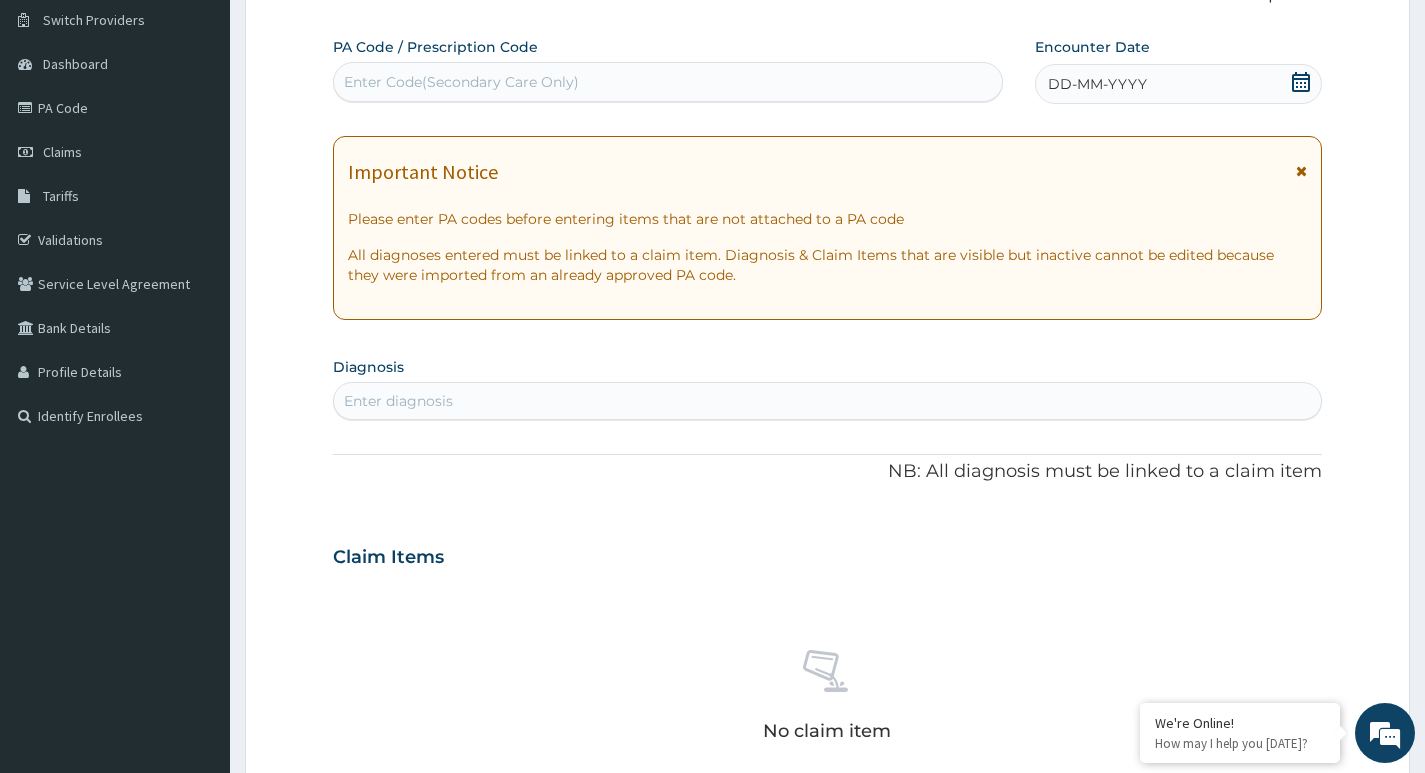 click 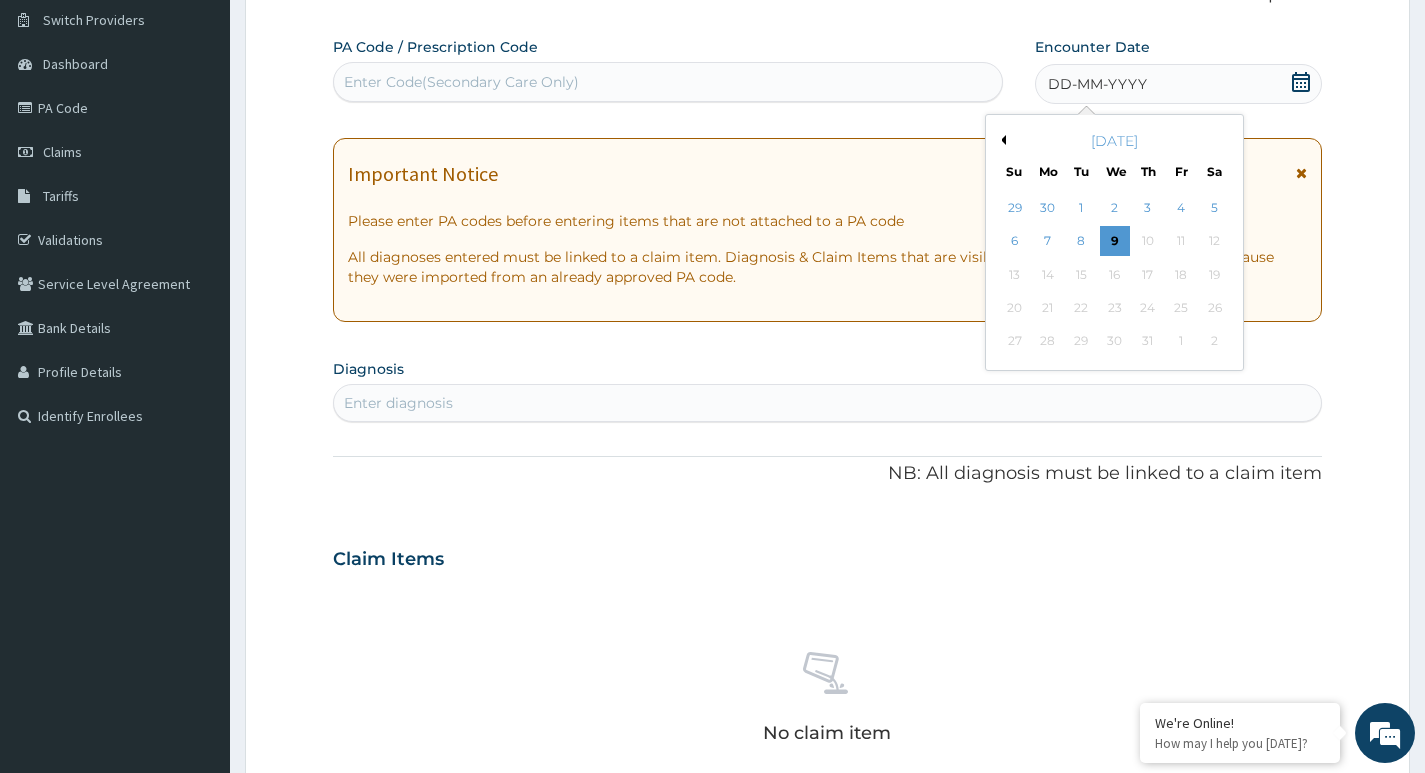 click on "Previous Month" at bounding box center (1001, 140) 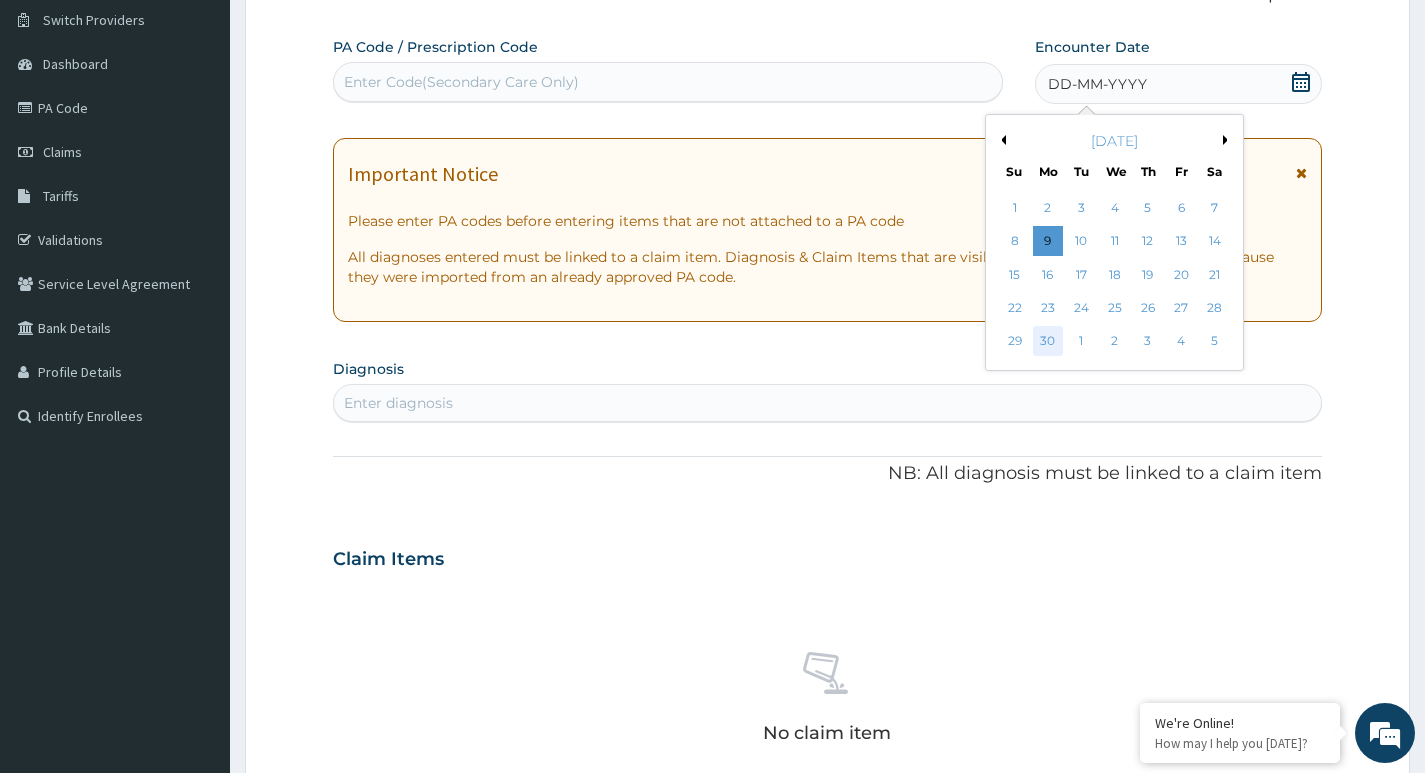 click on "30" at bounding box center (1048, 342) 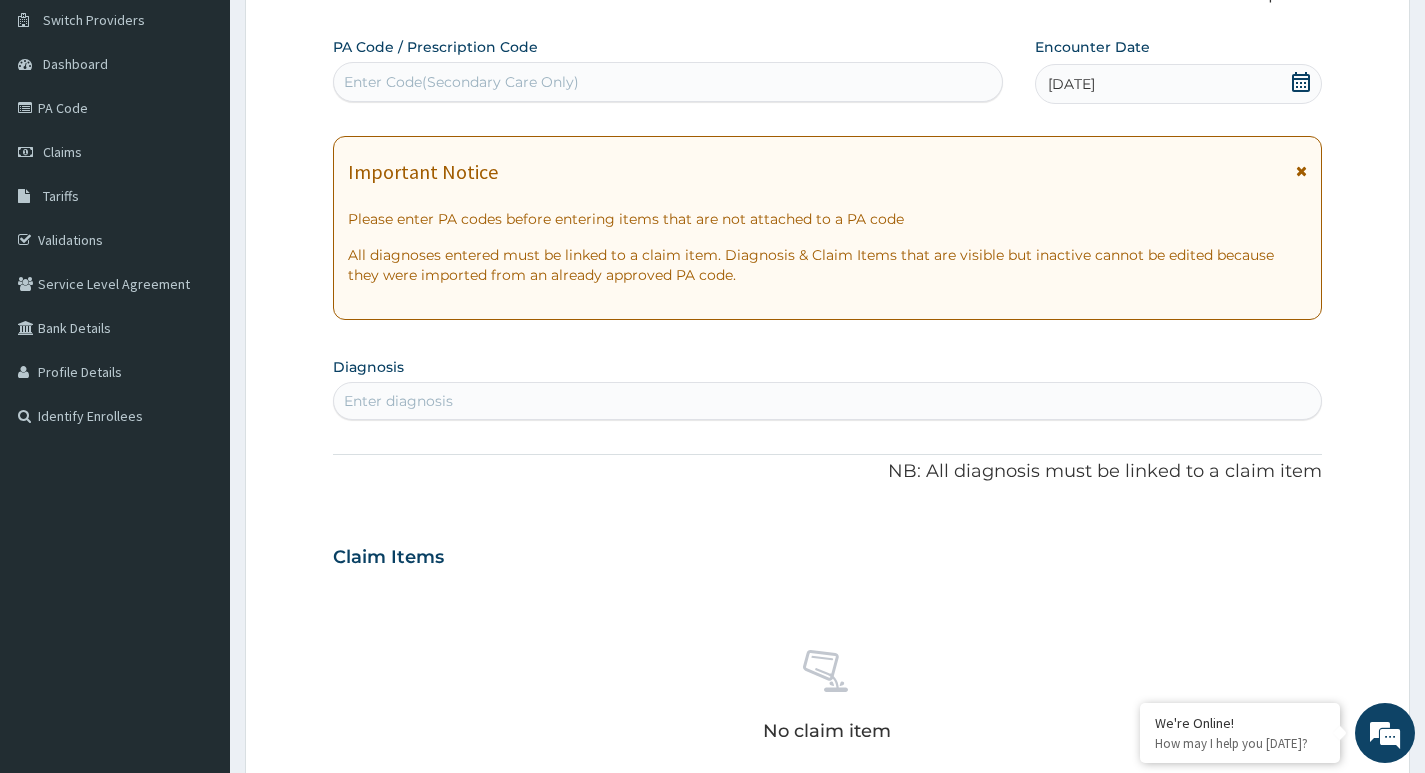 click on "Enter diagnosis" at bounding box center (827, 401) 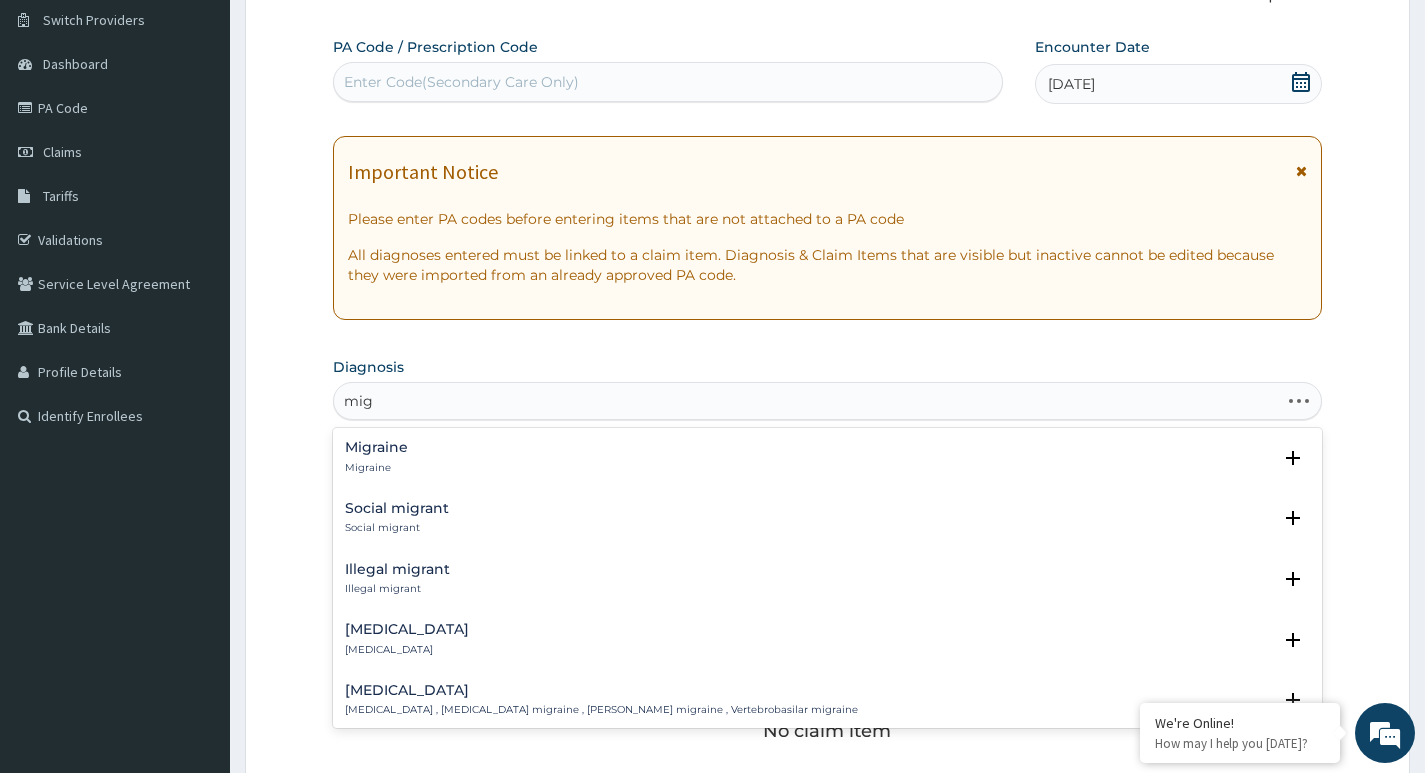type on "migr" 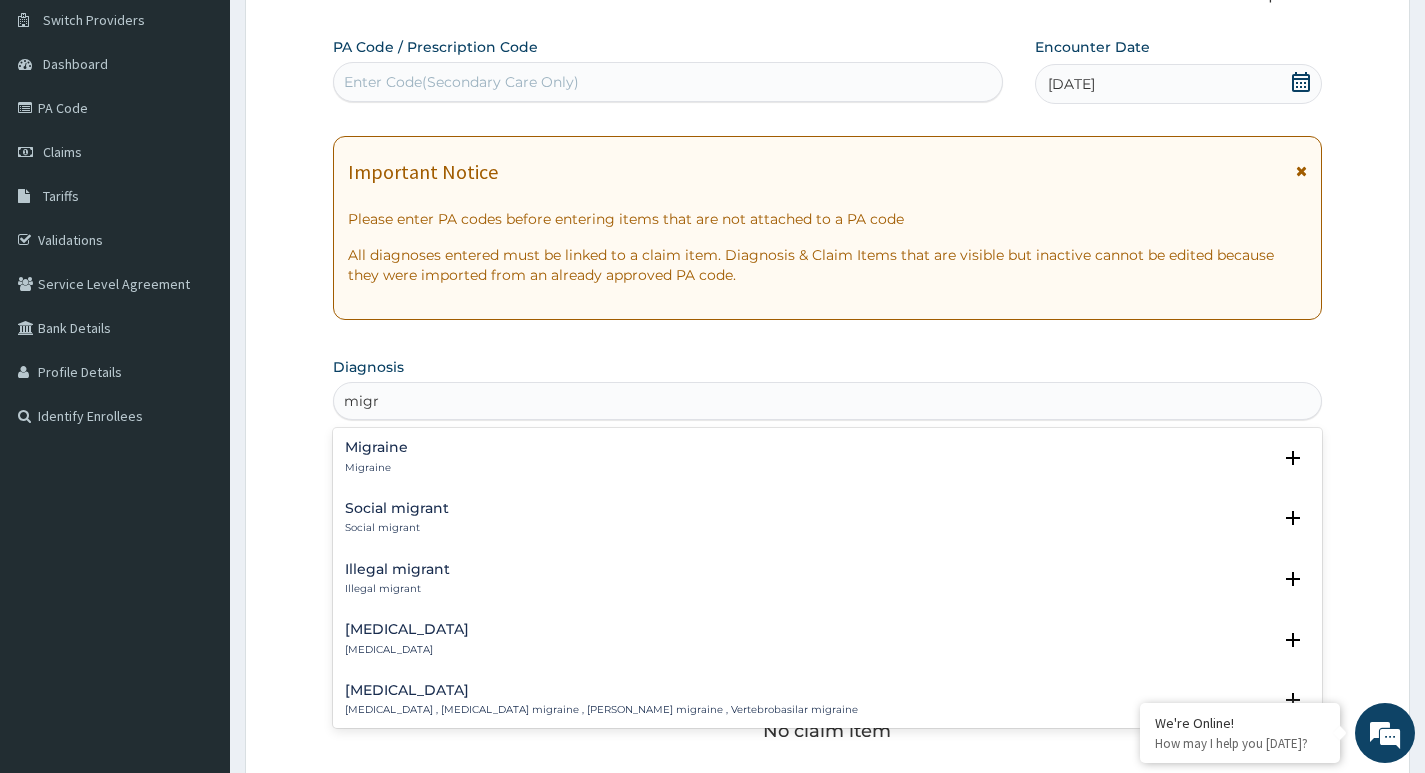 click on "Migraine Migraine" at bounding box center [376, 457] 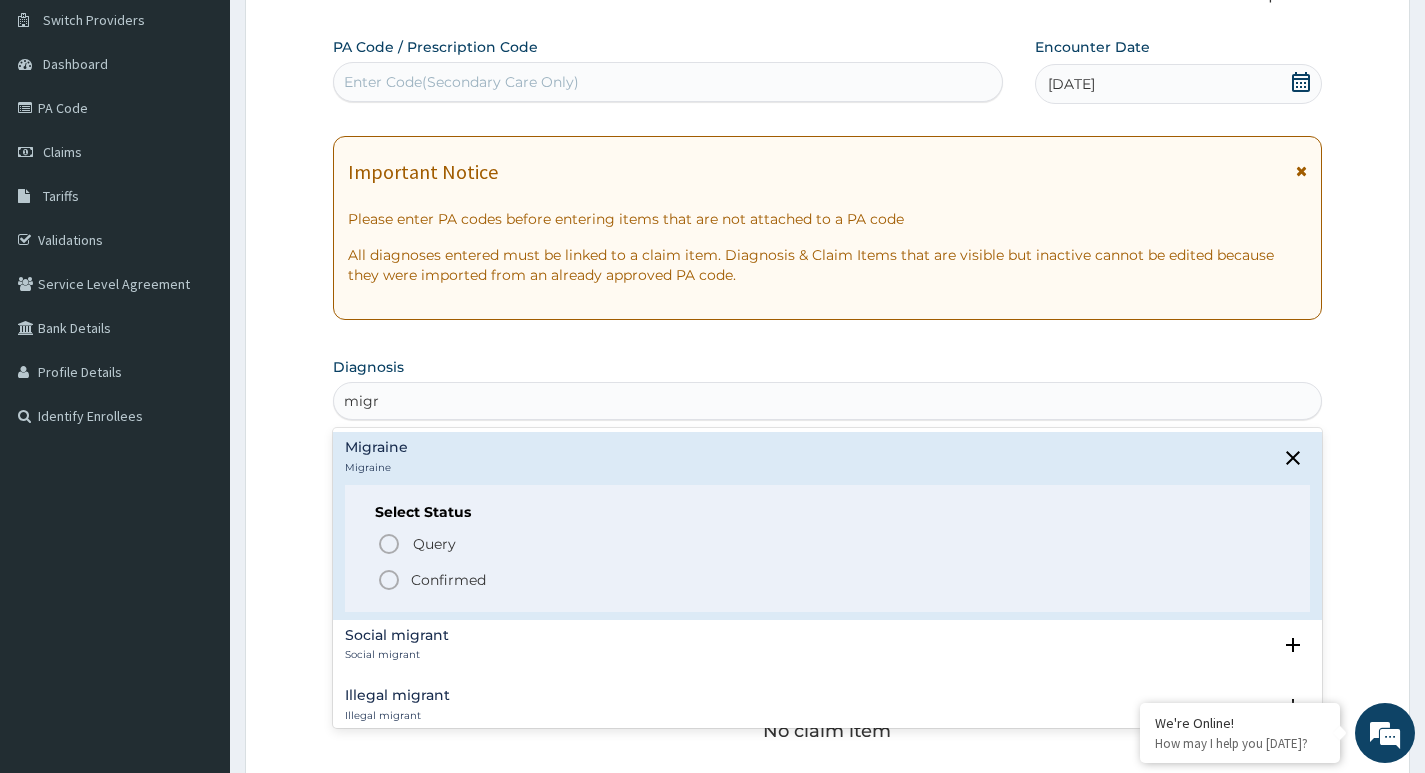click 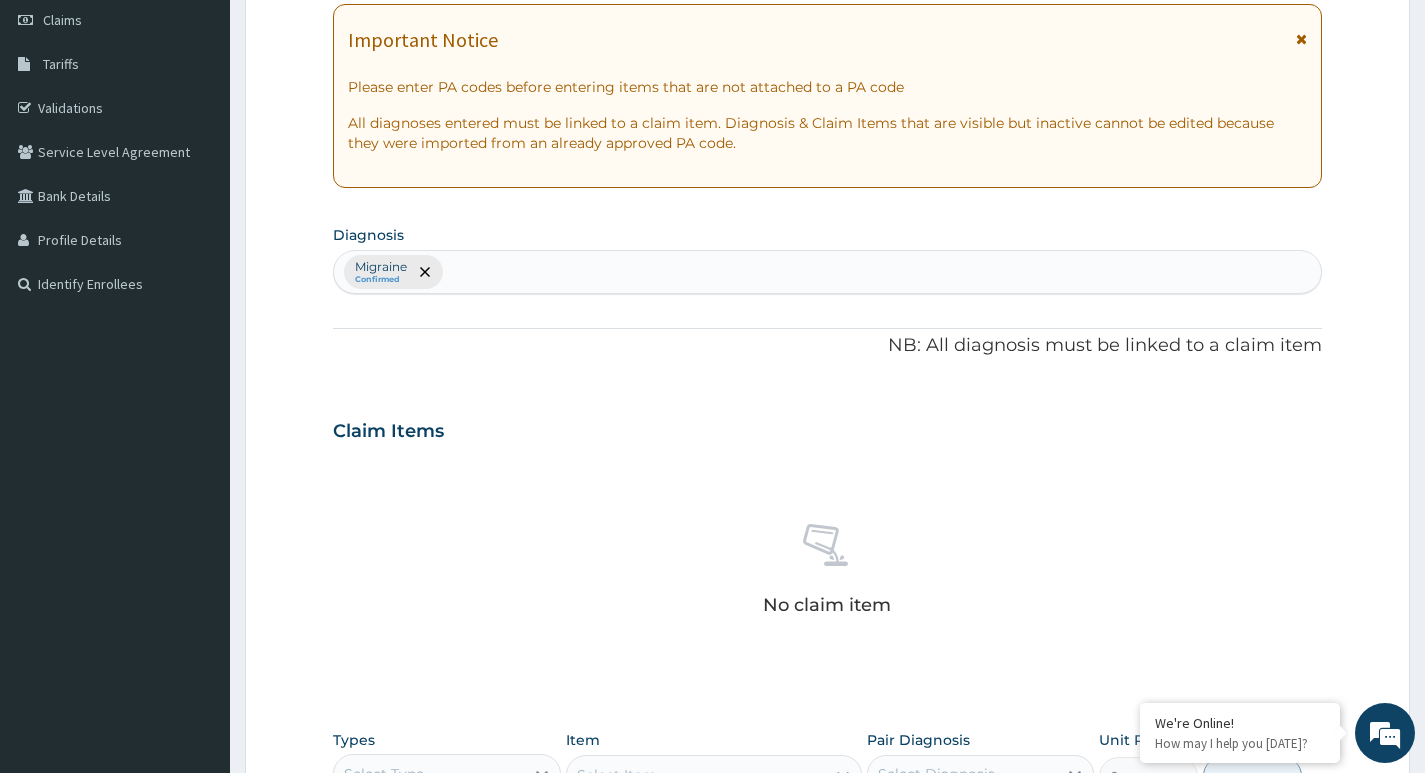 scroll, scrollTop: 654, scrollLeft: 0, axis: vertical 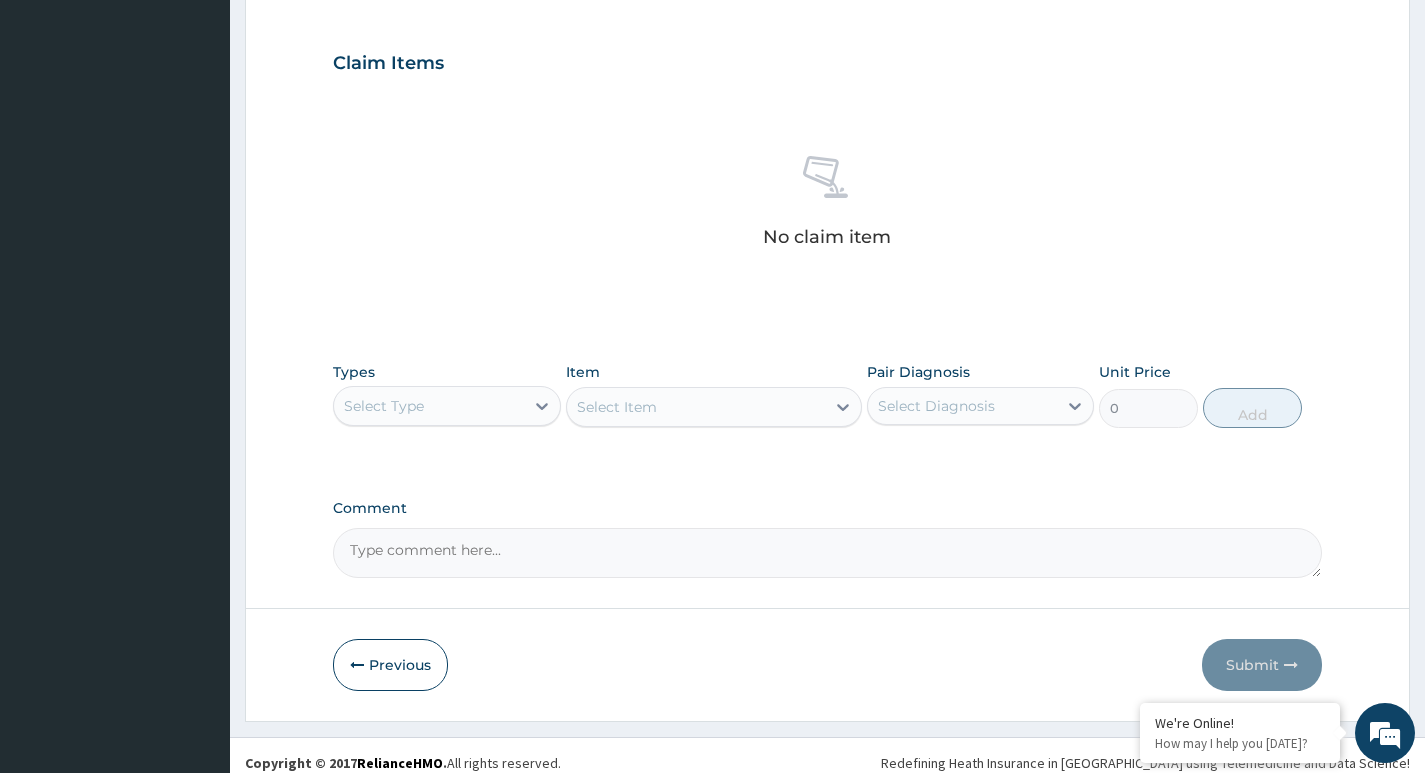 click on "Select Type" at bounding box center [428, 406] 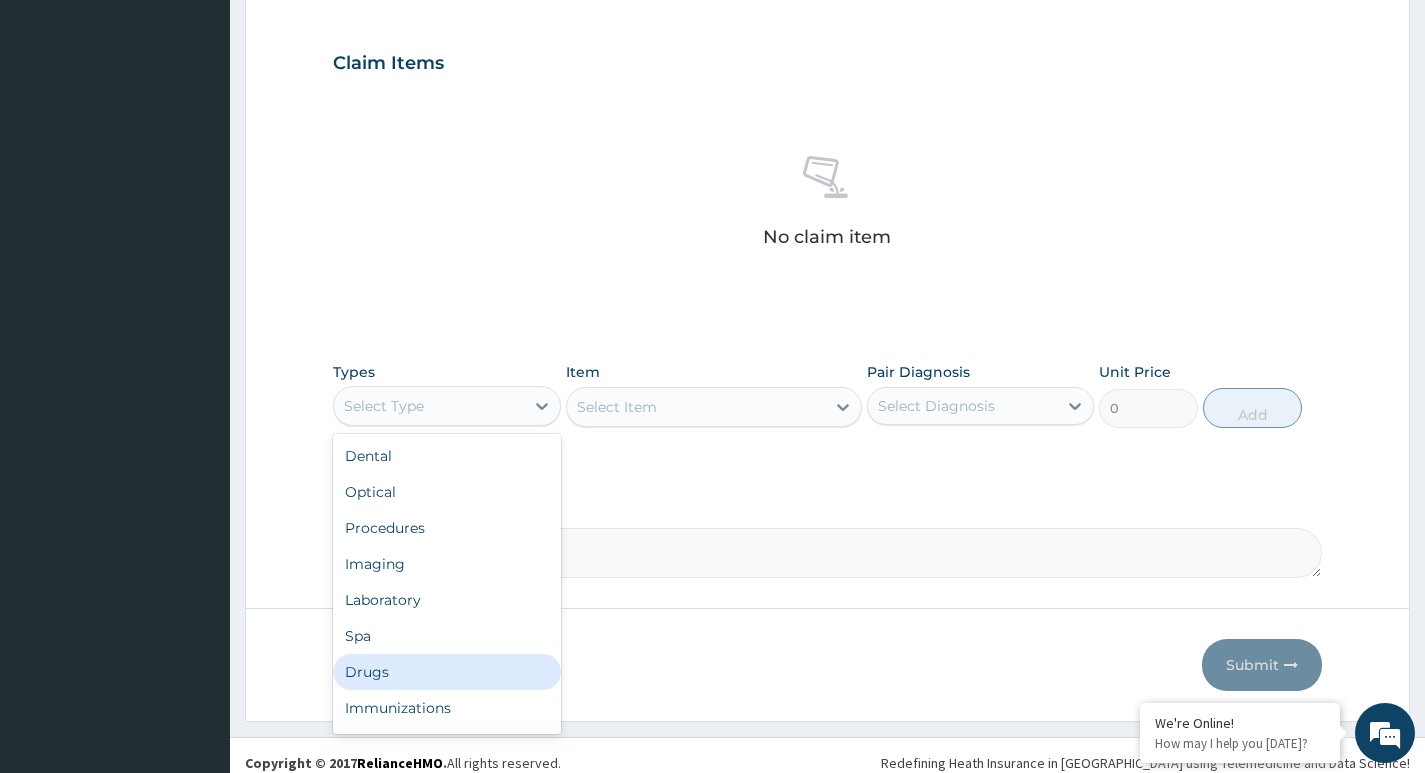 click on "Drugs" at bounding box center (446, 672) 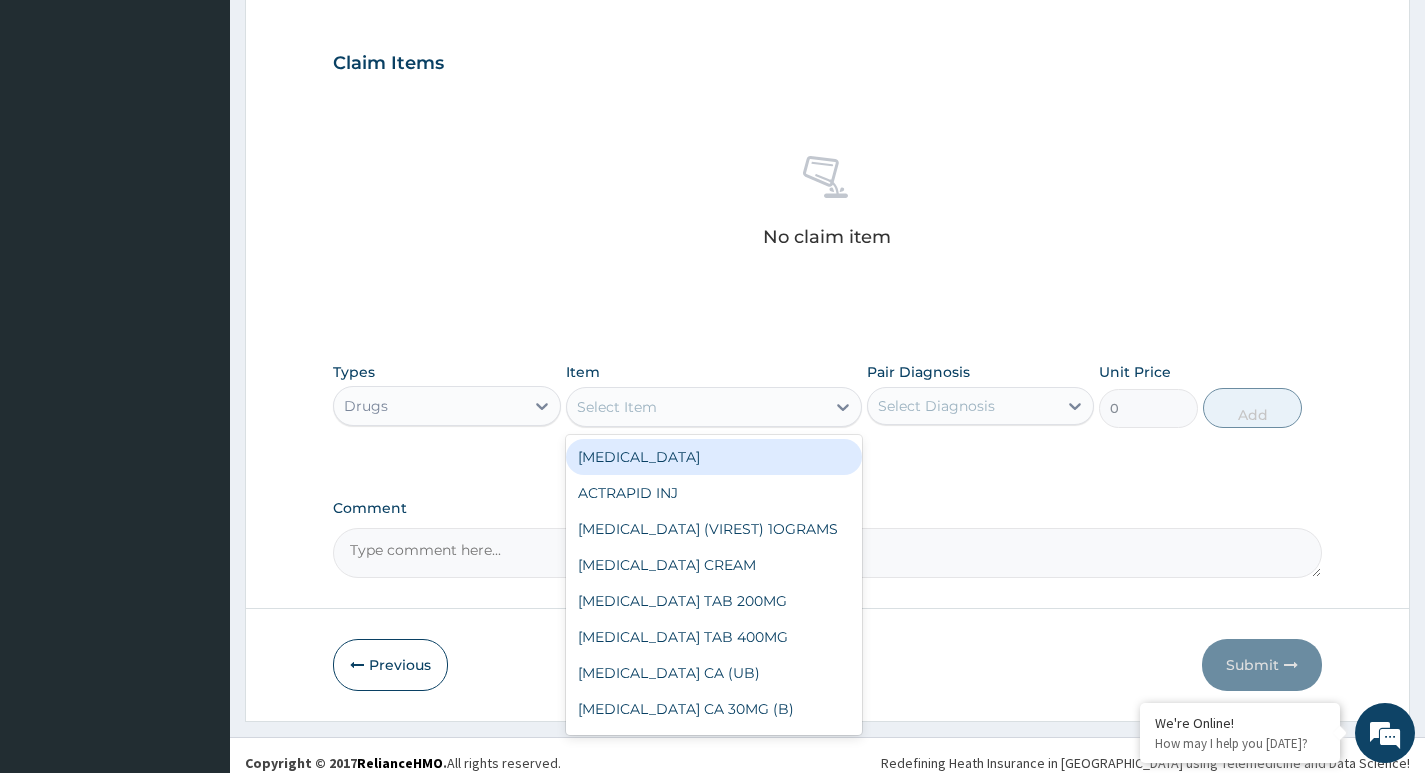 click on "Select Item" at bounding box center (696, 407) 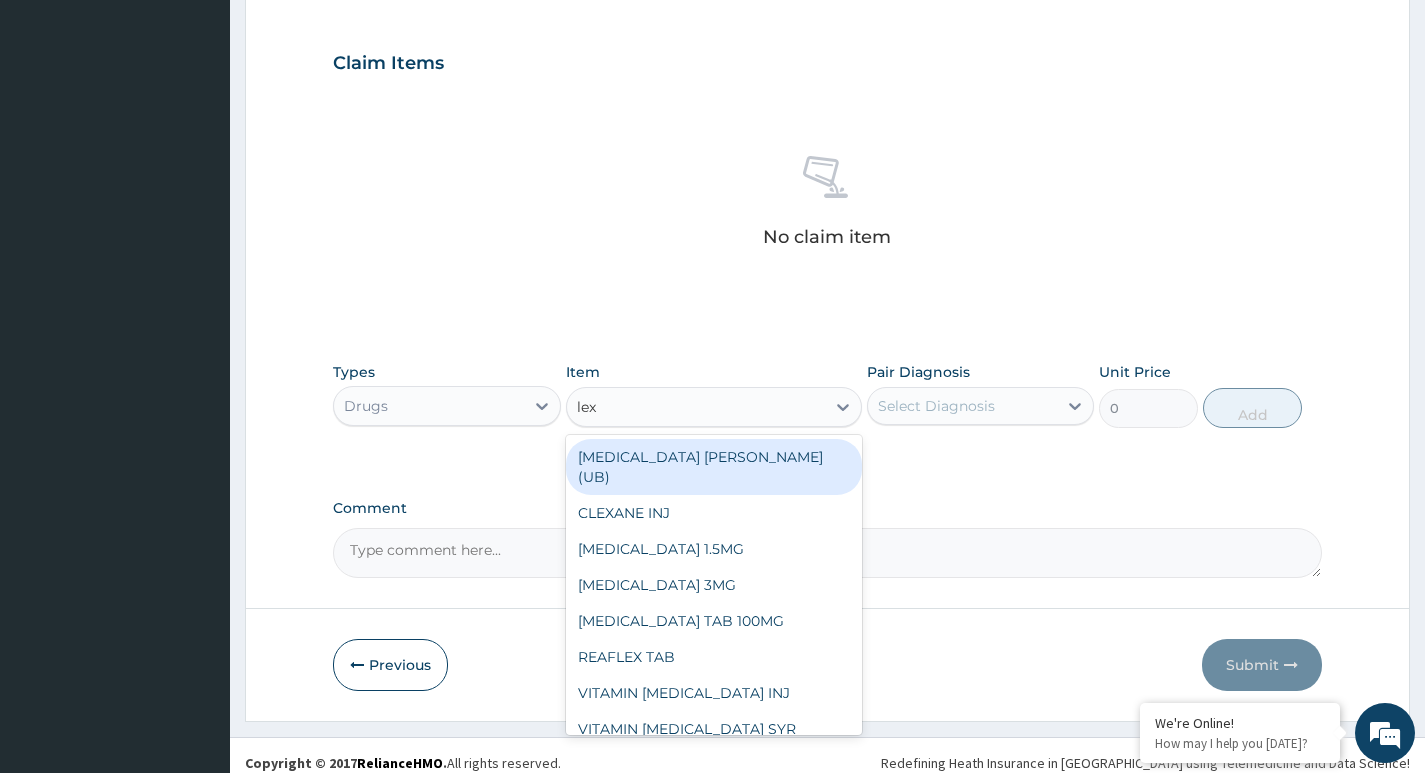 type on "lexo" 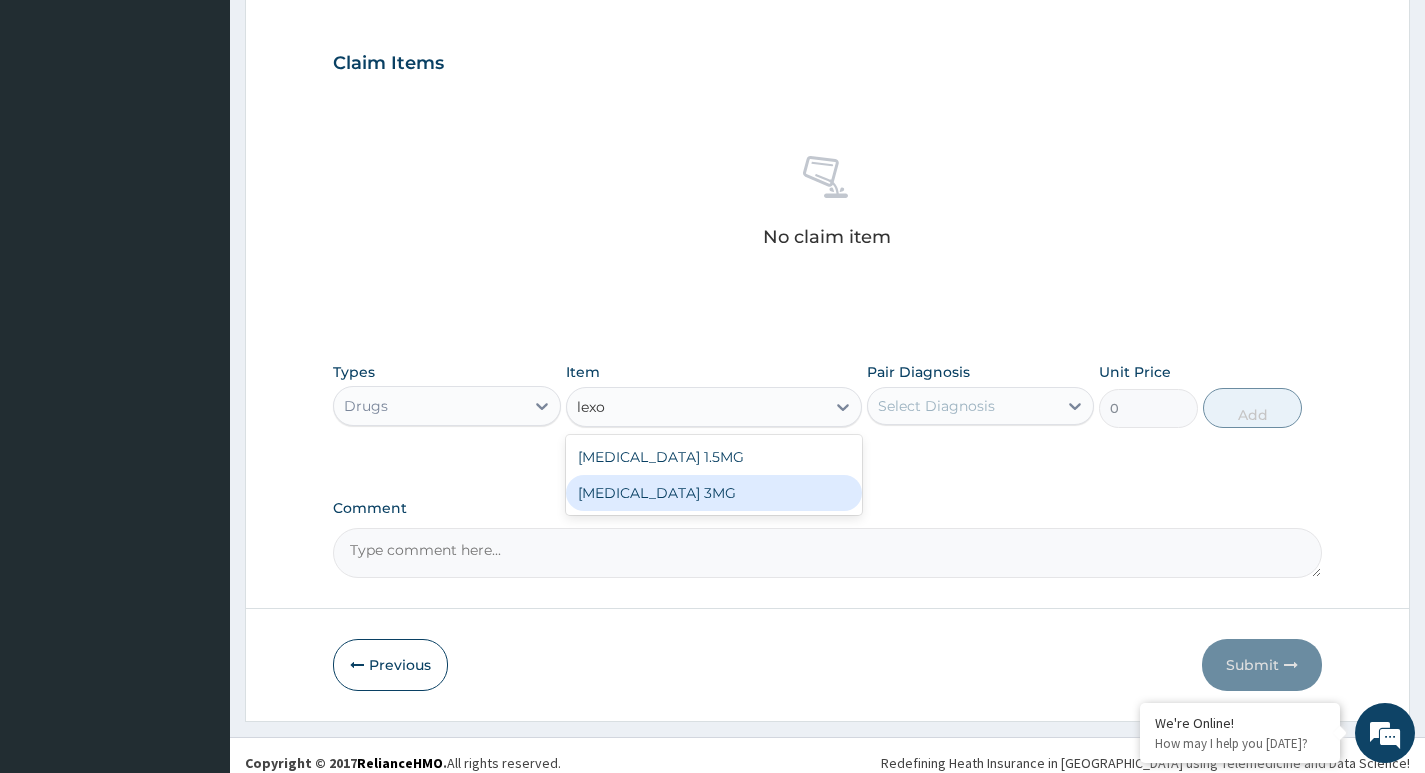 drag, startPoint x: 701, startPoint y: 503, endPoint x: 718, endPoint y: 494, distance: 19.235384 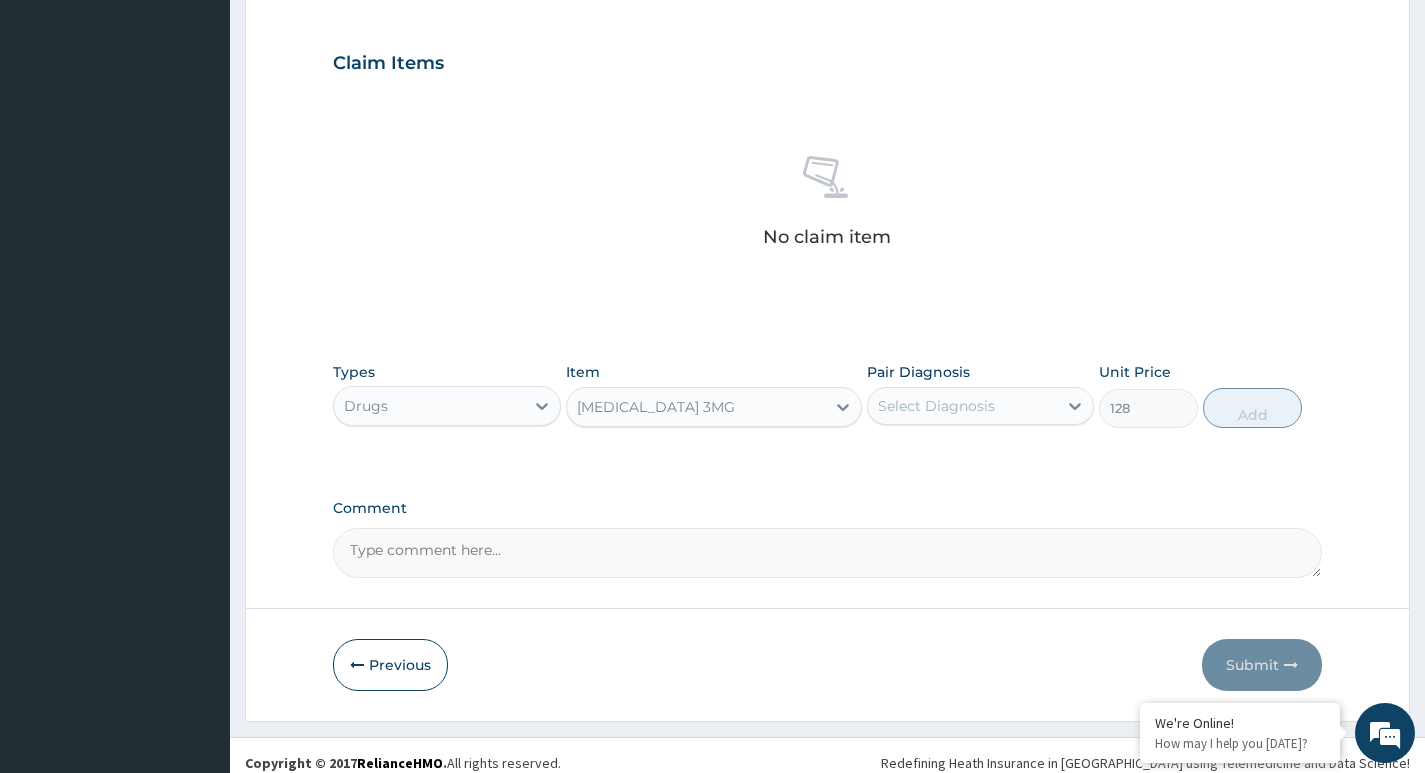 click on "Select Diagnosis" at bounding box center (962, 406) 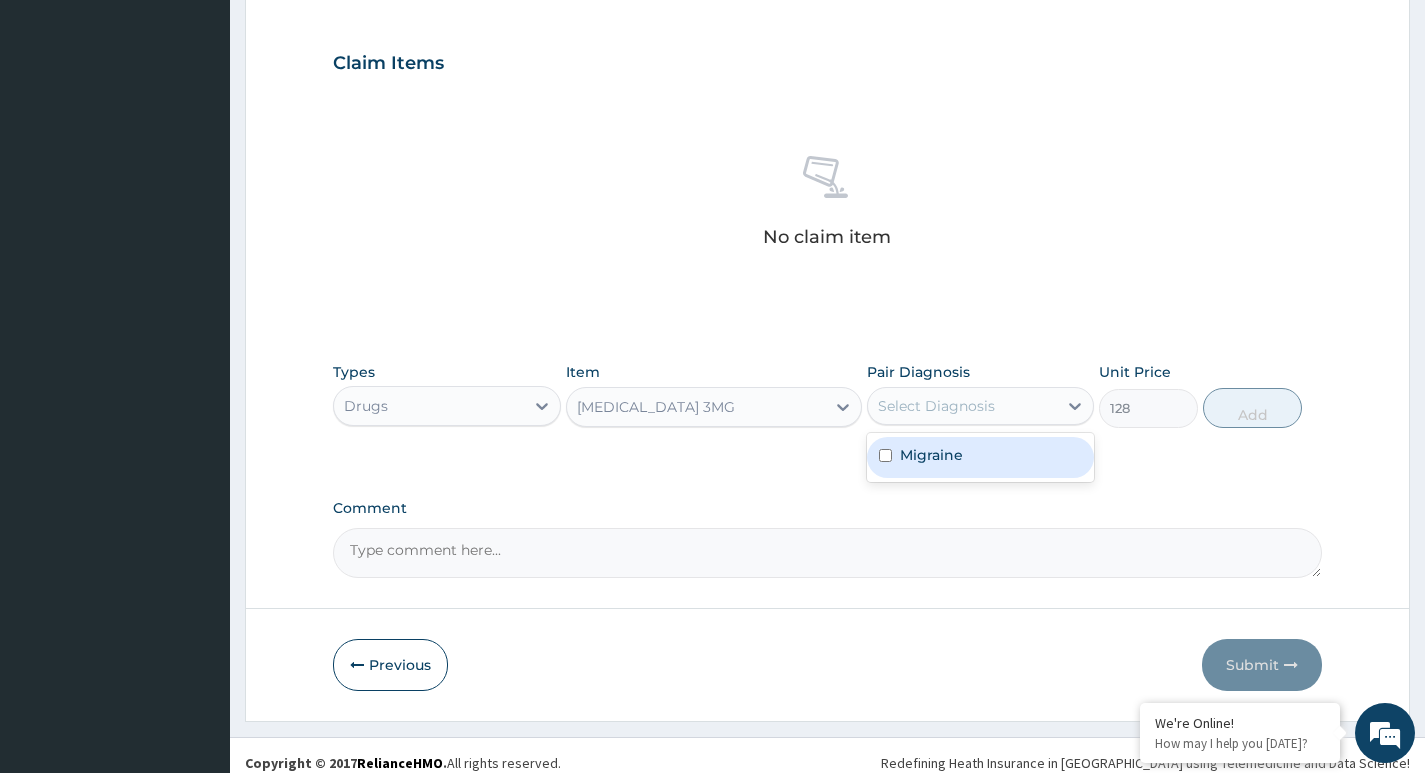 click on "Migraine" at bounding box center [980, 457] 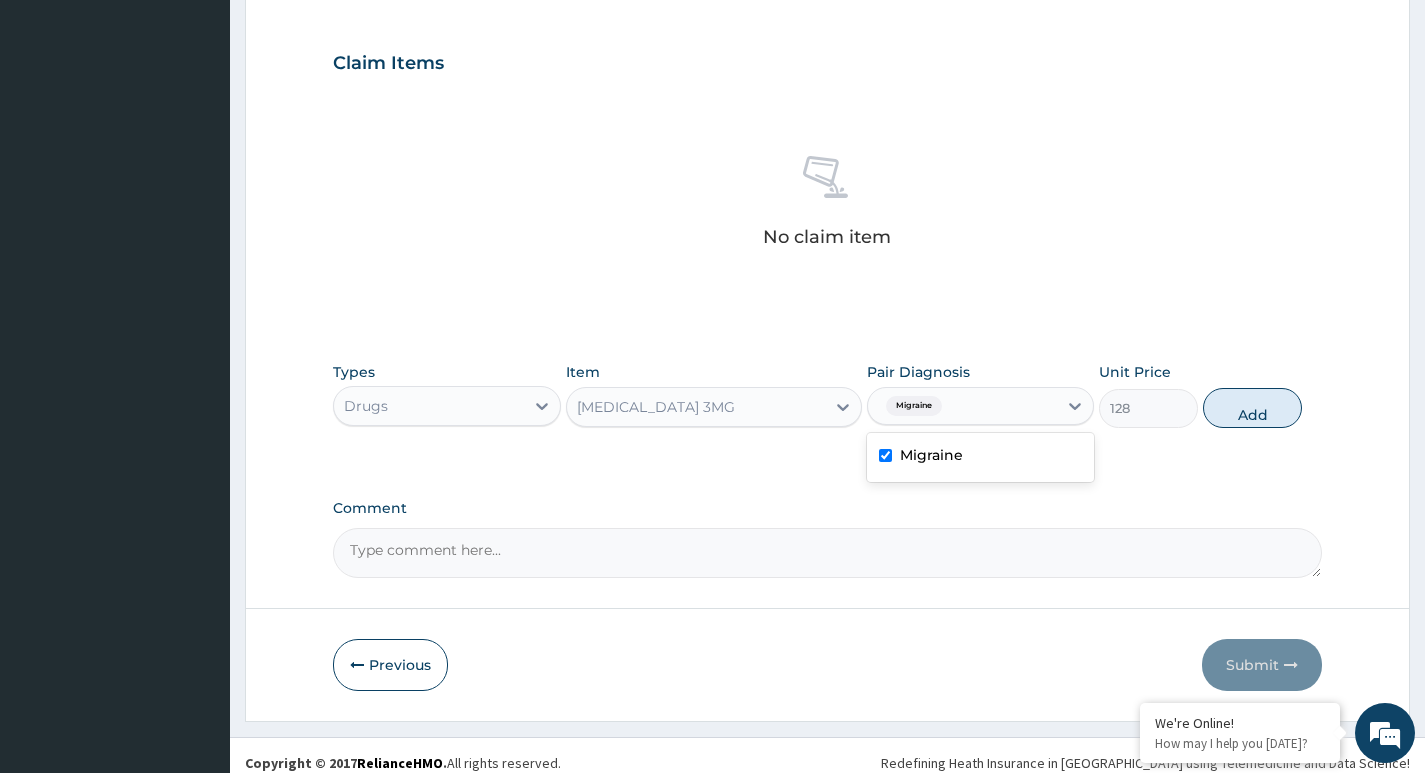 checkbox on "true" 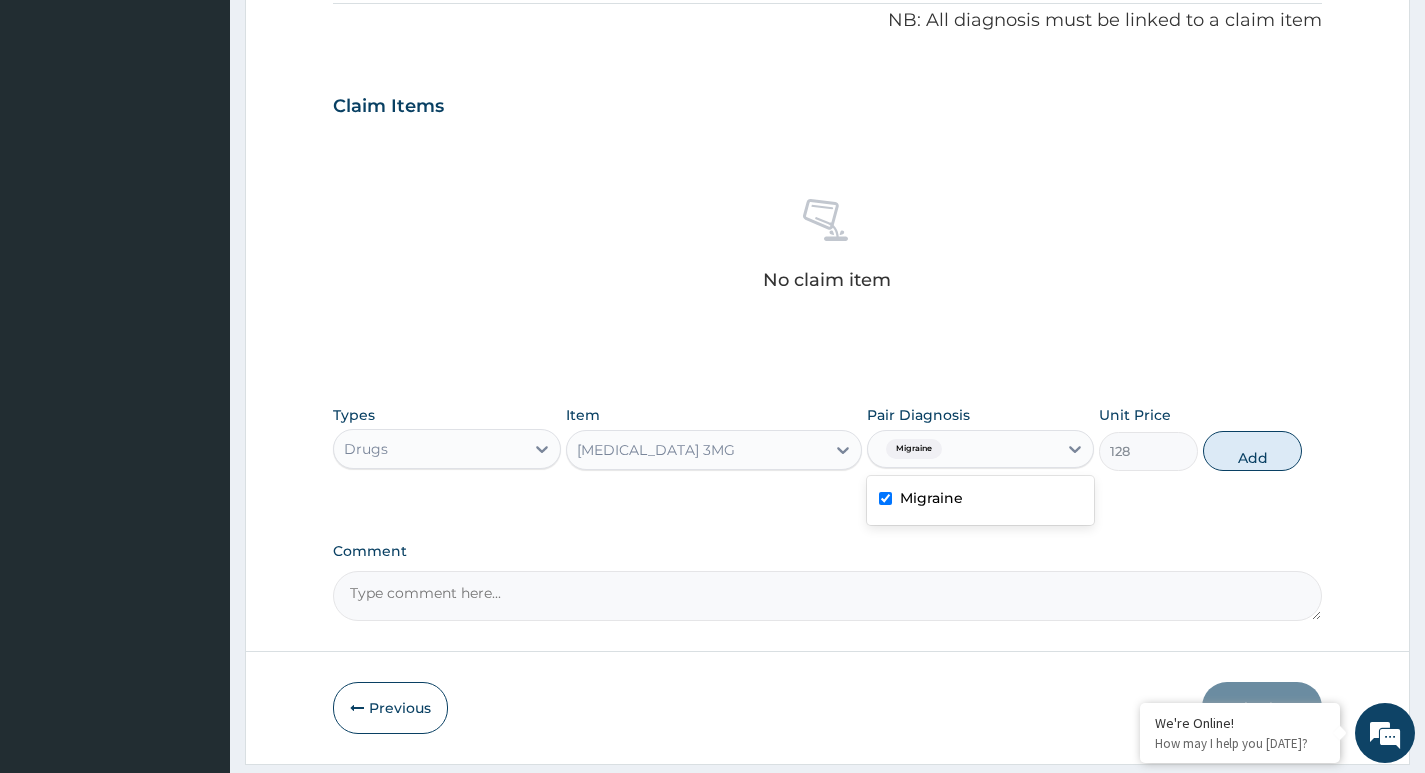 scroll, scrollTop: 454, scrollLeft: 0, axis: vertical 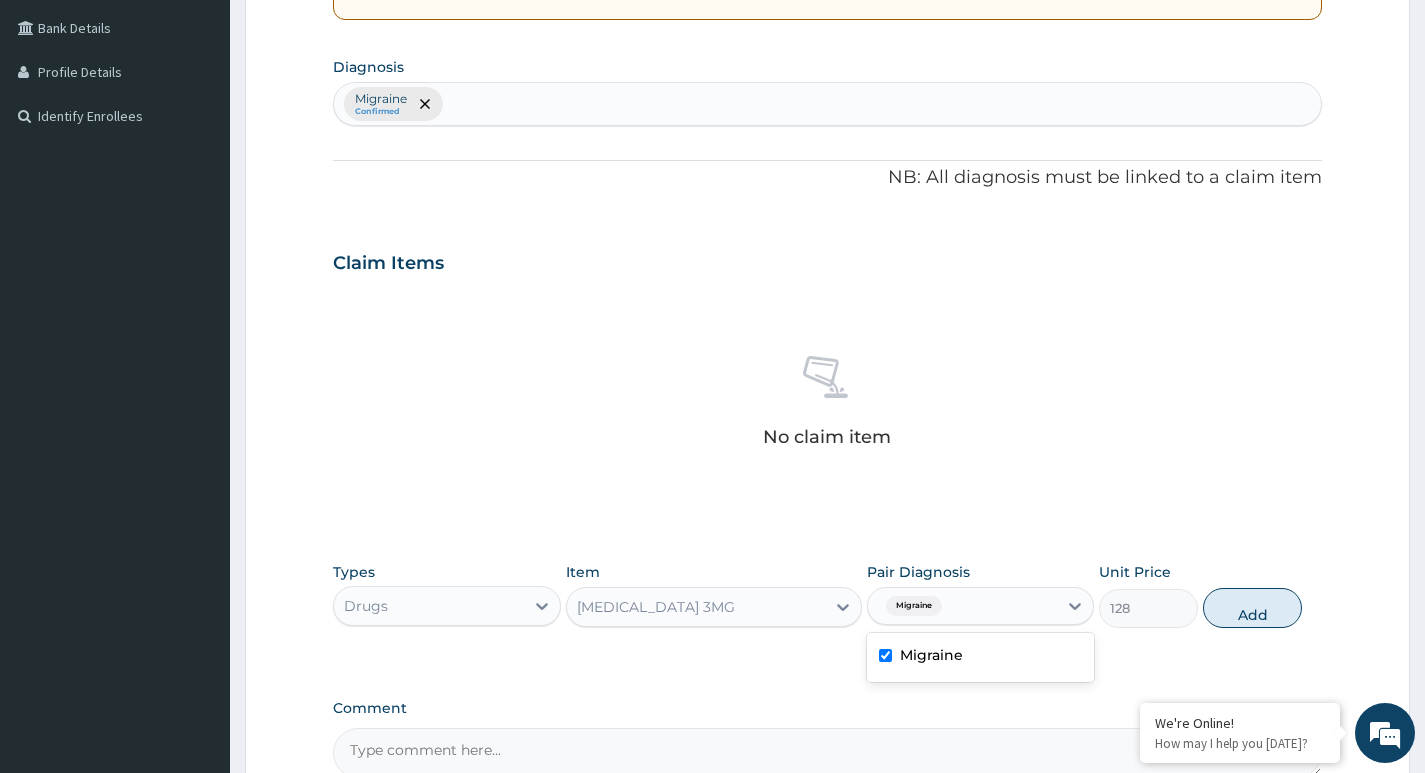 click on "Migraine Confirmed" at bounding box center (827, 104) 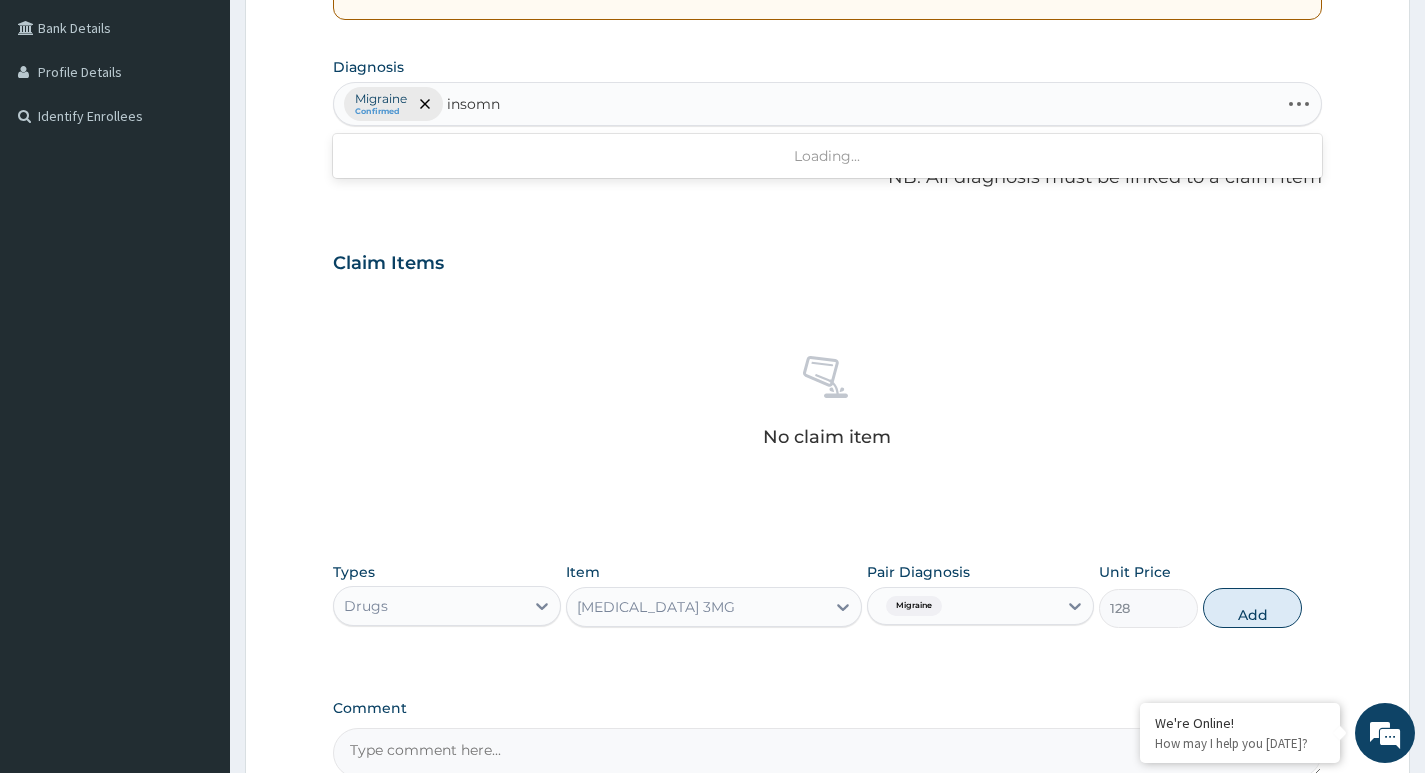 type on "insomni" 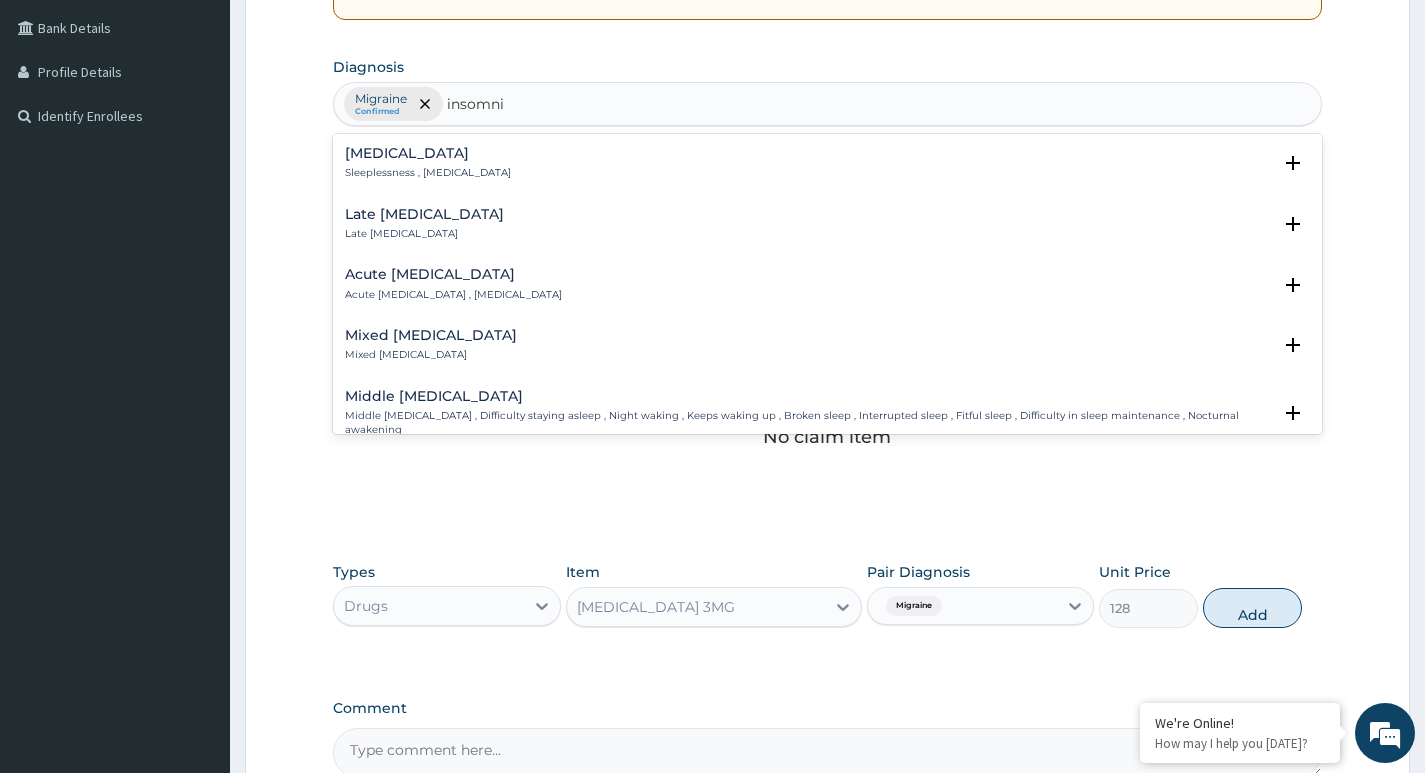click on "Insomnia" at bounding box center [428, 153] 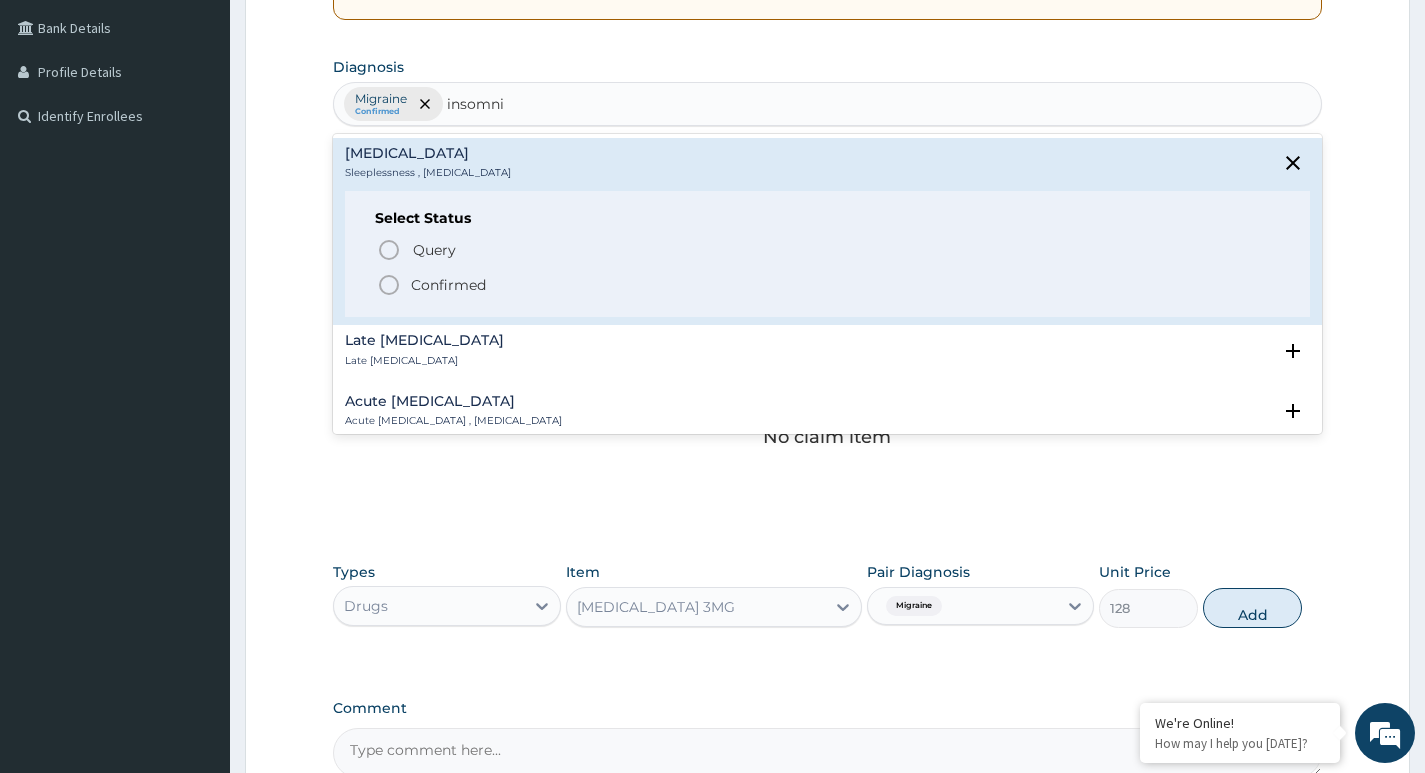 click 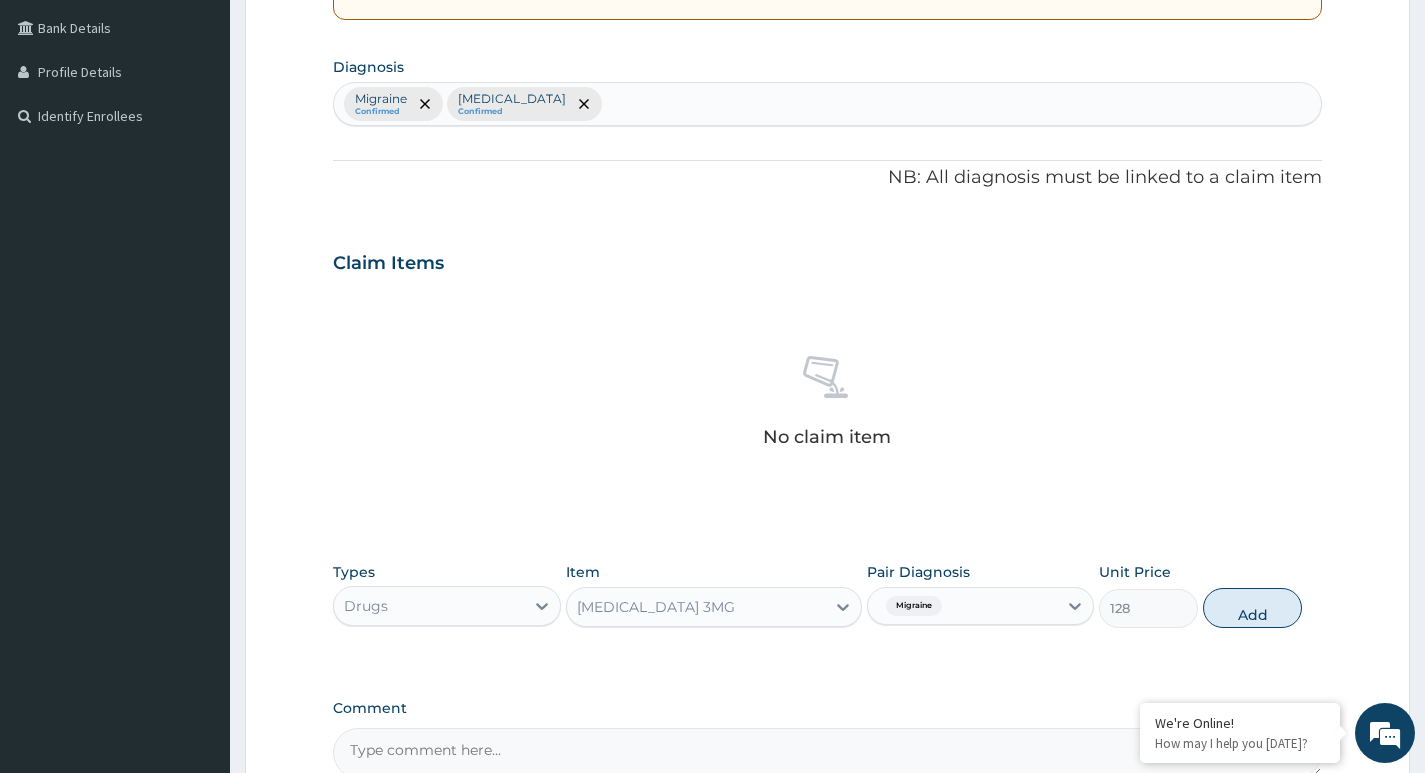 click on "Migraine" at bounding box center (911, 606) 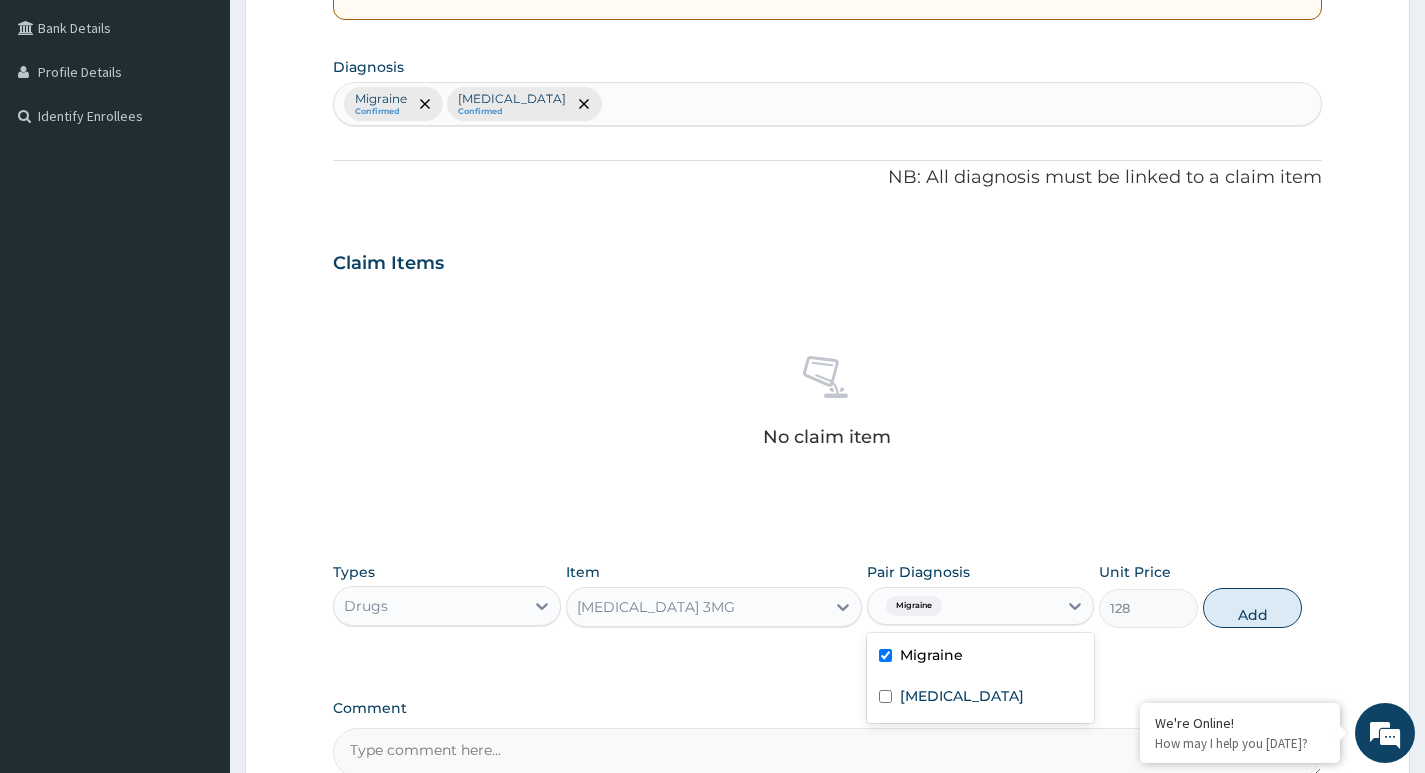 click on "Migraine" at bounding box center [931, 655] 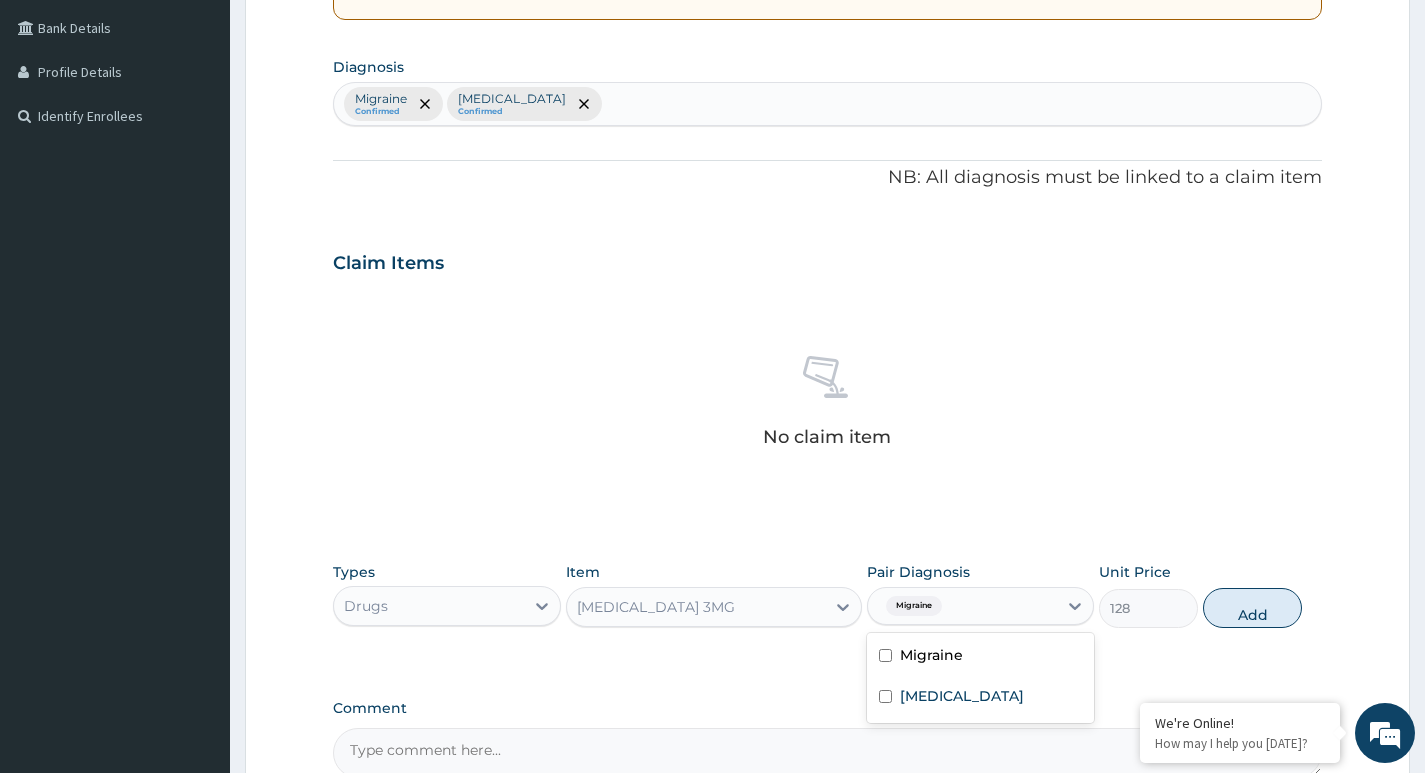 checkbox on "false" 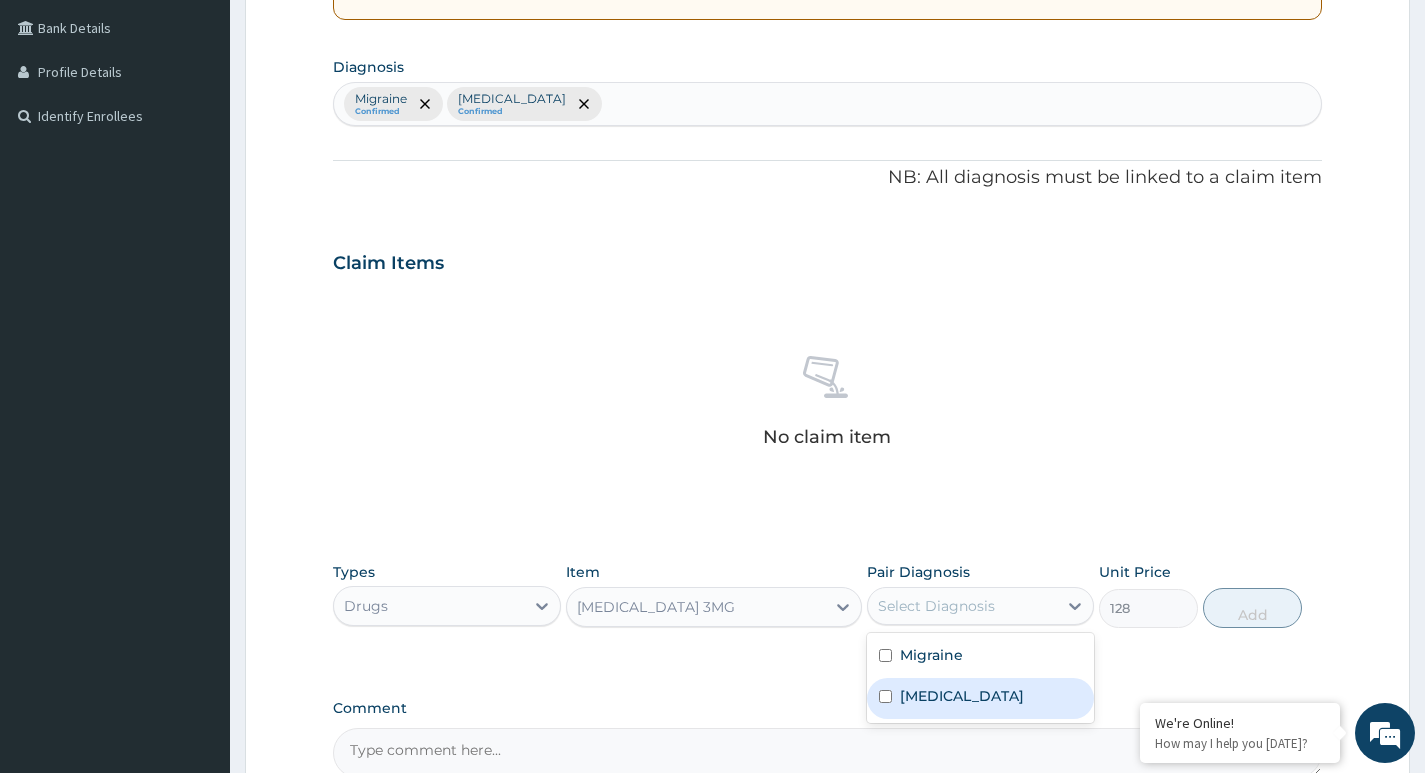 click on "Insomnia" at bounding box center (962, 696) 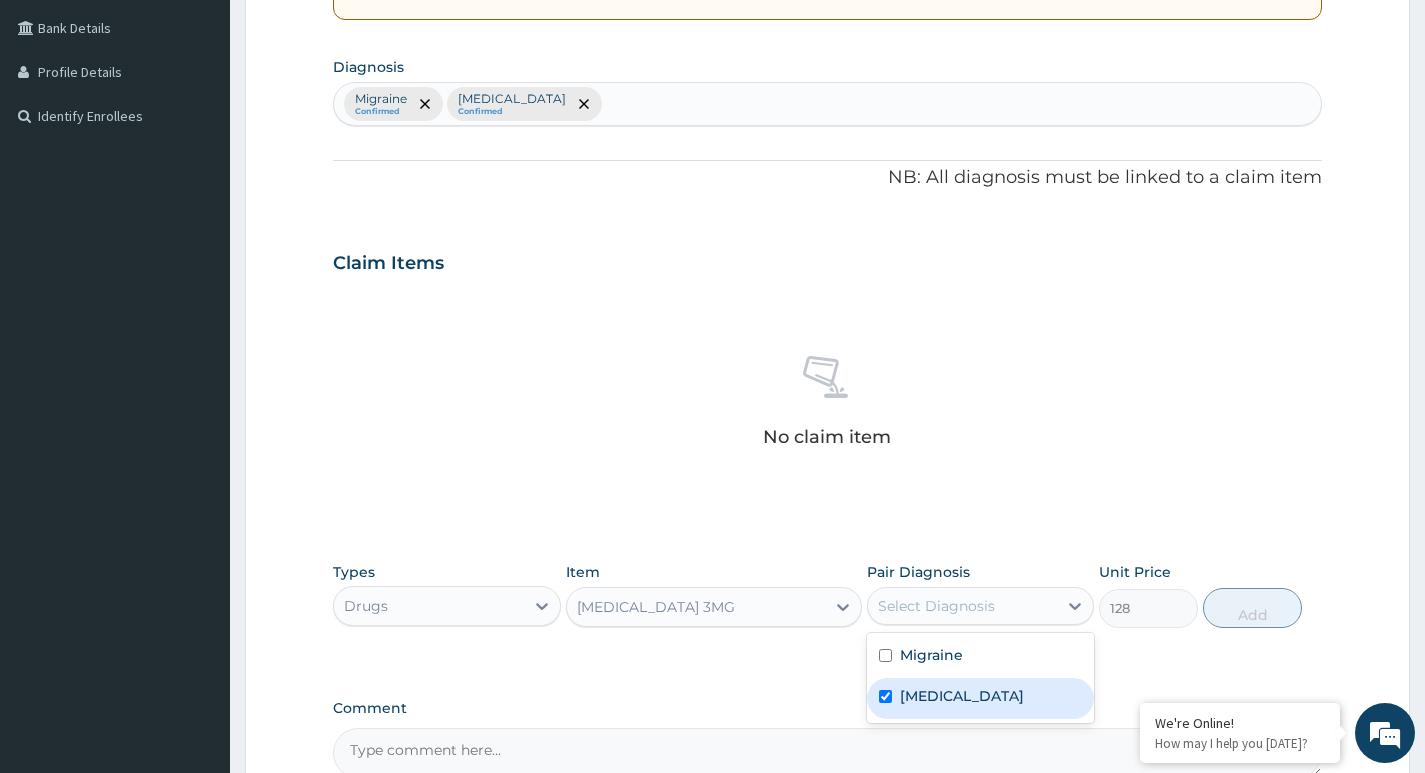 checkbox on "true" 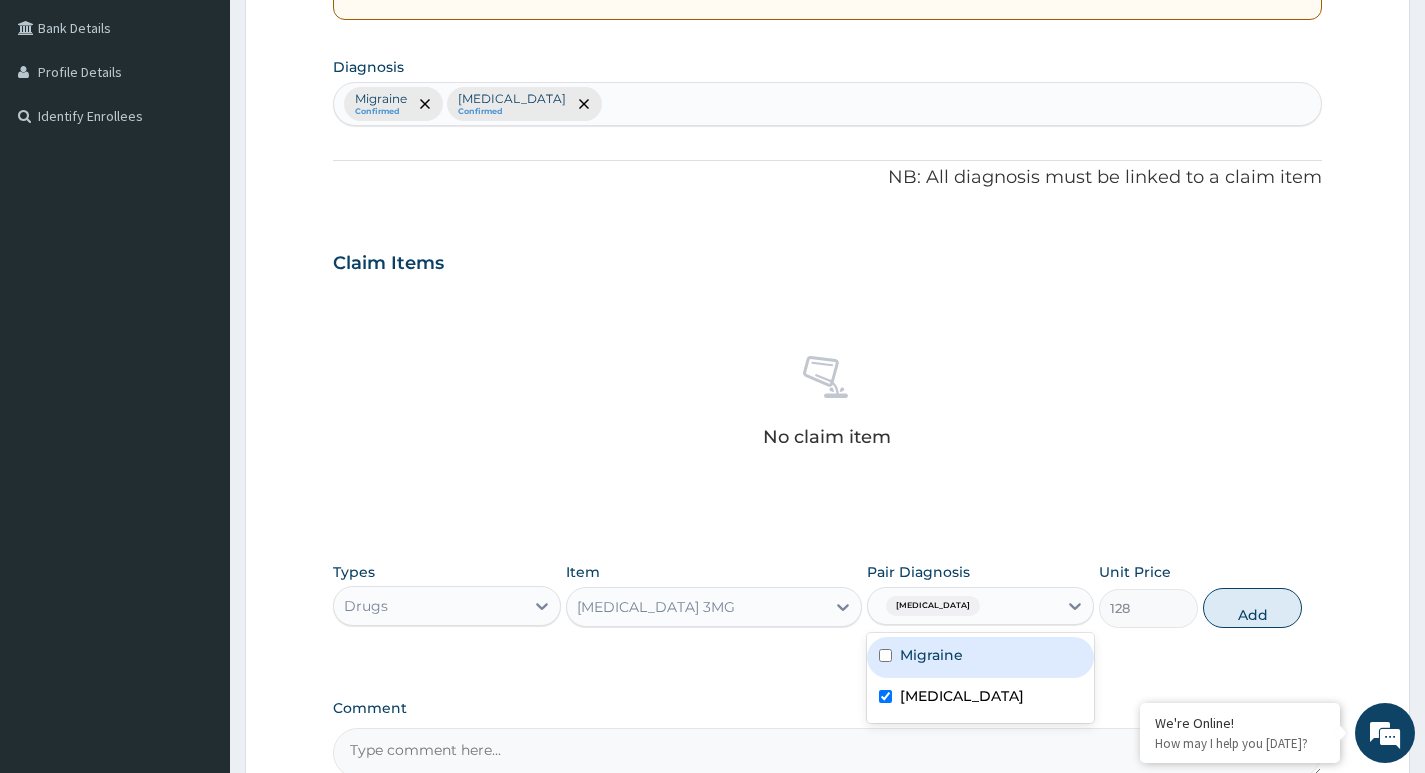 drag, startPoint x: 1225, startPoint y: 619, endPoint x: 693, endPoint y: 254, distance: 645.17365 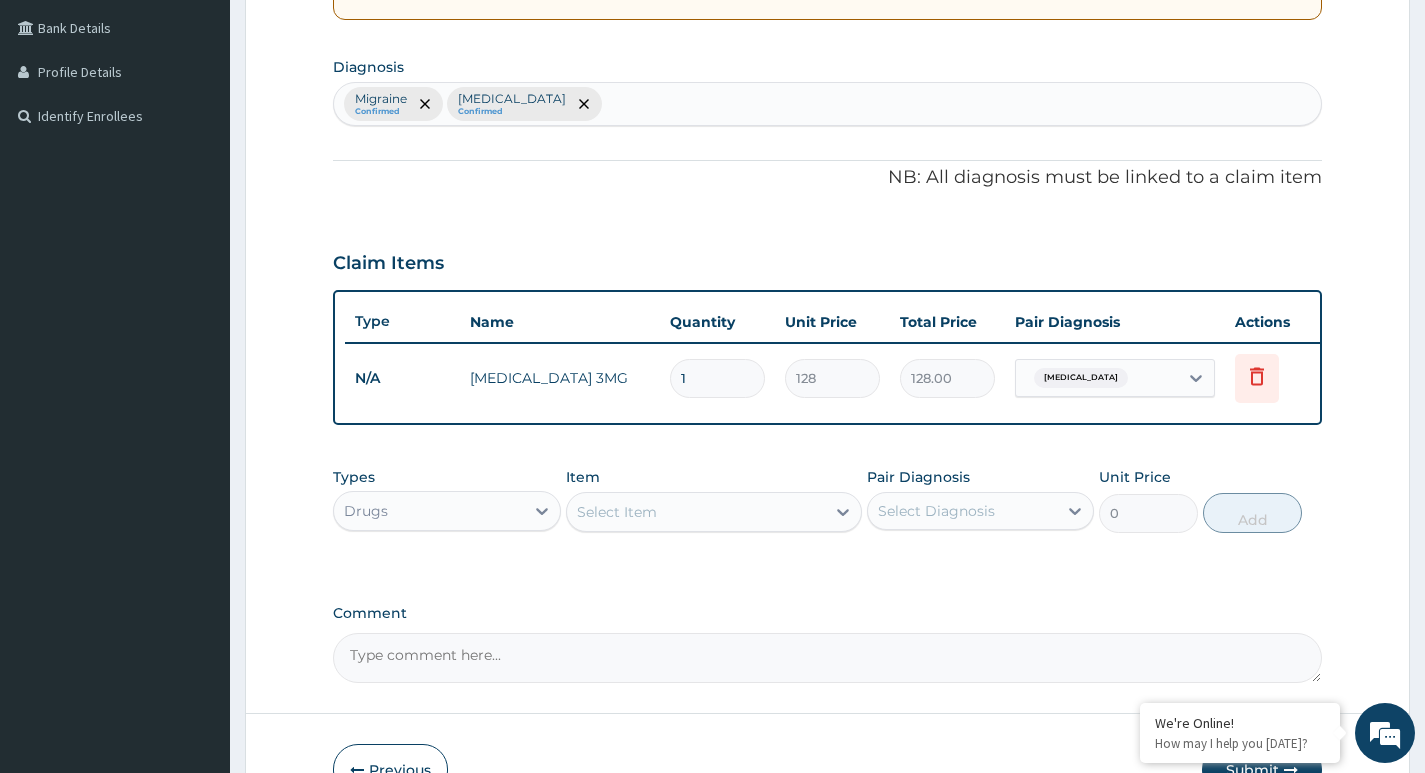 drag, startPoint x: 693, startPoint y: 387, endPoint x: 664, endPoint y: 394, distance: 29.832869 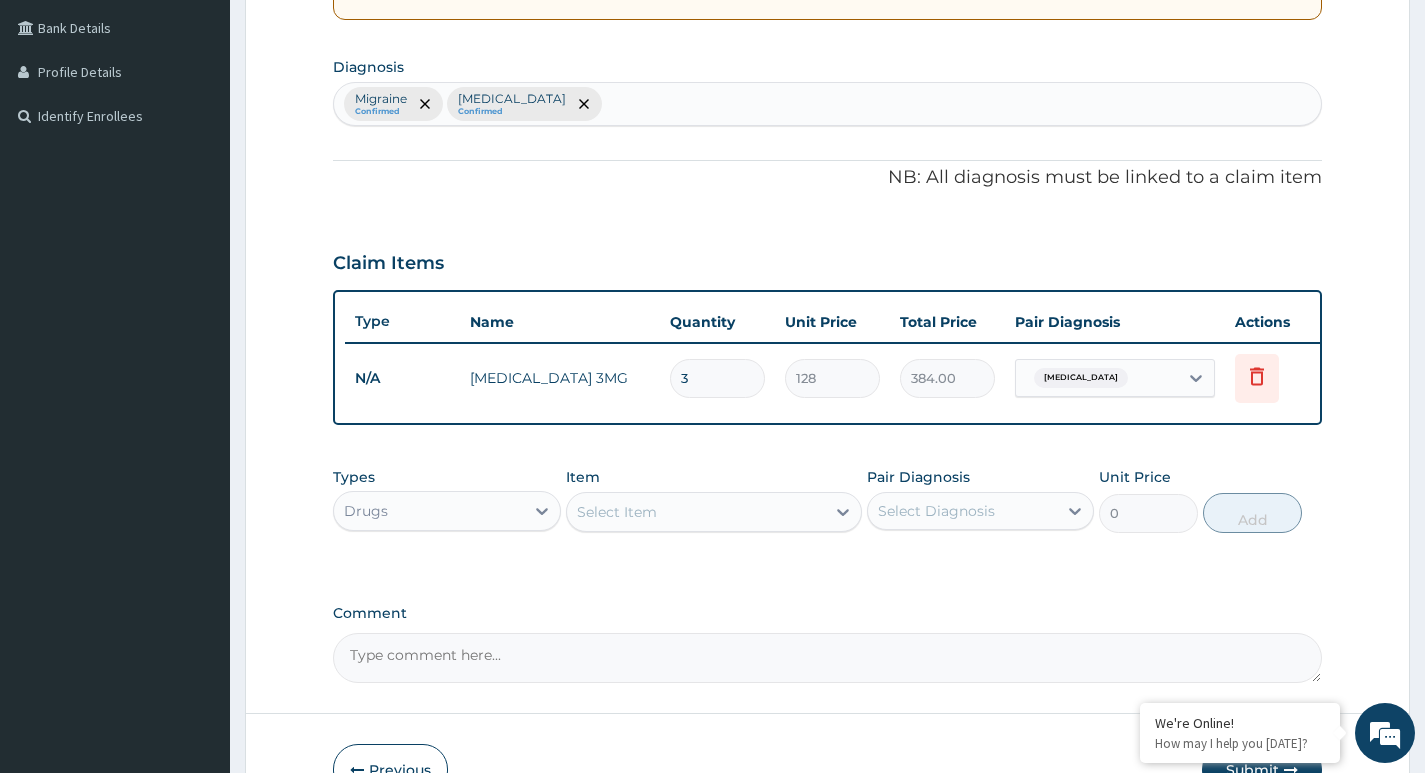 type on "3" 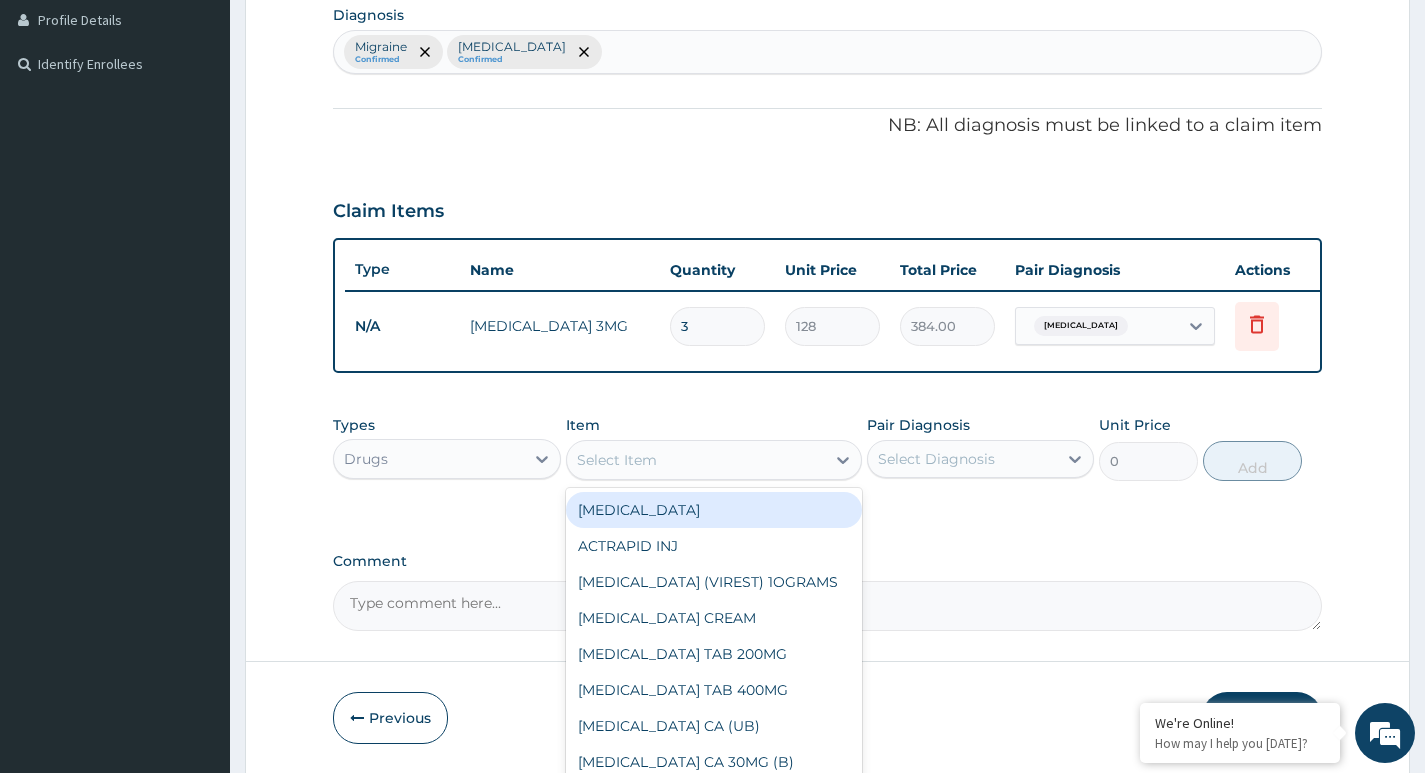 scroll, scrollTop: 554, scrollLeft: 0, axis: vertical 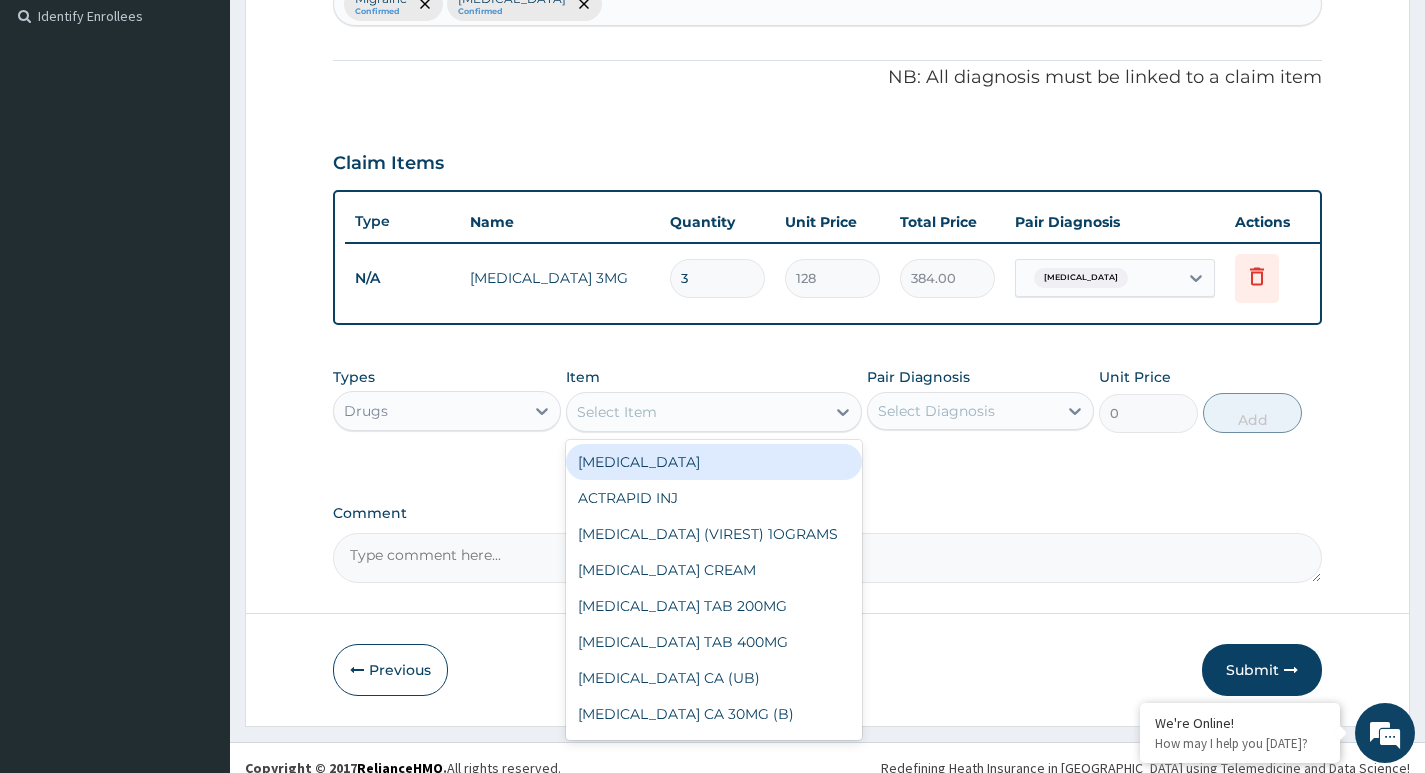 click on "Select Item" at bounding box center [696, 412] 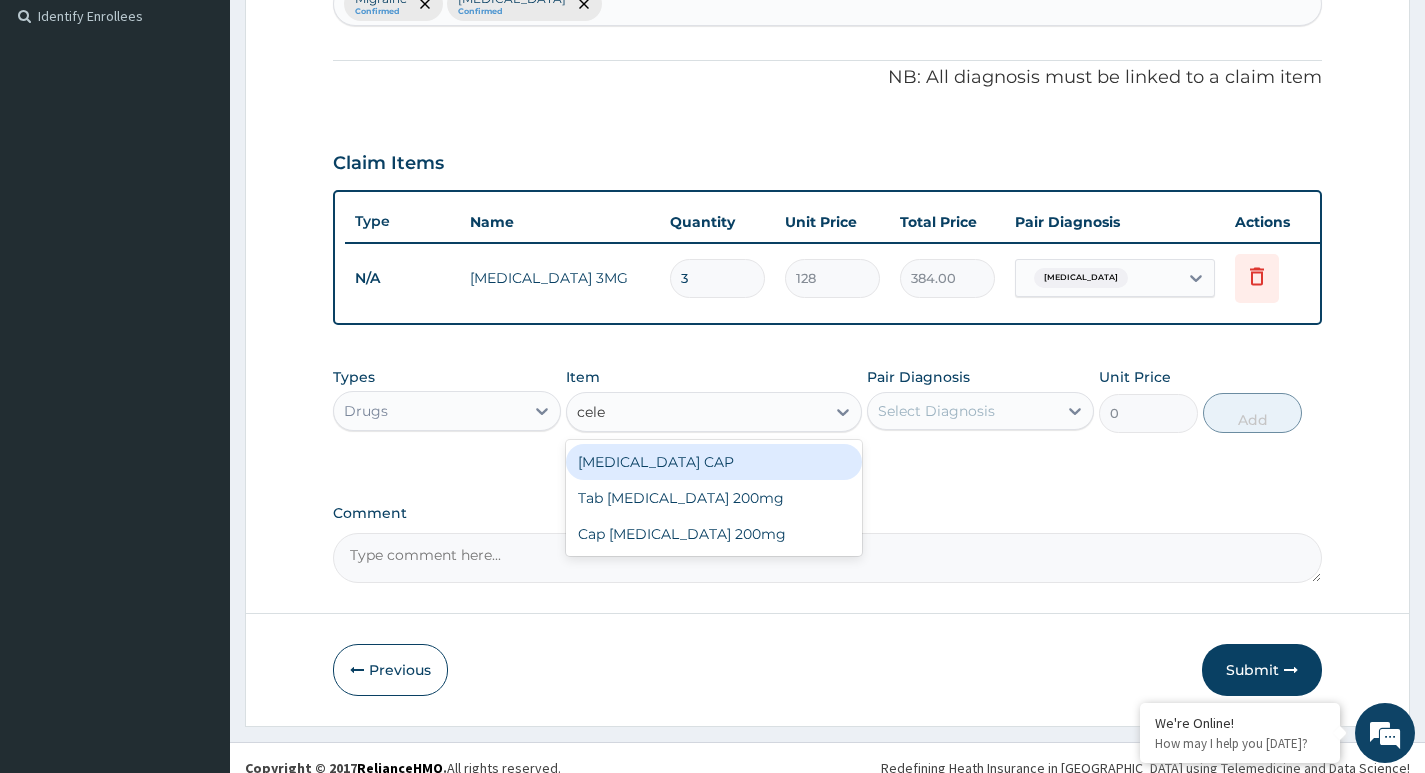 type on "celeb" 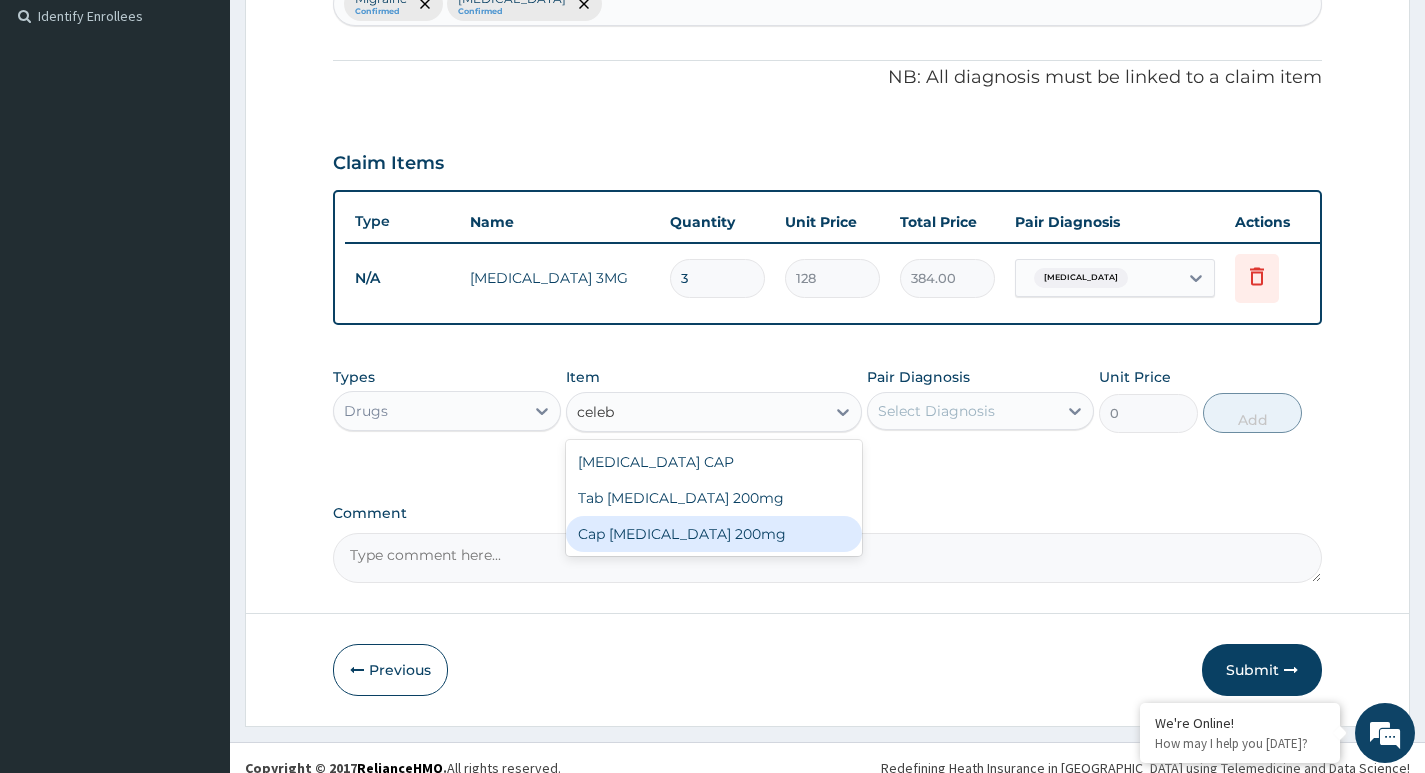drag, startPoint x: 714, startPoint y: 555, endPoint x: 817, endPoint y: 511, distance: 112.00446 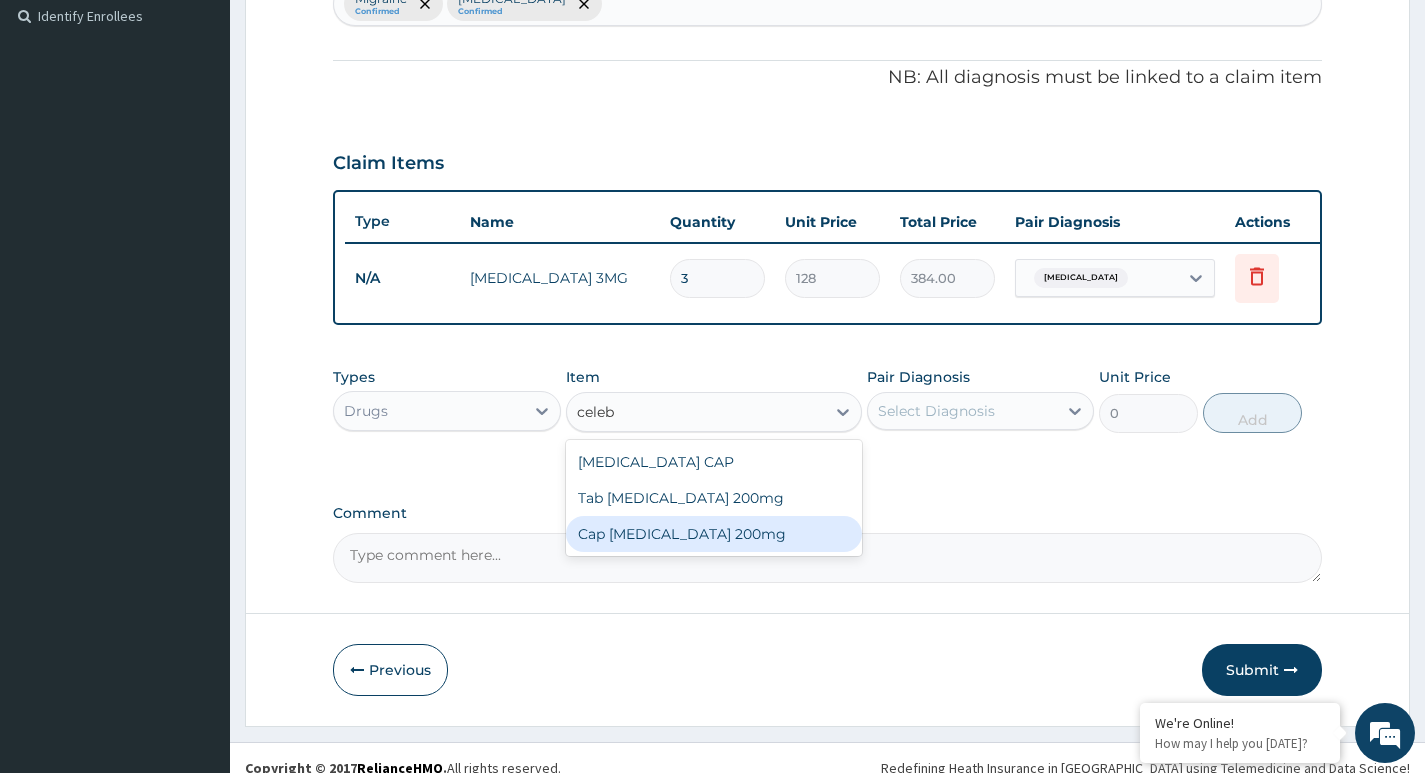 click on "Cap Celebrex 200mg" at bounding box center [714, 534] 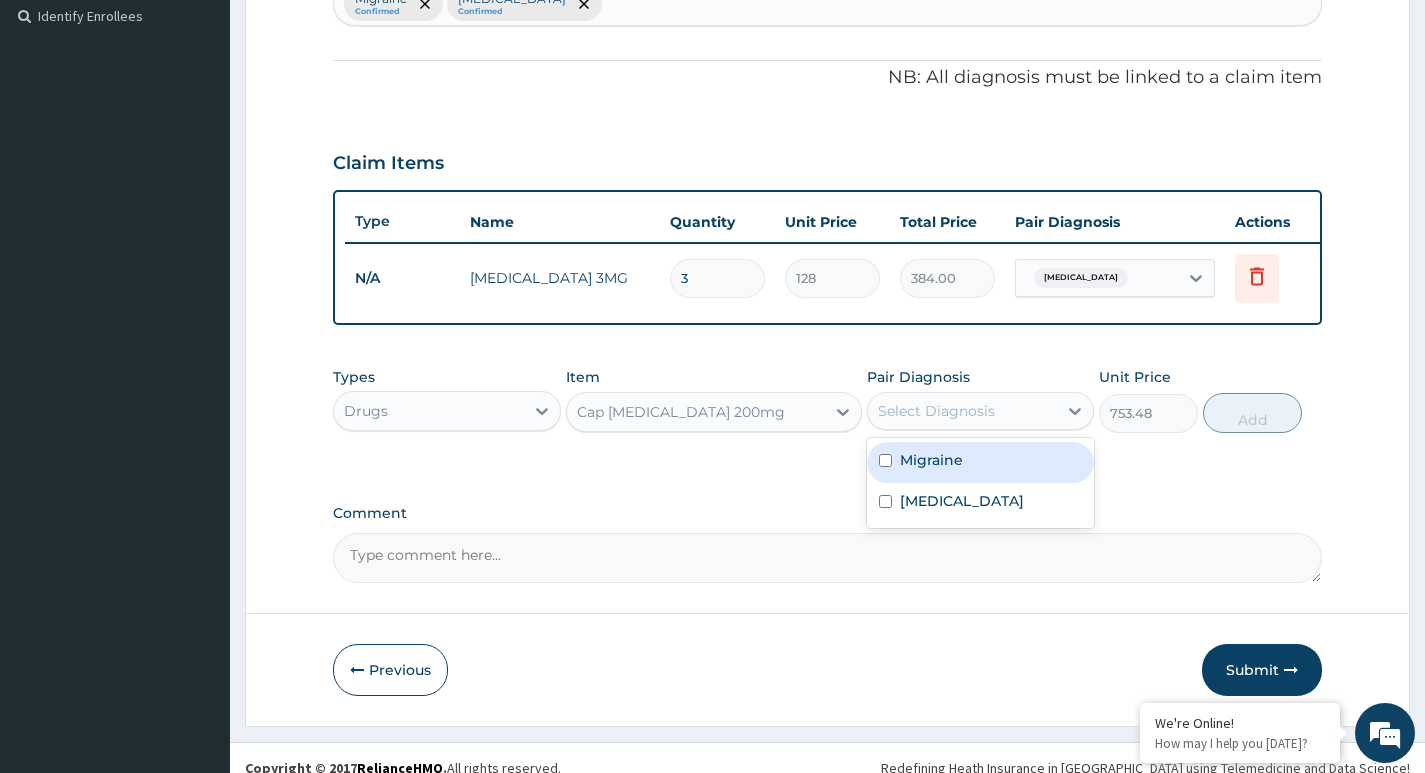 click on "Select Diagnosis" at bounding box center [936, 411] 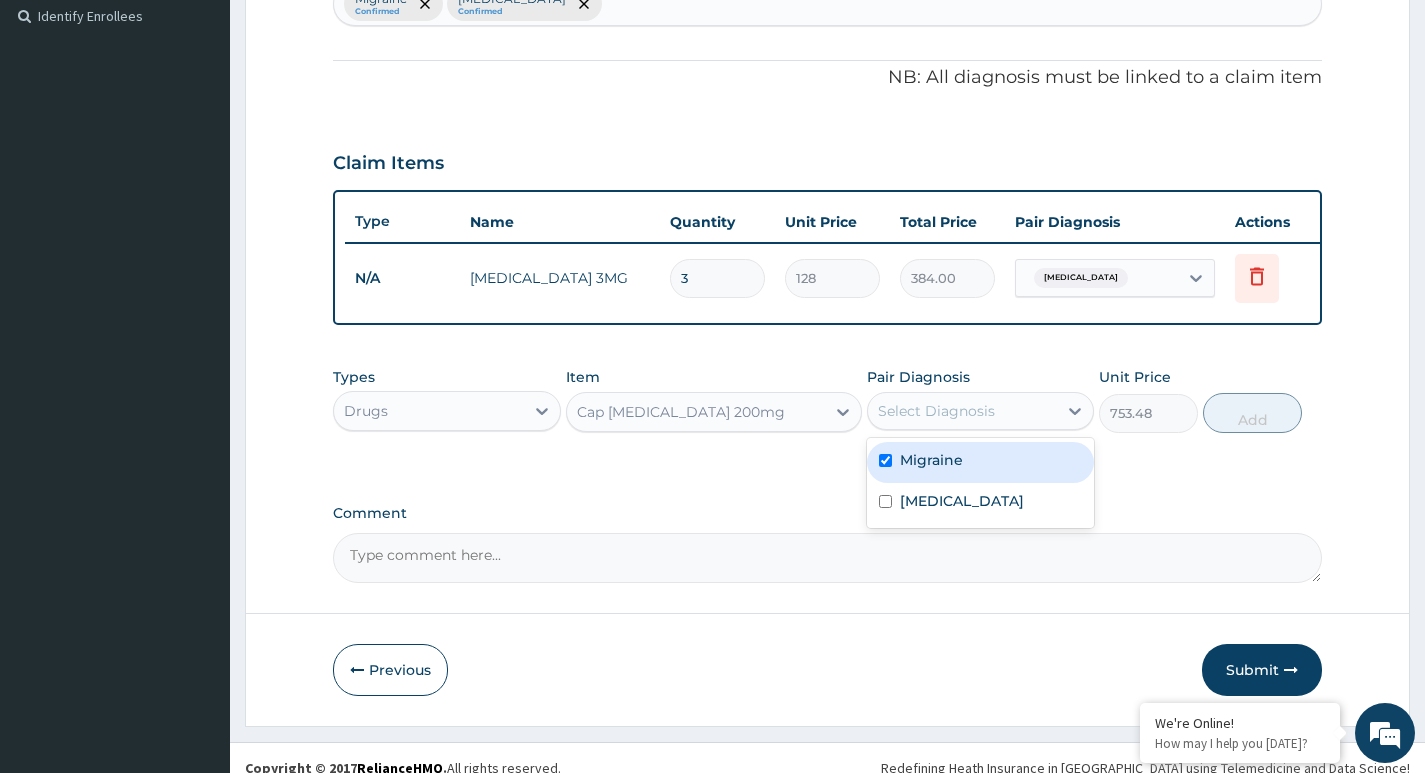 checkbox on "true" 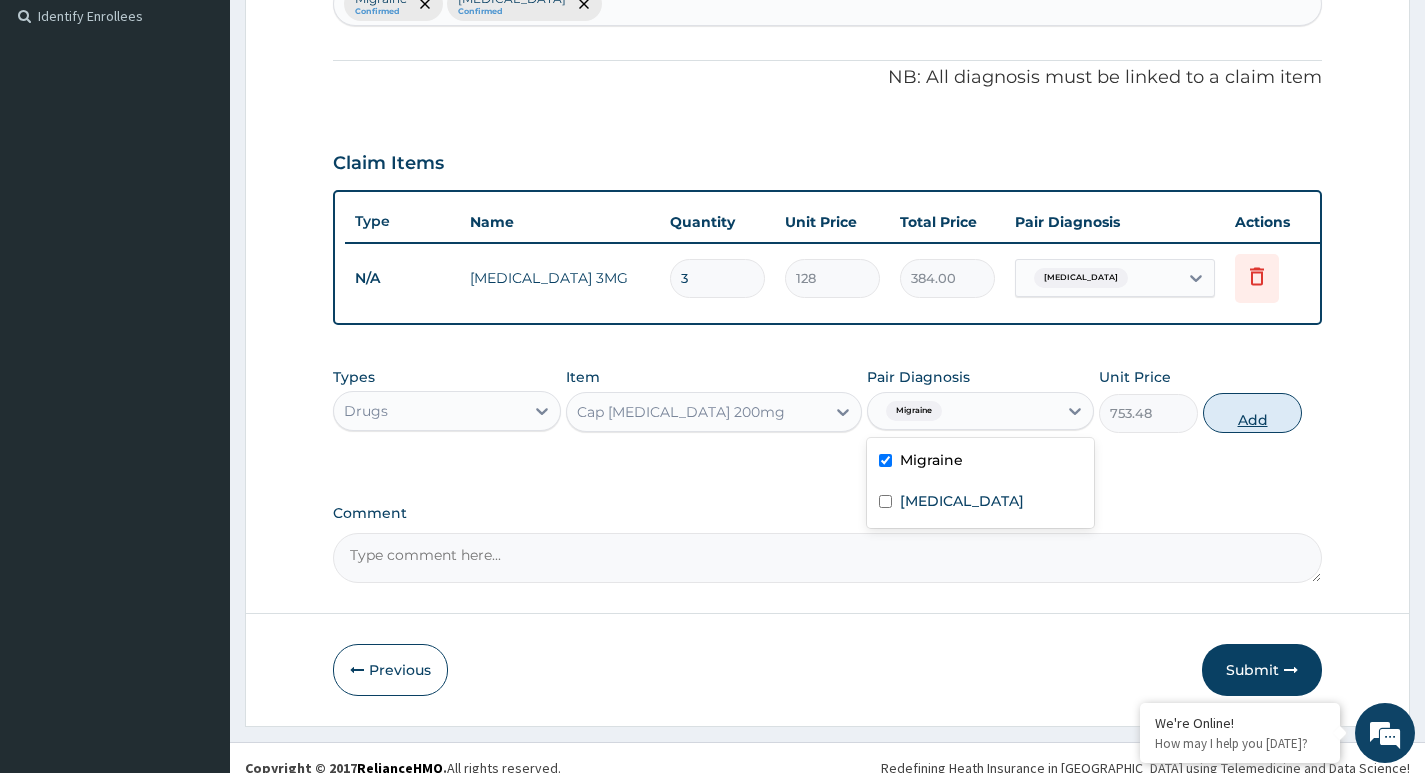 click on "Add" at bounding box center (1252, 413) 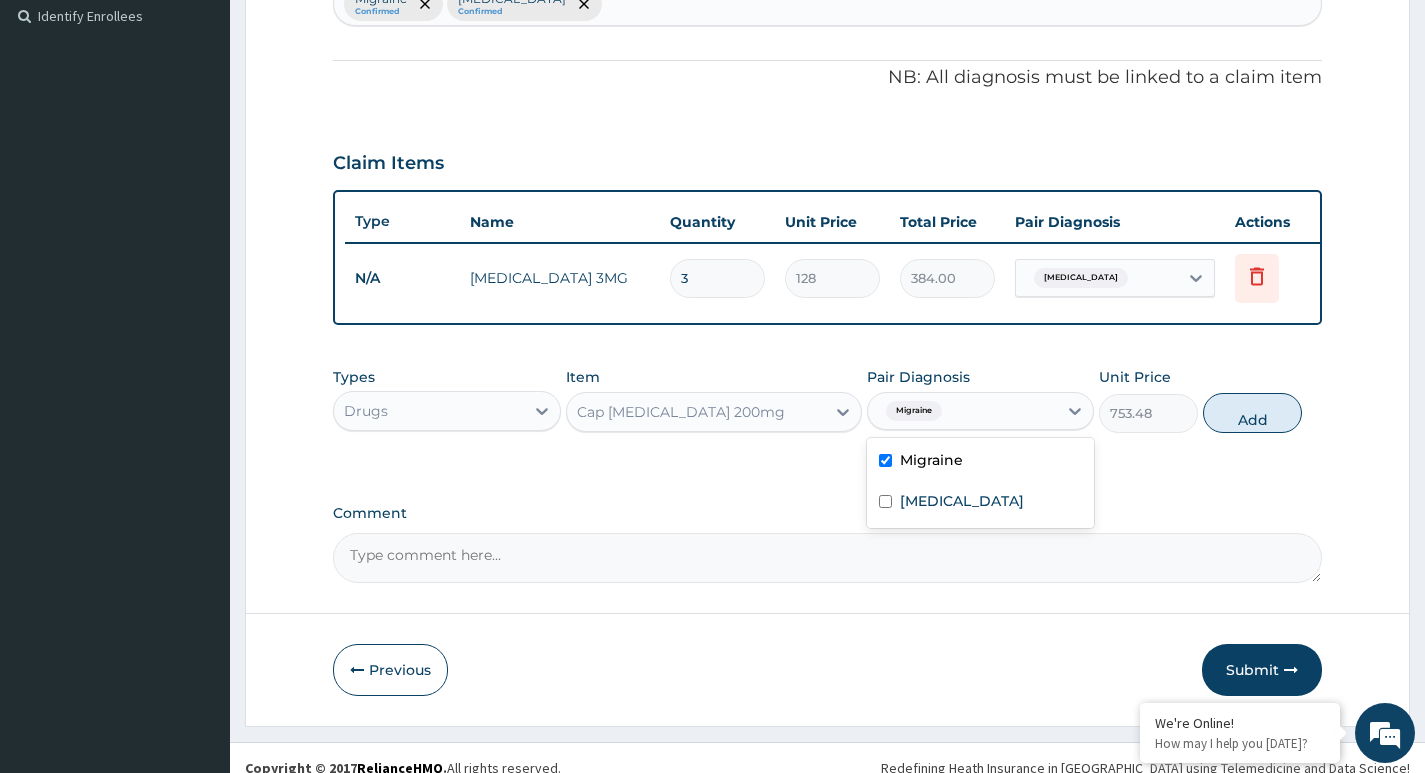 type on "0" 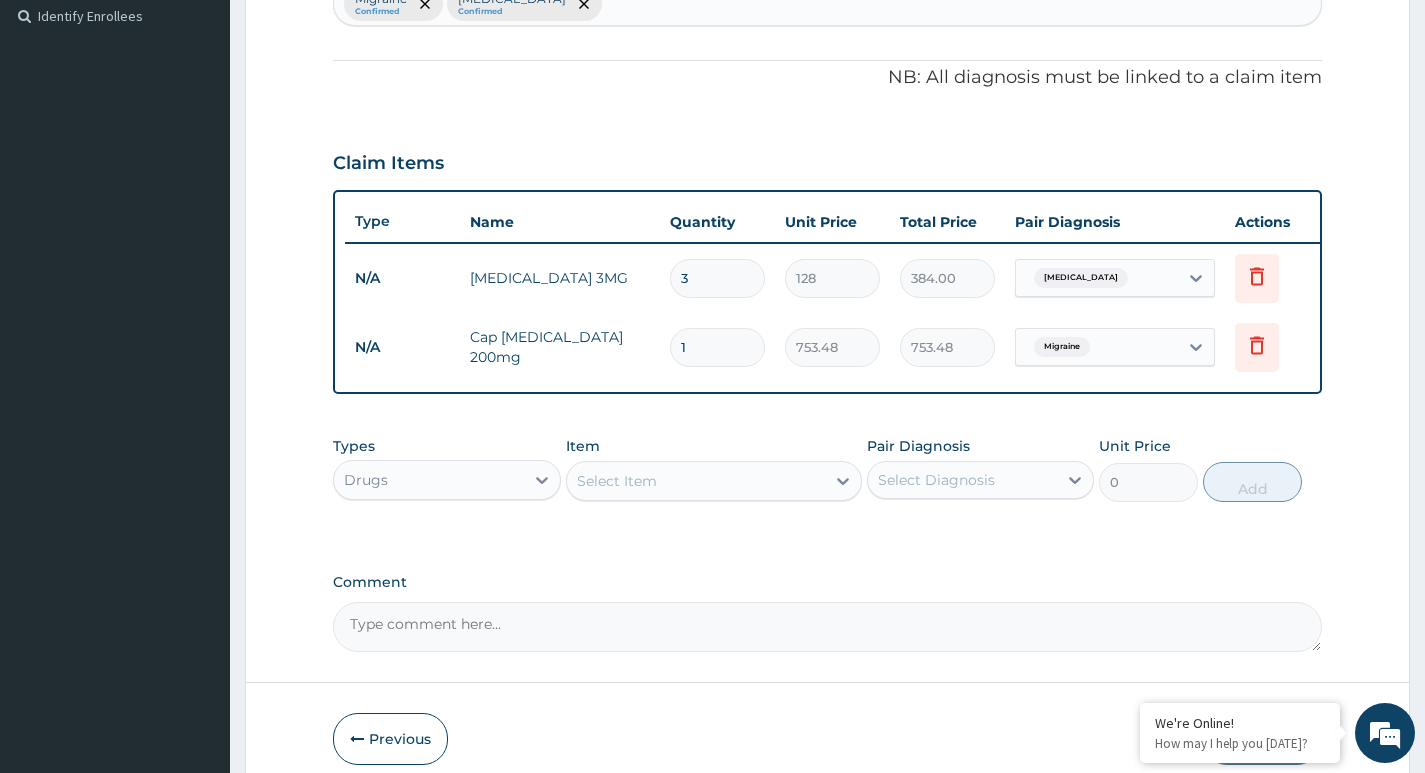 drag, startPoint x: 711, startPoint y: 349, endPoint x: 673, endPoint y: 358, distance: 39.051247 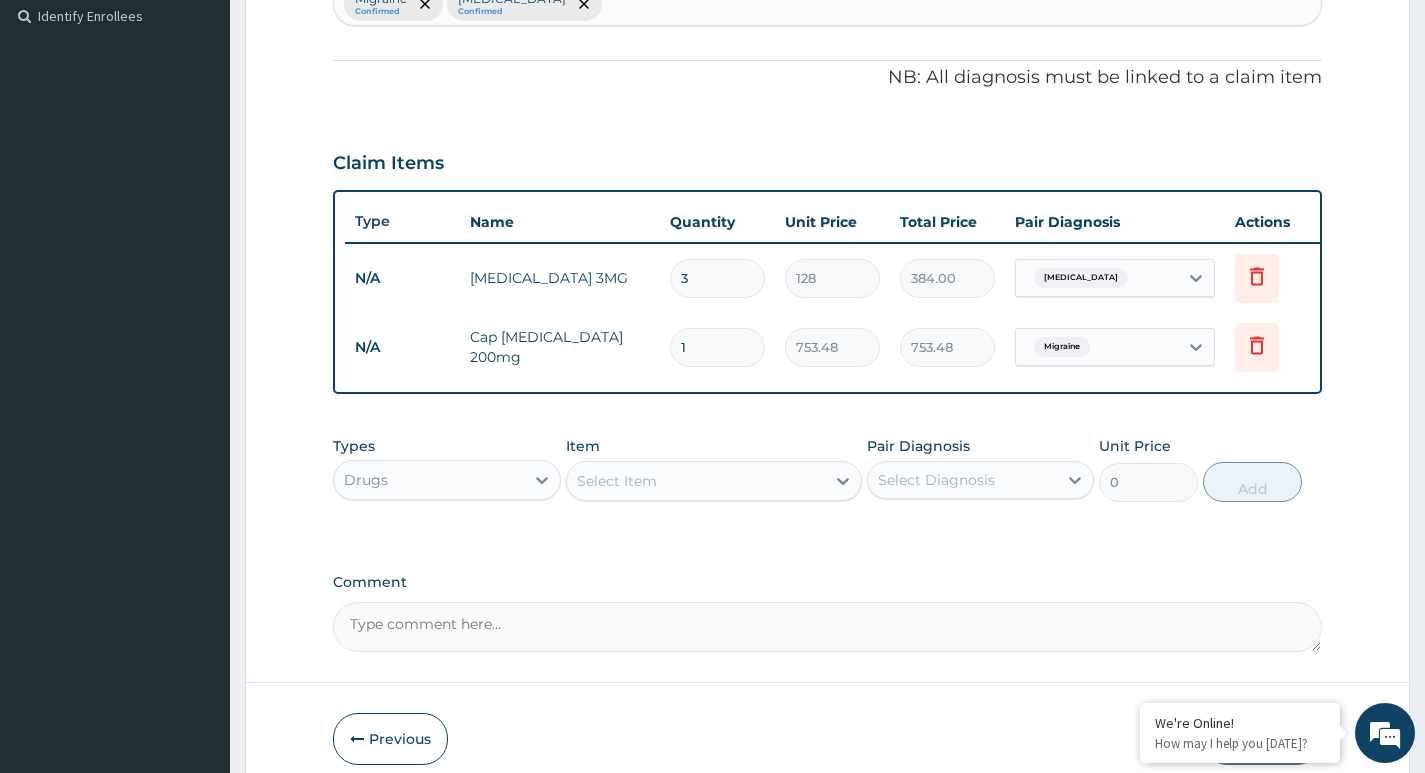 click on "1" at bounding box center (717, 347) 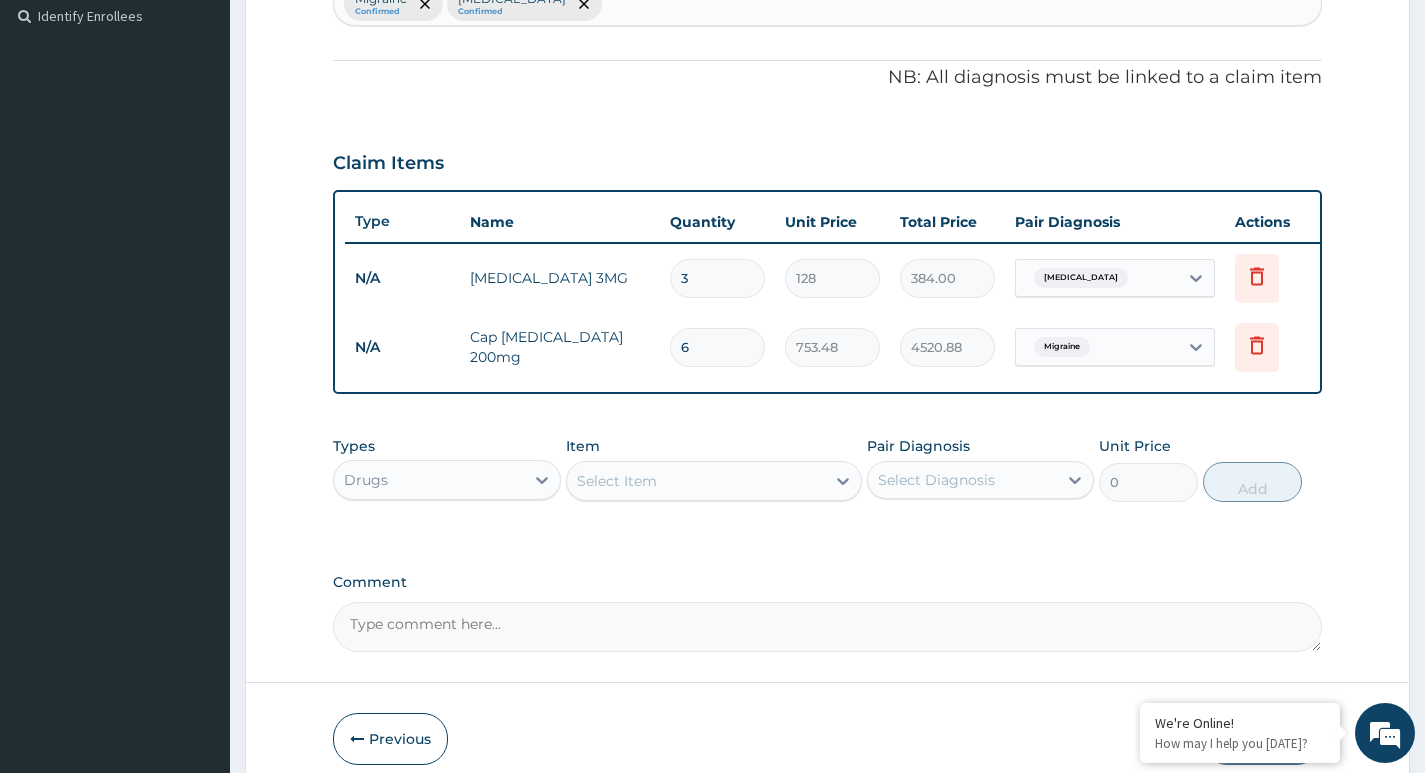 type on "6" 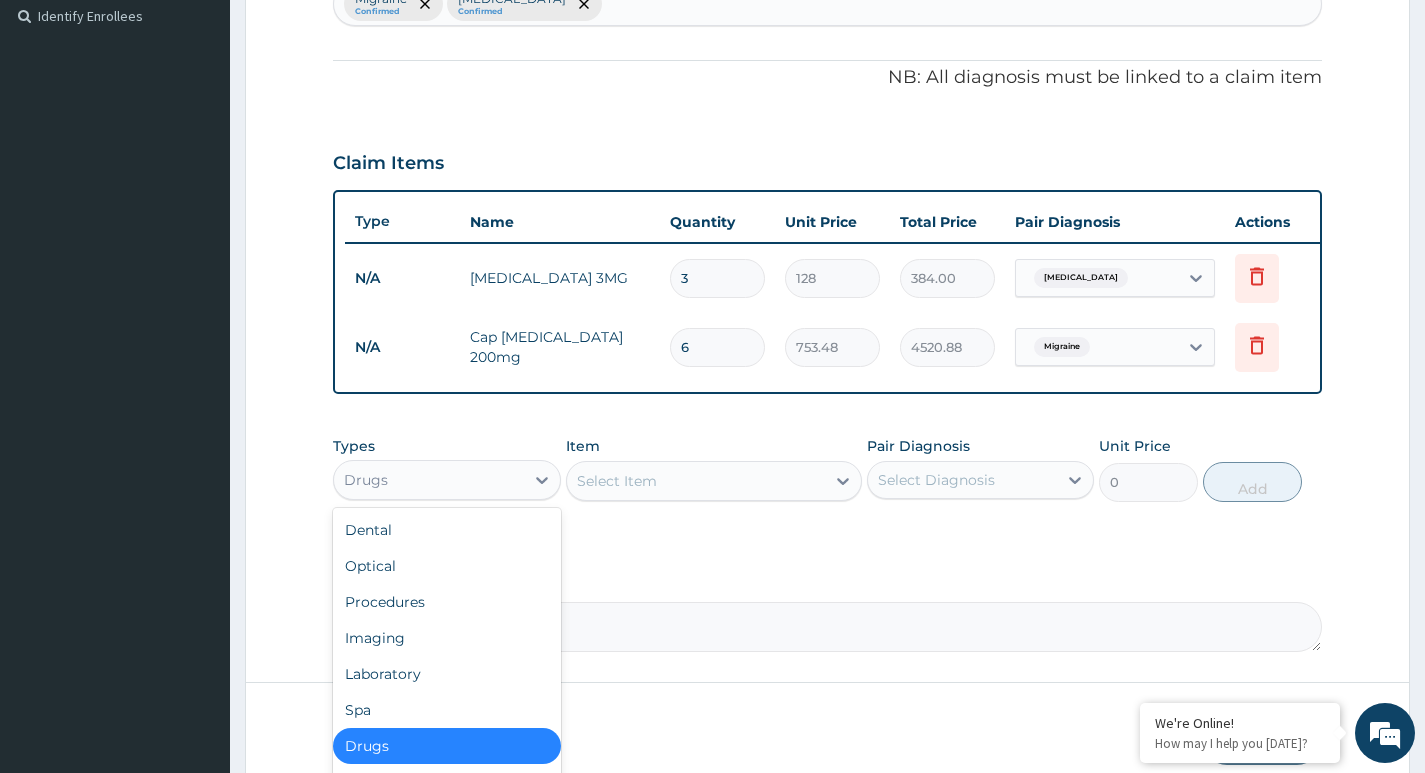 drag, startPoint x: 509, startPoint y: 494, endPoint x: 488, endPoint y: 520, distance: 33.42155 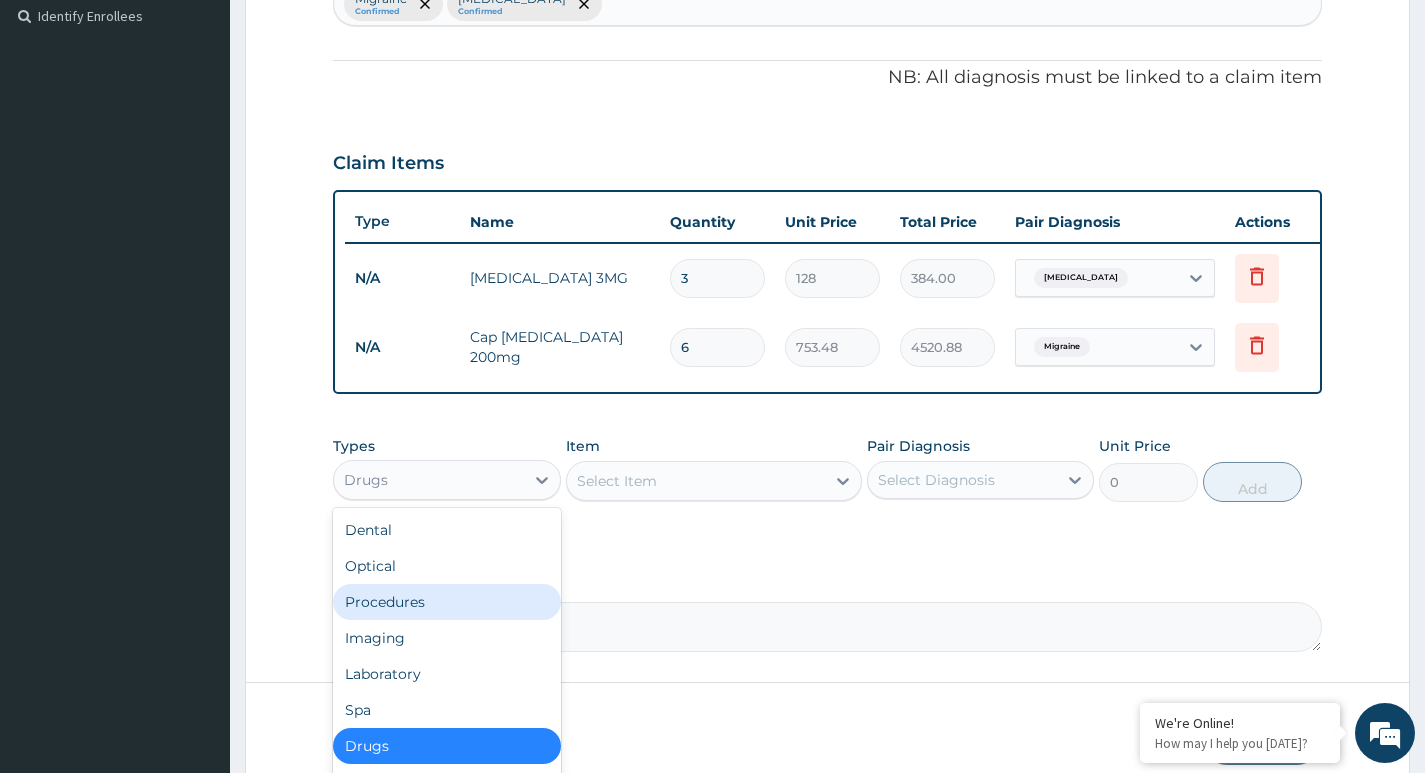 click on "Procedures" at bounding box center (446, 602) 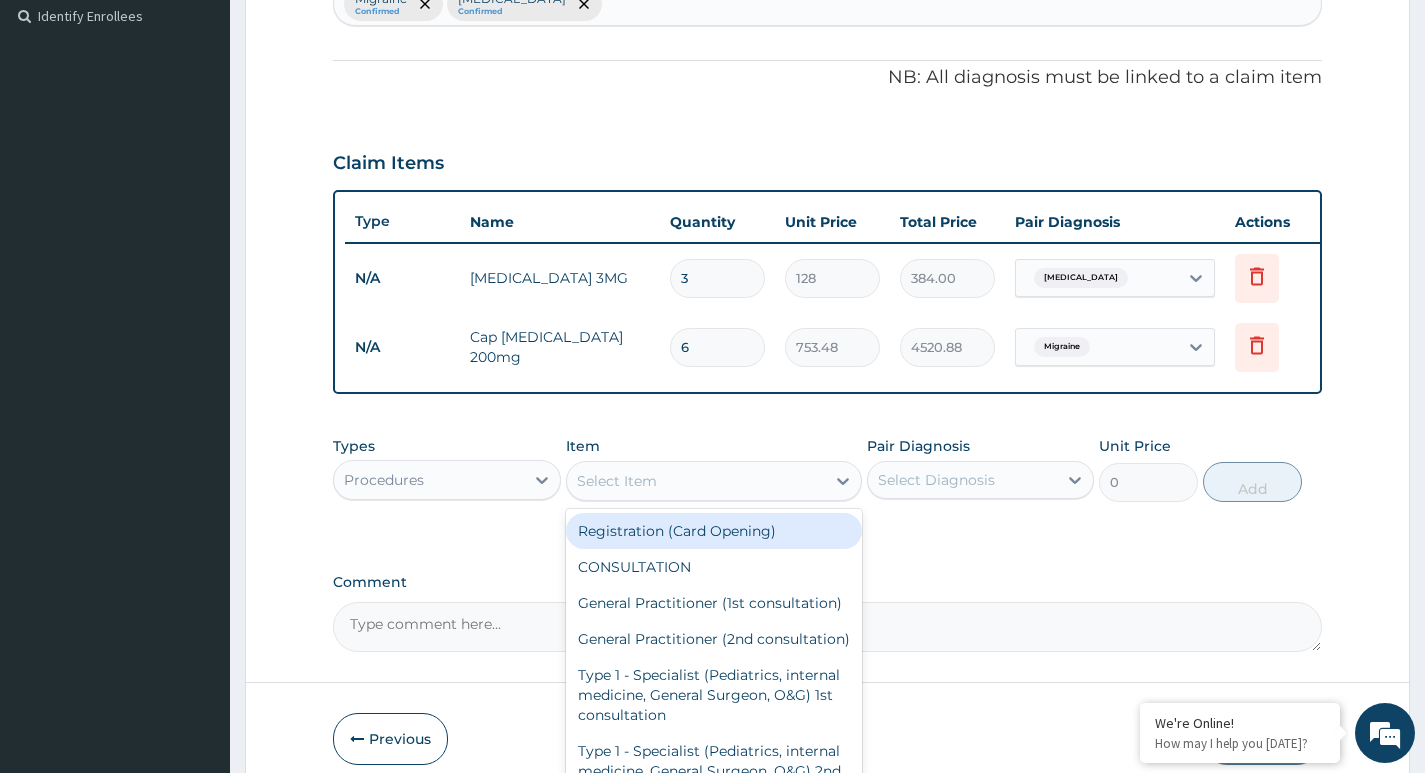 click on "Select Item" at bounding box center (617, 481) 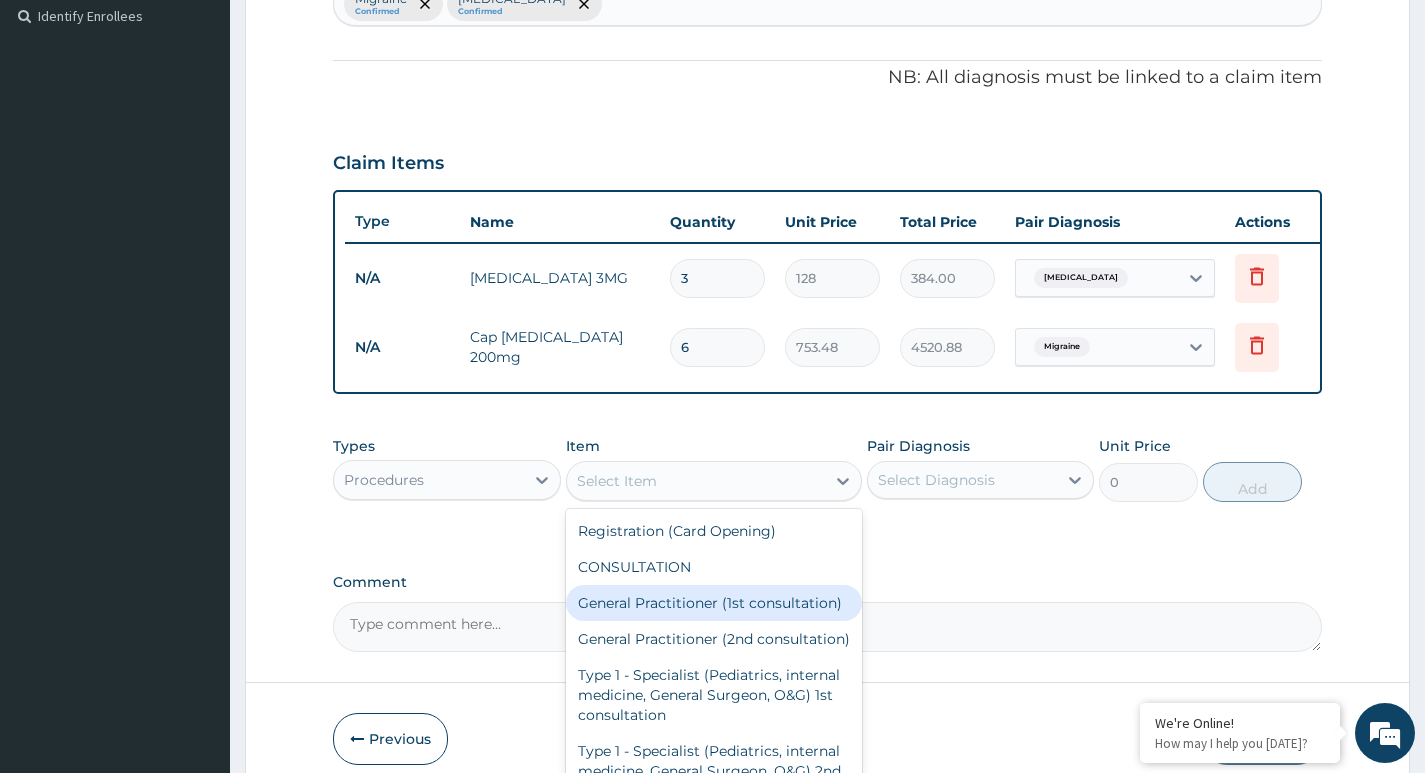 drag, startPoint x: 649, startPoint y: 622, endPoint x: 660, endPoint y: 611, distance: 15.556349 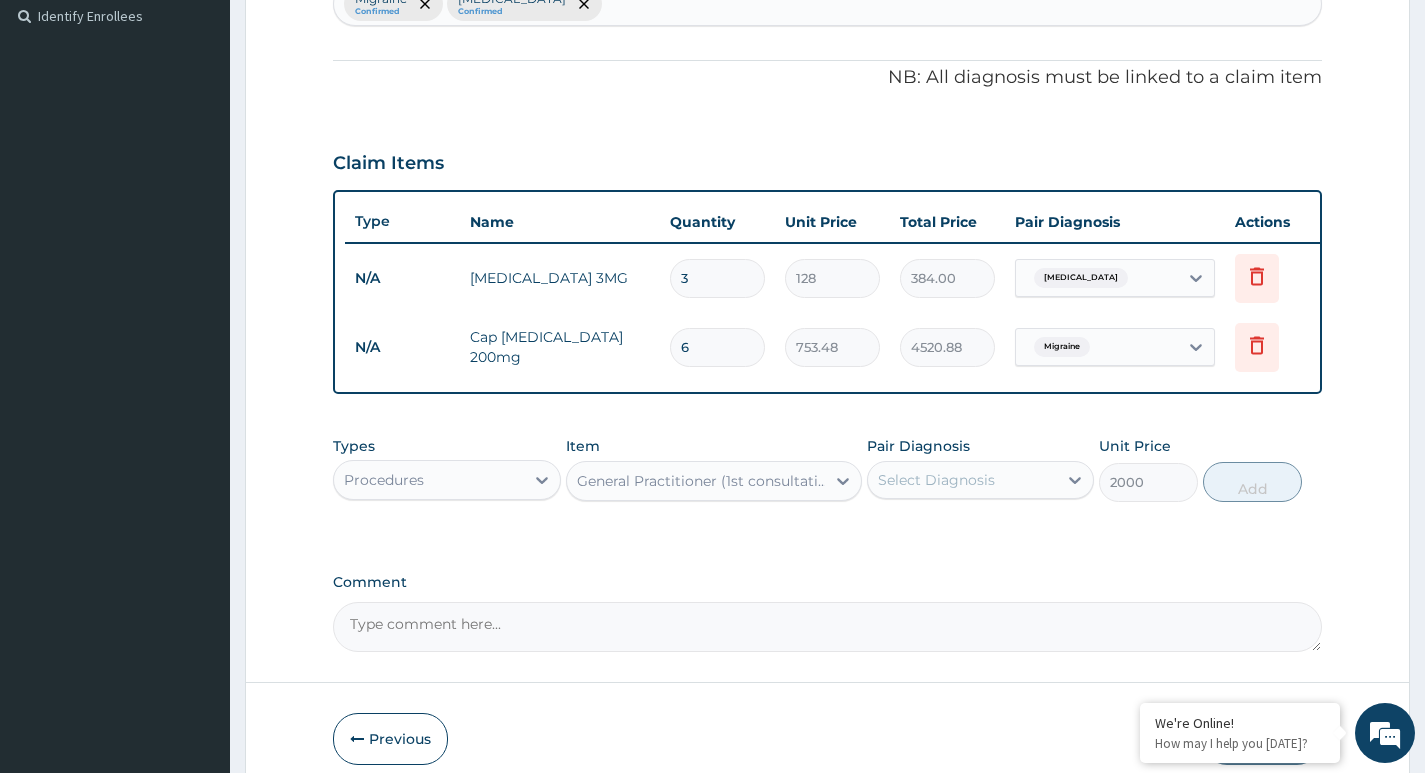 click on "Select Diagnosis" at bounding box center [962, 480] 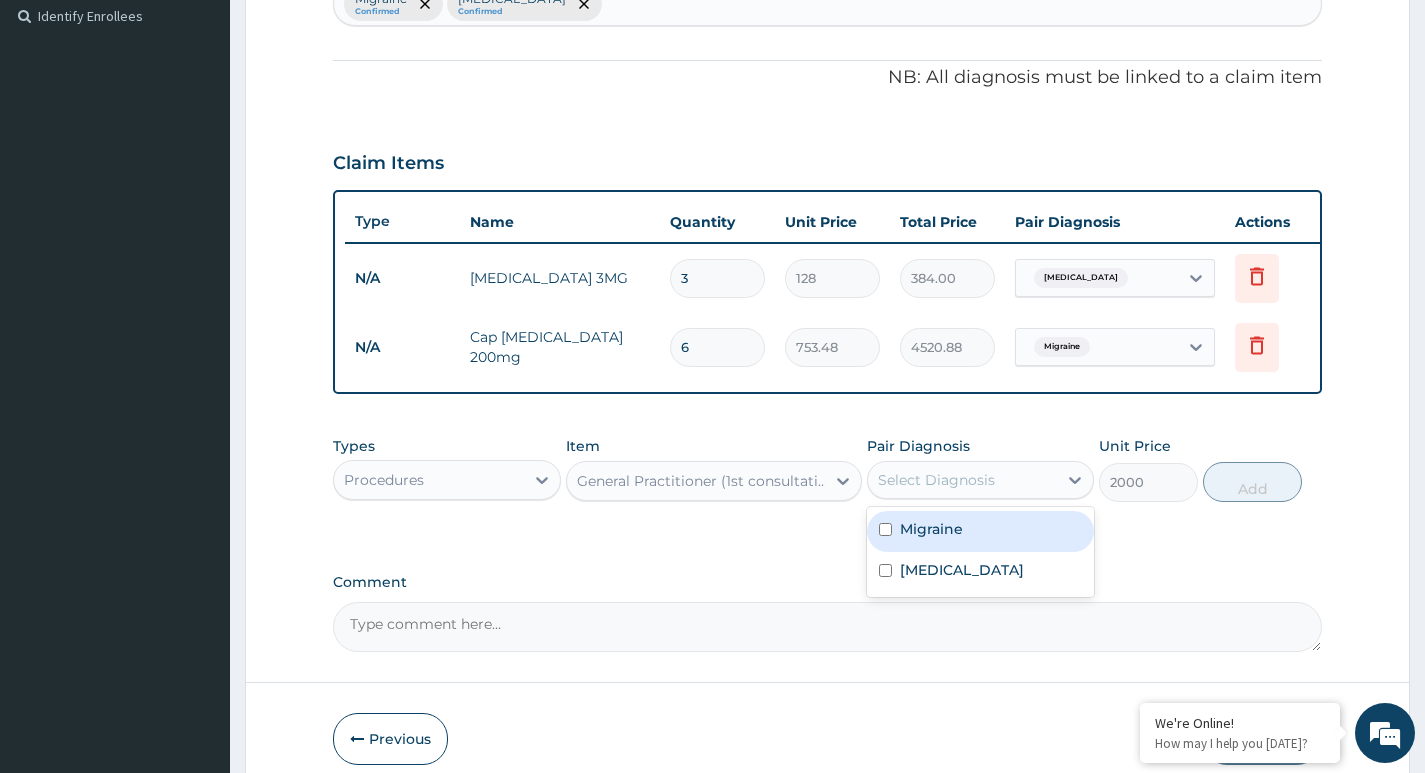 drag, startPoint x: 922, startPoint y: 550, endPoint x: 920, endPoint y: 582, distance: 32.06244 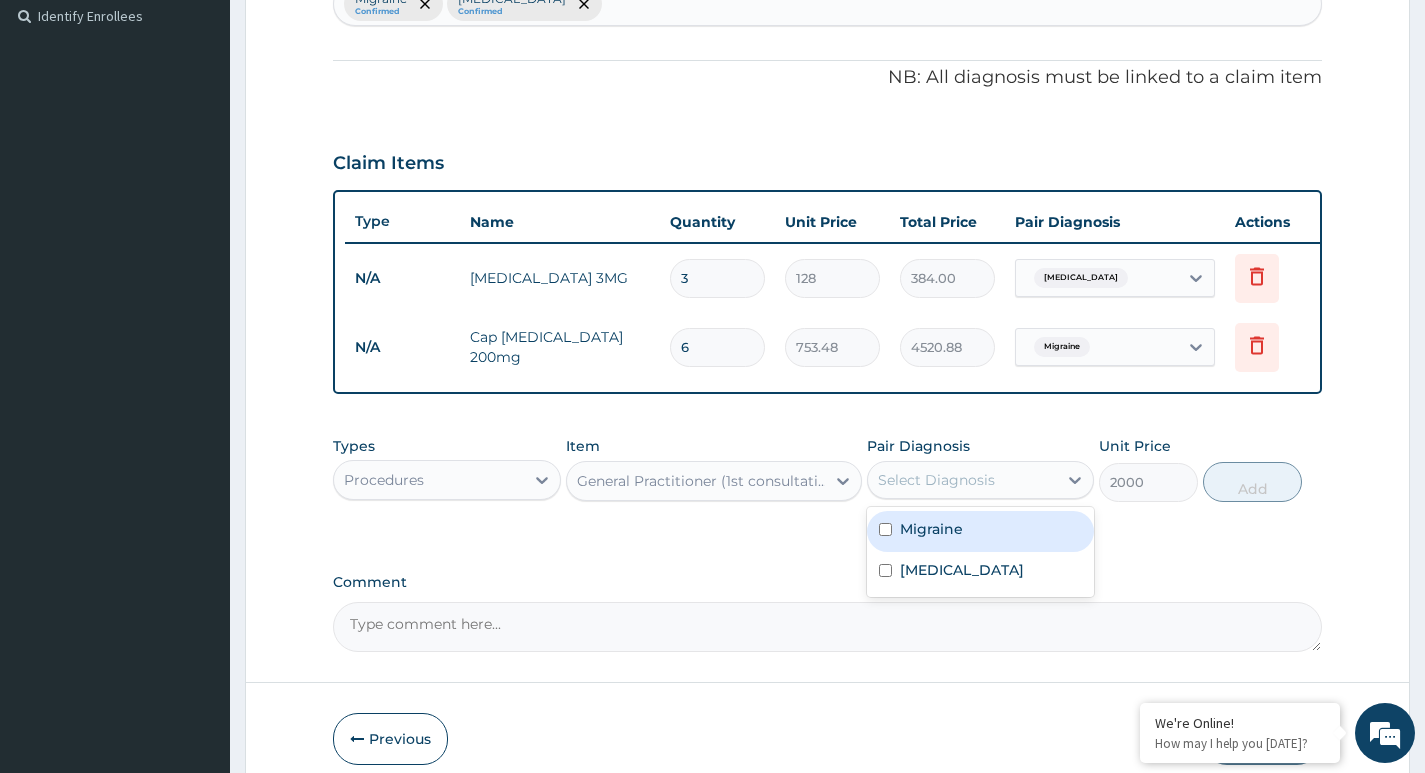 click on "Migraine" at bounding box center [980, 531] 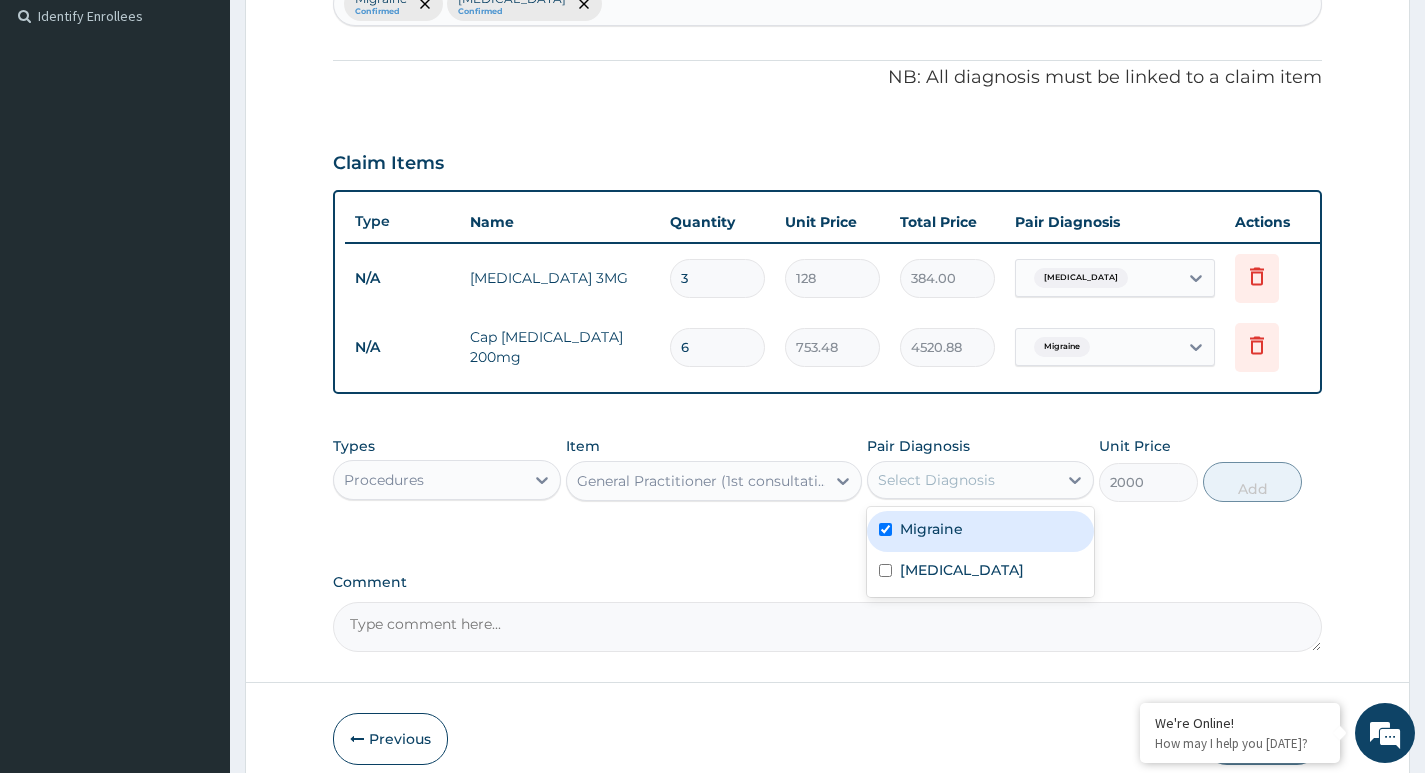 checkbox on "true" 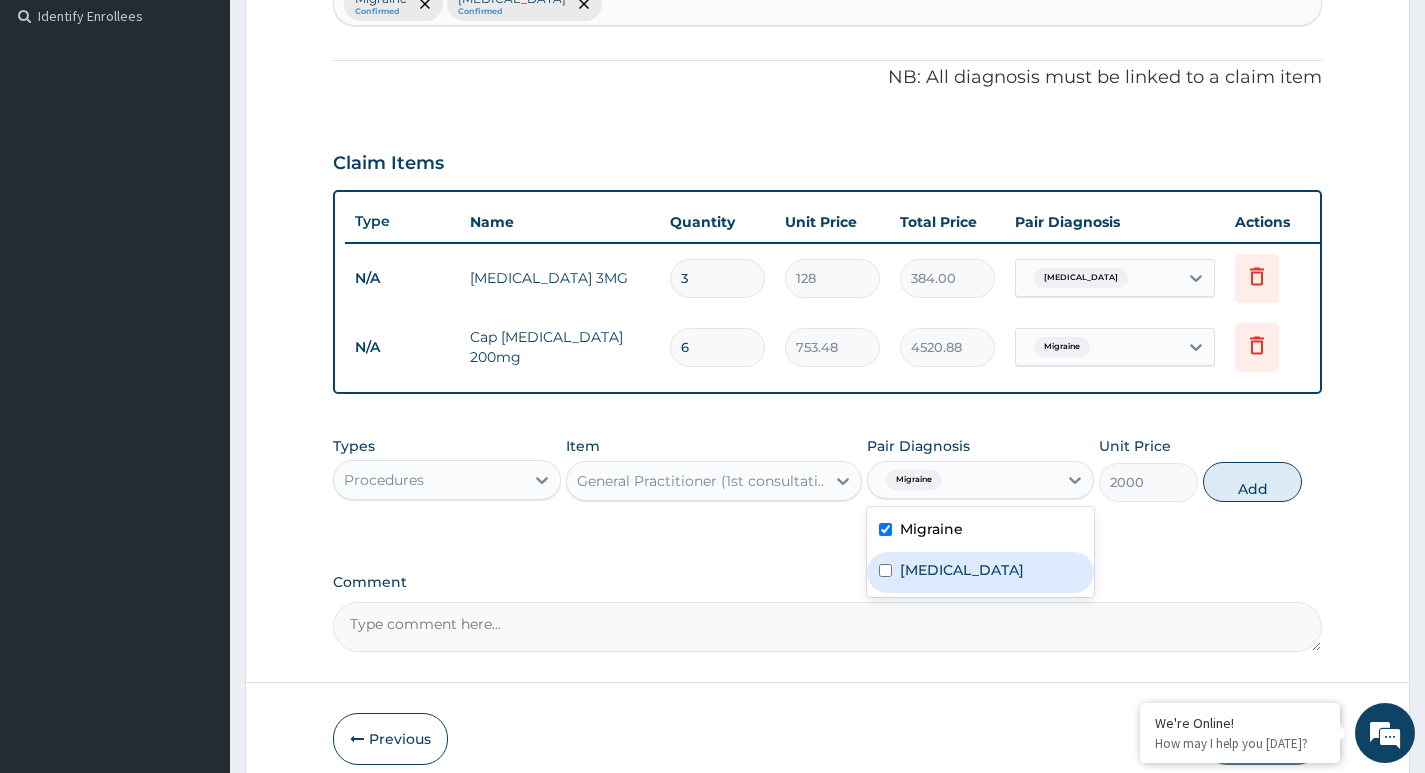 drag, startPoint x: 919, startPoint y: 588, endPoint x: 929, endPoint y: 587, distance: 10.049875 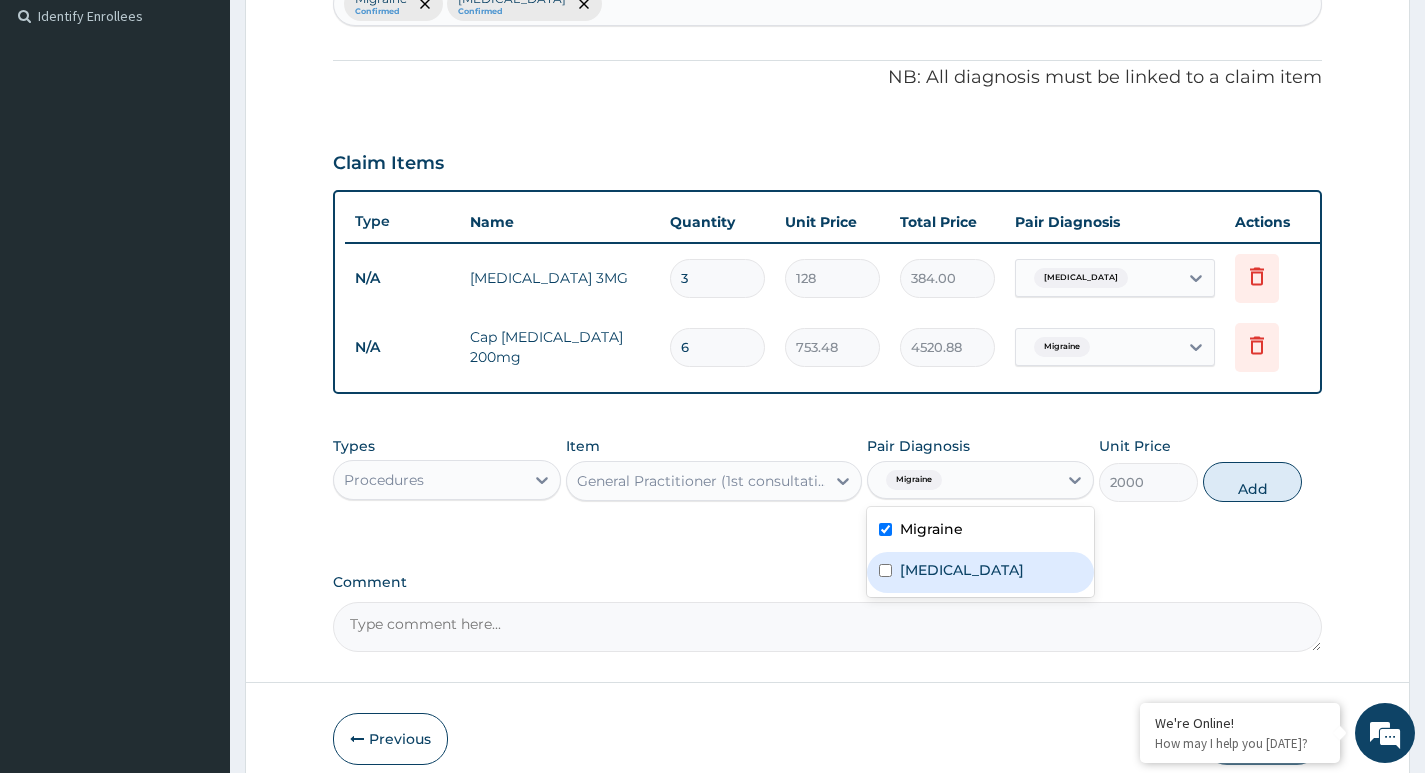click on "Insomnia" at bounding box center [962, 570] 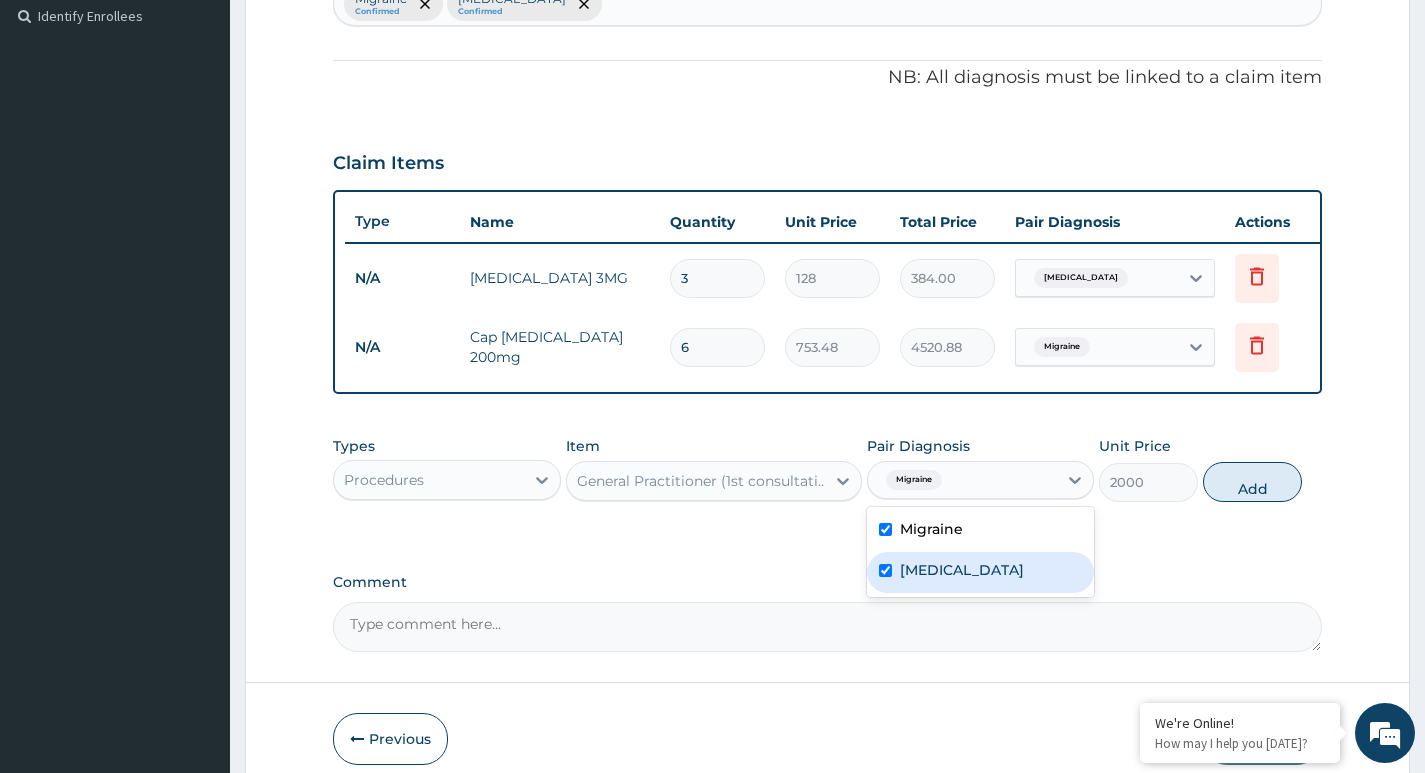 checkbox on "true" 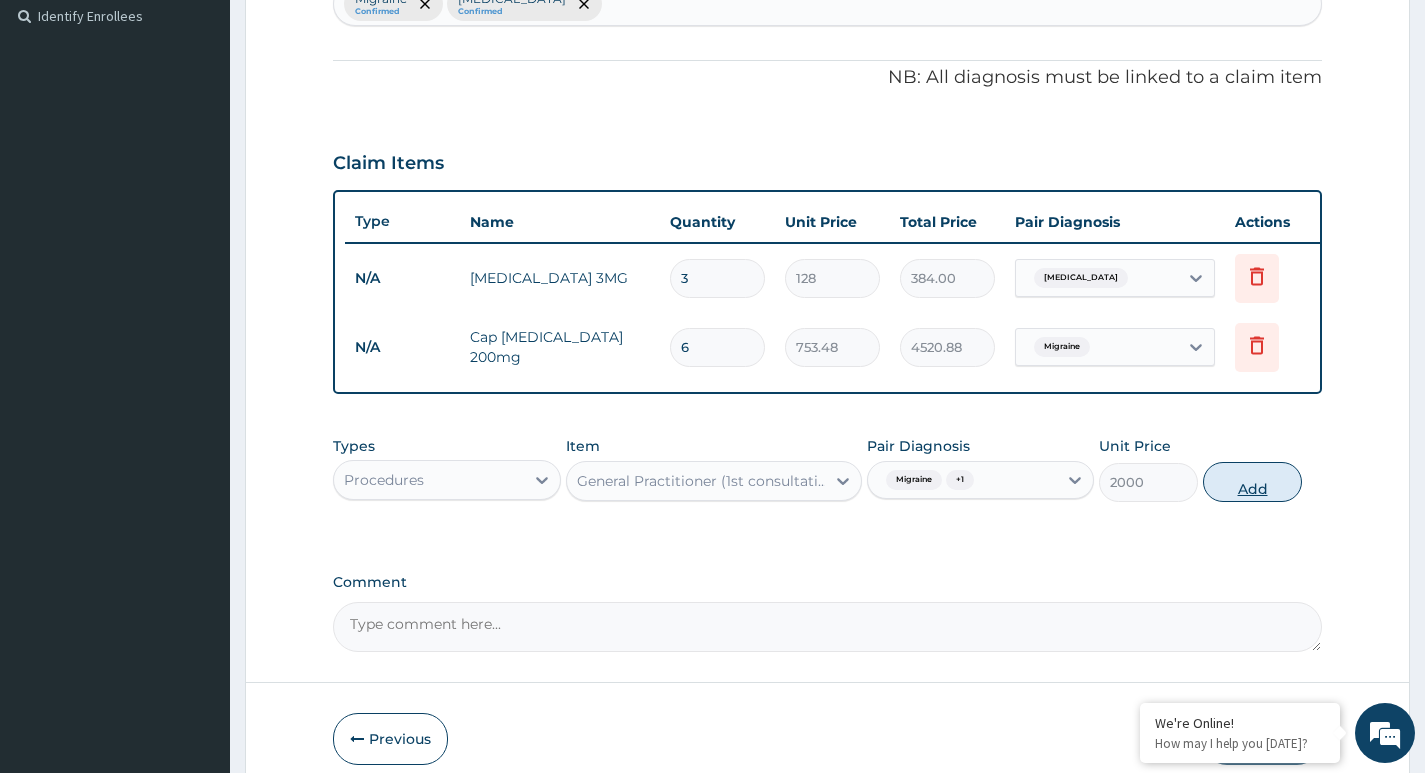 click on "Add" at bounding box center (1252, 482) 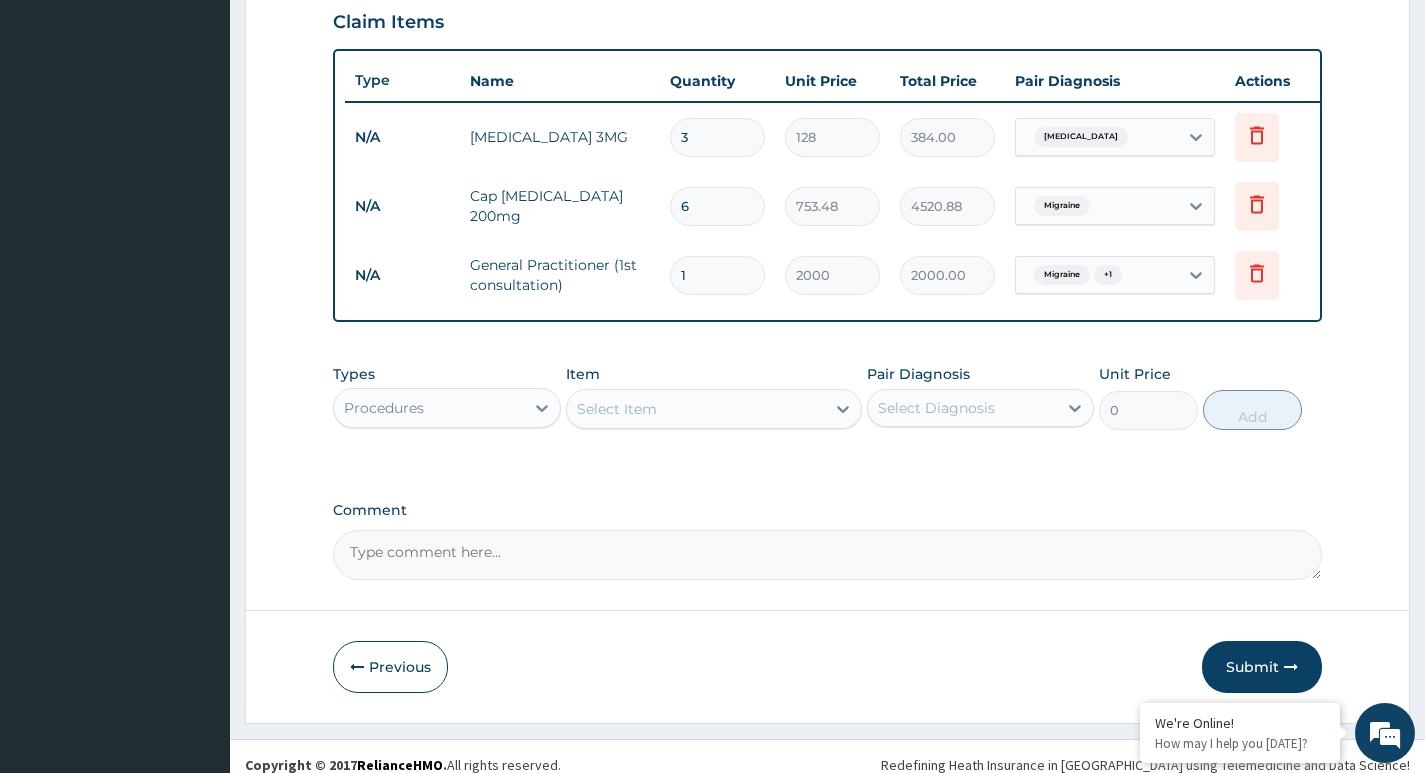 scroll, scrollTop: 727, scrollLeft: 0, axis: vertical 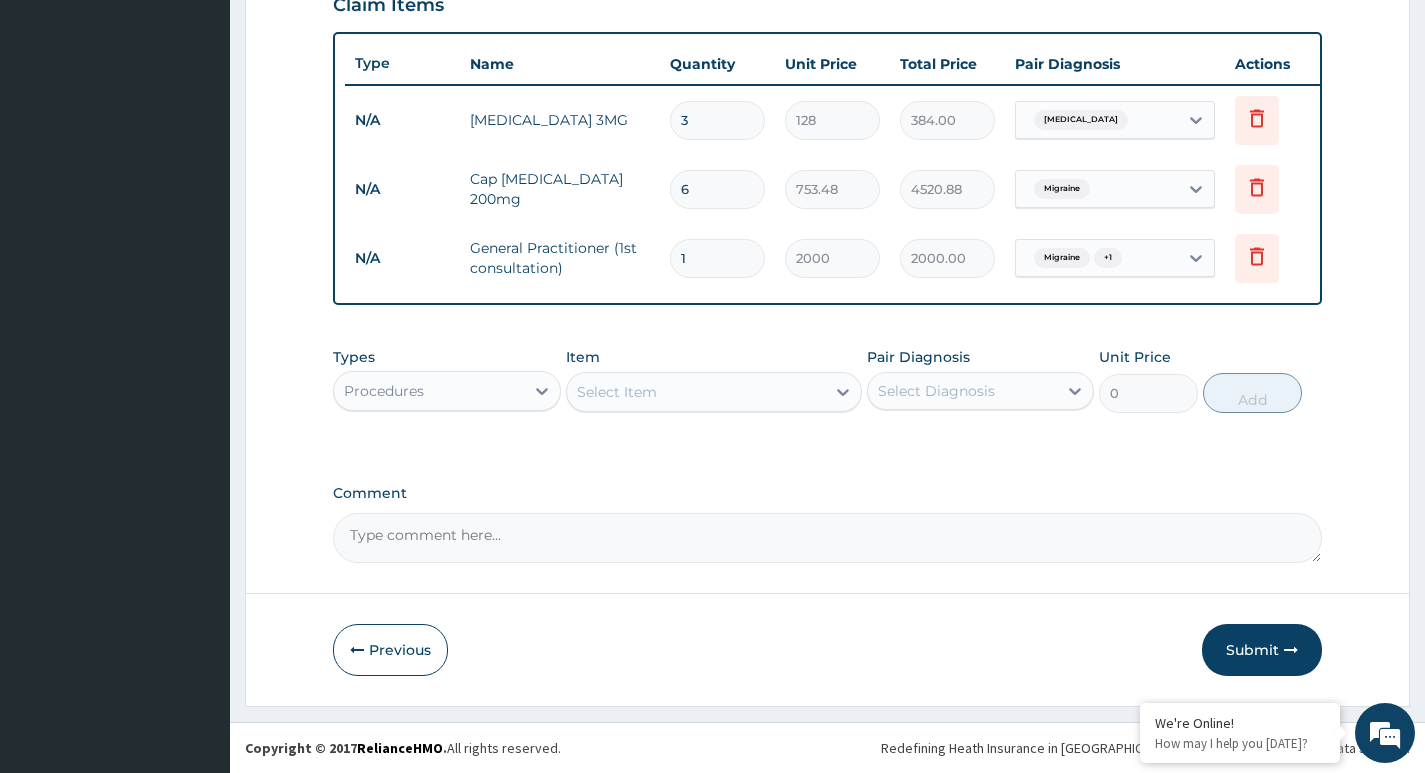 drag, startPoint x: 1244, startPoint y: 640, endPoint x: 1185, endPoint y: 425, distance: 222.94843 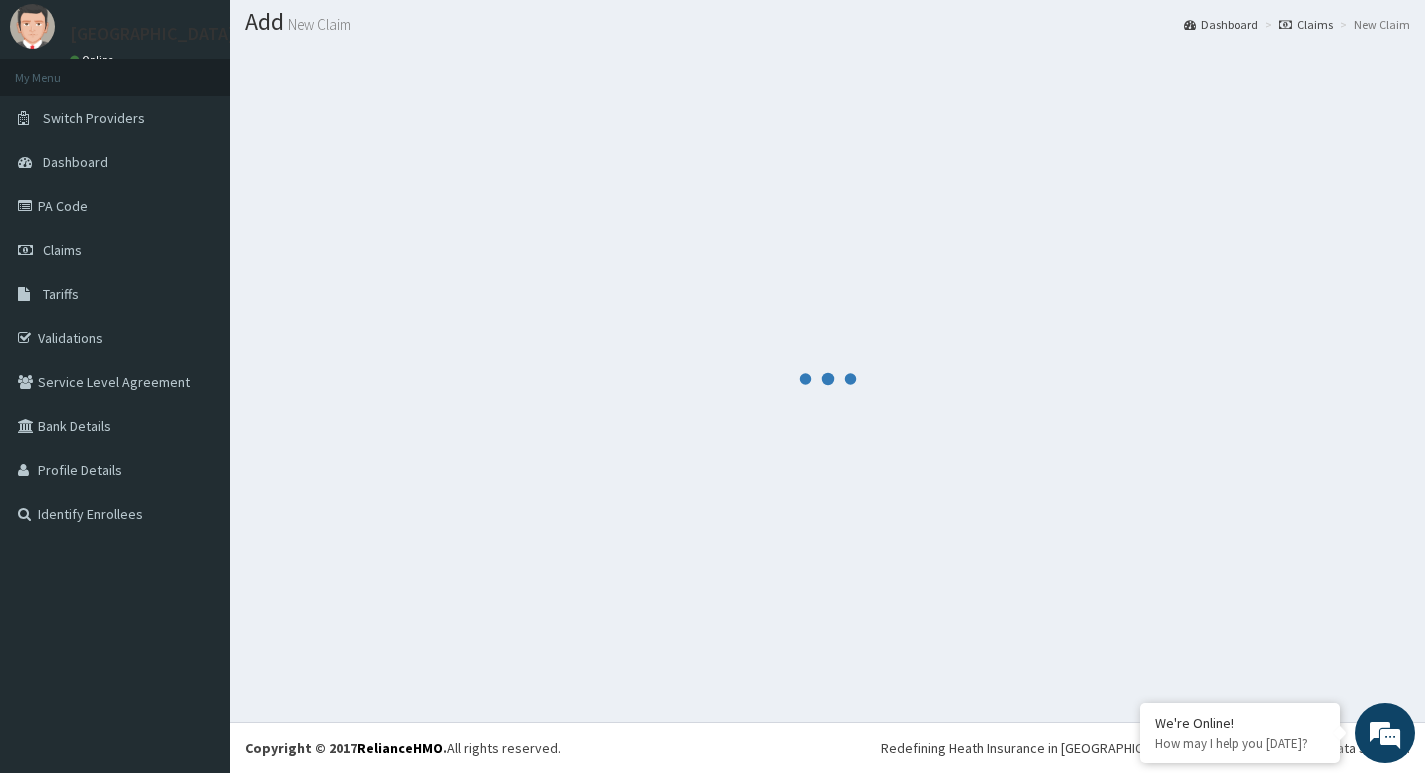 scroll, scrollTop: 56, scrollLeft: 0, axis: vertical 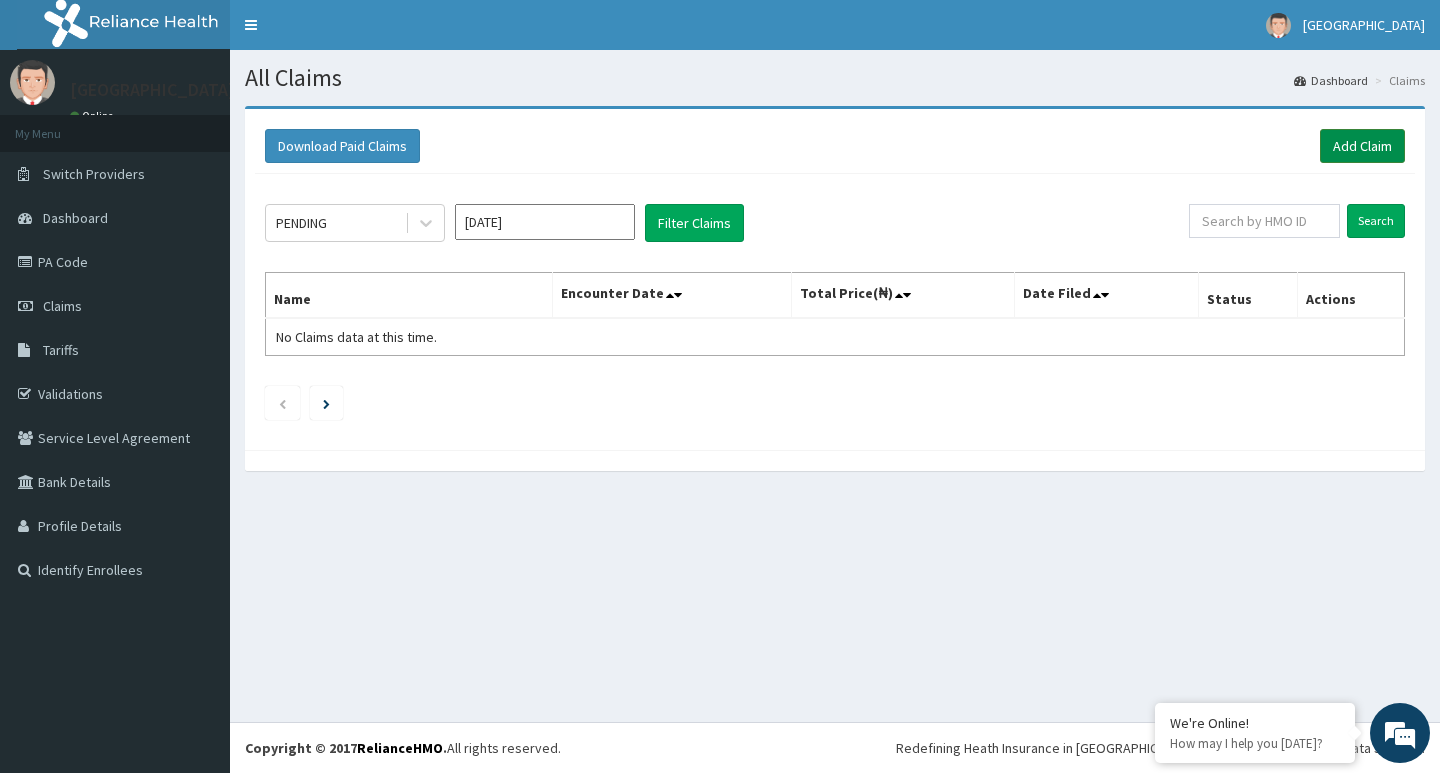click on "Add Claim" at bounding box center (1362, 146) 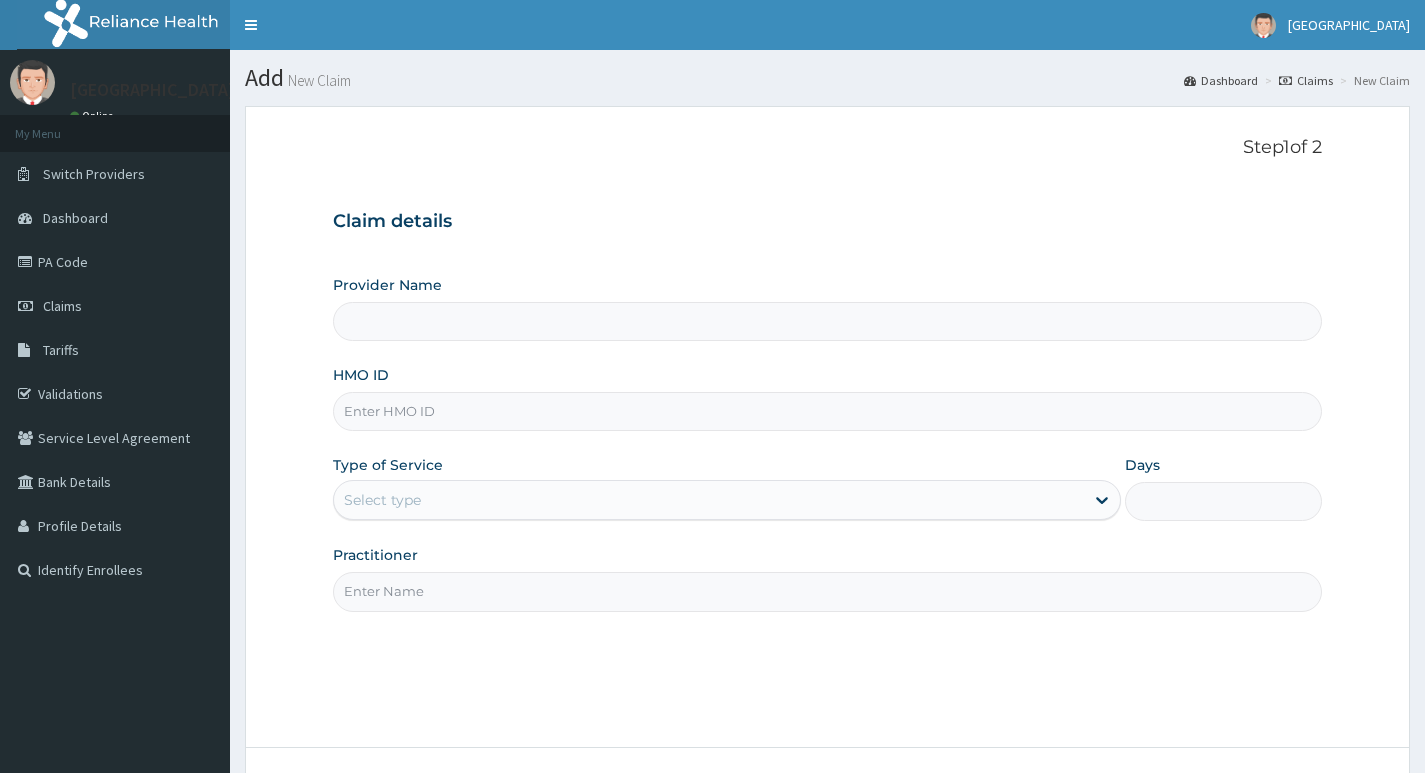 scroll, scrollTop: 0, scrollLeft: 0, axis: both 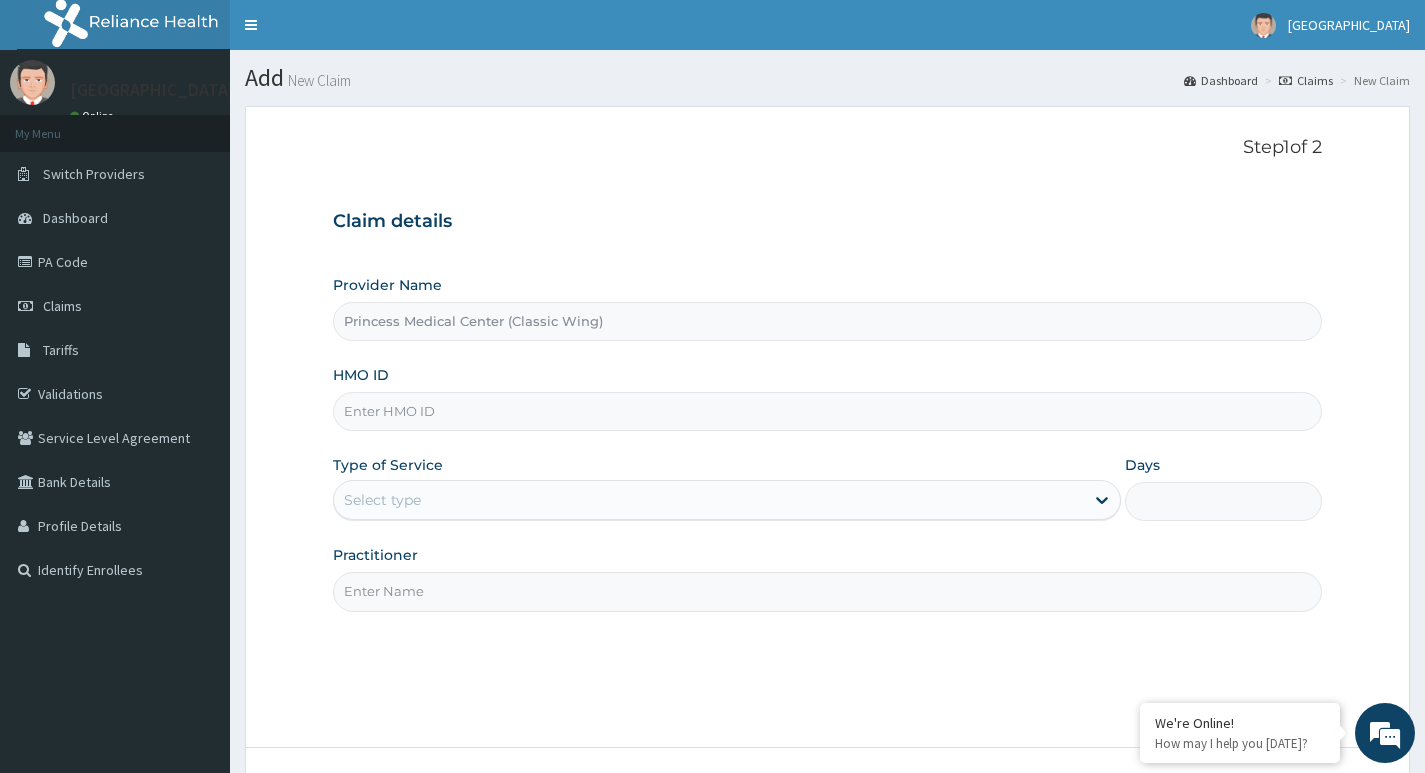 paste on "AGO/10044/A" 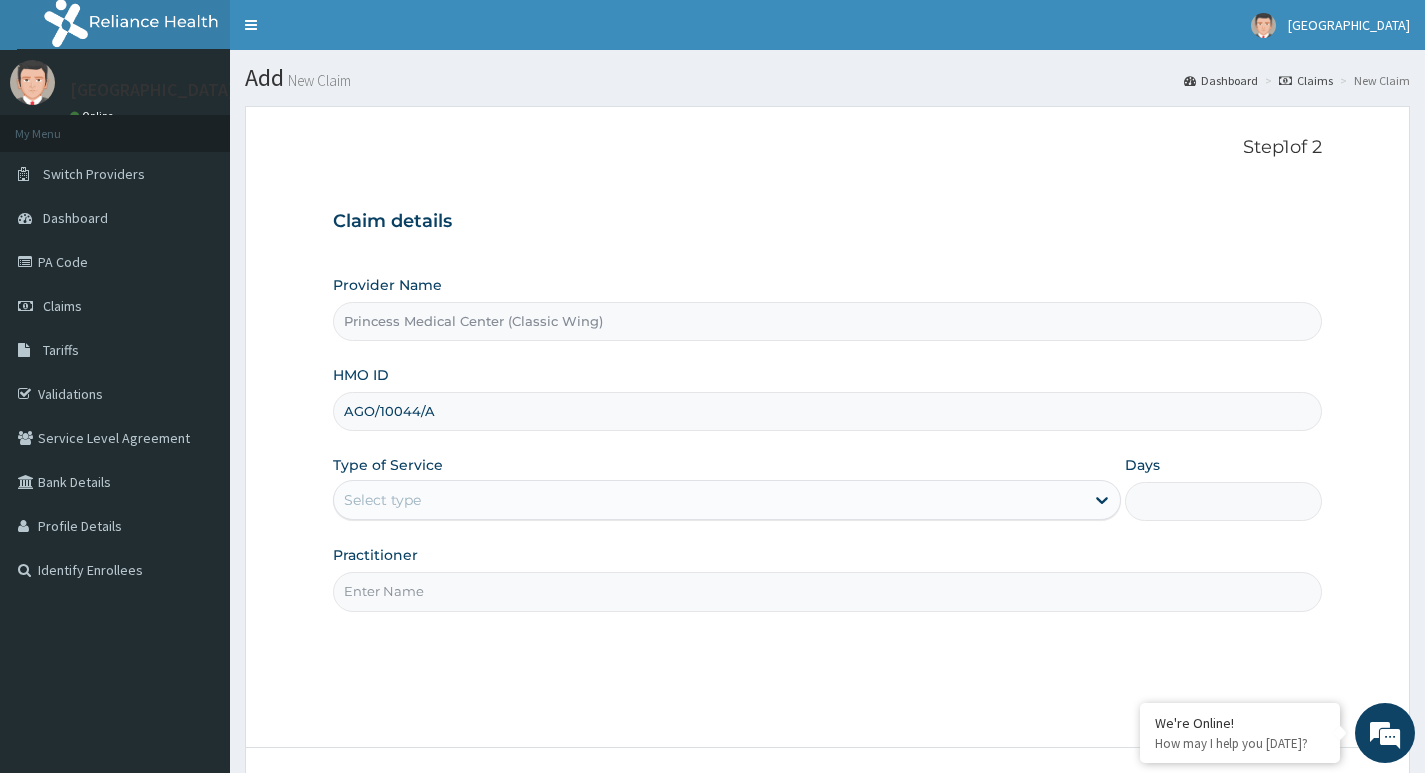 type on "AGO/10044/A" 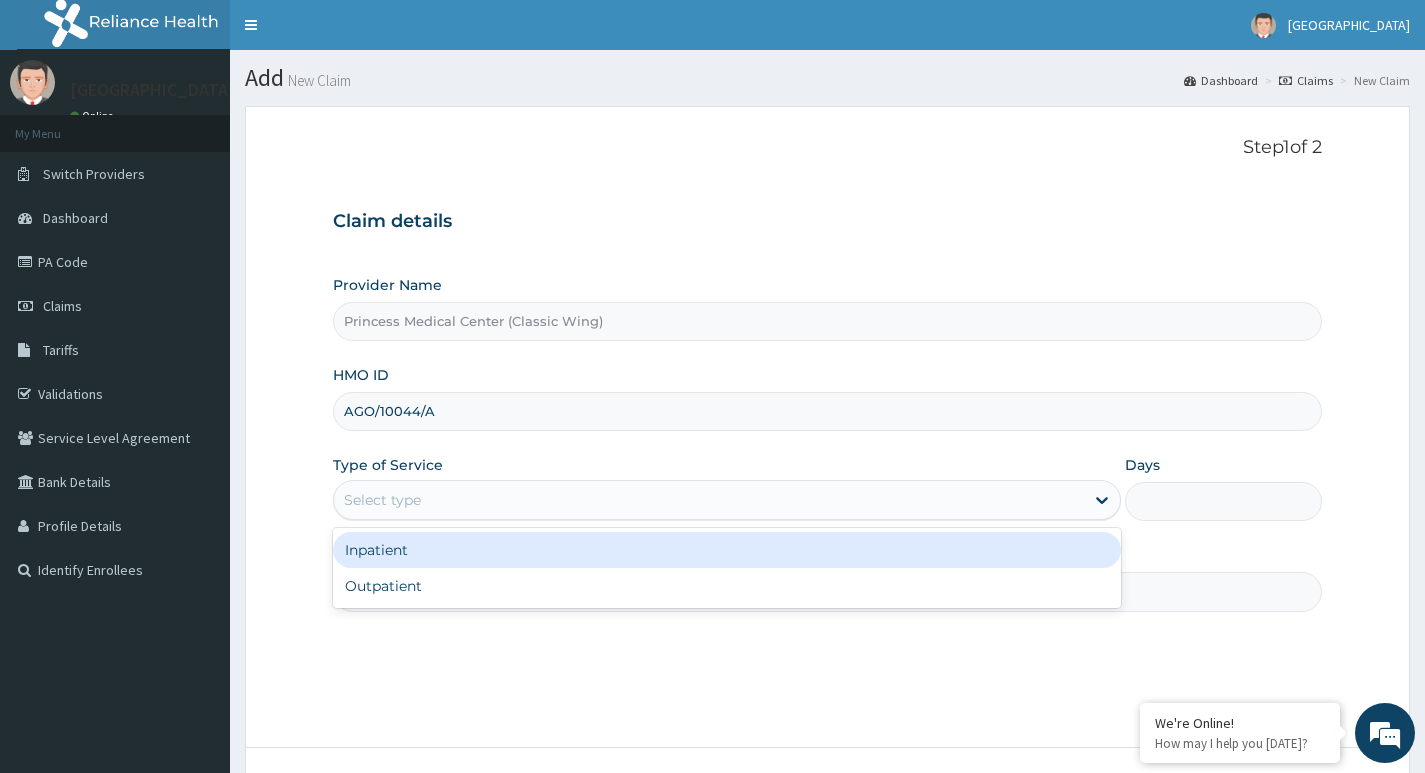 click on "Select type" at bounding box center [382, 500] 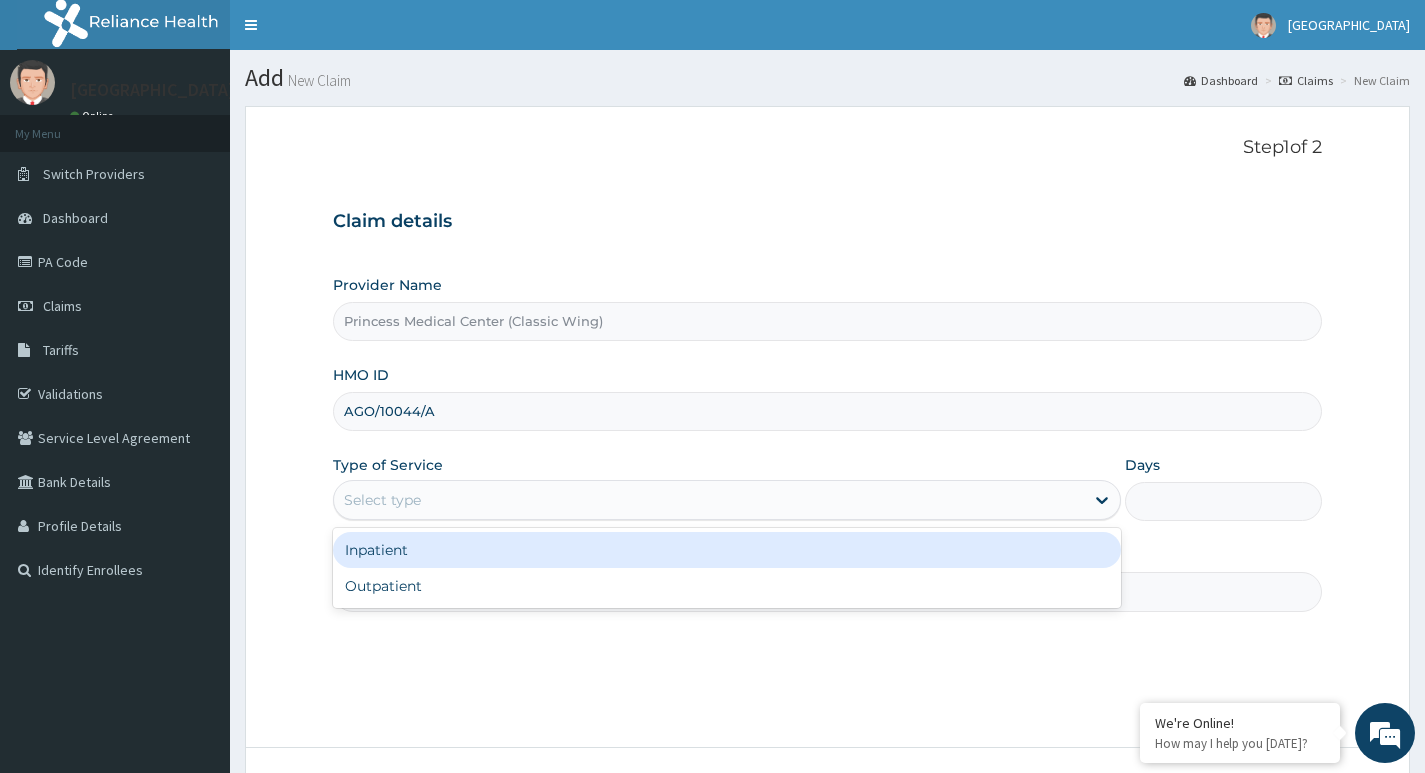 scroll, scrollTop: 0, scrollLeft: 0, axis: both 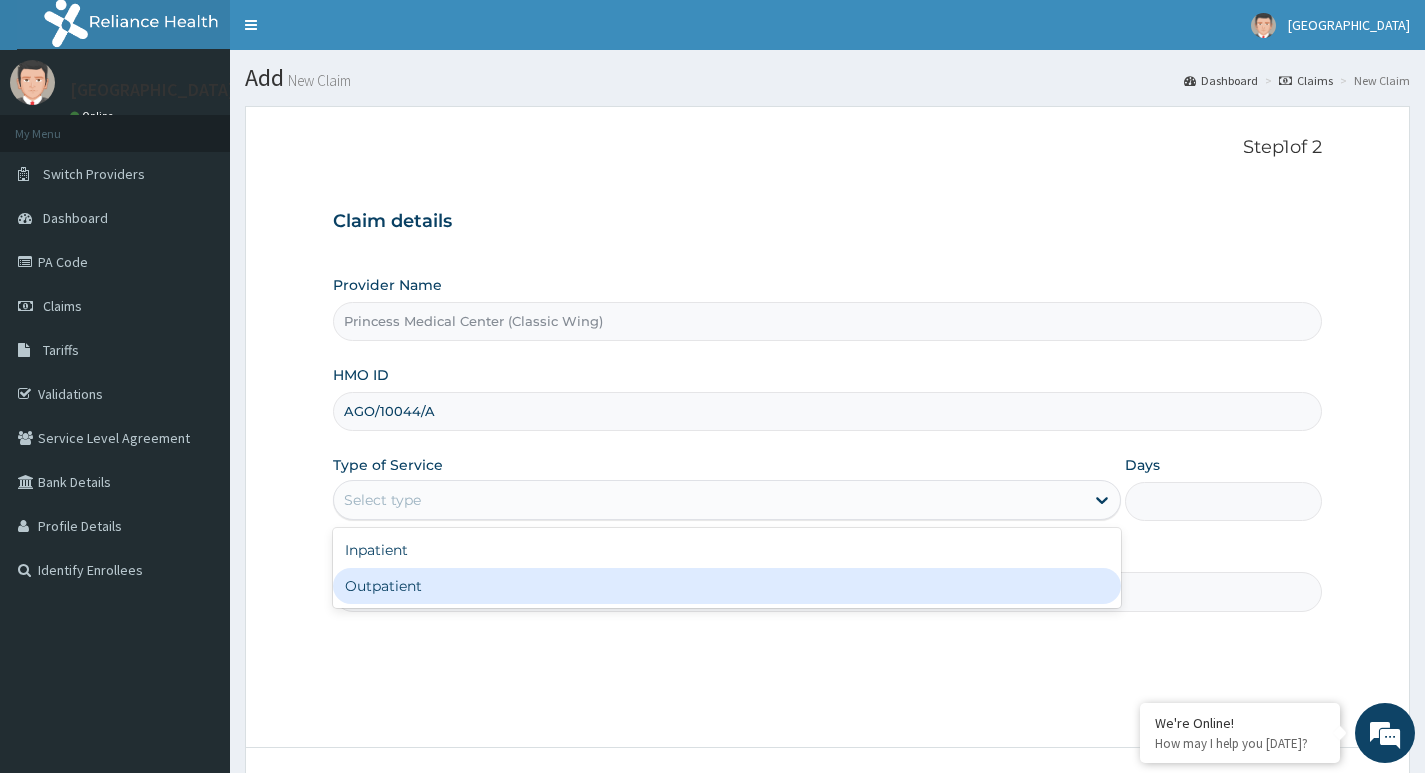 click on "Outpatient" at bounding box center (727, 586) 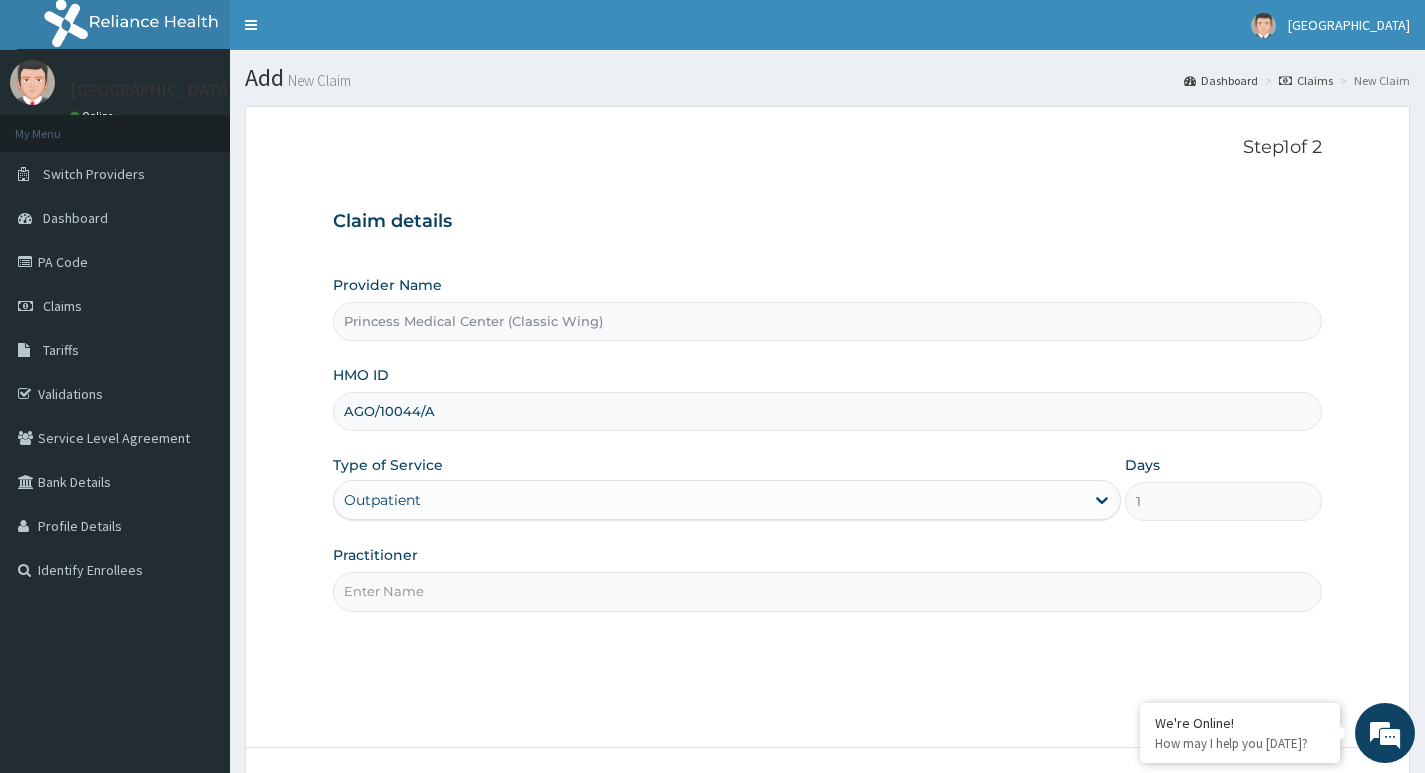 click on "Practitioner" at bounding box center (827, 591) 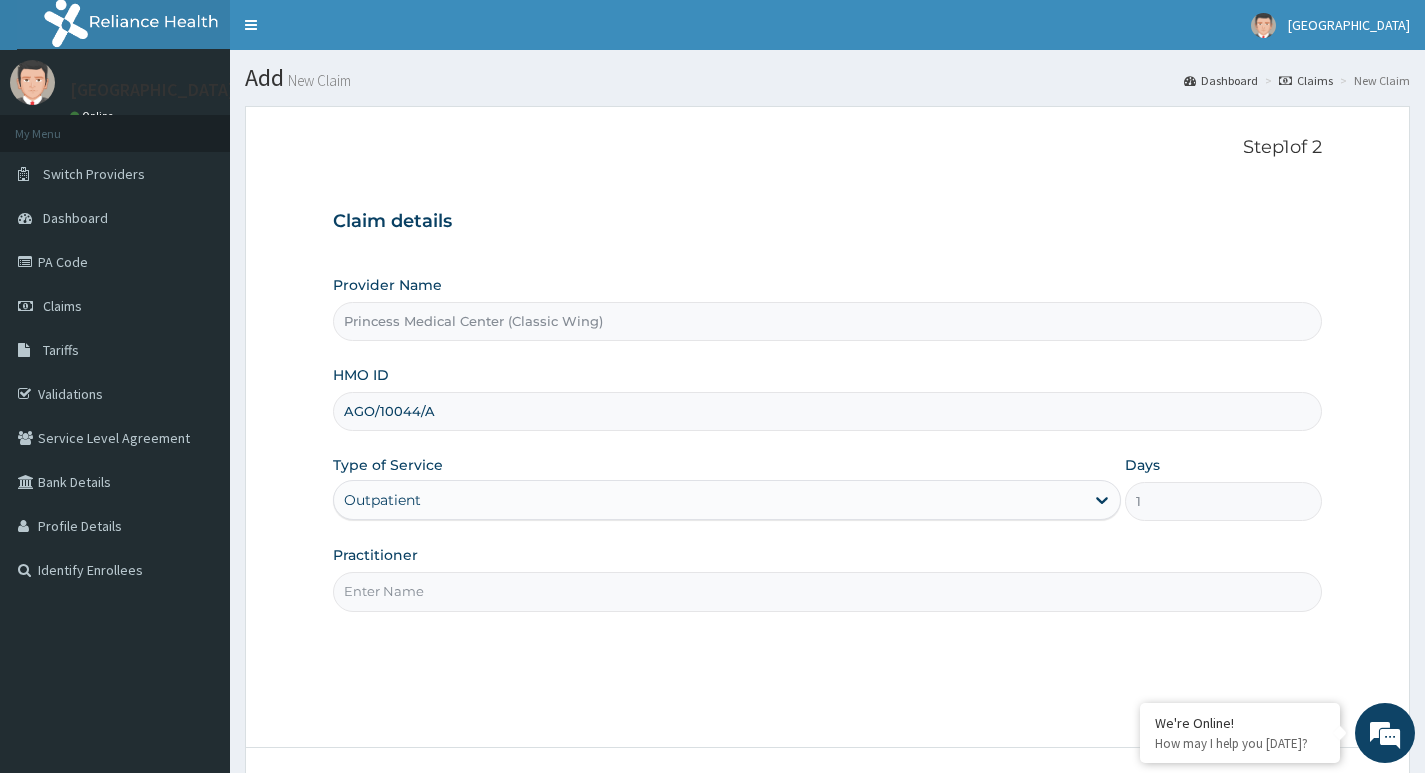 type on "DR CHIORLU JOHN" 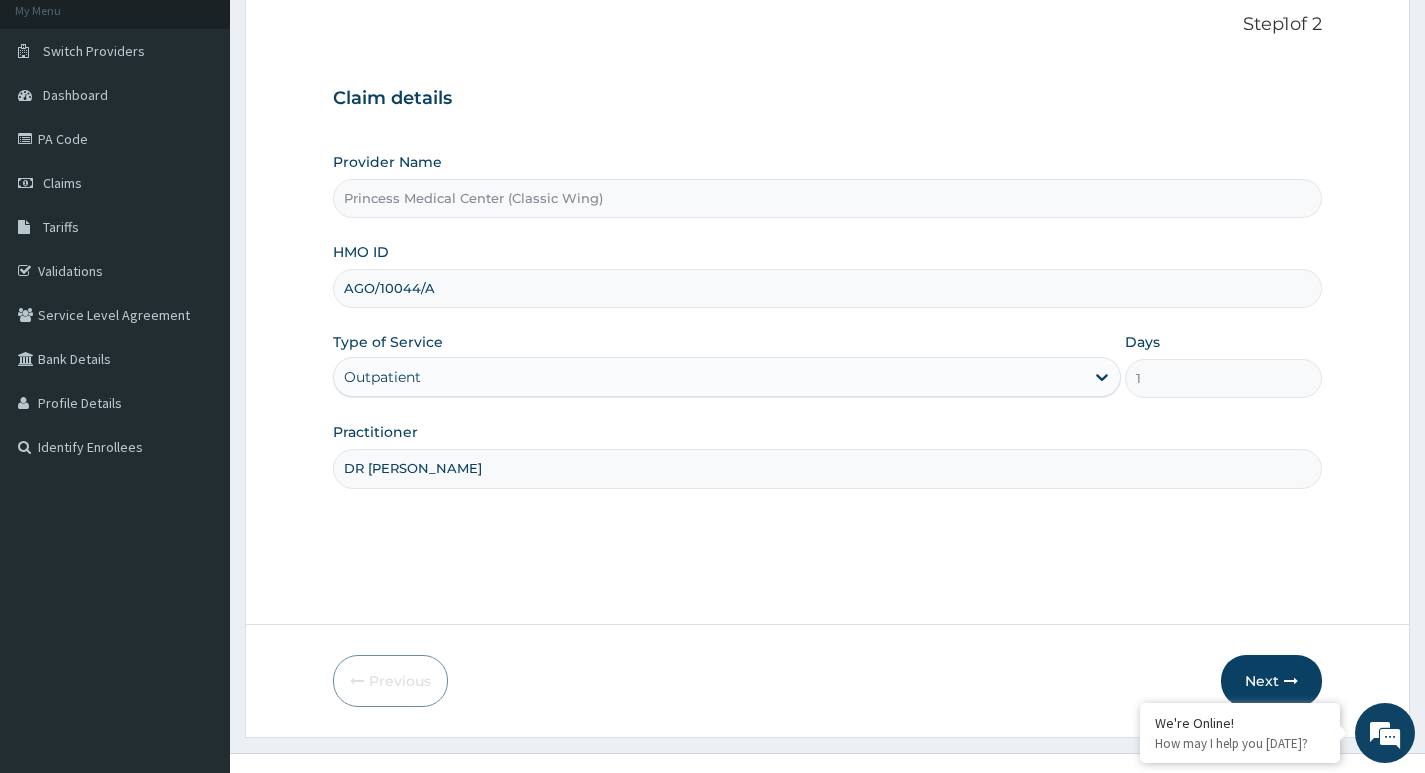 scroll, scrollTop: 154, scrollLeft: 0, axis: vertical 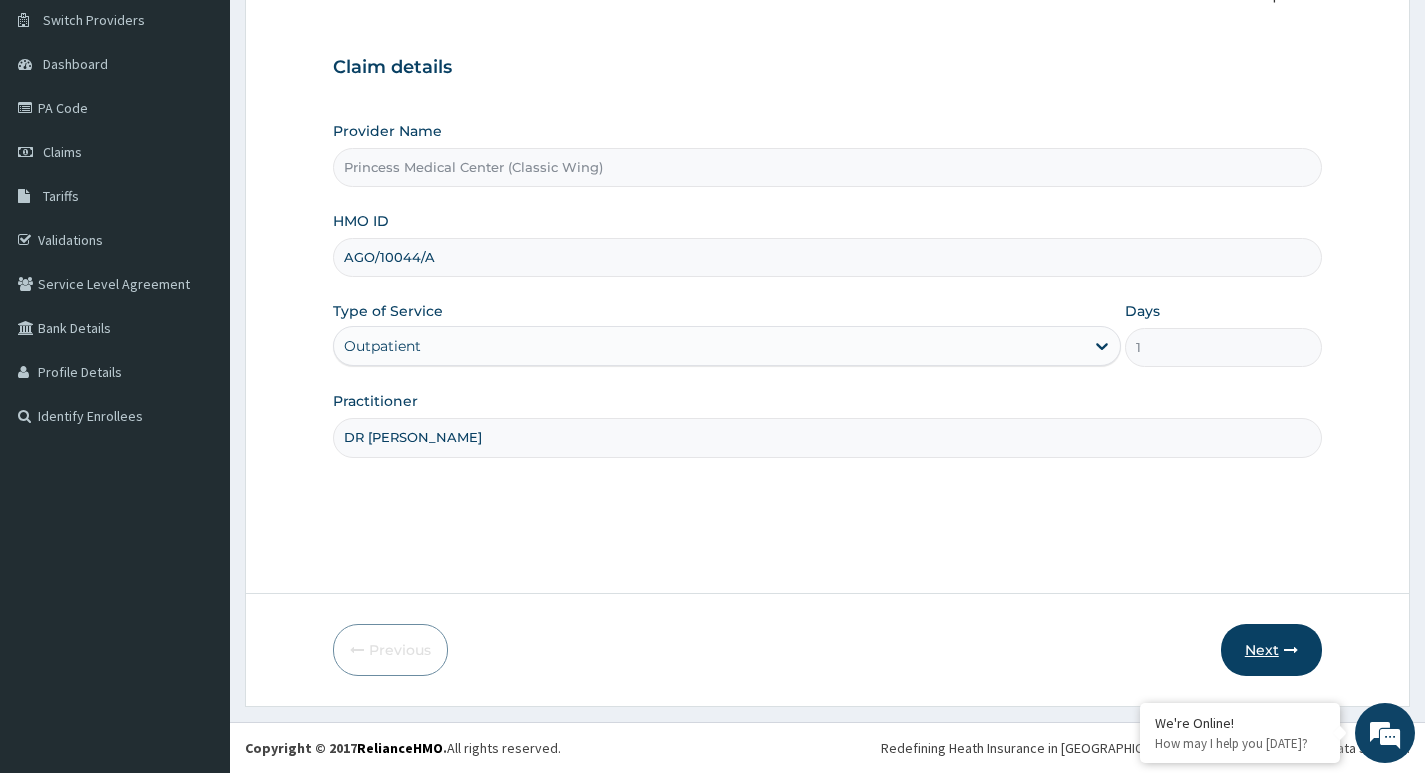 click on "Next" at bounding box center (1271, 650) 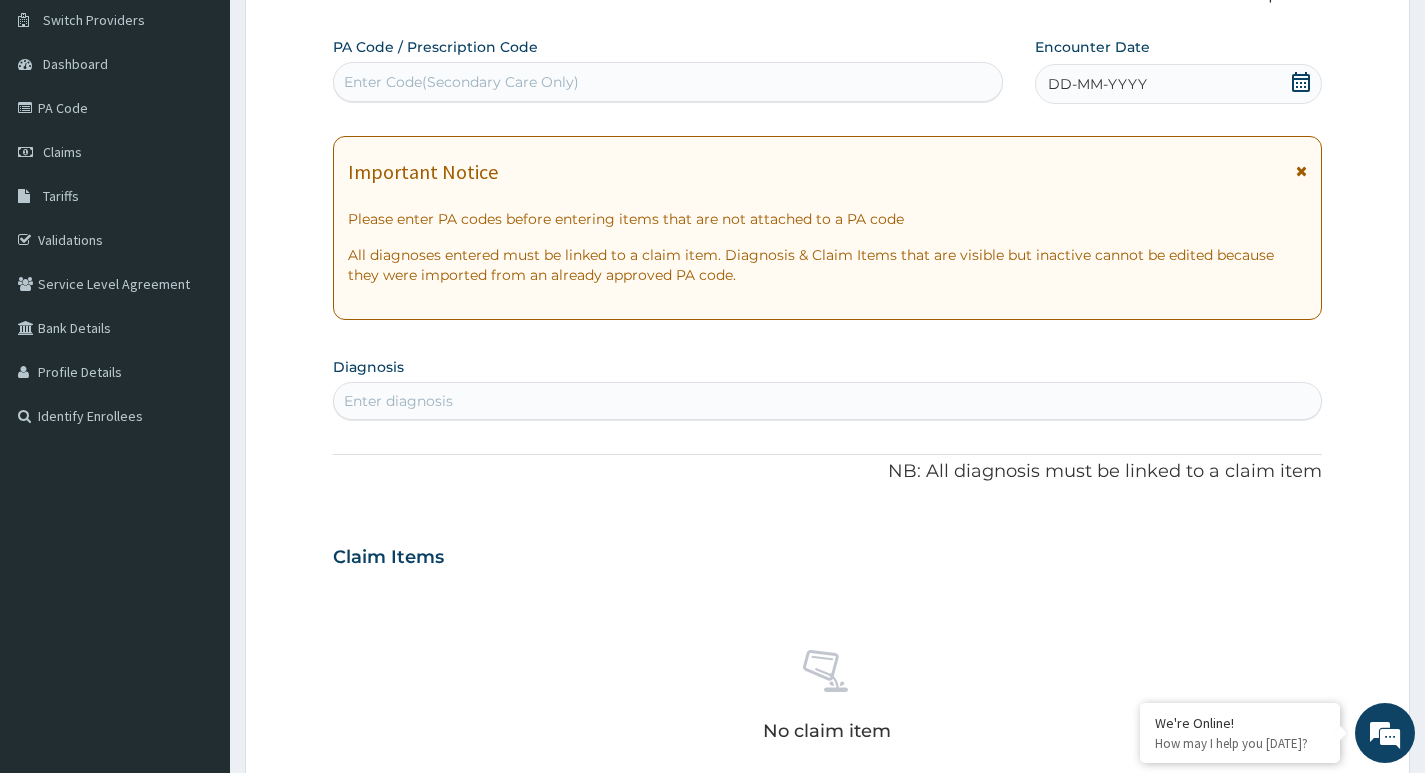 click 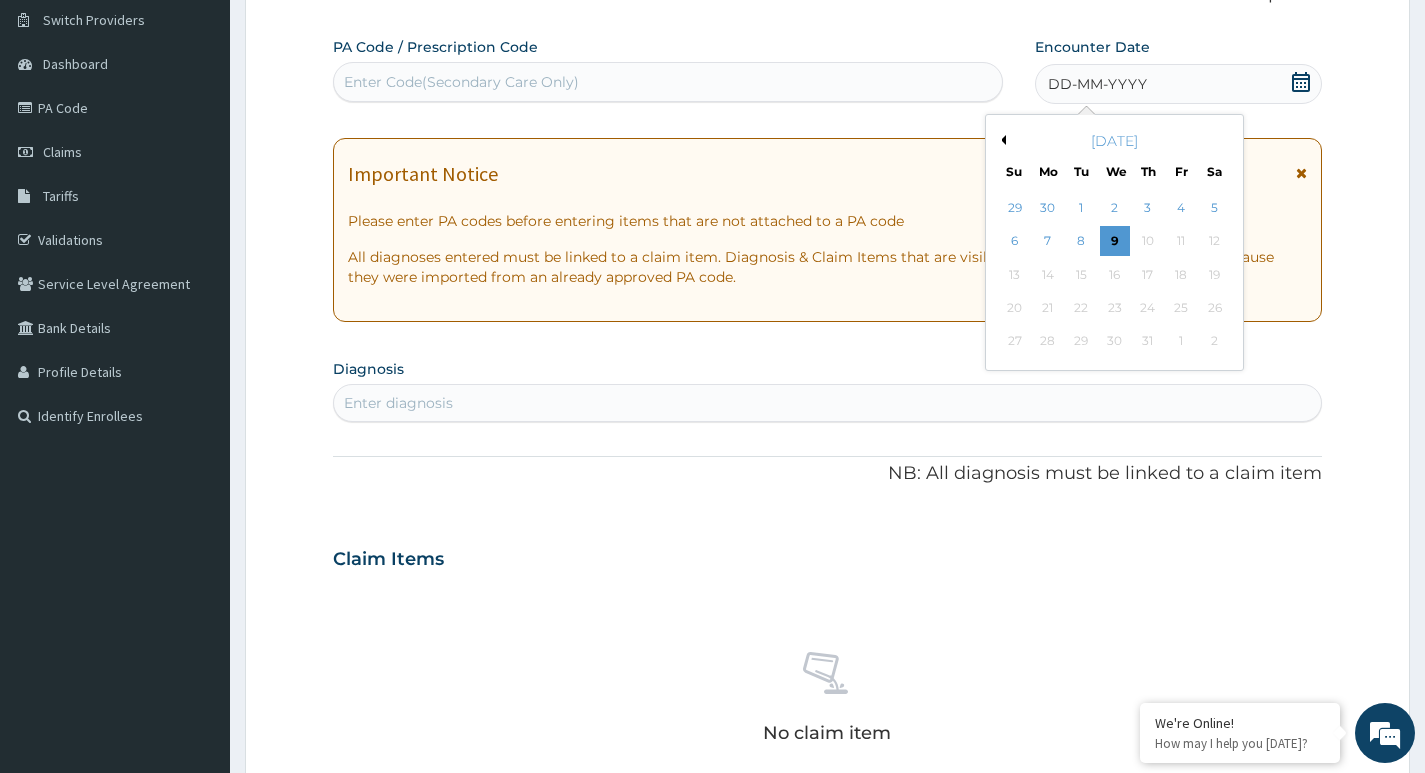 click on "July 2025" at bounding box center (1114, 141) 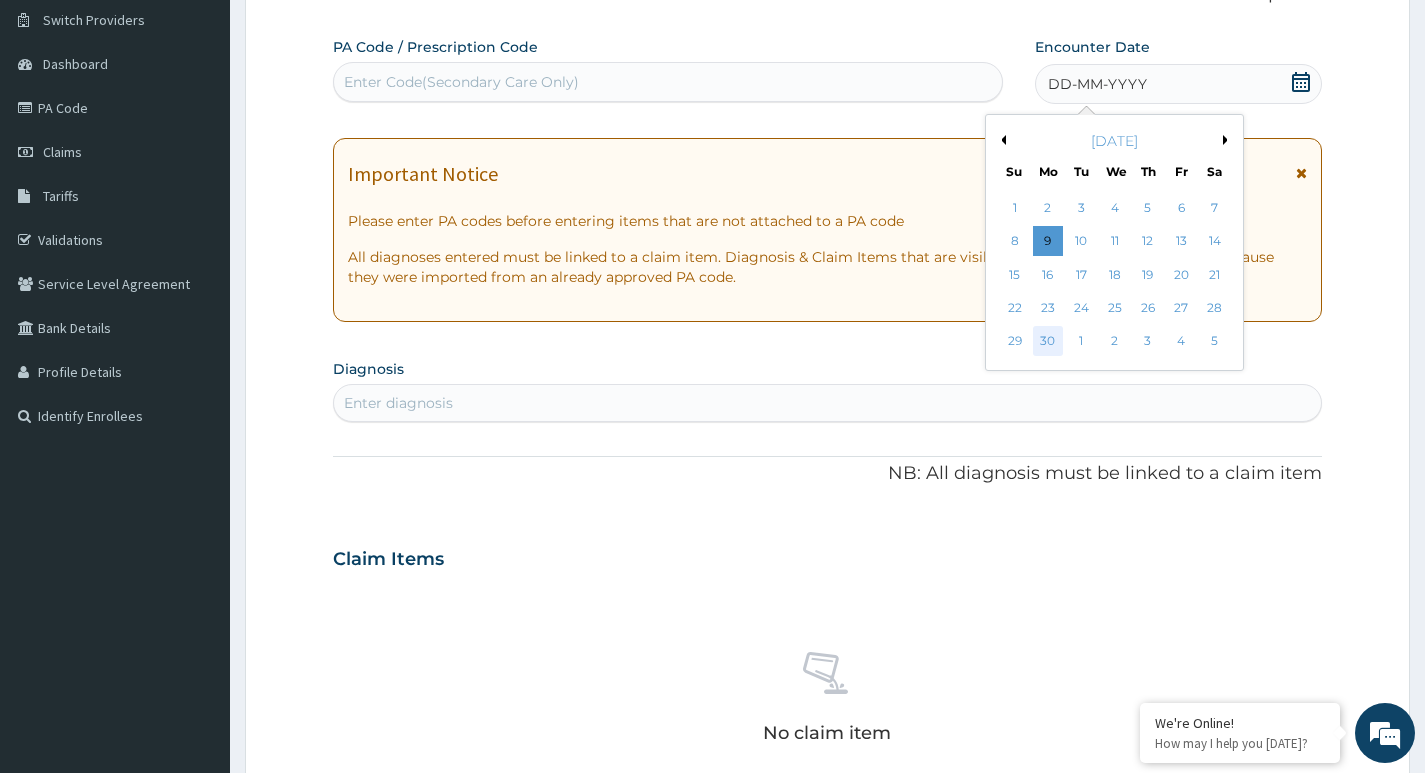 click on "30" at bounding box center (1048, 342) 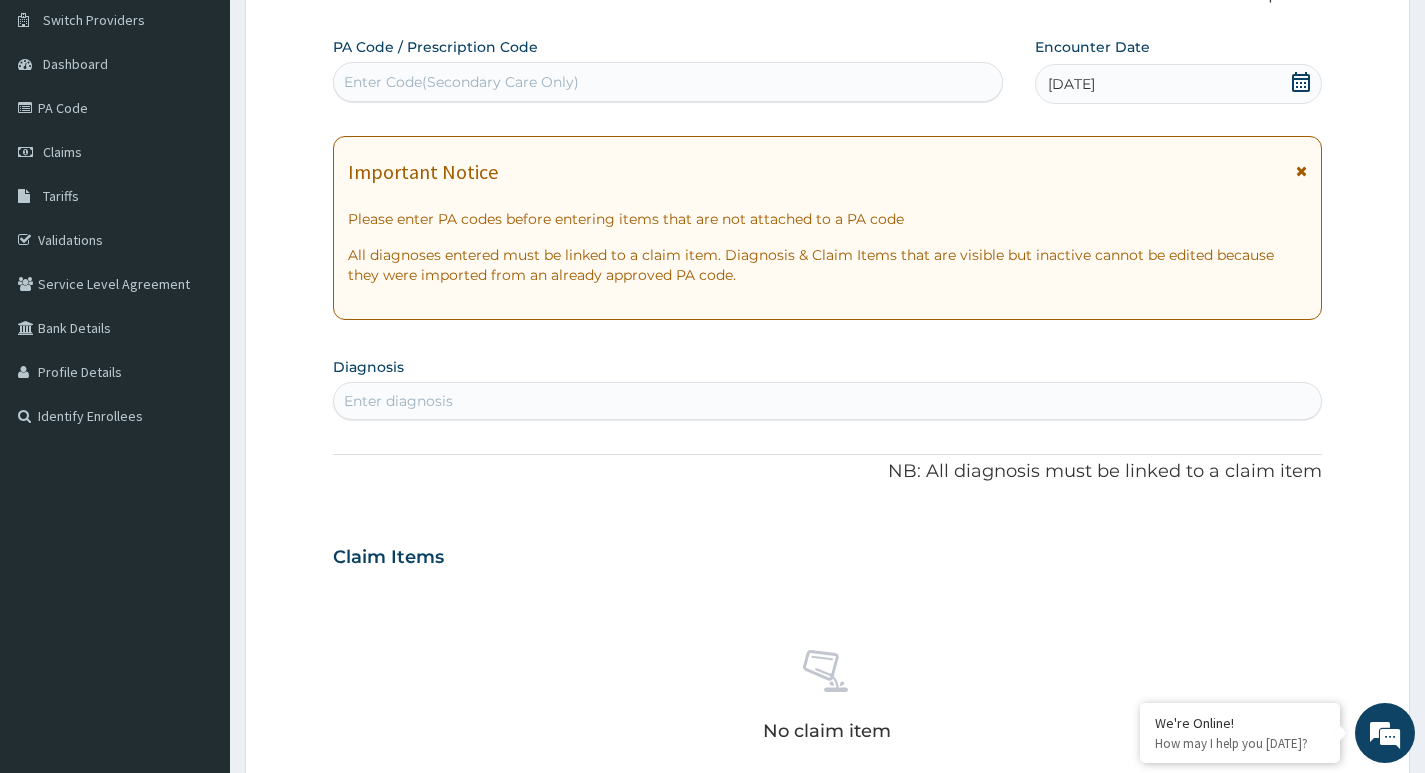click on "Enter Code(Secondary Care Only)" at bounding box center (668, 82) 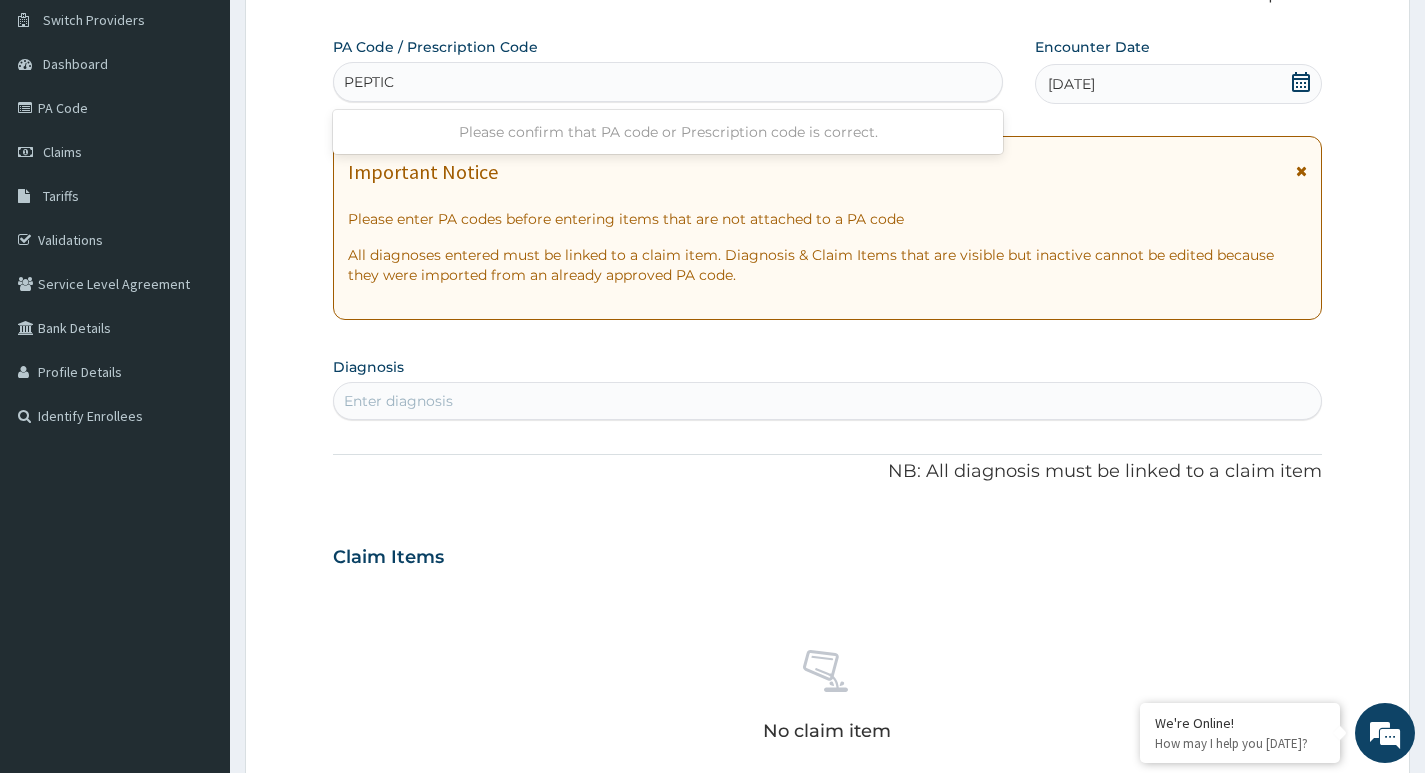 type on "PEPTIC" 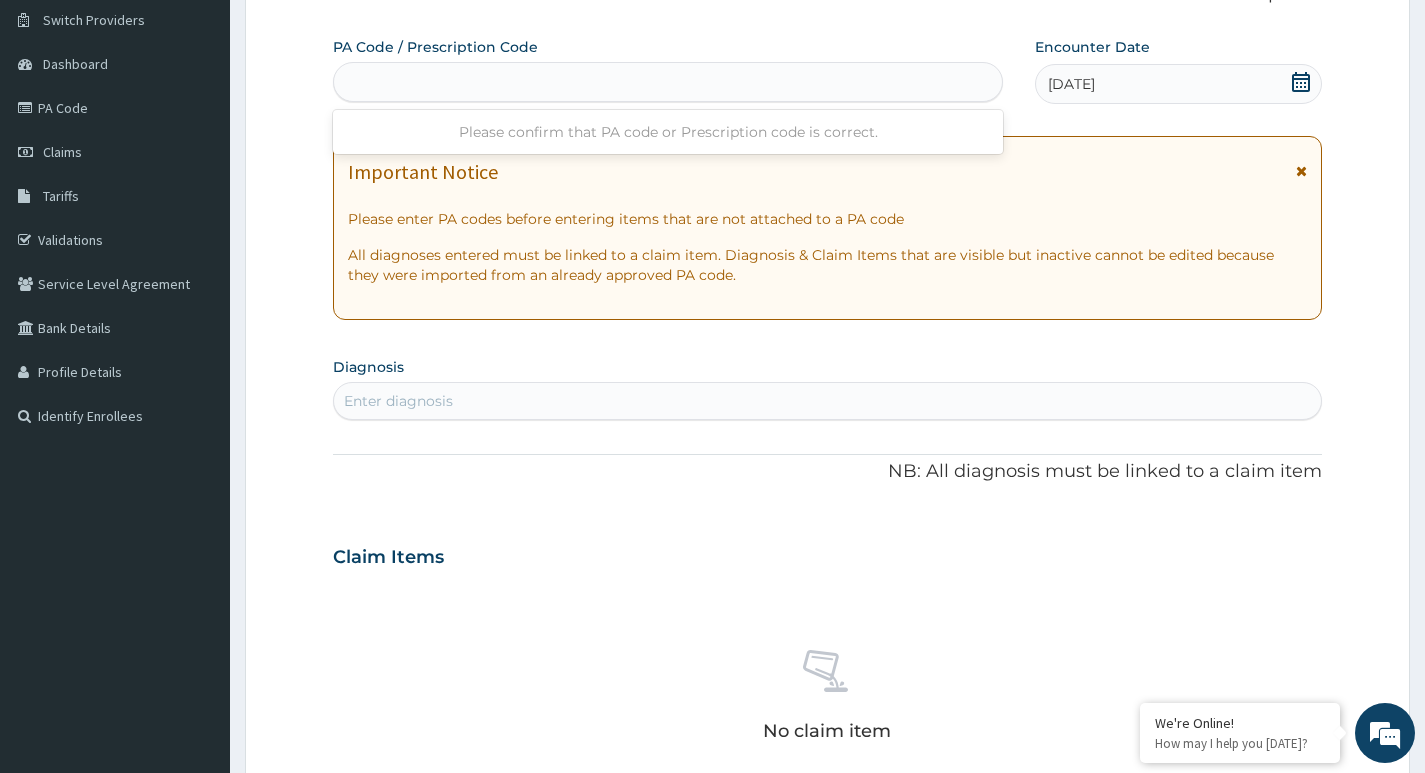 click on "Enter diagnosis" at bounding box center [827, 401] 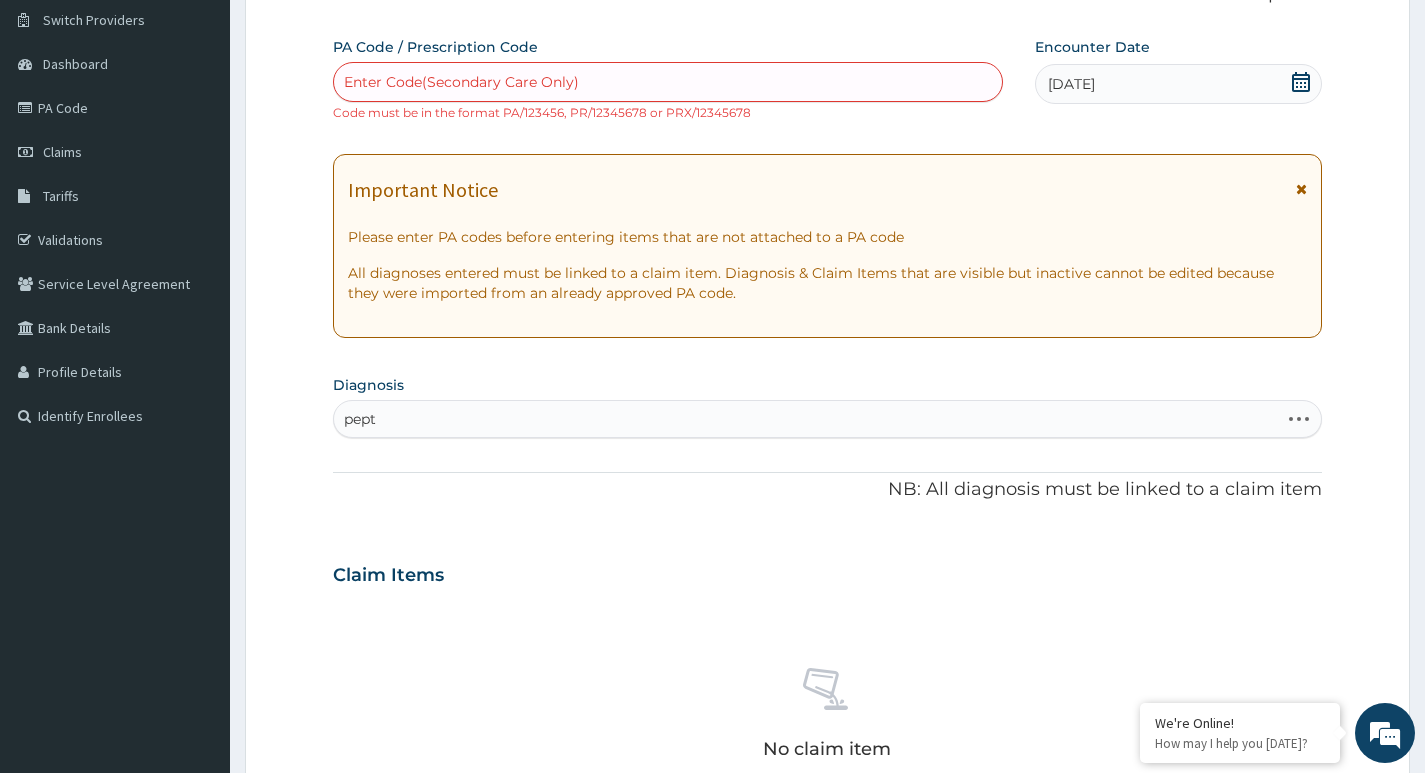 type on "pepti" 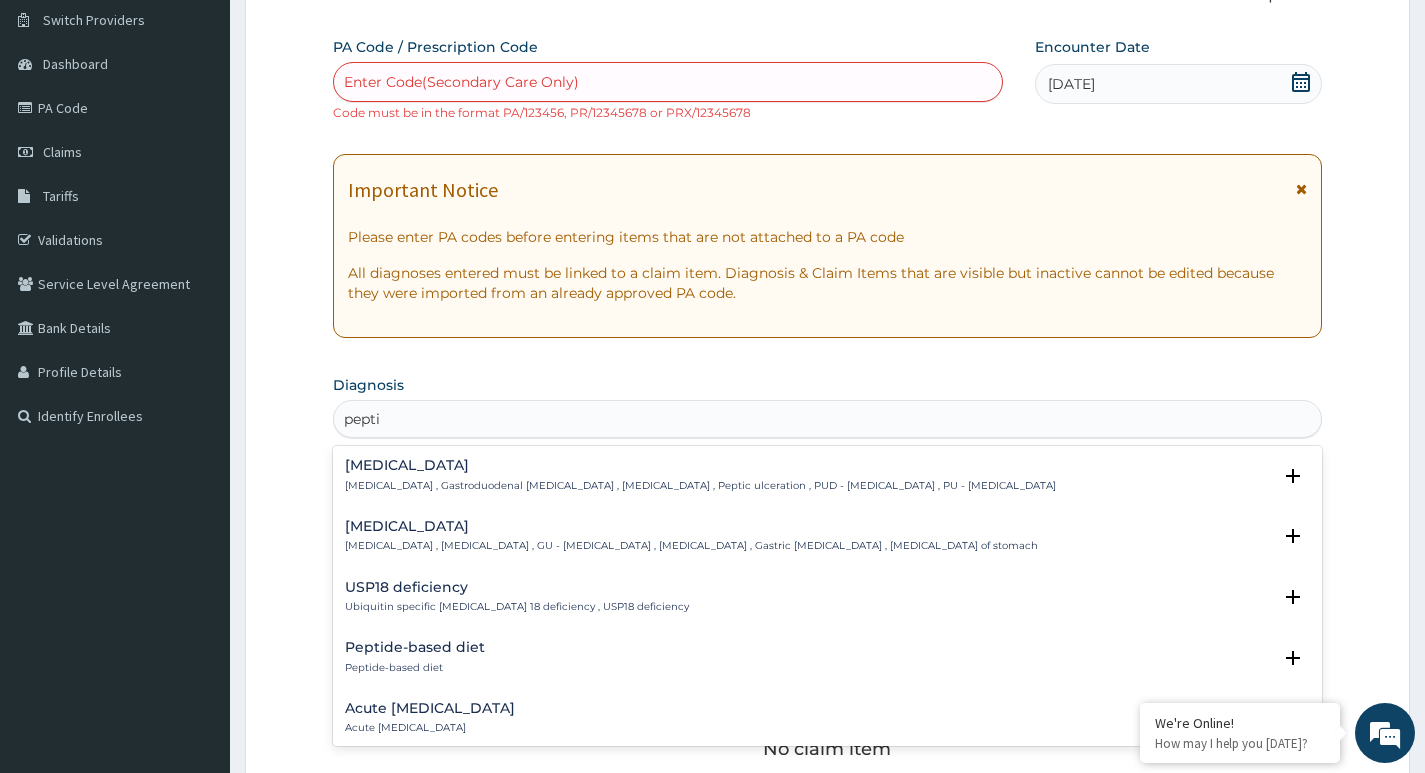 click on "Peptic ulcer , Gastroduodenal ulcer , Peptic ulcer disease , Peptic ulceration , PUD - Peptic ulcer disease , PU - Peptic ulcer" at bounding box center [700, 486] 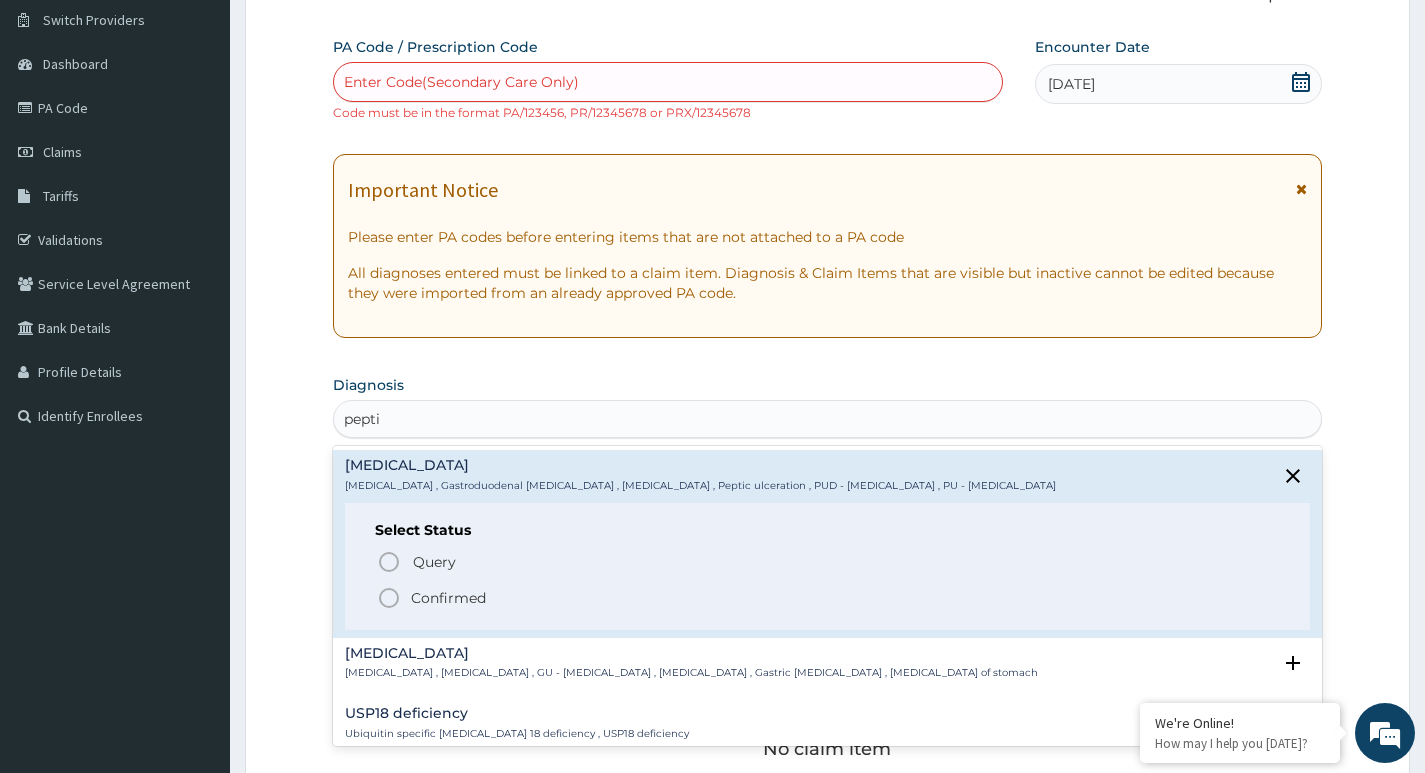 click 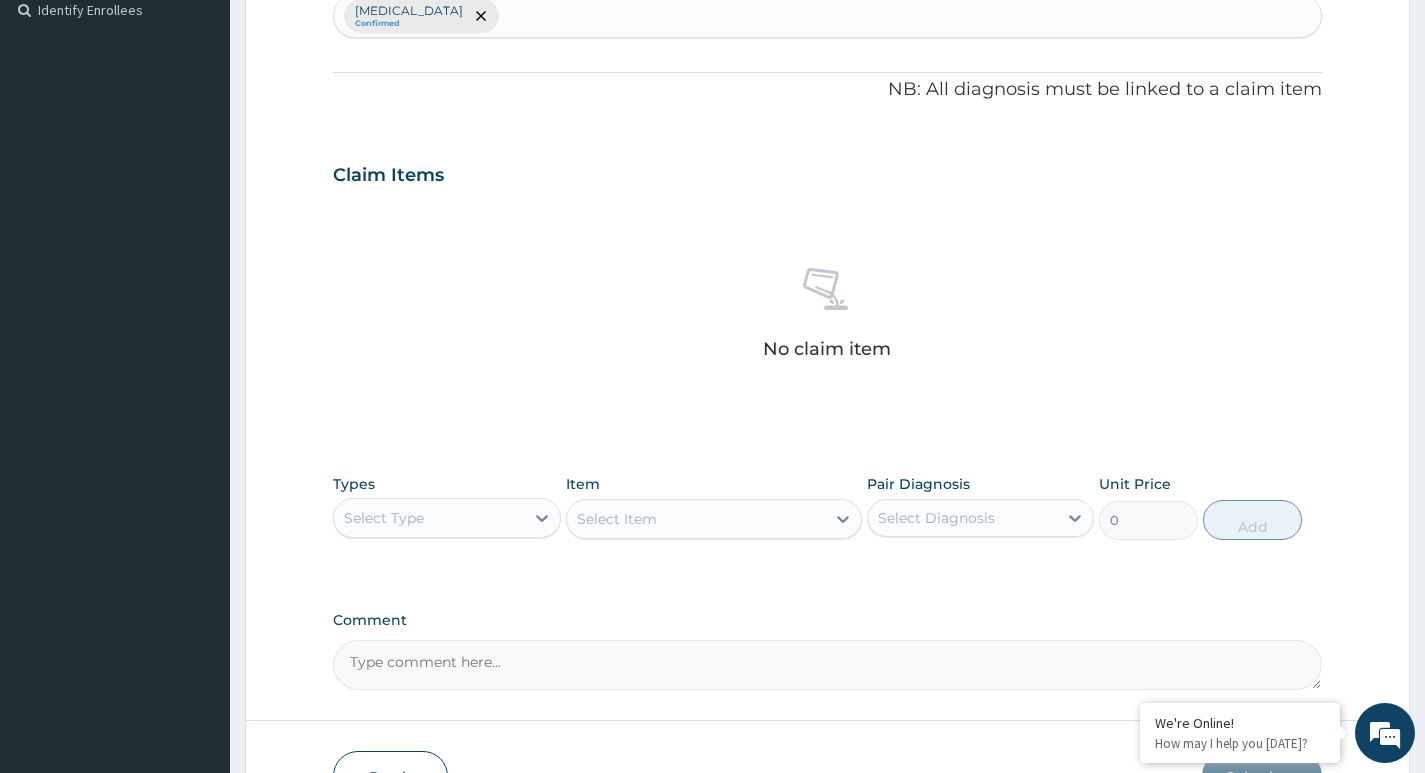 scroll, scrollTop: 654, scrollLeft: 0, axis: vertical 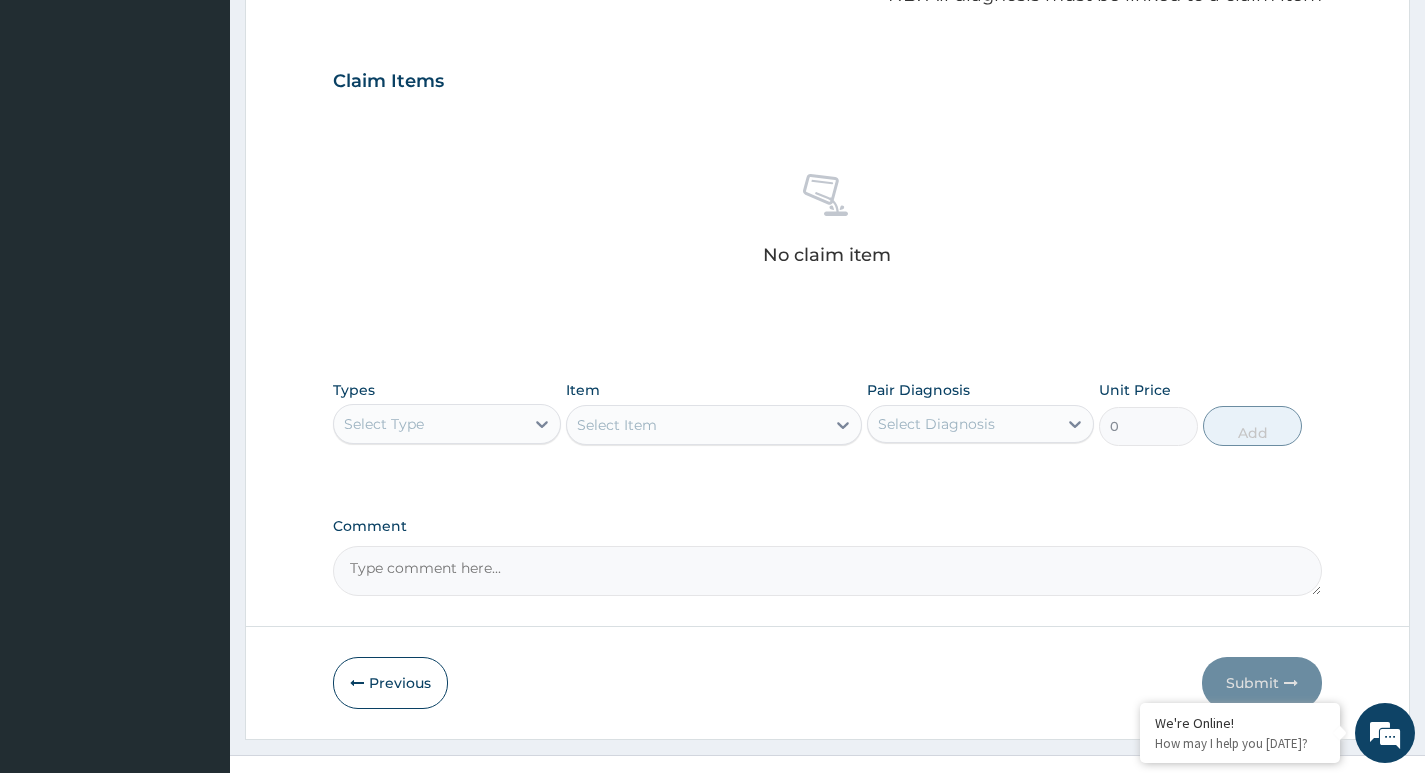 click on "Select Type" at bounding box center [446, 424] 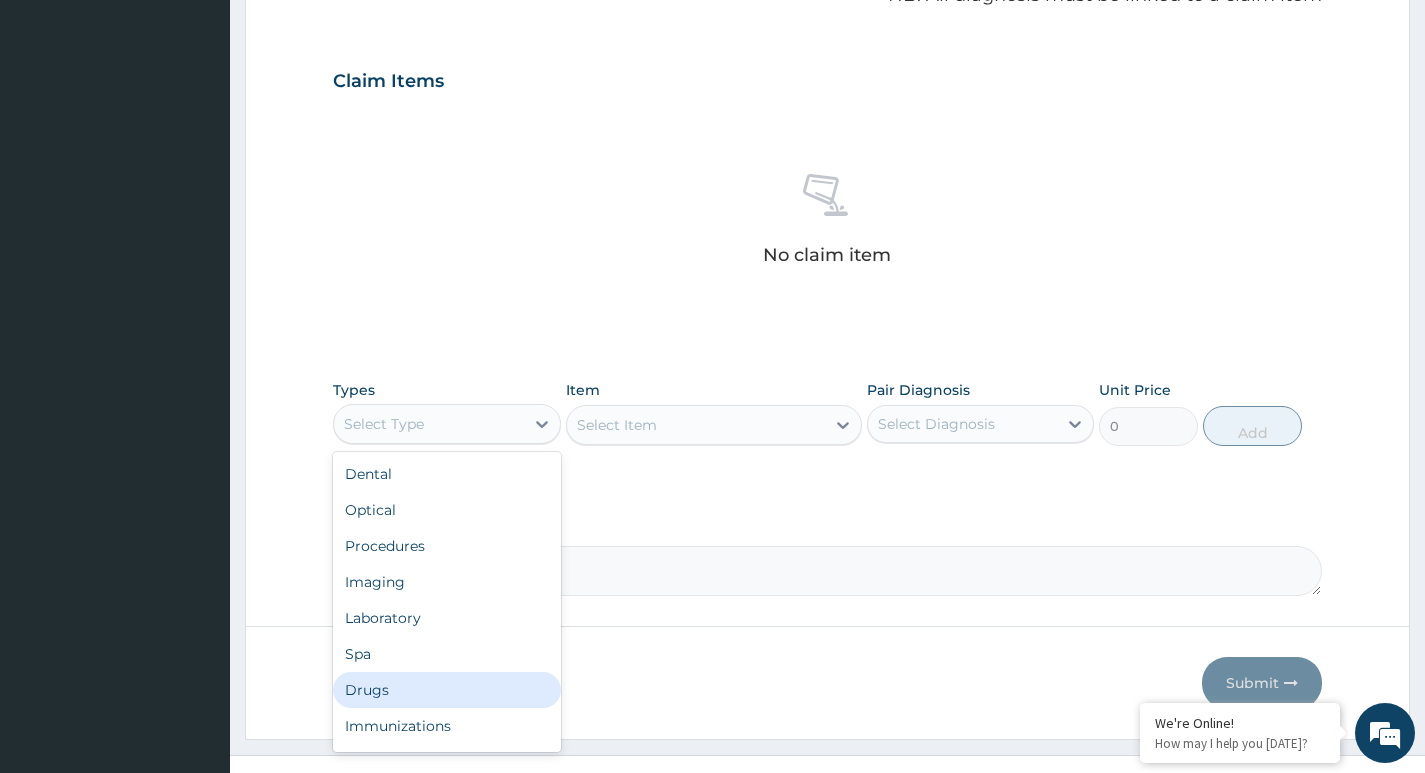 click on "Drugs" at bounding box center (446, 690) 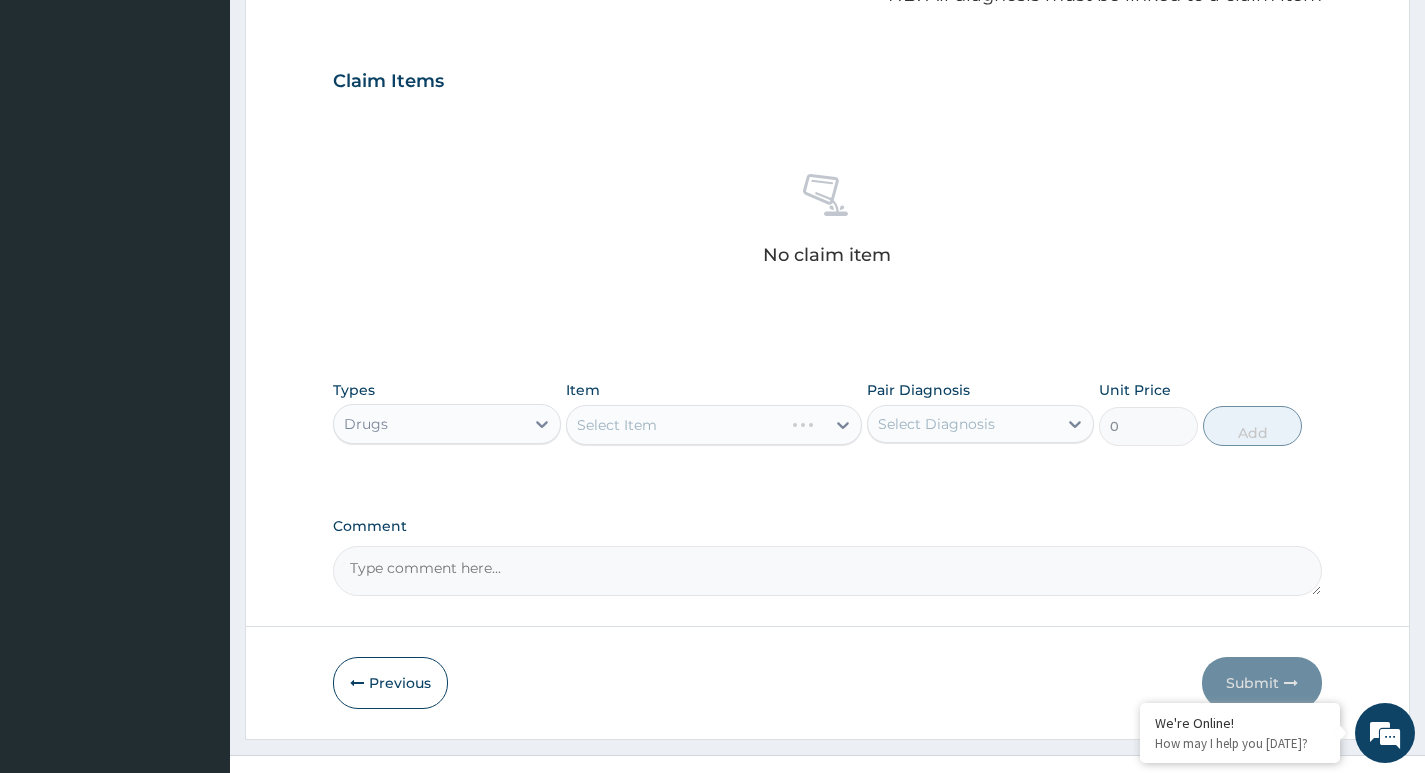 click on "Select Item" at bounding box center (714, 425) 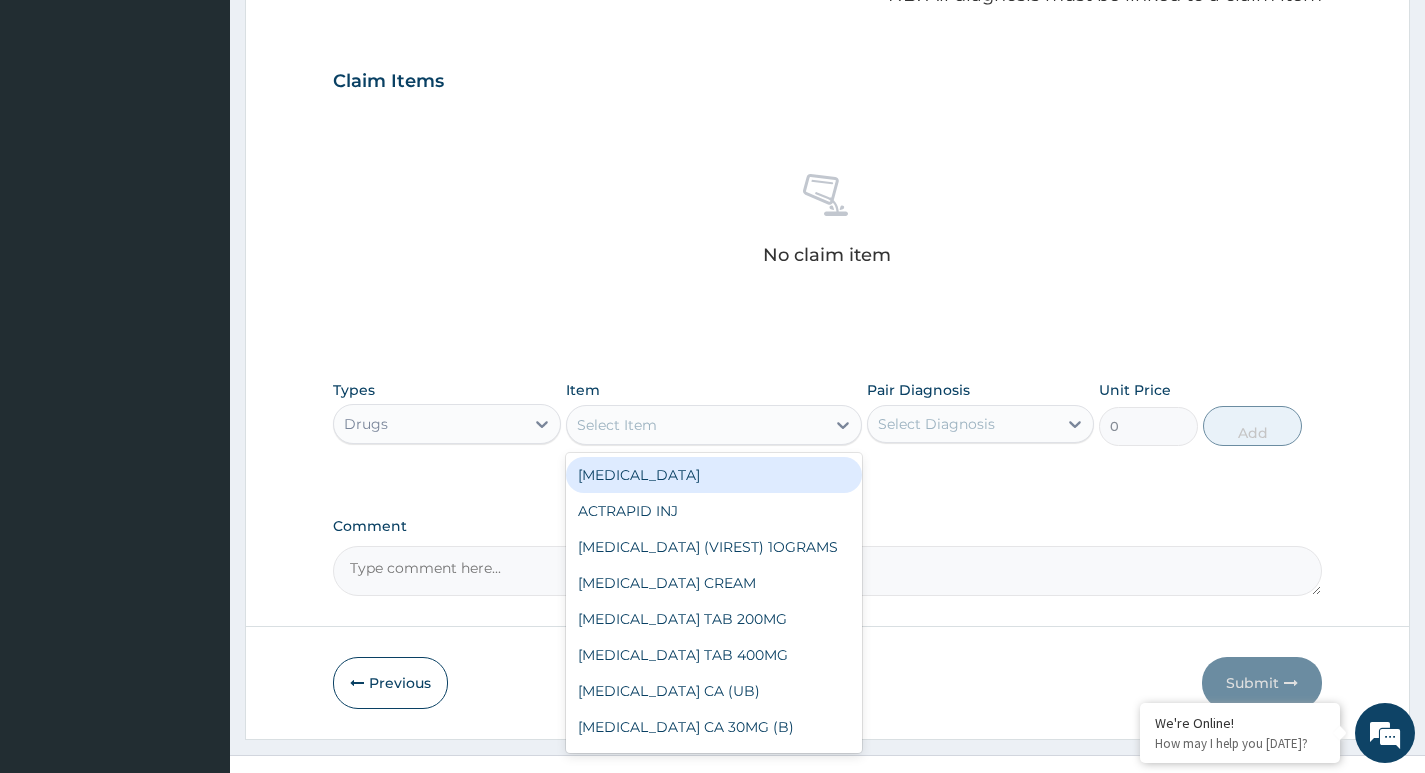 drag, startPoint x: 659, startPoint y: 421, endPoint x: 633, endPoint y: 431, distance: 27.856777 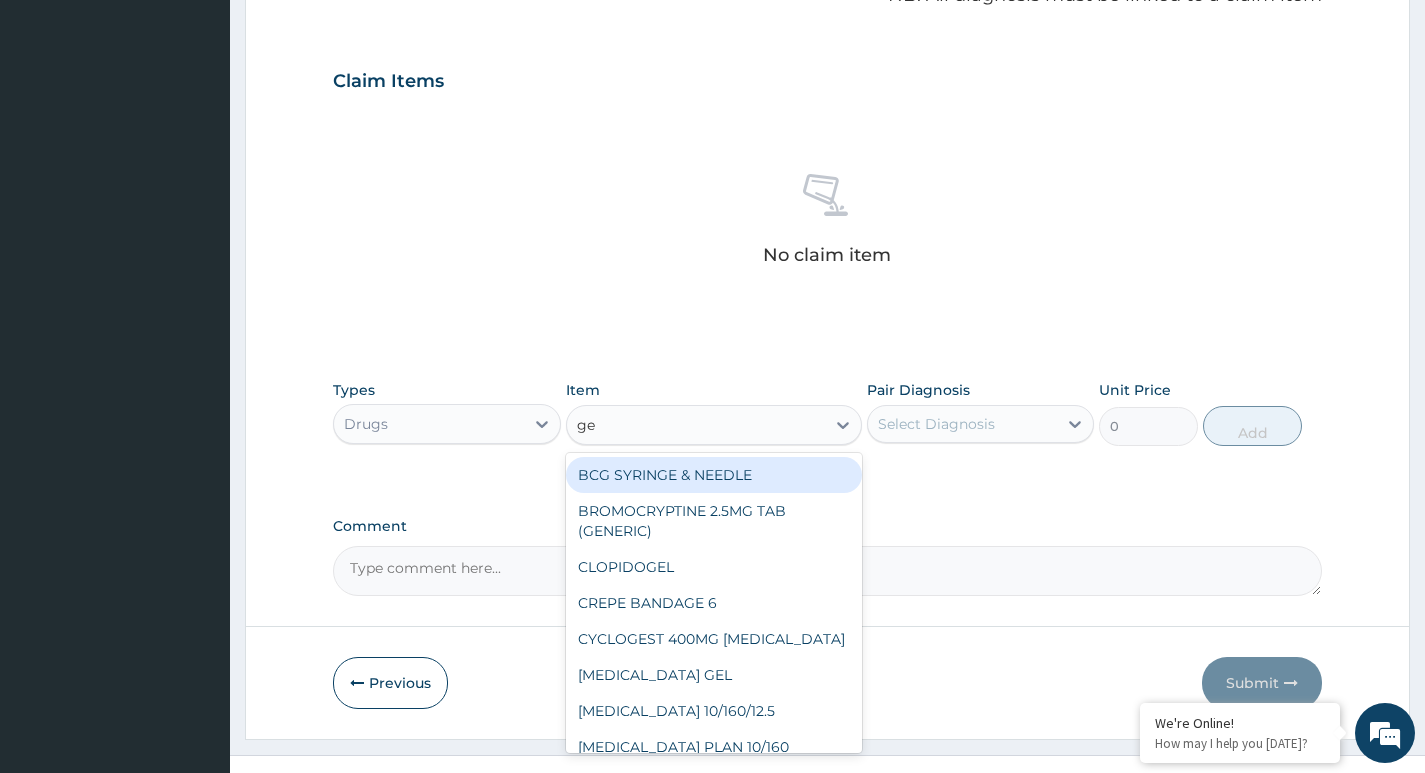 type on "ges" 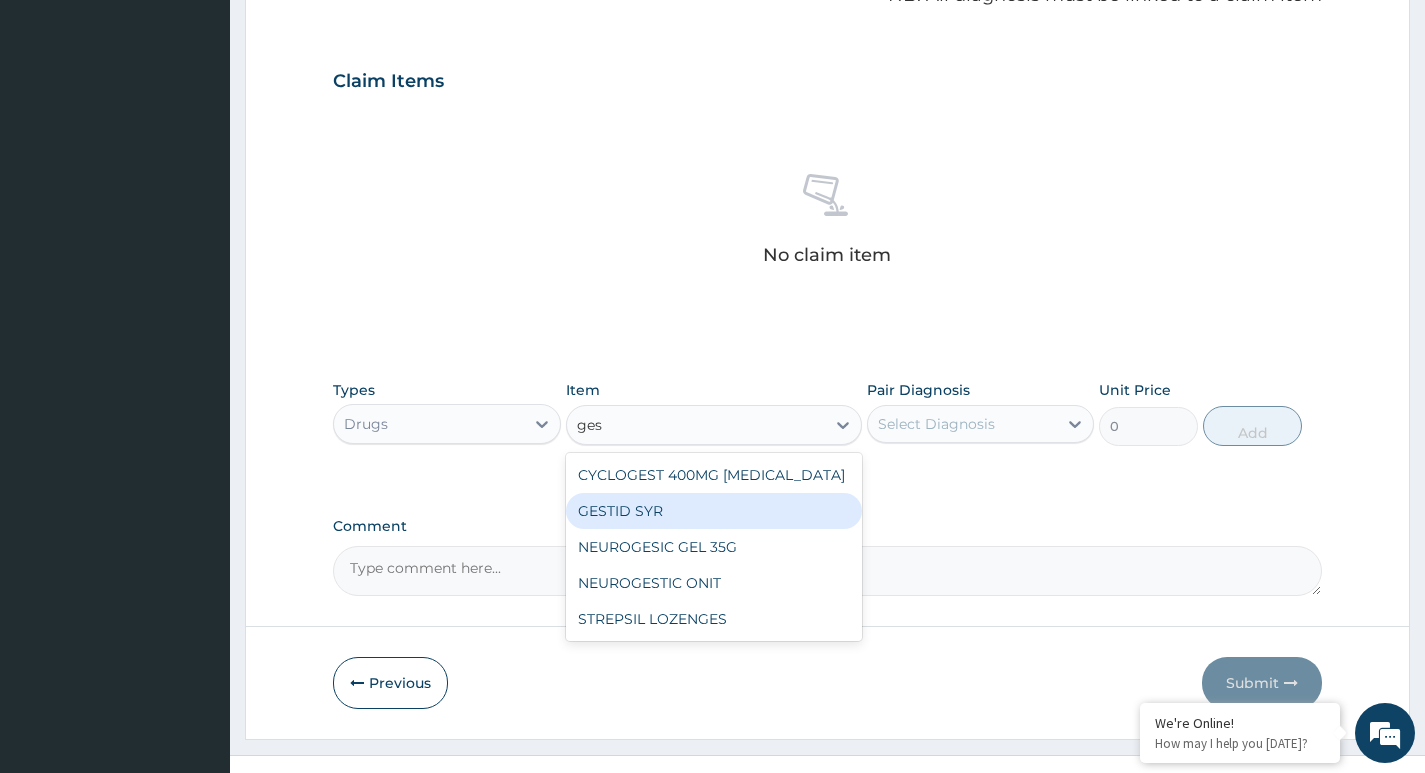 click on "GESTID SYR" at bounding box center (714, 511) 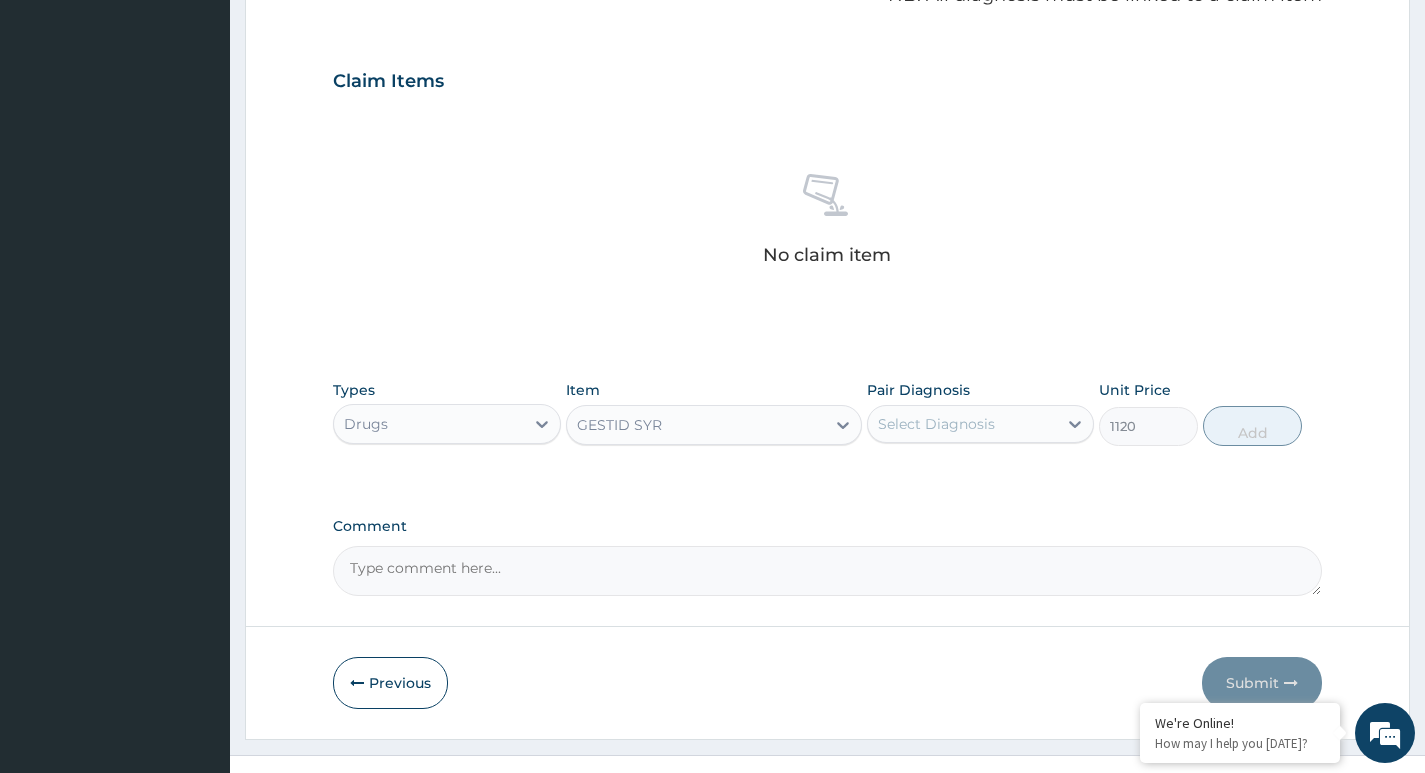 click on "Select Diagnosis" at bounding box center [936, 424] 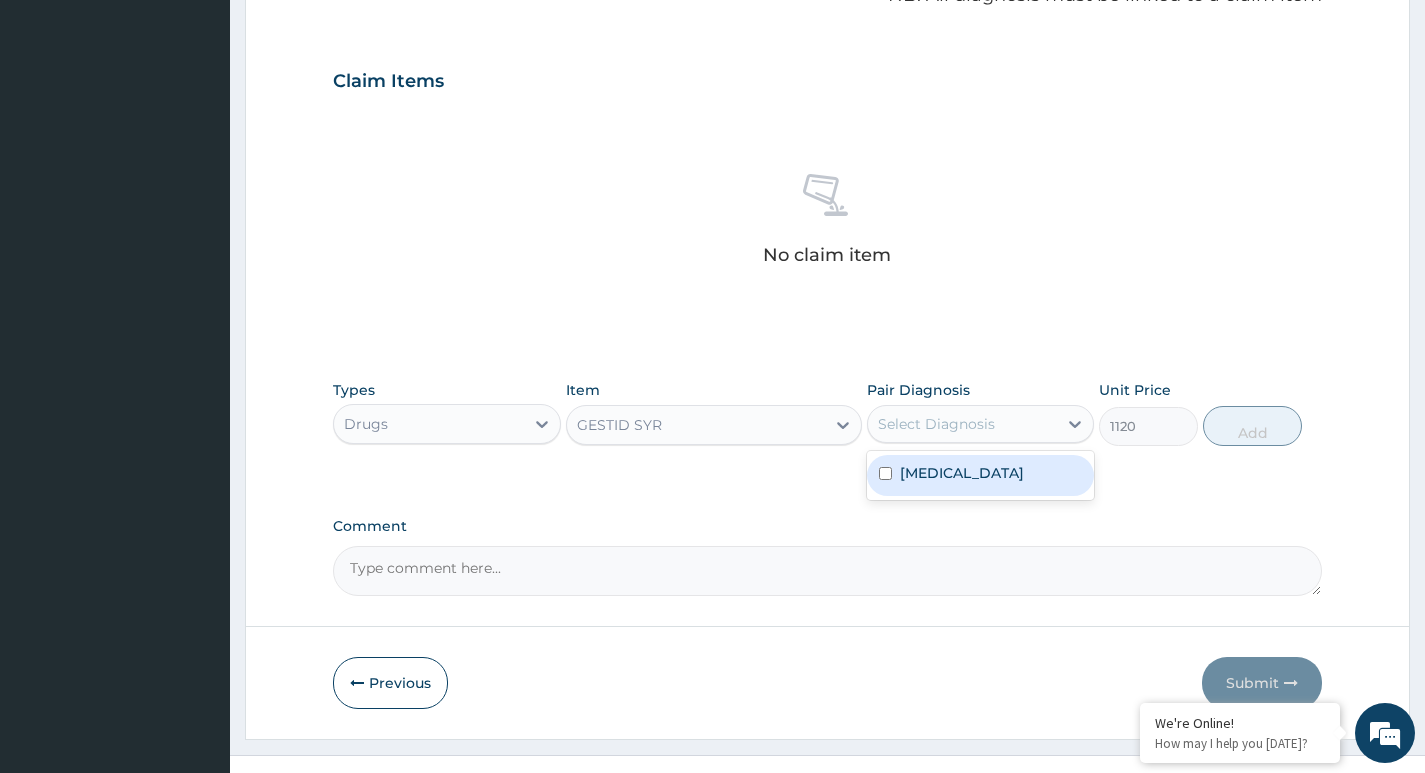 click on "Peptic ulcer" at bounding box center [962, 473] 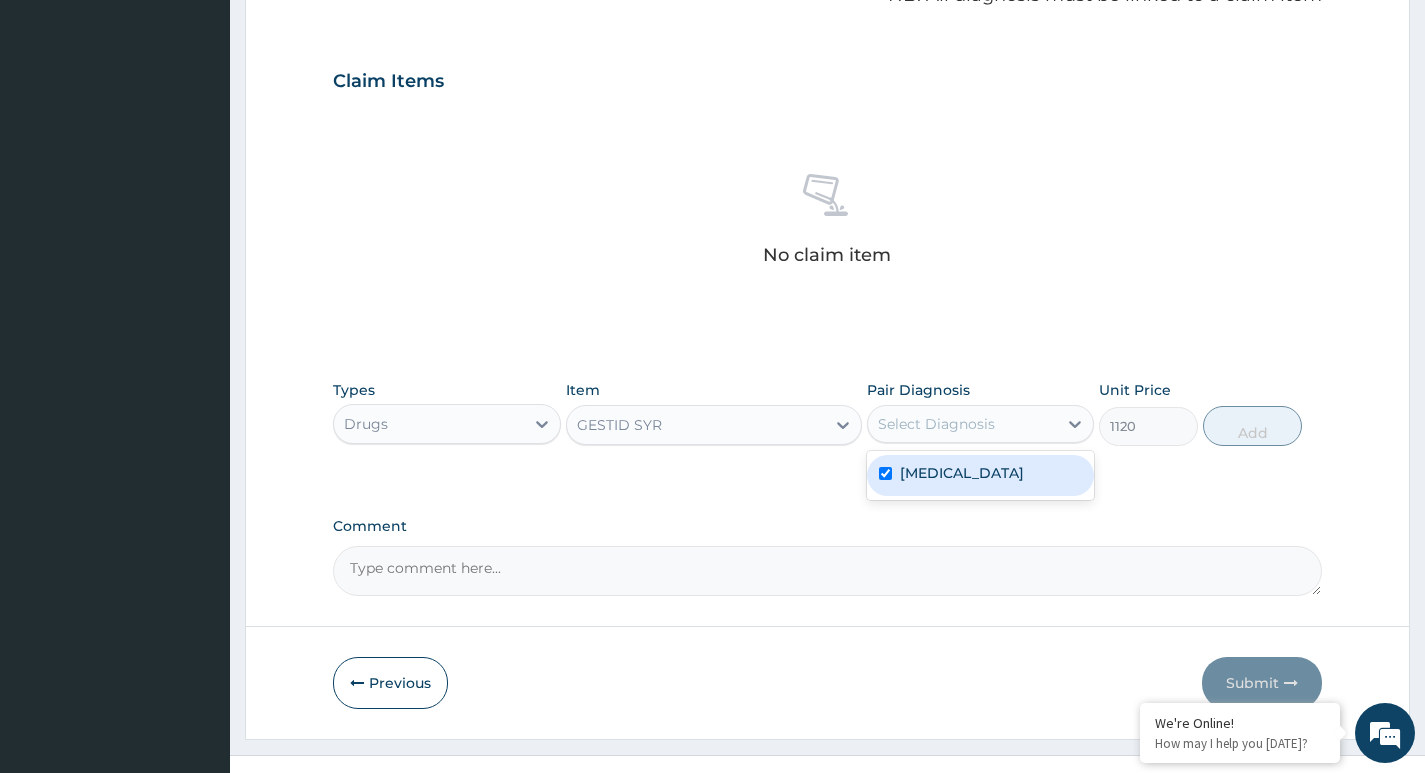 checkbox on "true" 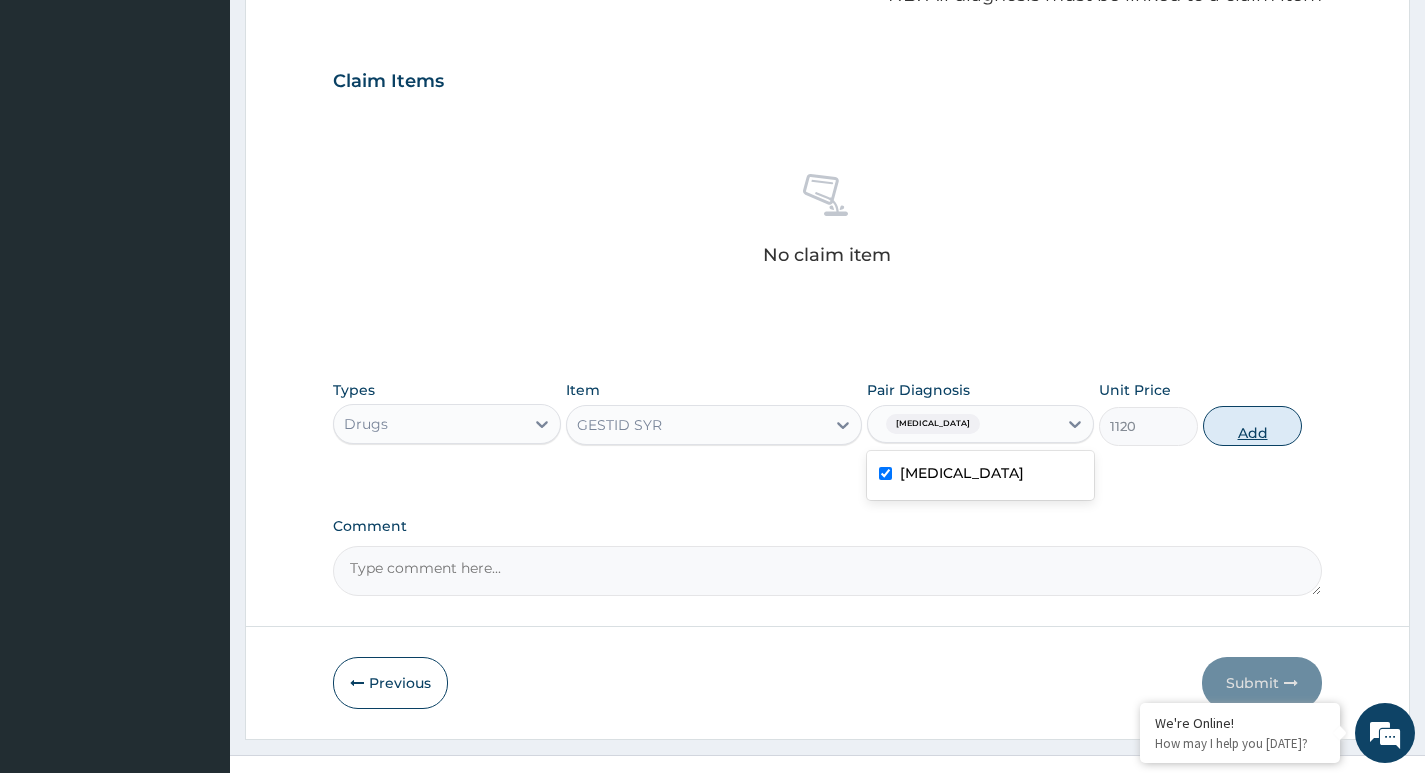click on "Add" at bounding box center [1252, 426] 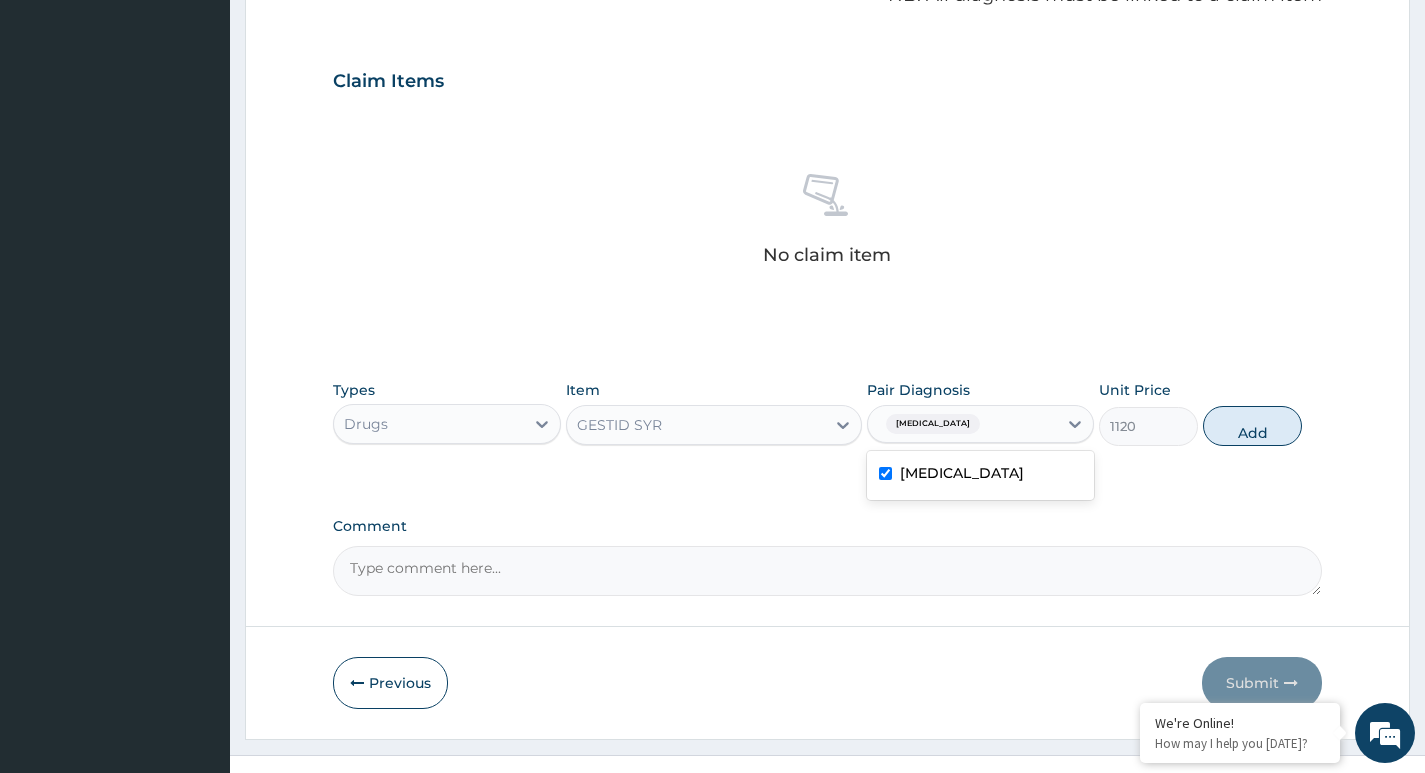 type on "0" 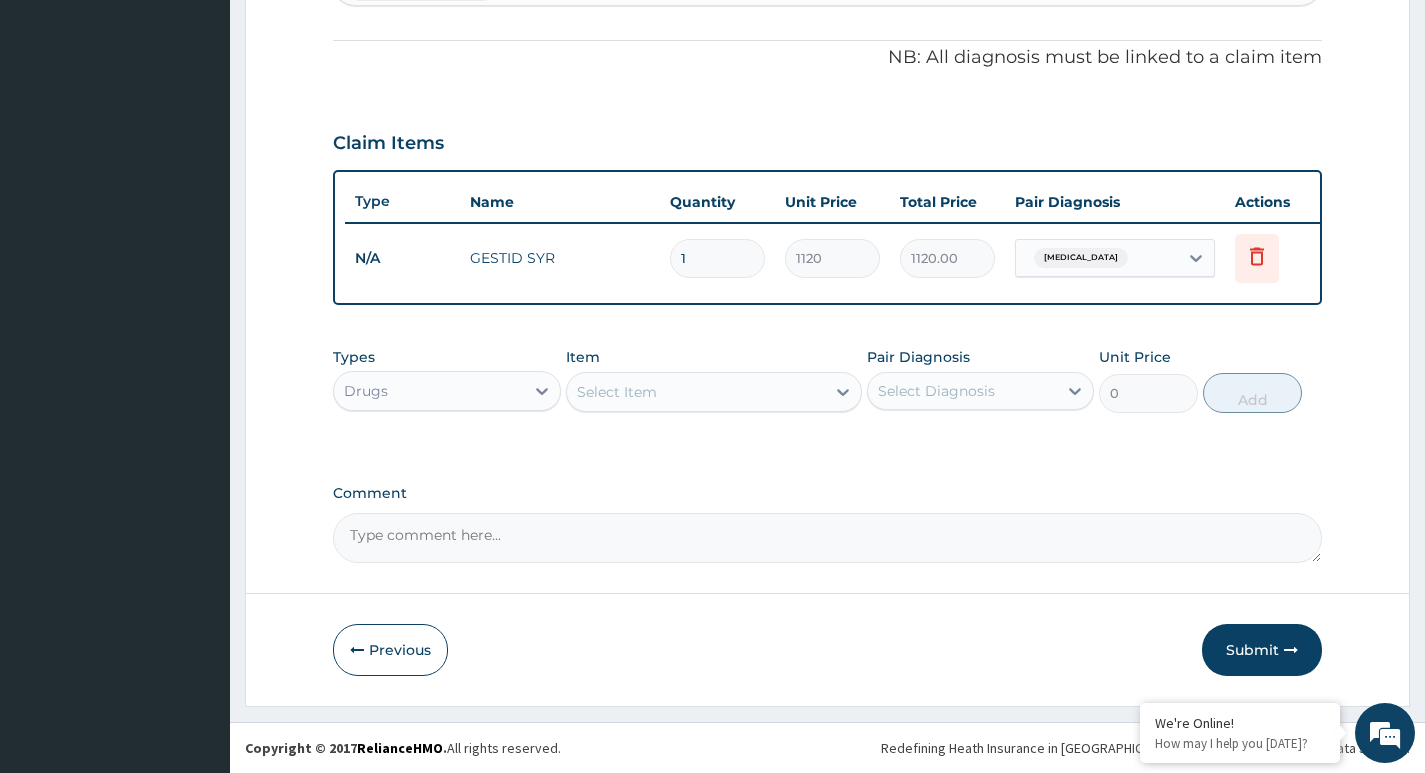scroll, scrollTop: 607, scrollLeft: 0, axis: vertical 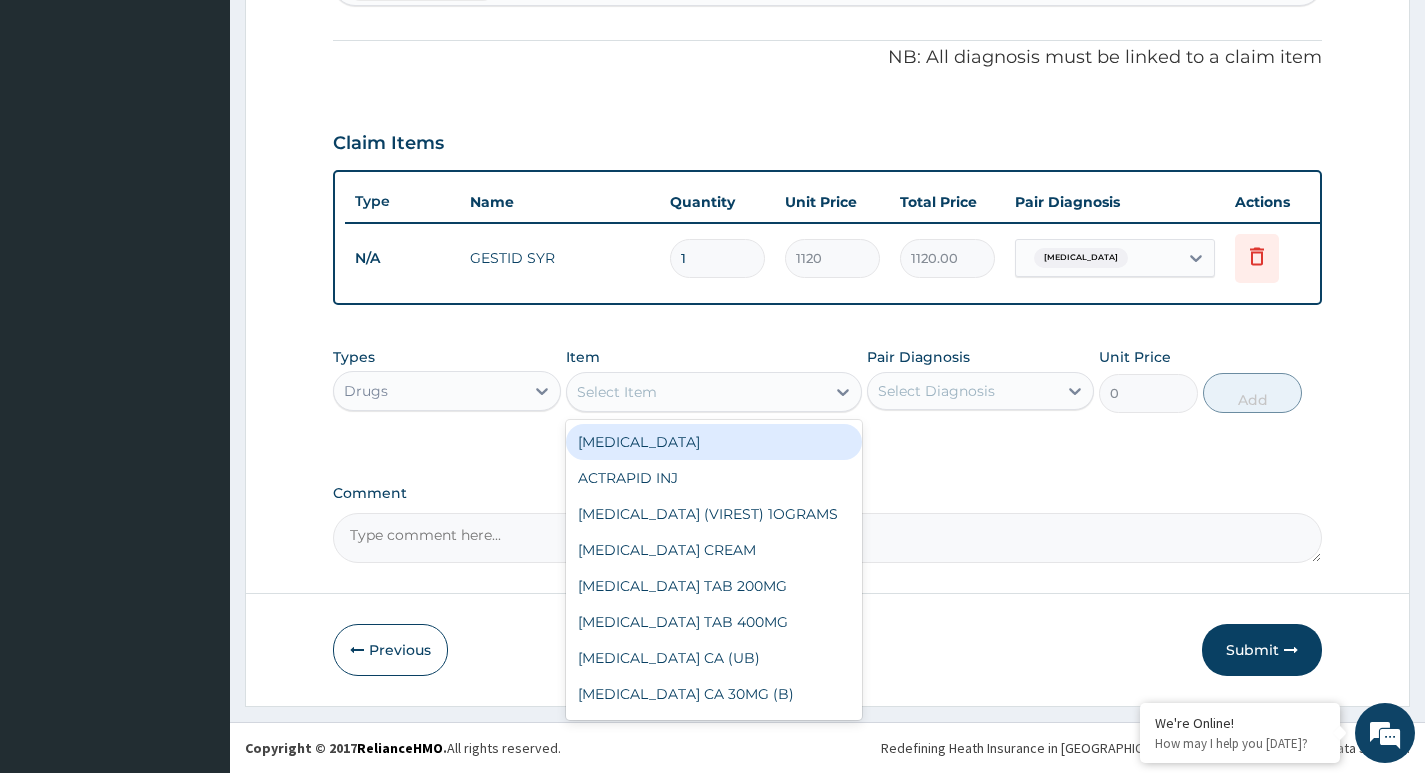 click on "Select Item" at bounding box center (696, 392) 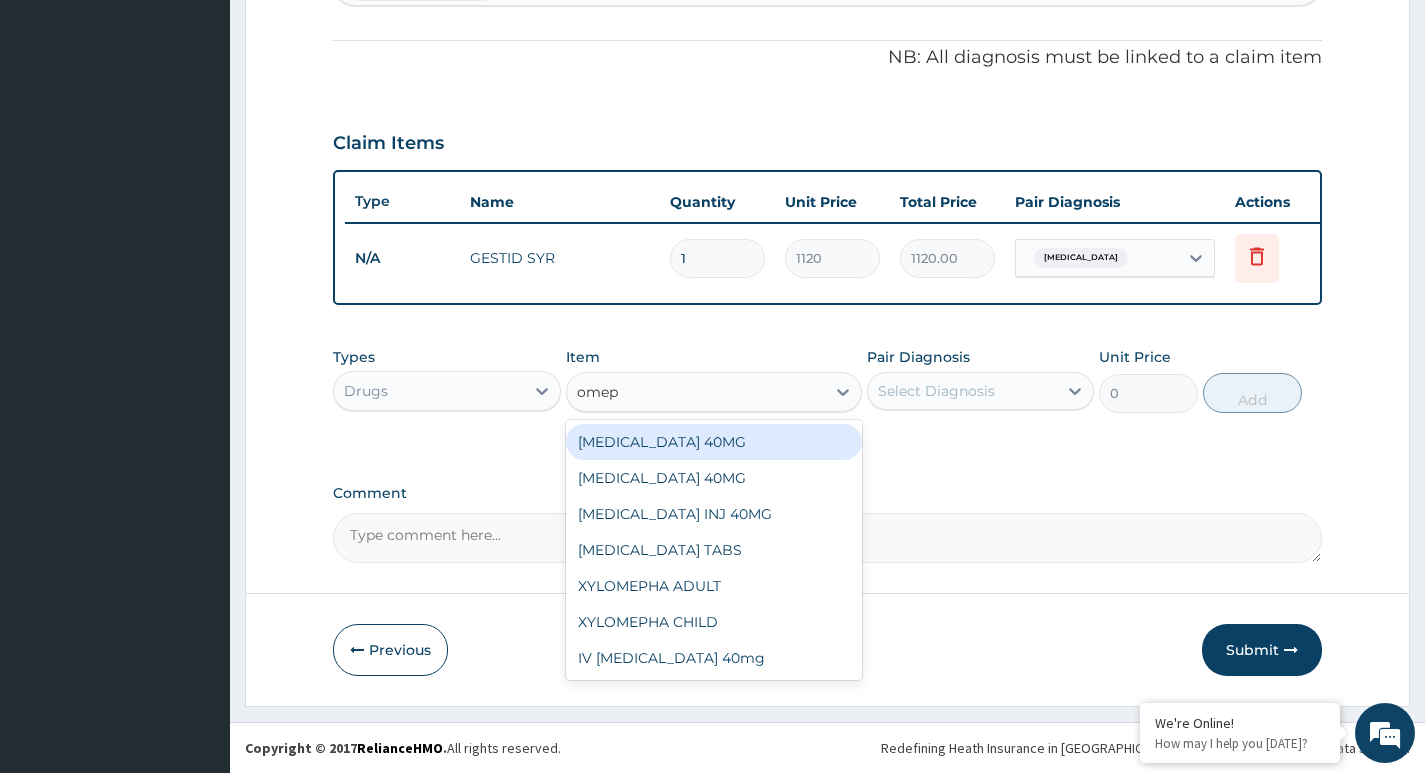 type on "omepr" 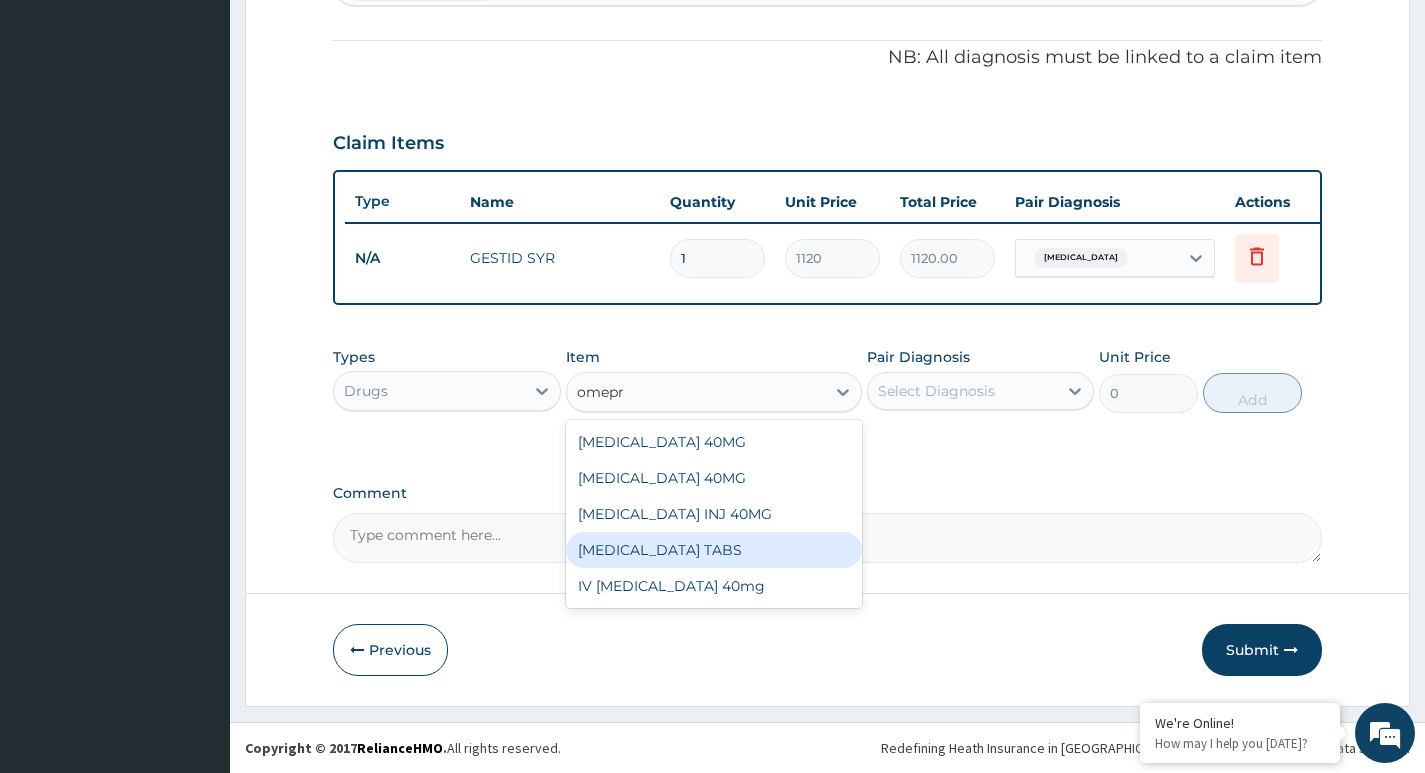 click on "OMEPRAZOLE TABS" at bounding box center [714, 550] 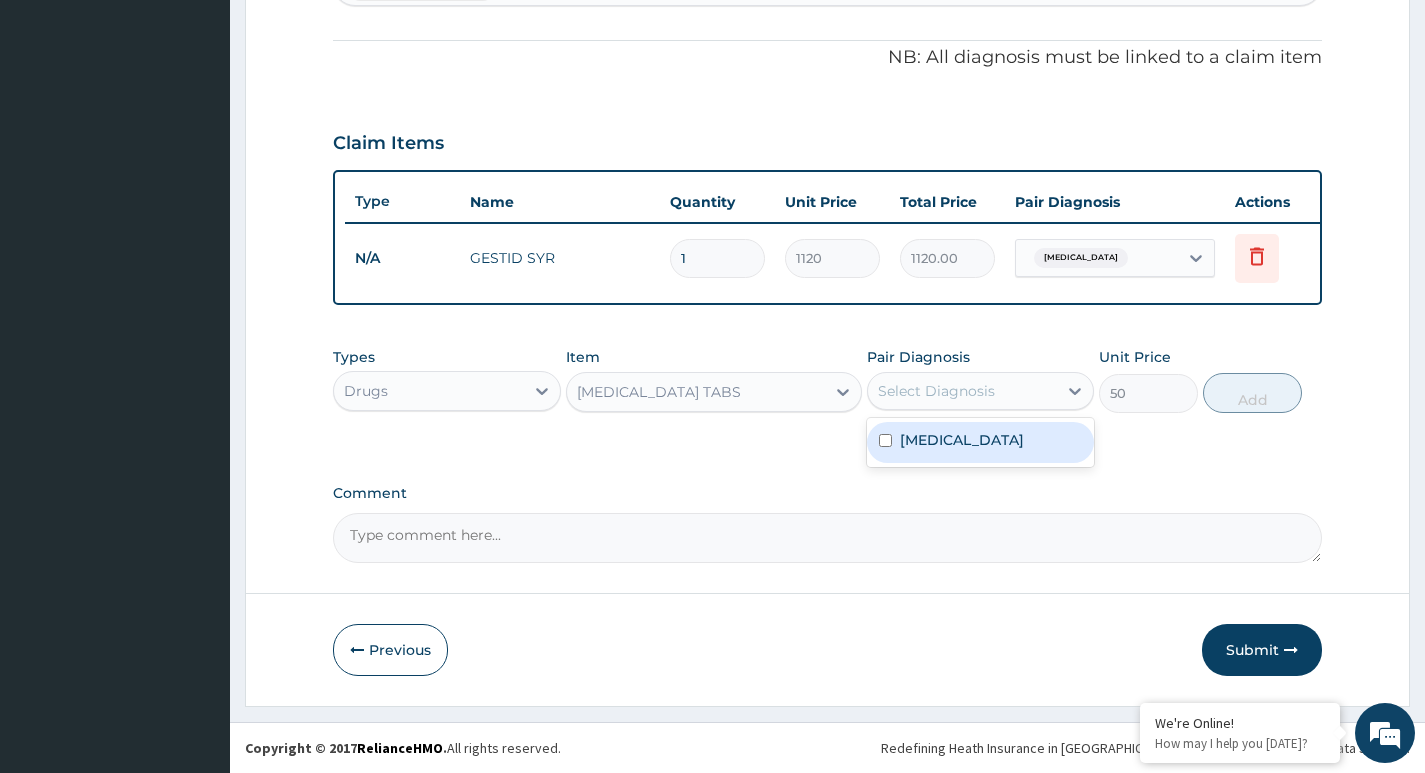 click on "Select Diagnosis" at bounding box center [936, 391] 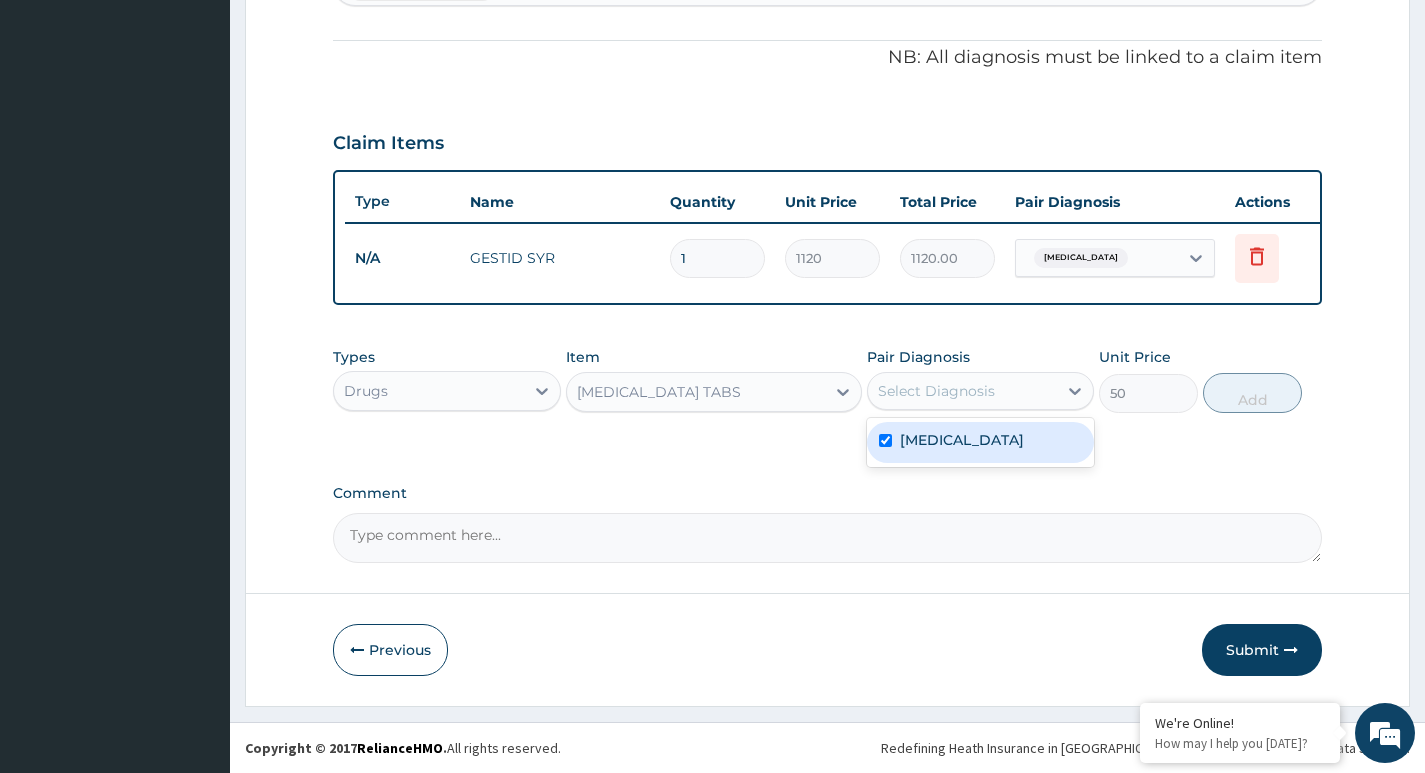 checkbox on "true" 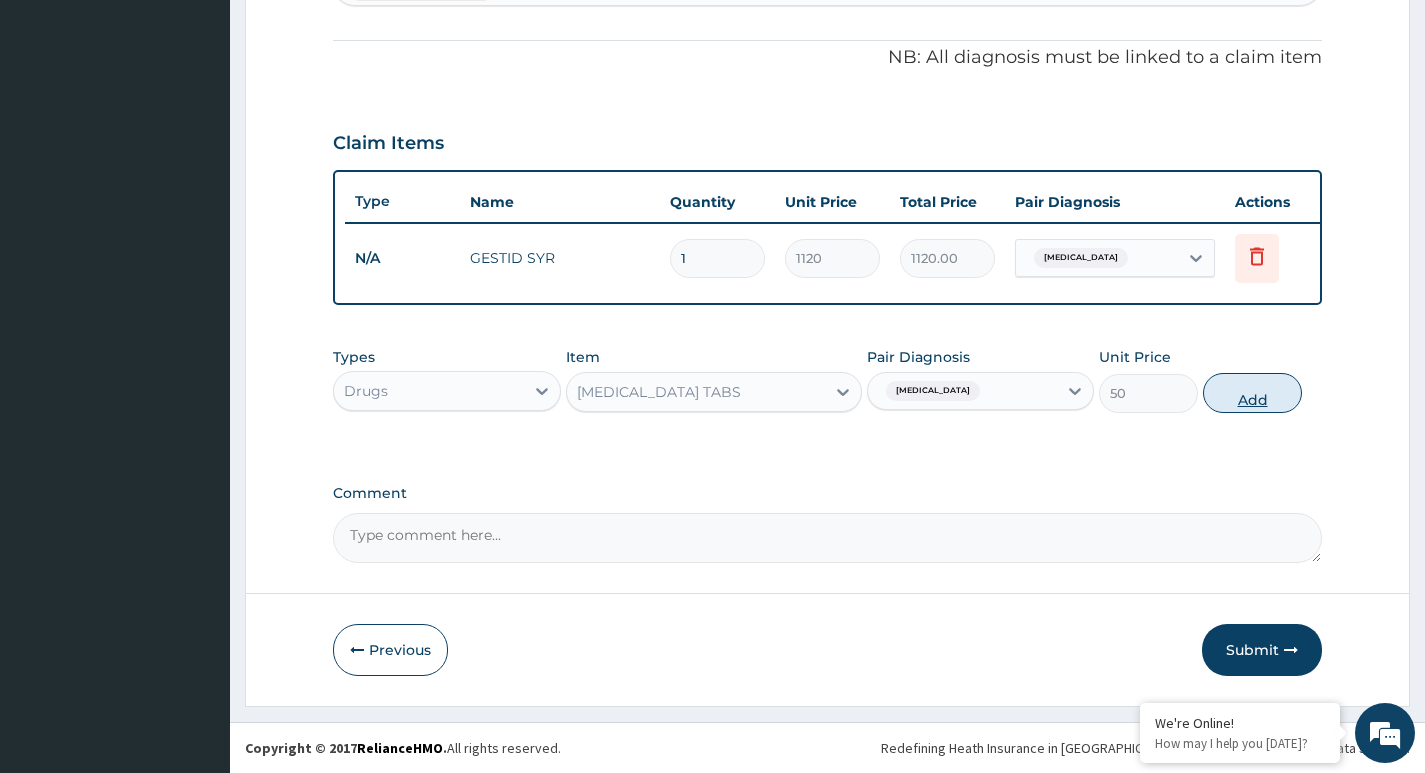 click on "Add" at bounding box center [1252, 393] 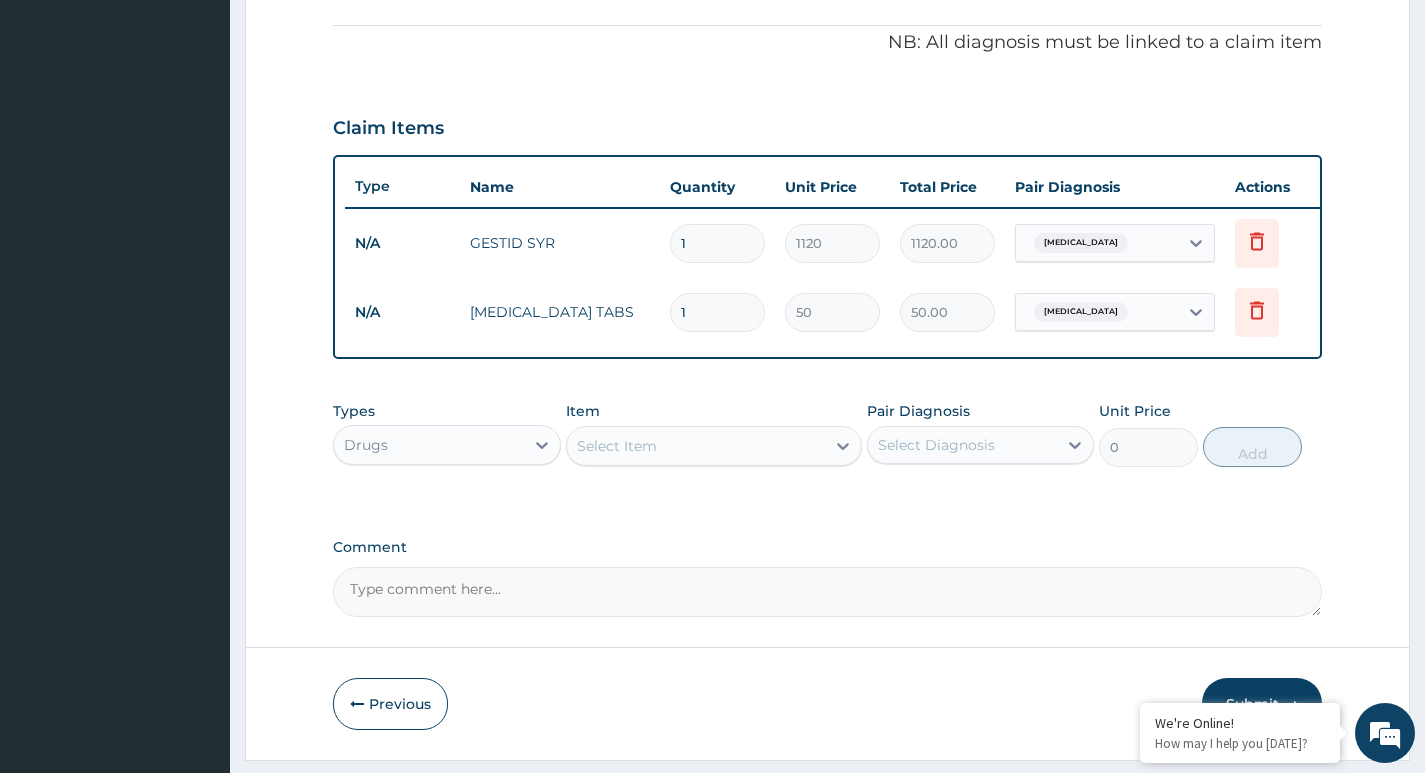 type on "10" 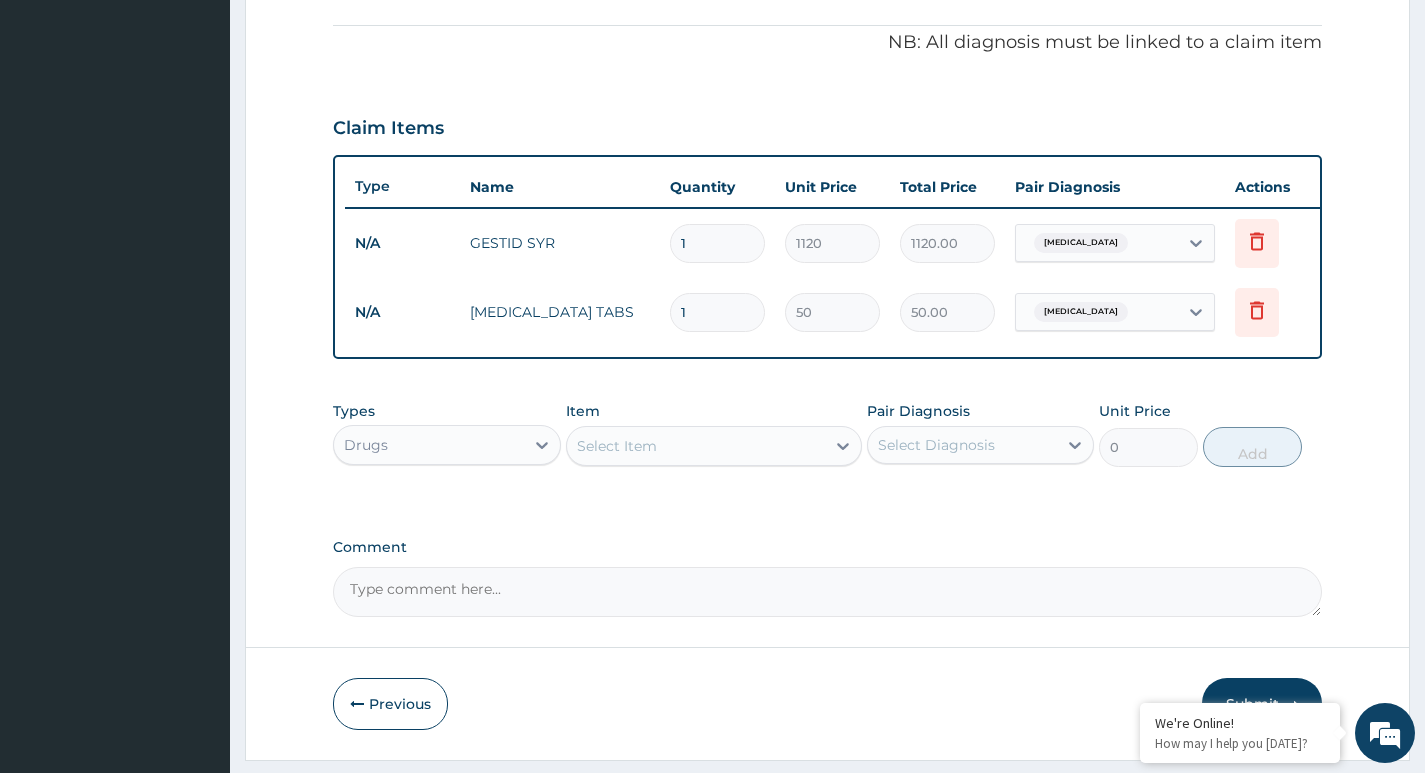 type on "500.00" 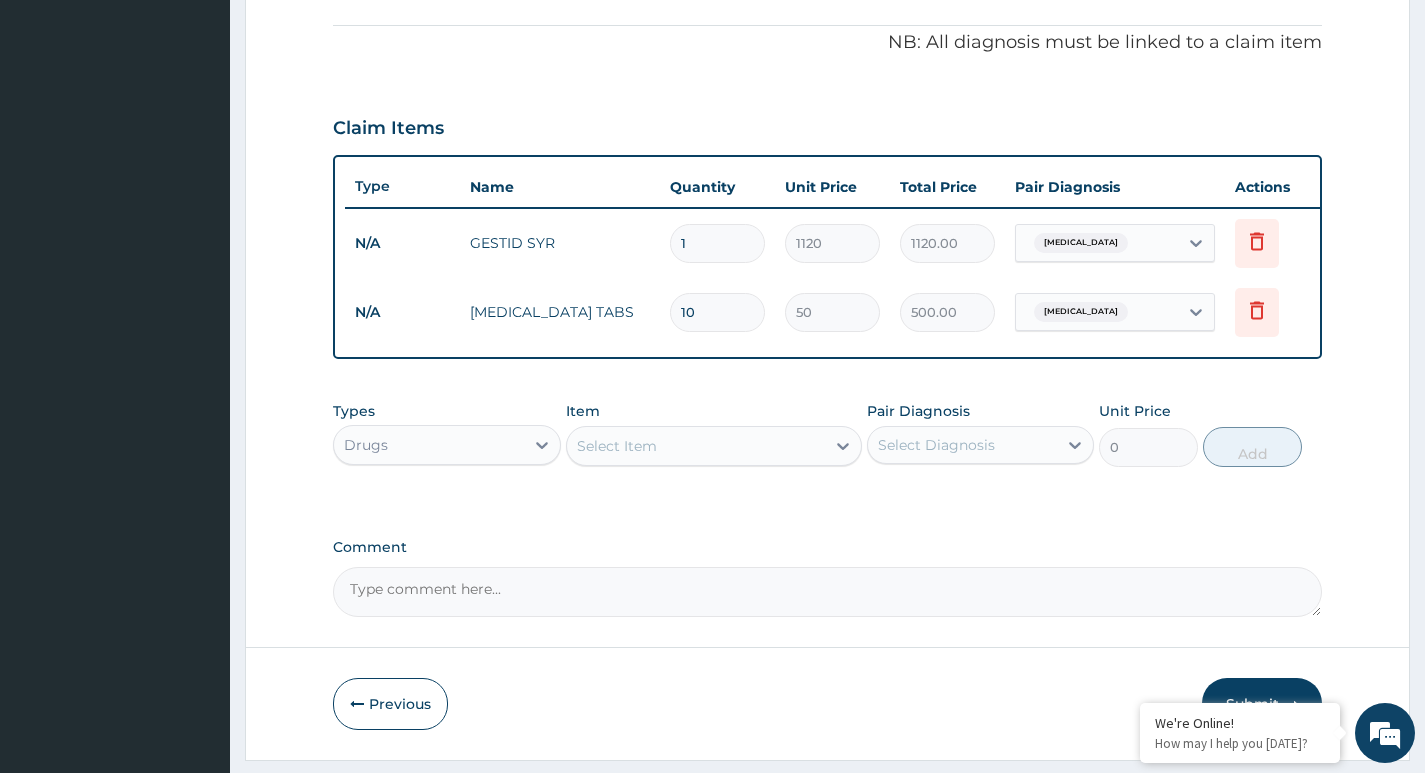 type on "10" 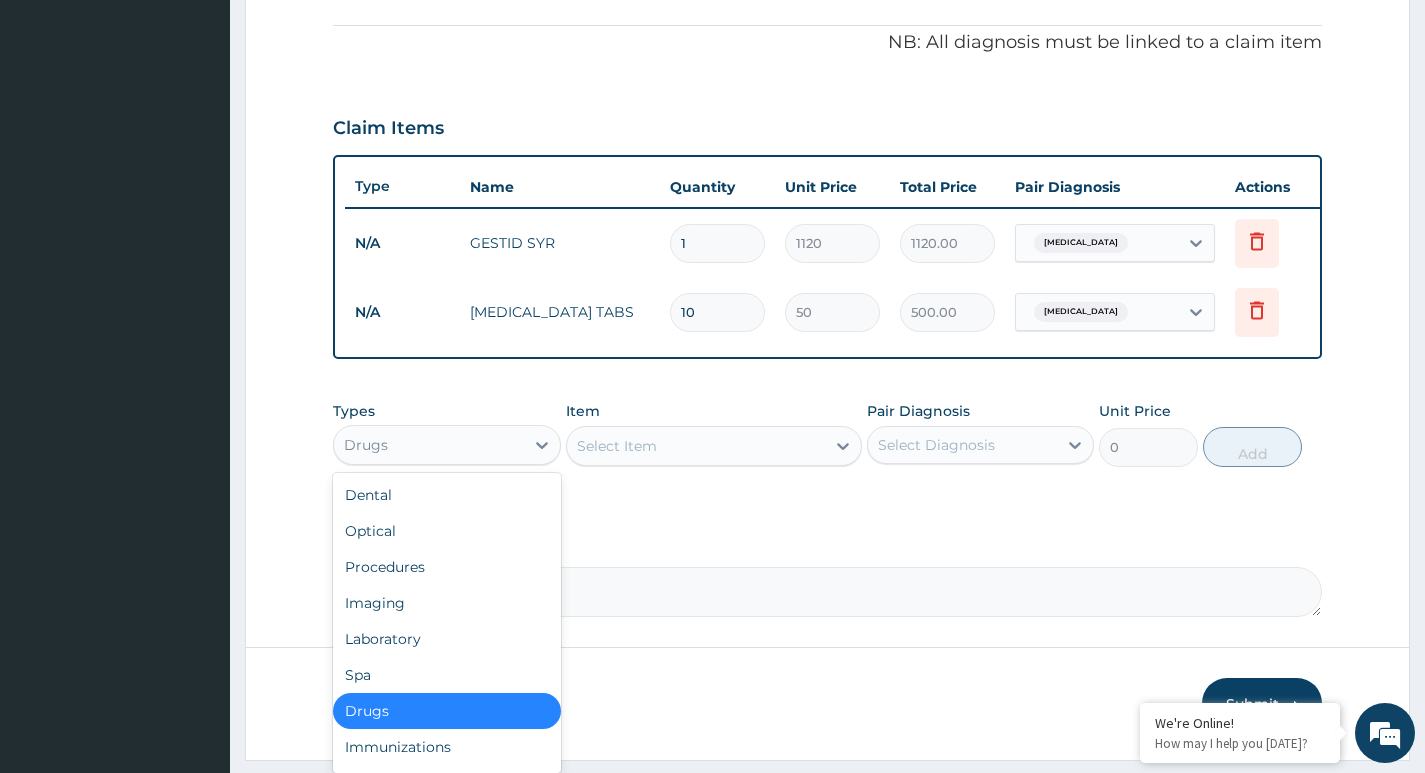click on "Drugs" at bounding box center [428, 445] 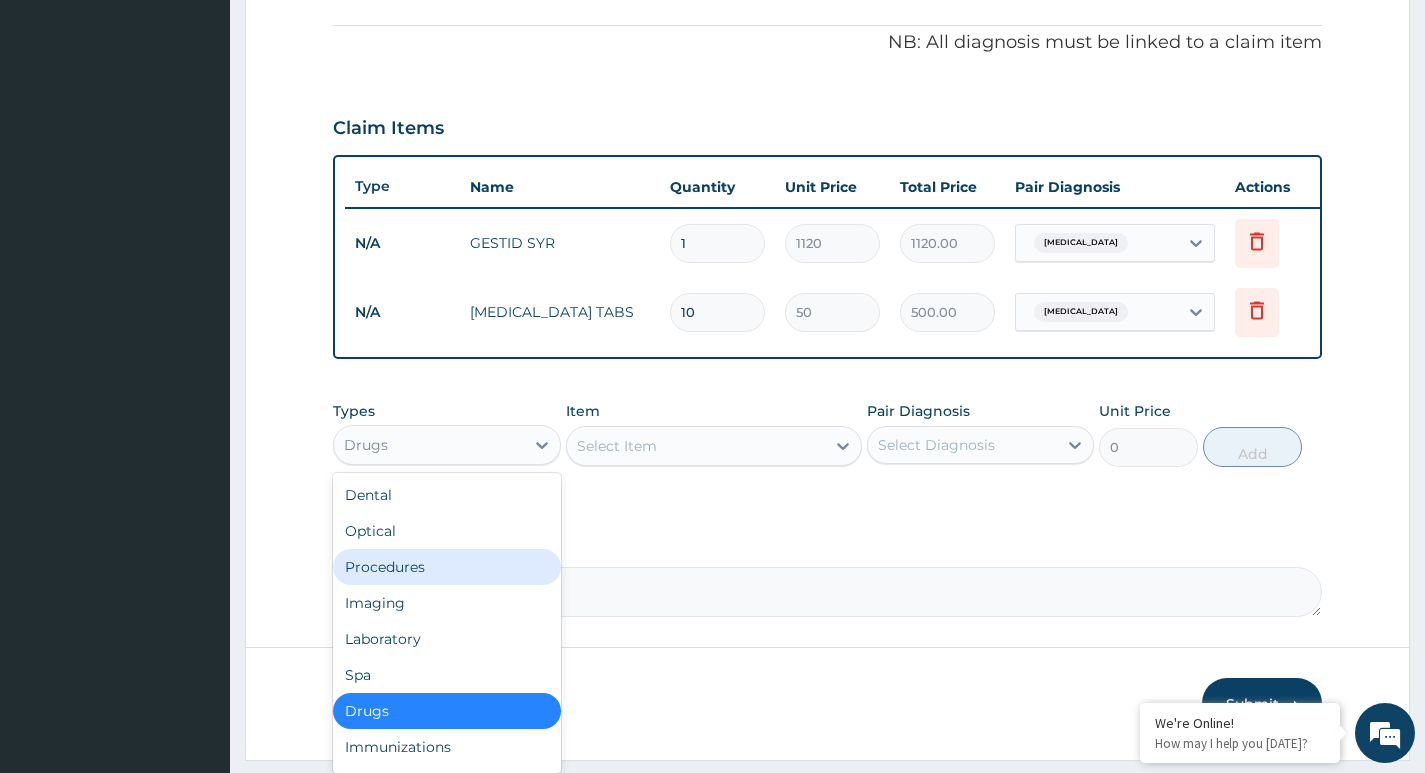 click on "Procedures" at bounding box center (446, 567) 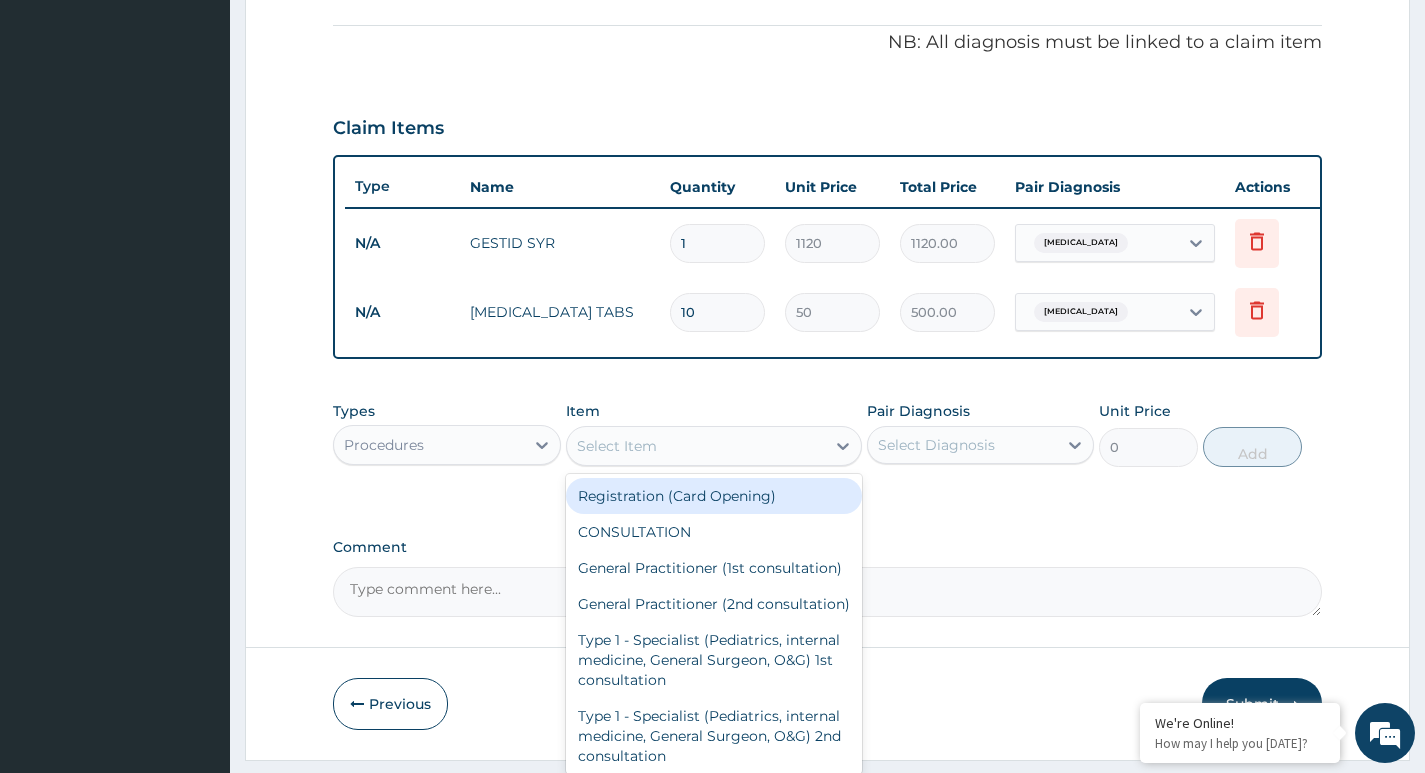 drag, startPoint x: 625, startPoint y: 447, endPoint x: 627, endPoint y: 457, distance: 10.198039 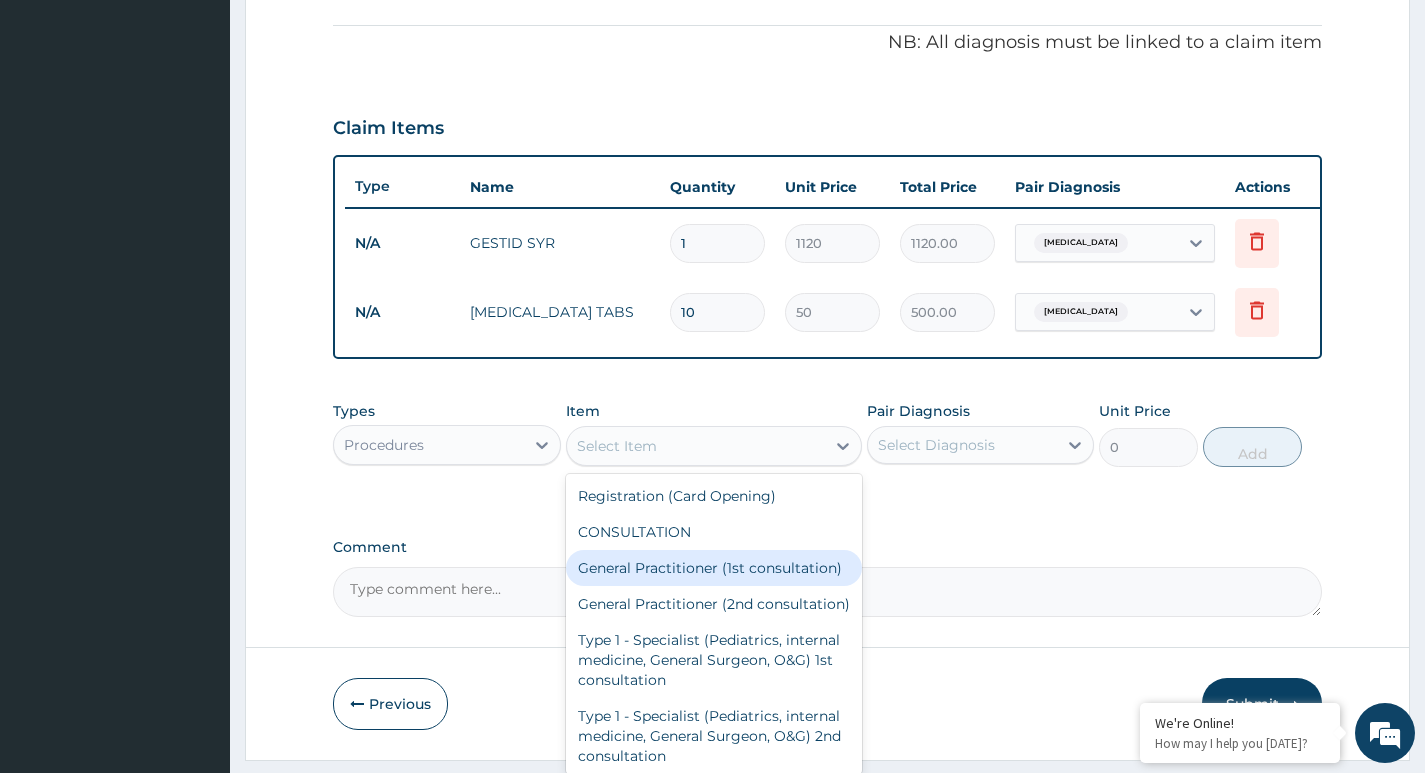click on "General Practitioner (1st consultation)" at bounding box center (714, 568) 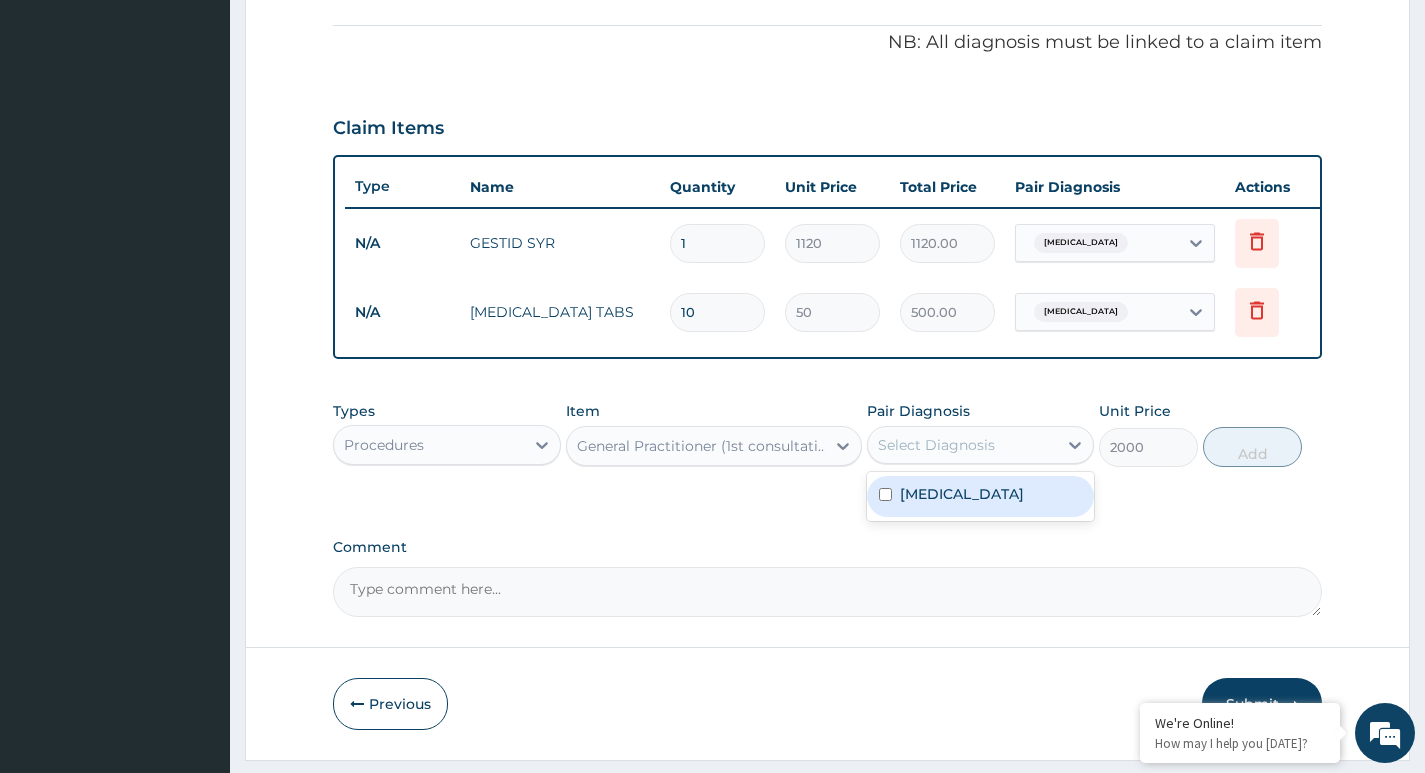 drag, startPoint x: 962, startPoint y: 467, endPoint x: 948, endPoint y: 494, distance: 30.413813 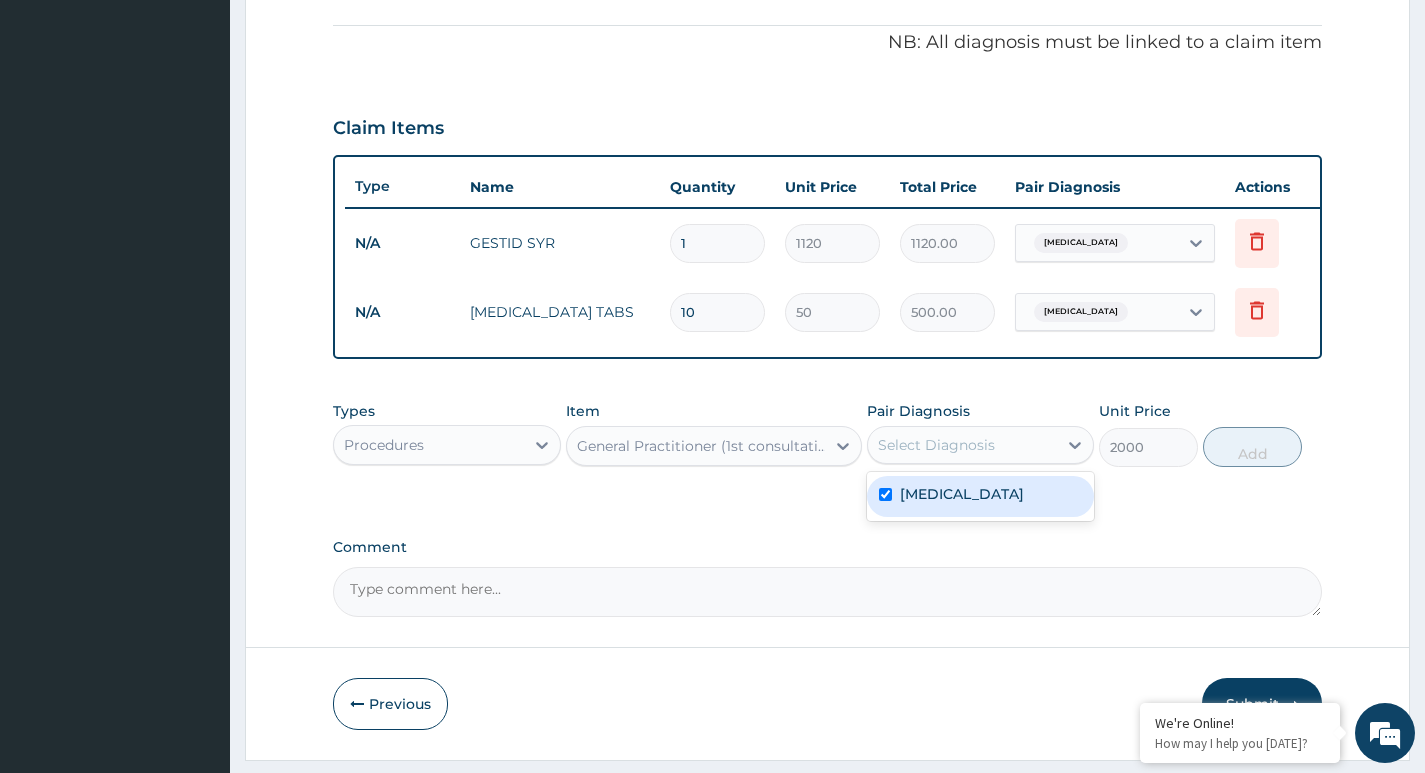 checkbox on "true" 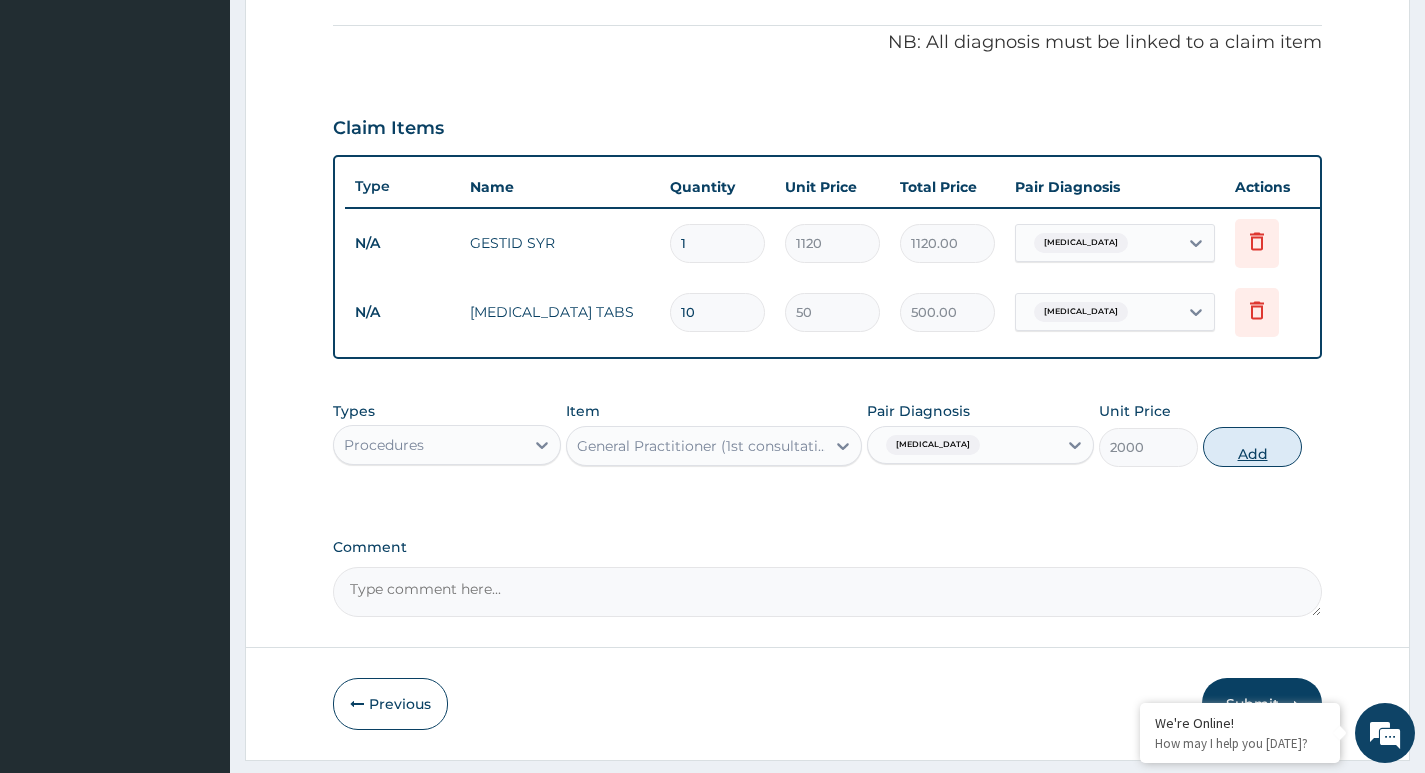 click on "Add" at bounding box center [1252, 447] 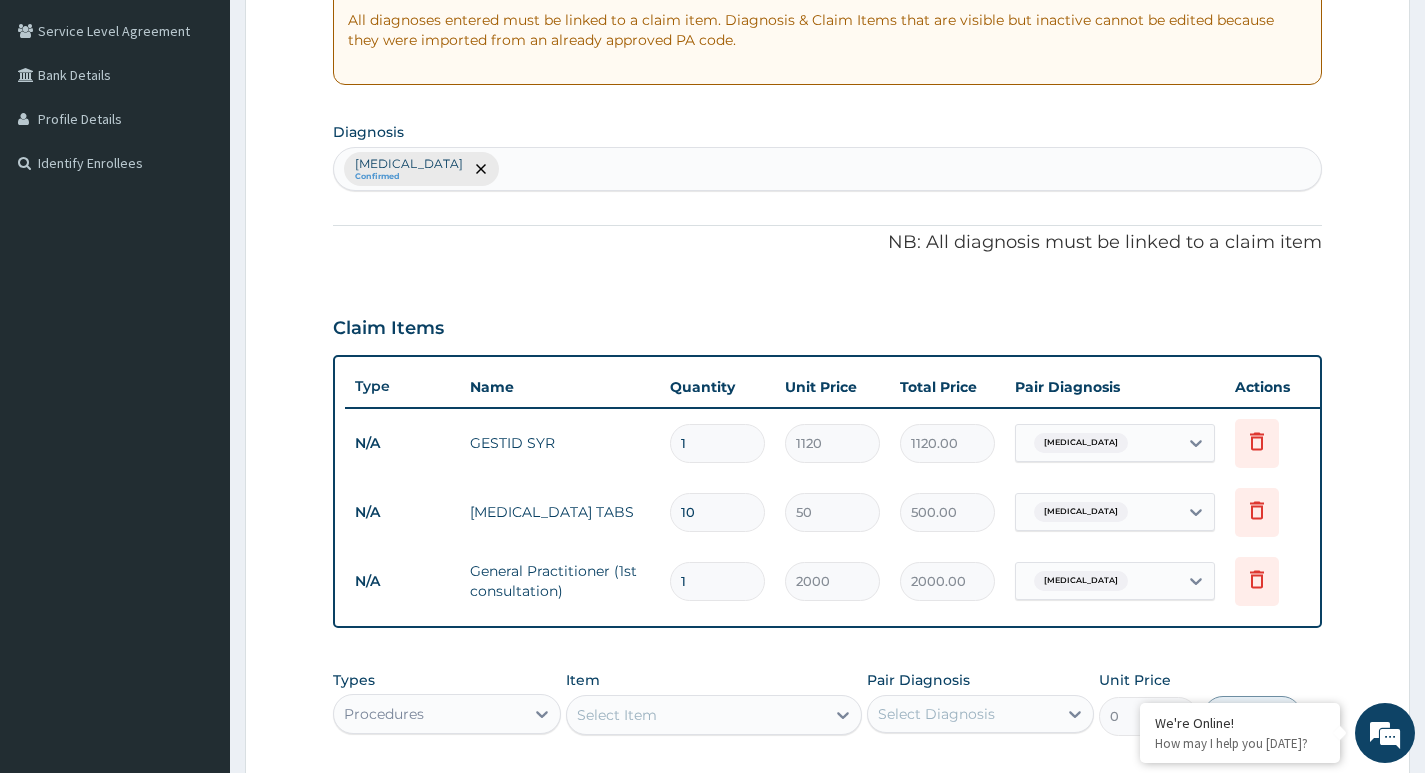 scroll, scrollTop: 707, scrollLeft: 0, axis: vertical 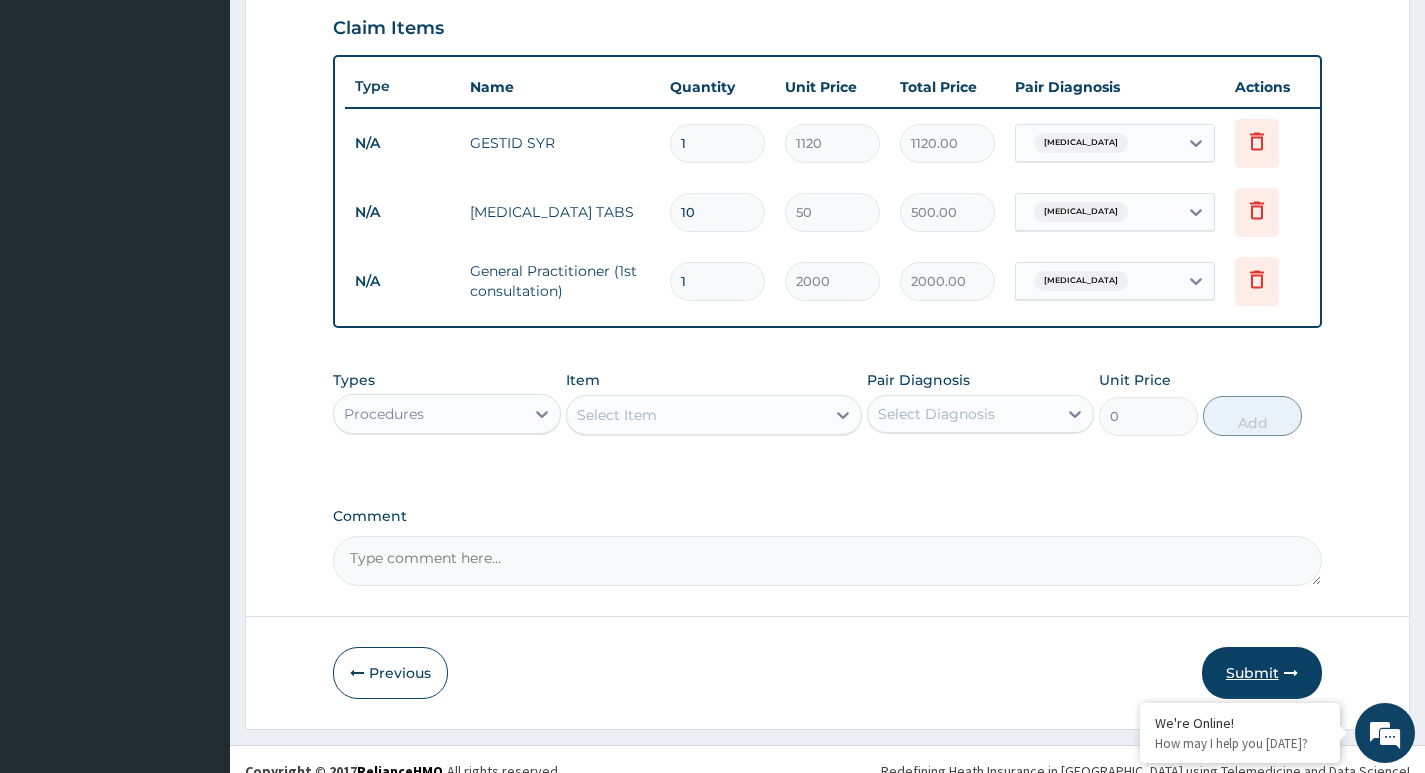 drag, startPoint x: 1235, startPoint y: 676, endPoint x: 1217, endPoint y: 651, distance: 30.805843 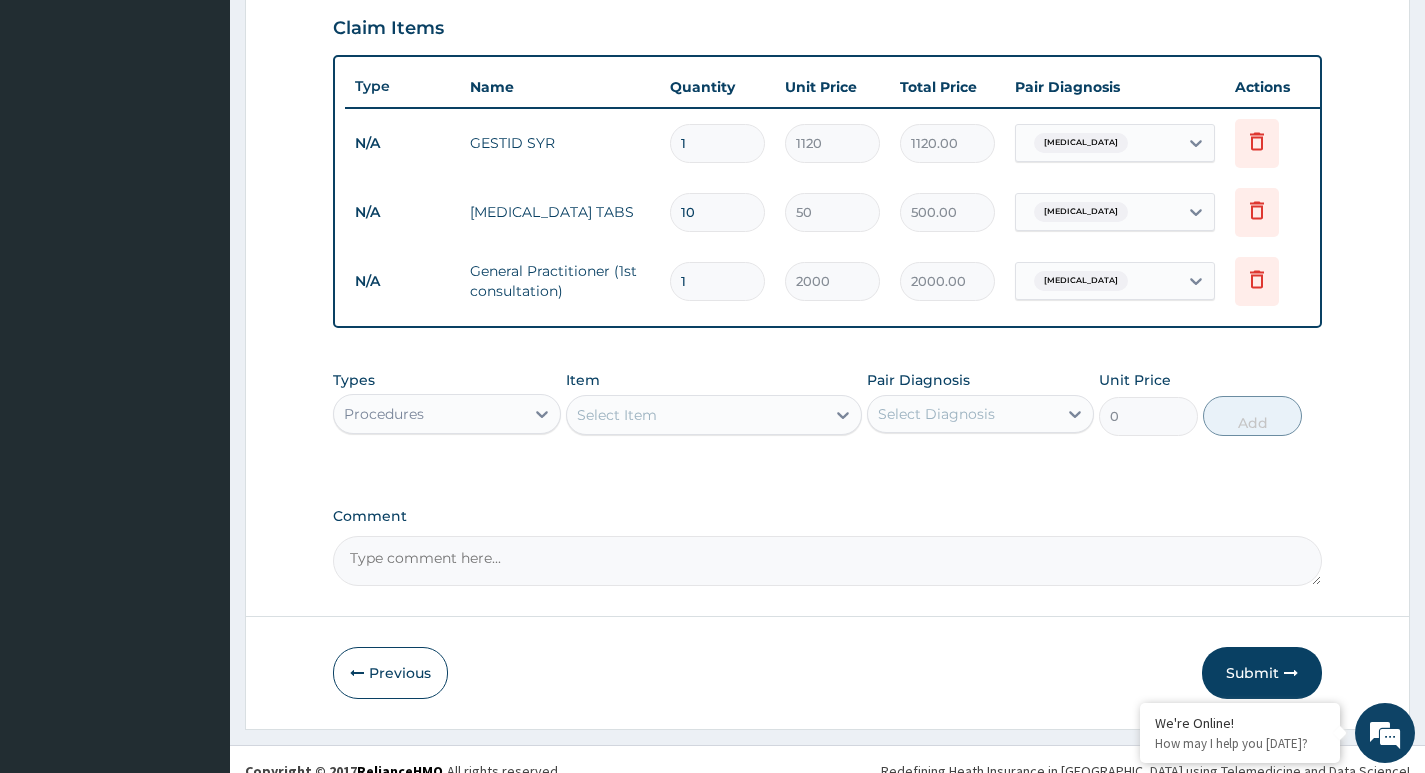 click on "Submit" at bounding box center (1262, 673) 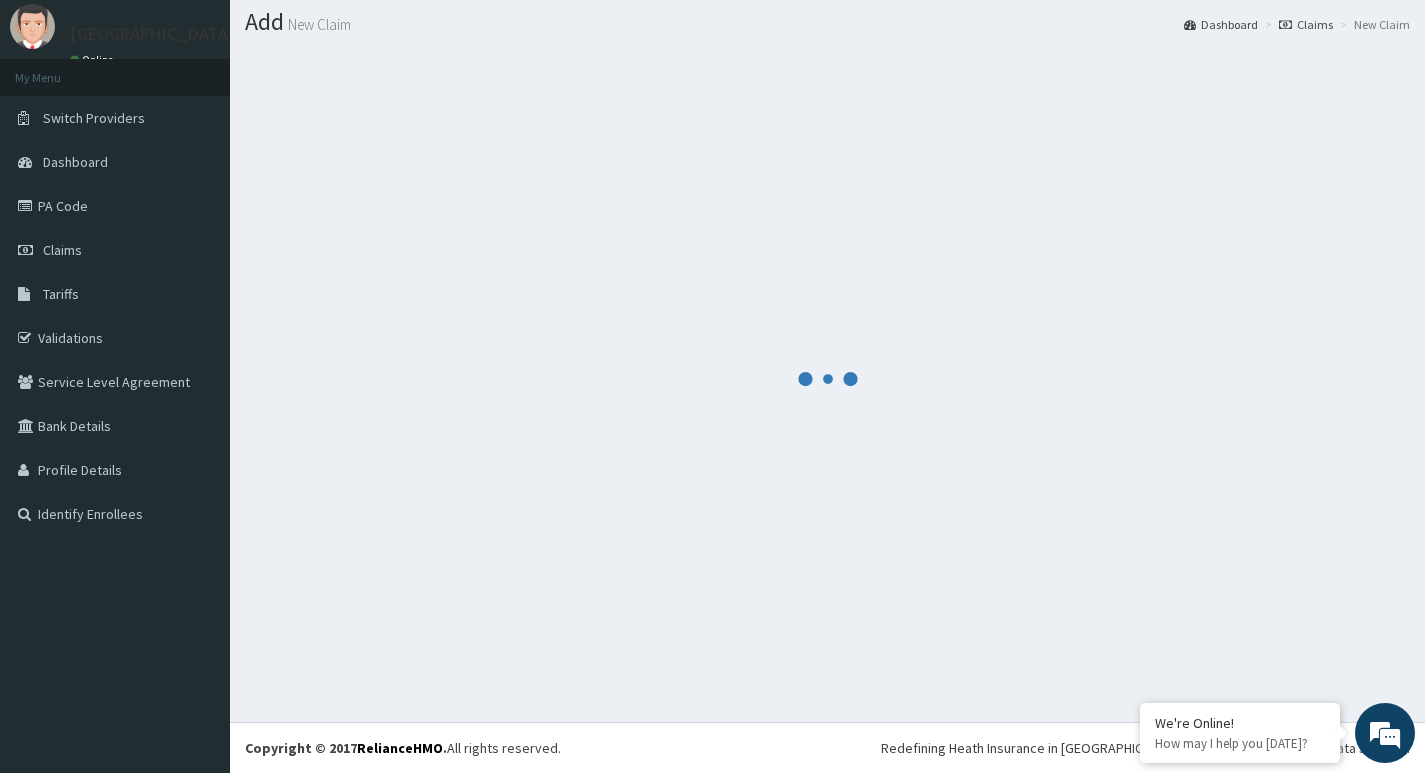 scroll, scrollTop: 56, scrollLeft: 0, axis: vertical 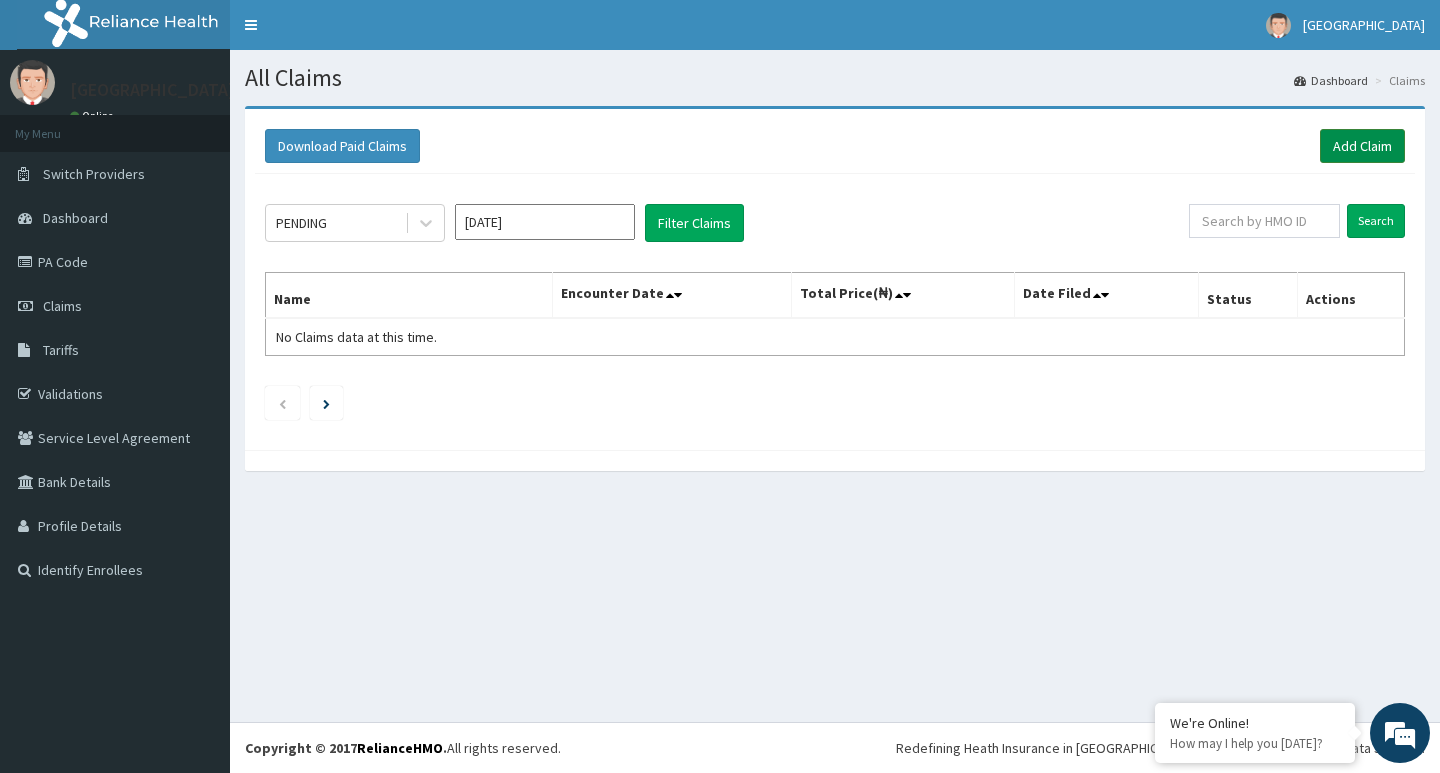 click on "Add Claim" at bounding box center [1362, 146] 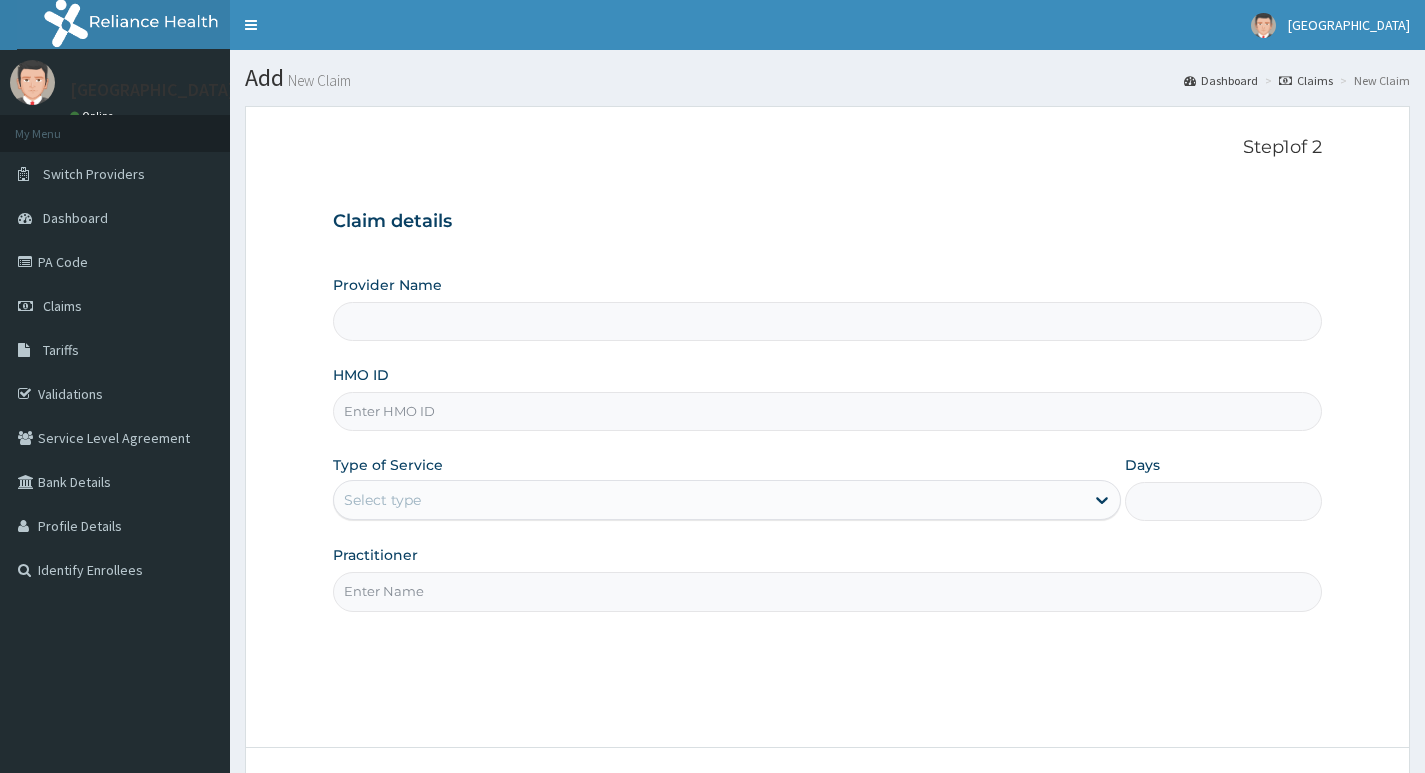 type on "Princess Medical Center (Classic Wing)" 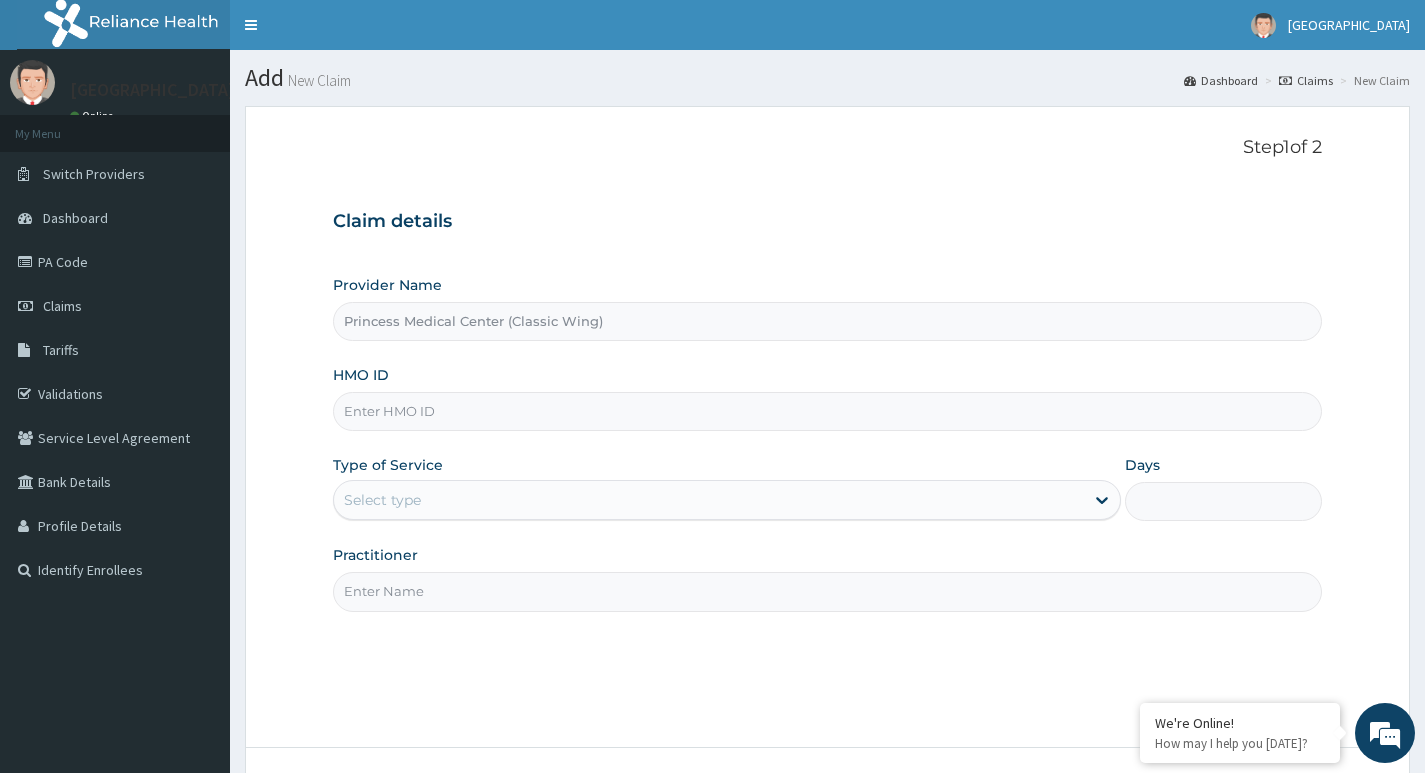 scroll, scrollTop: 0, scrollLeft: 0, axis: both 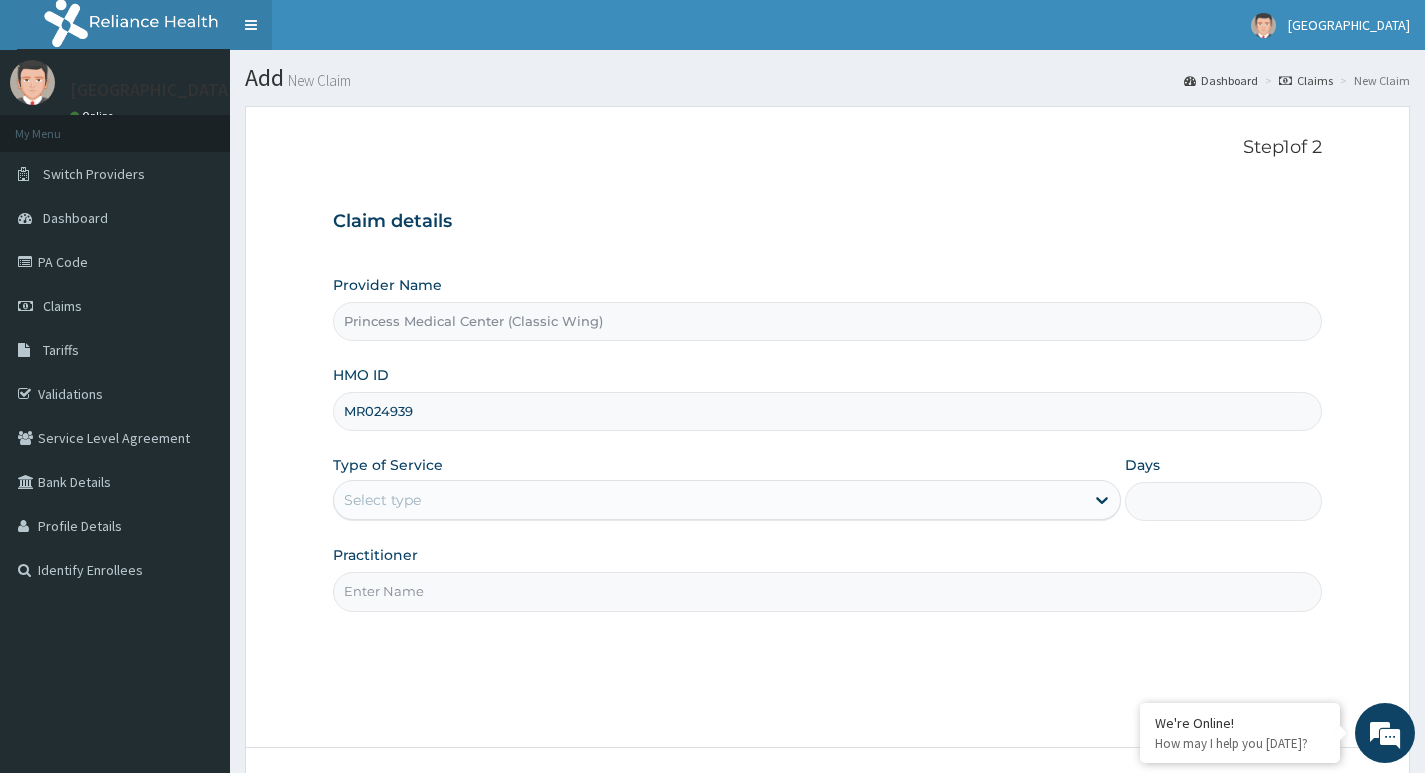type on "MR024939" 